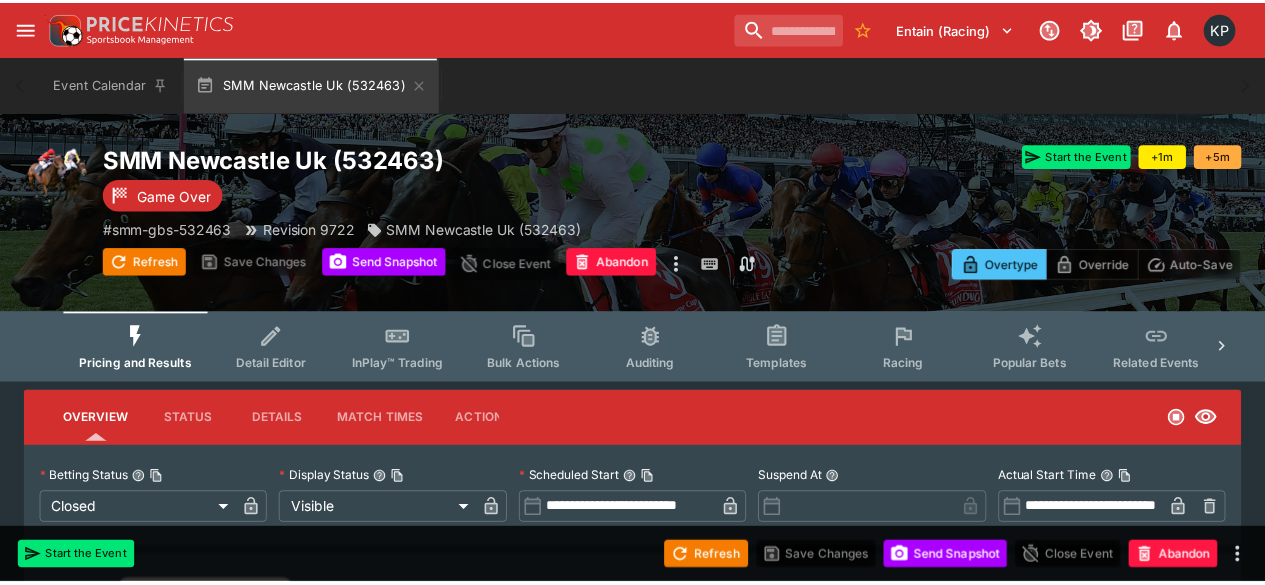 scroll, scrollTop: 0, scrollLeft: 0, axis: both 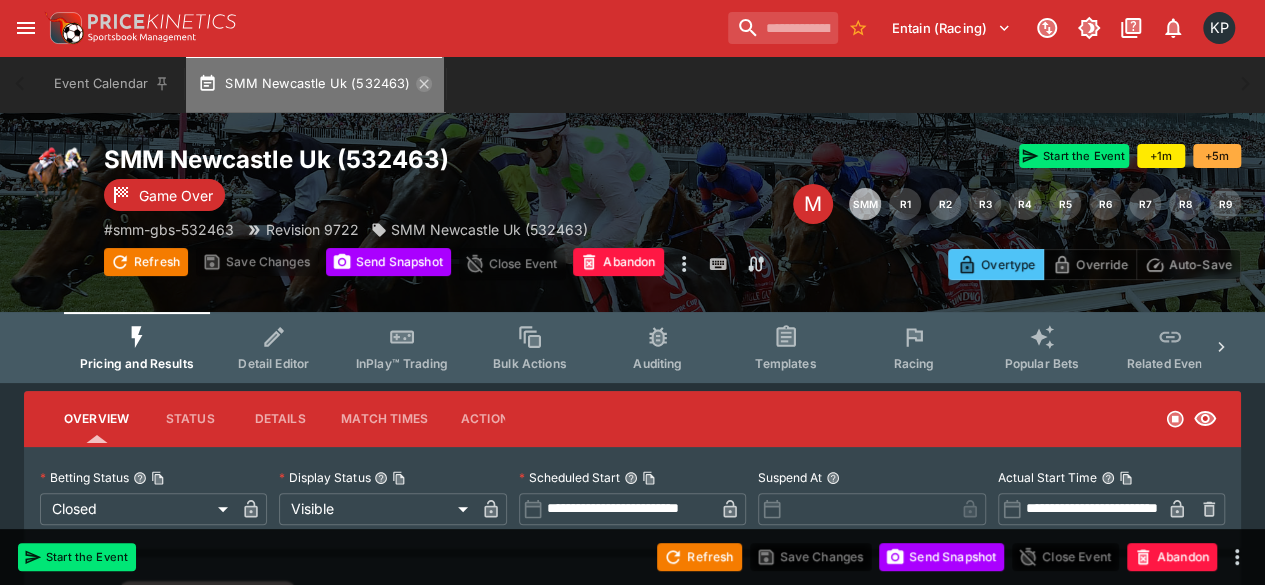 click 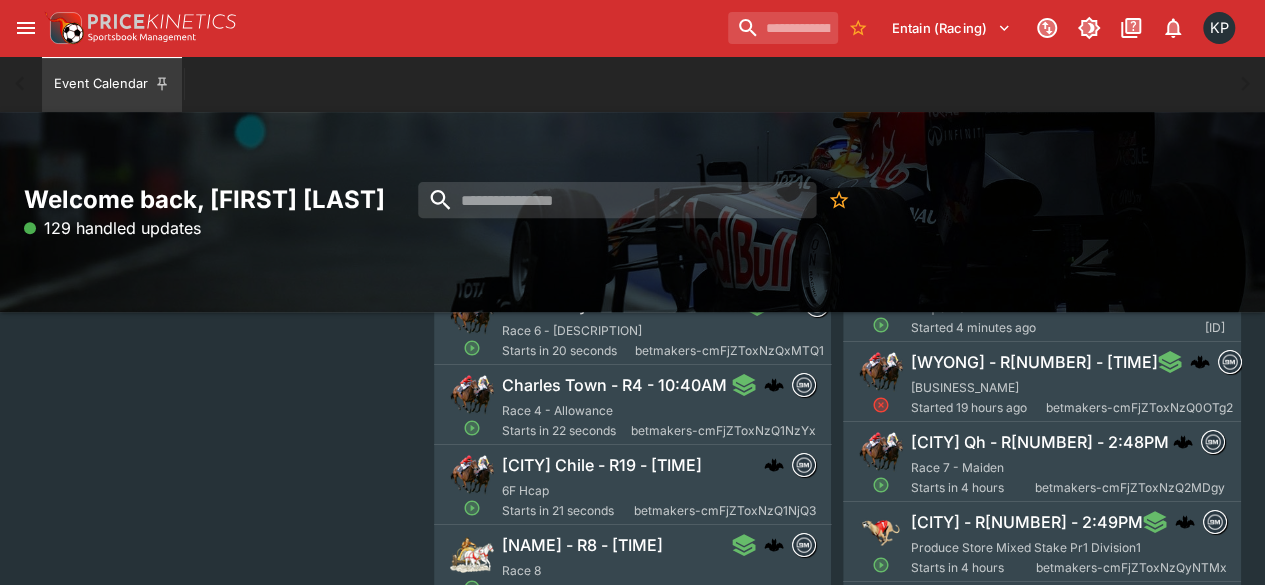 scroll, scrollTop: 288, scrollLeft: 0, axis: vertical 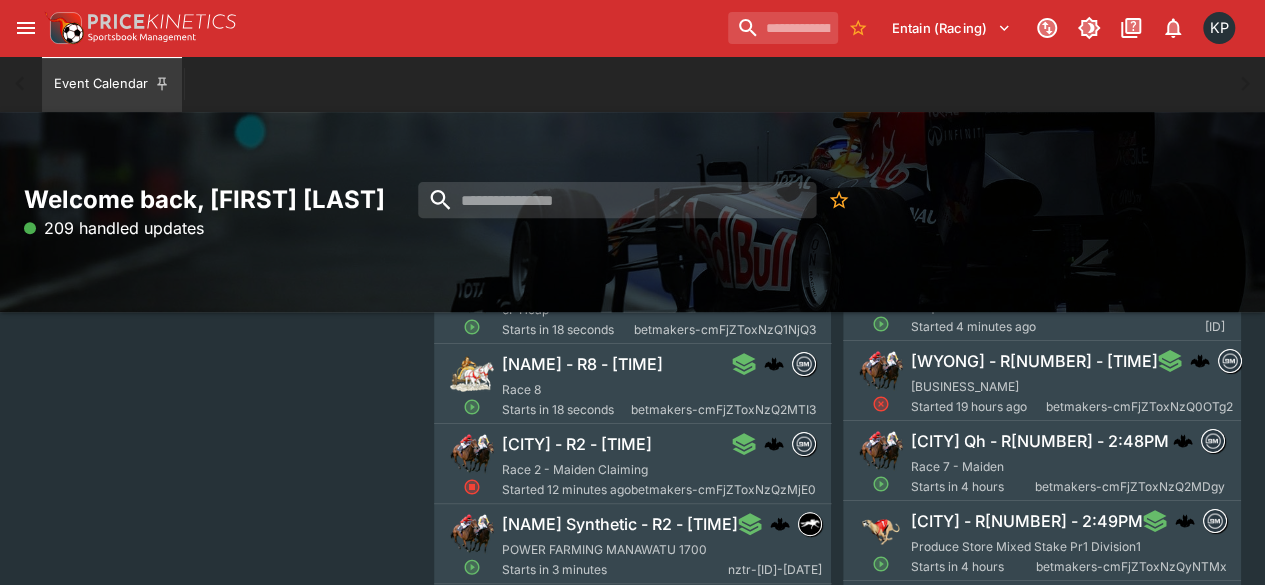 click on "[HRNZ]-[ADDINGTON]-[RACEWAY]-[NUMBER]-[NUMBER] [RACE] [NUMBER] - [MAIDEN] [CLAIMING] [STARTED] [TIME] ago [BETMAKERS]-cmFjZToxNzQzMjE0" at bounding box center [659, 466] 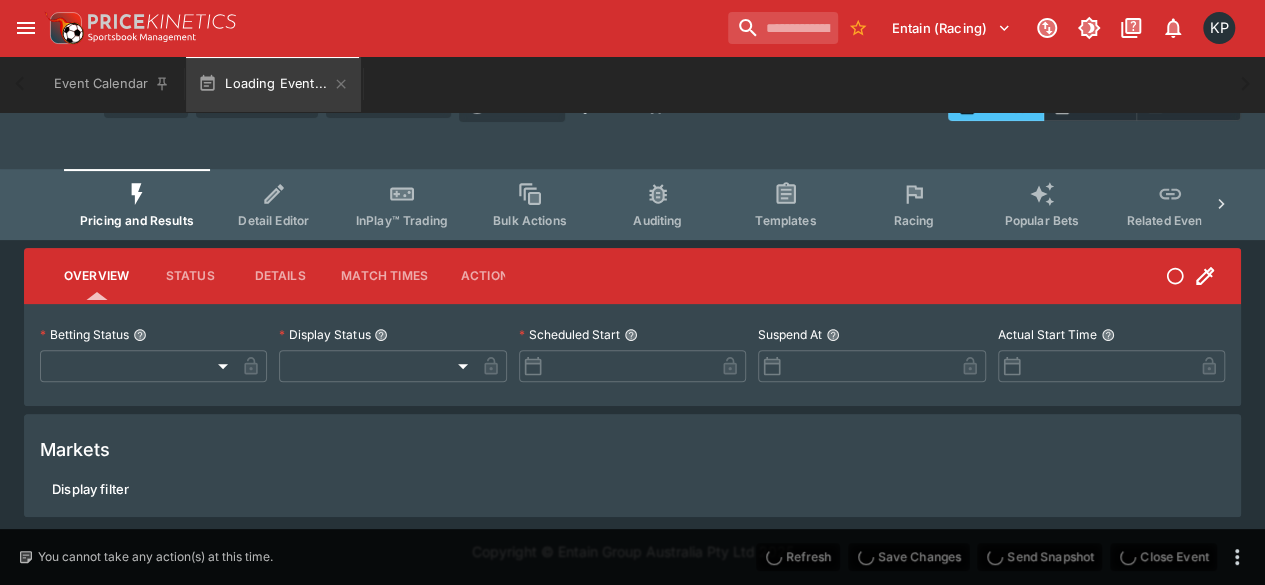 type on "**********" 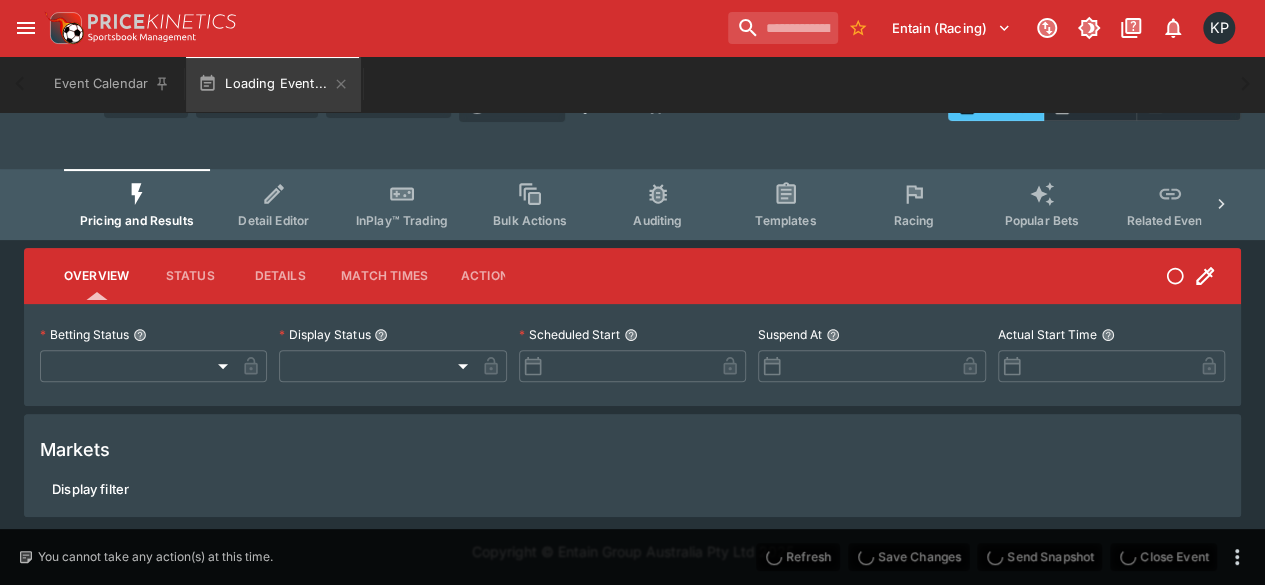 type on "*******" 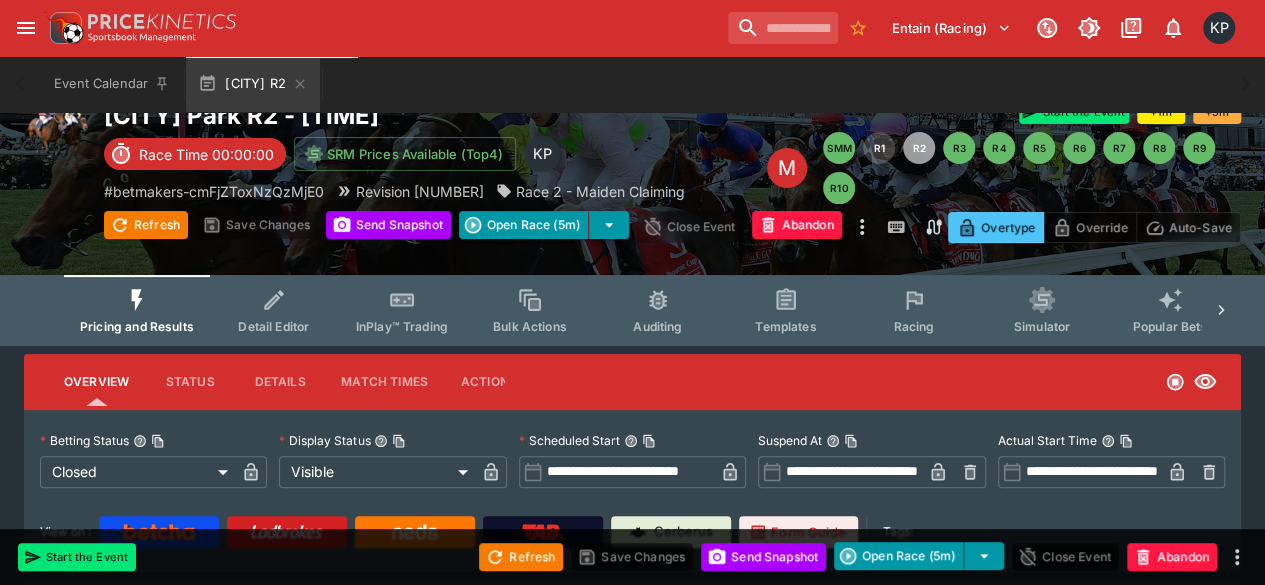scroll, scrollTop: 0, scrollLeft: 0, axis: both 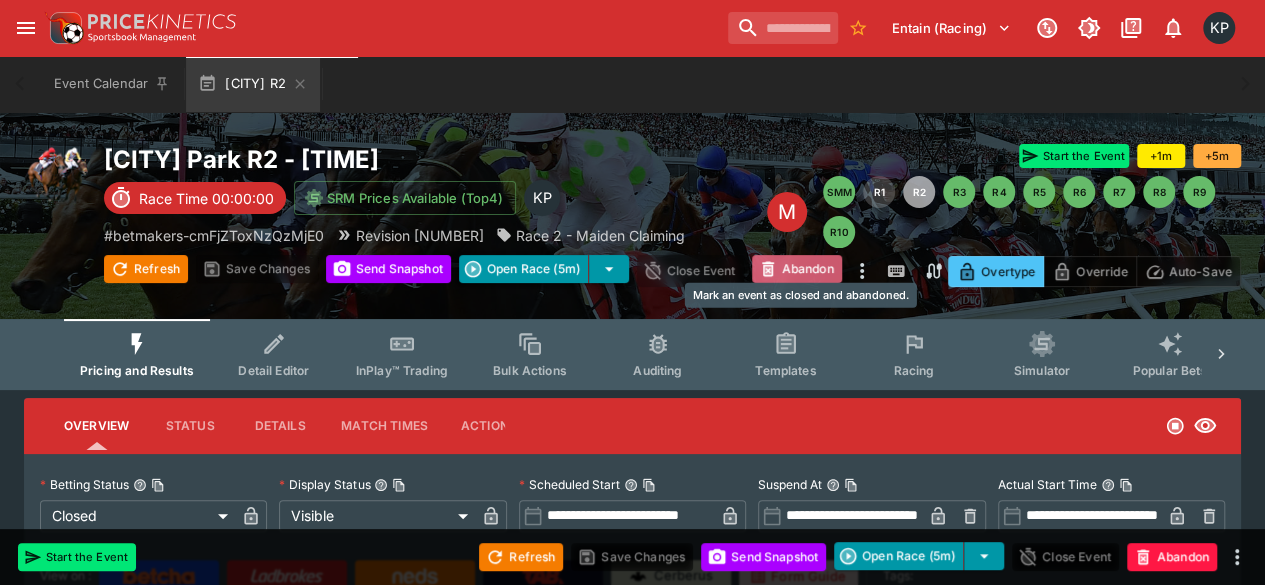 click 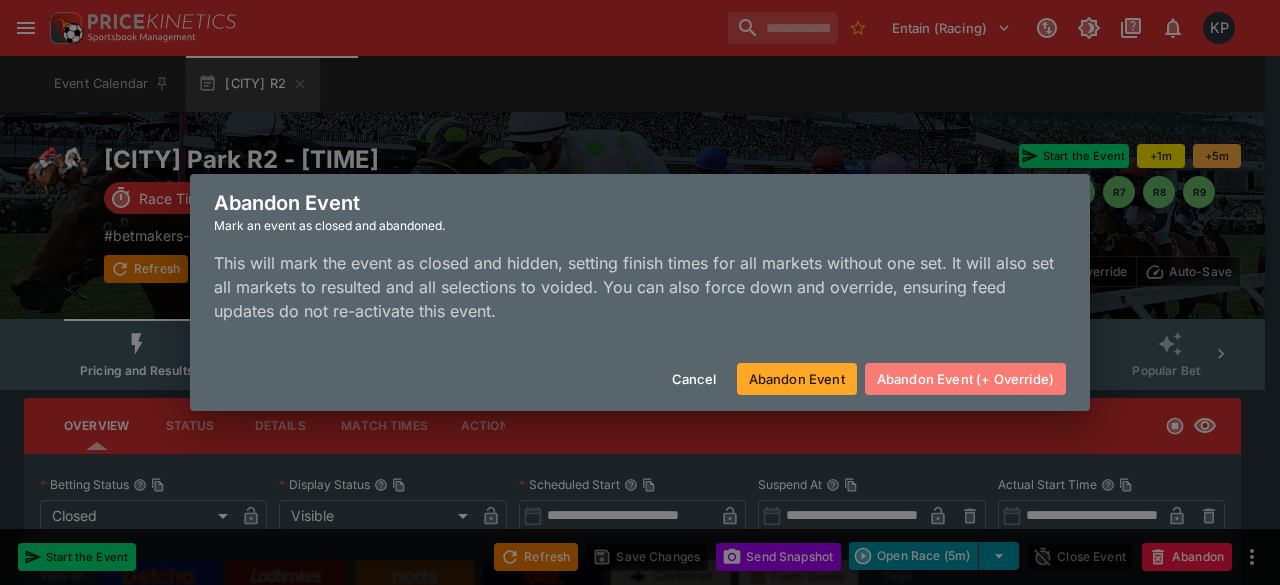 click on "Abandon Event (+ Override)" at bounding box center [965, 379] 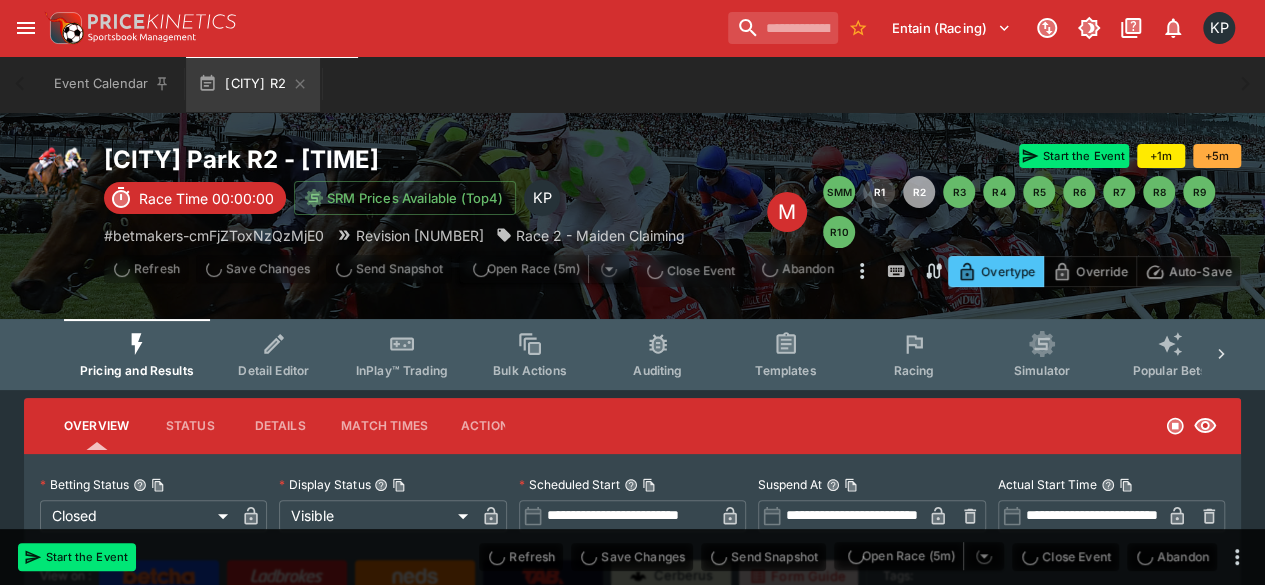 type on "**********" 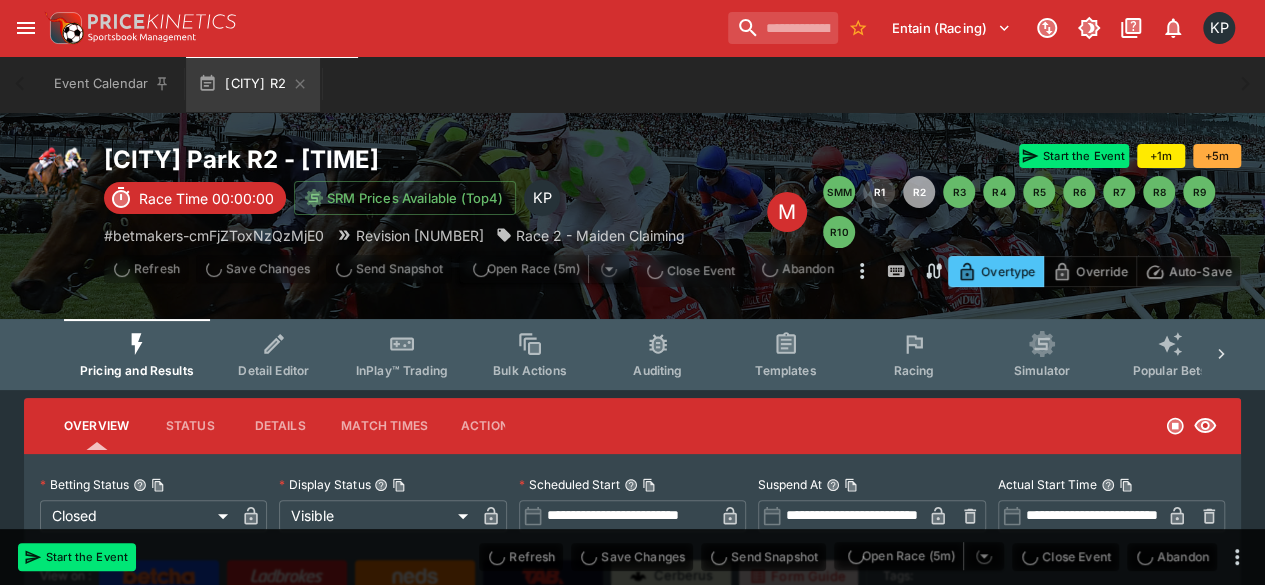 type on "**********" 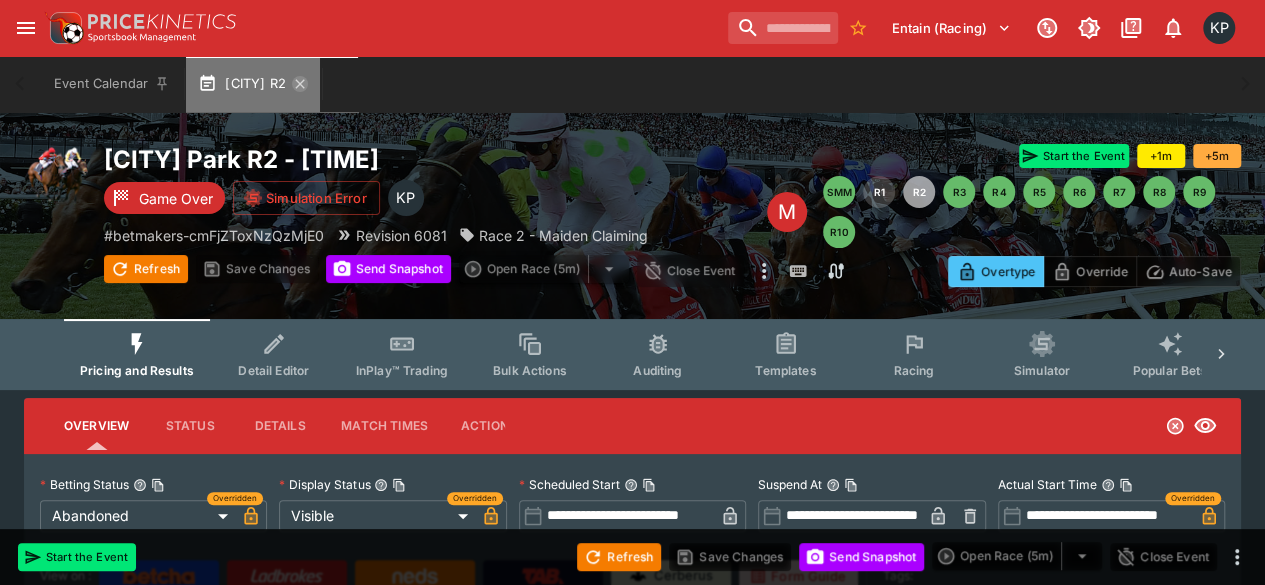 click 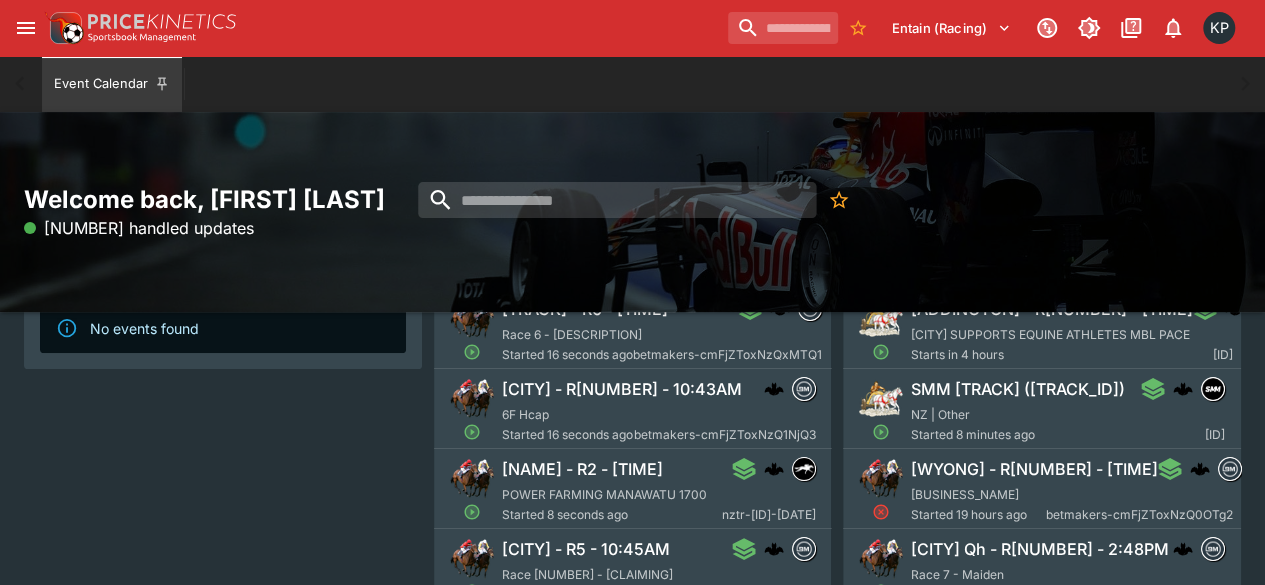scroll, scrollTop: 190, scrollLeft: 0, axis: vertical 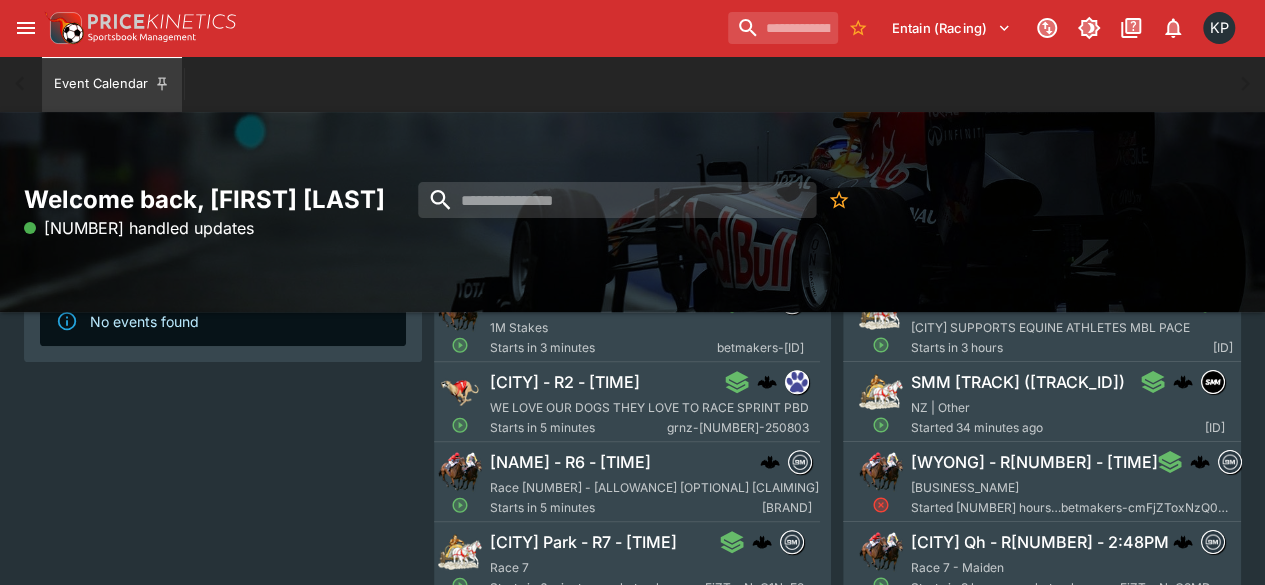 click on "[CITY] - R2 - [TIME]" at bounding box center [565, 382] 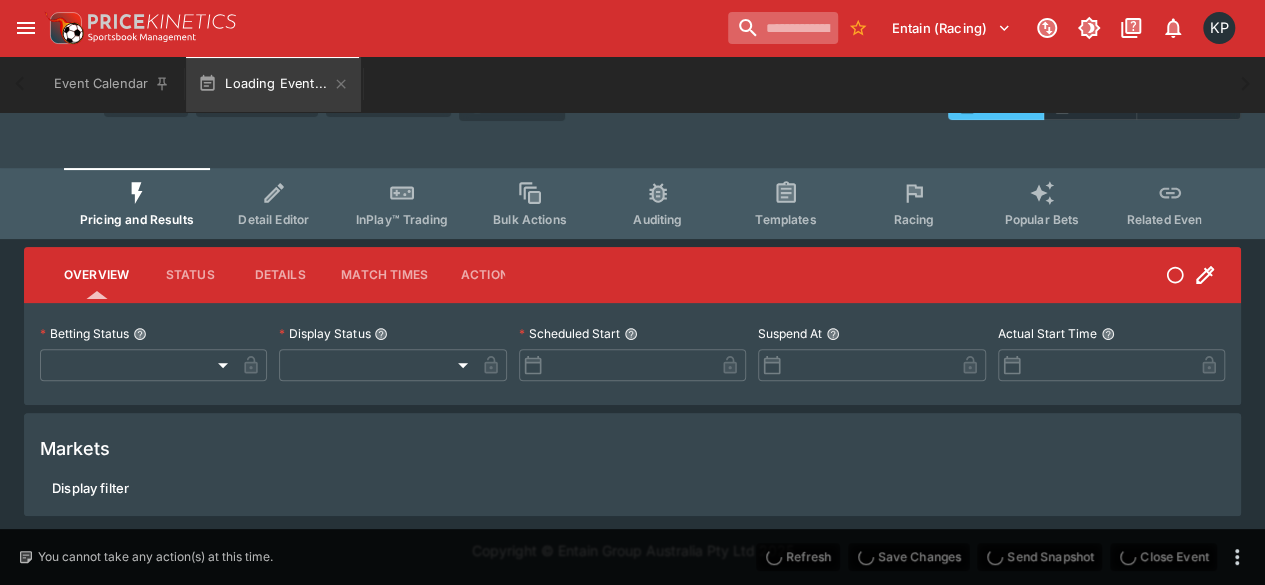 scroll, scrollTop: 143, scrollLeft: 0, axis: vertical 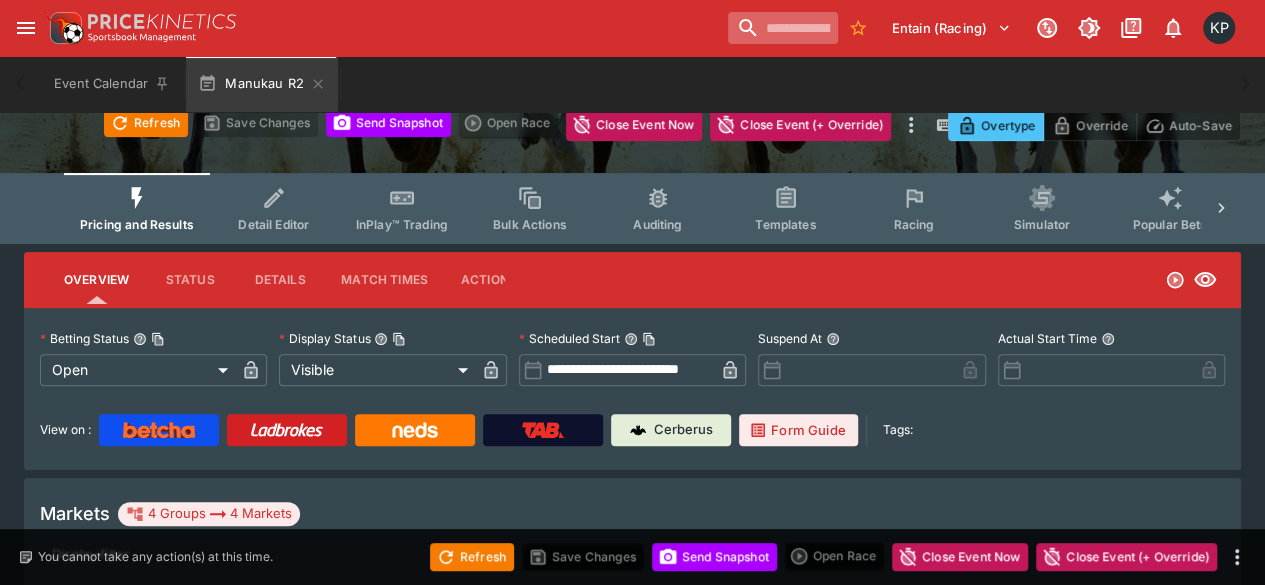 type on "**********" 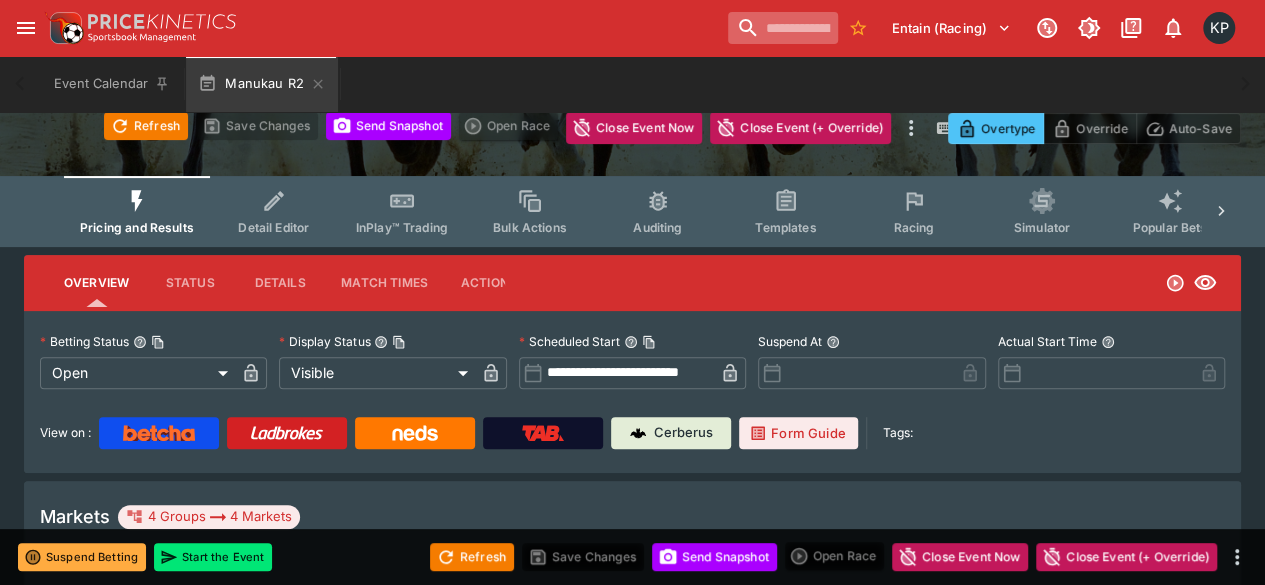 type on "*****" 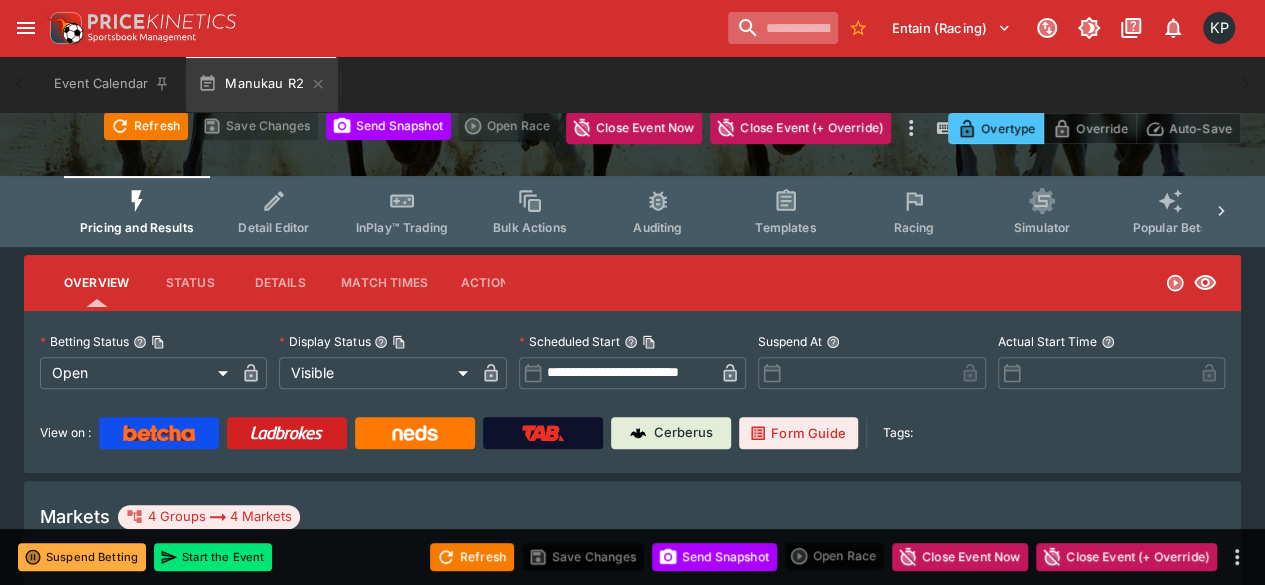type on "*****" 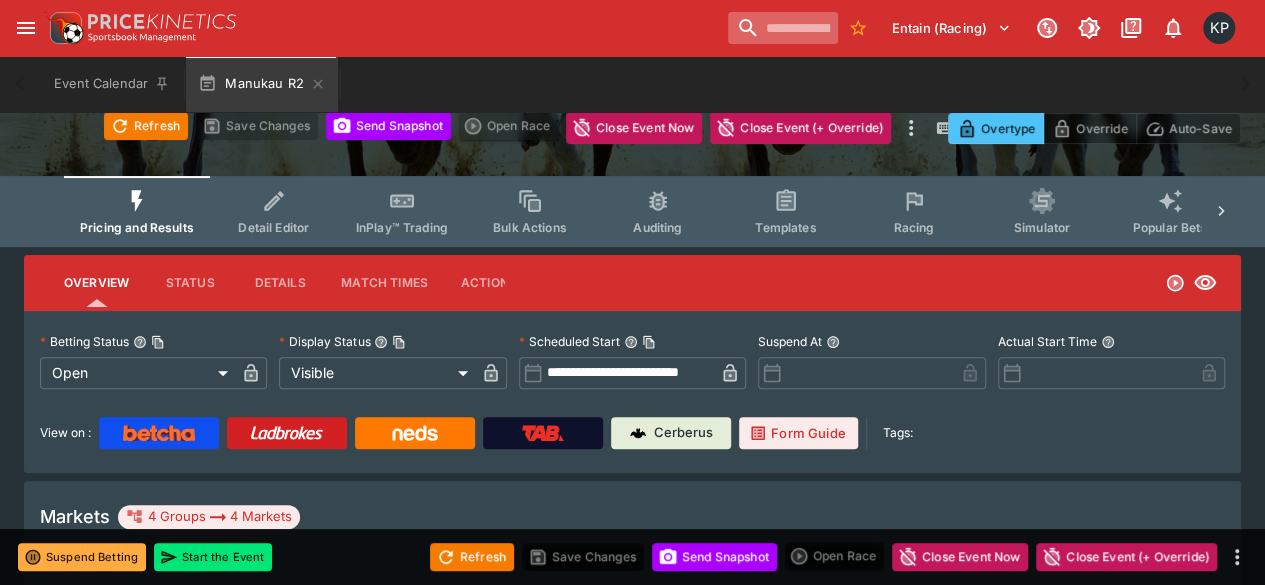 type on "*****" 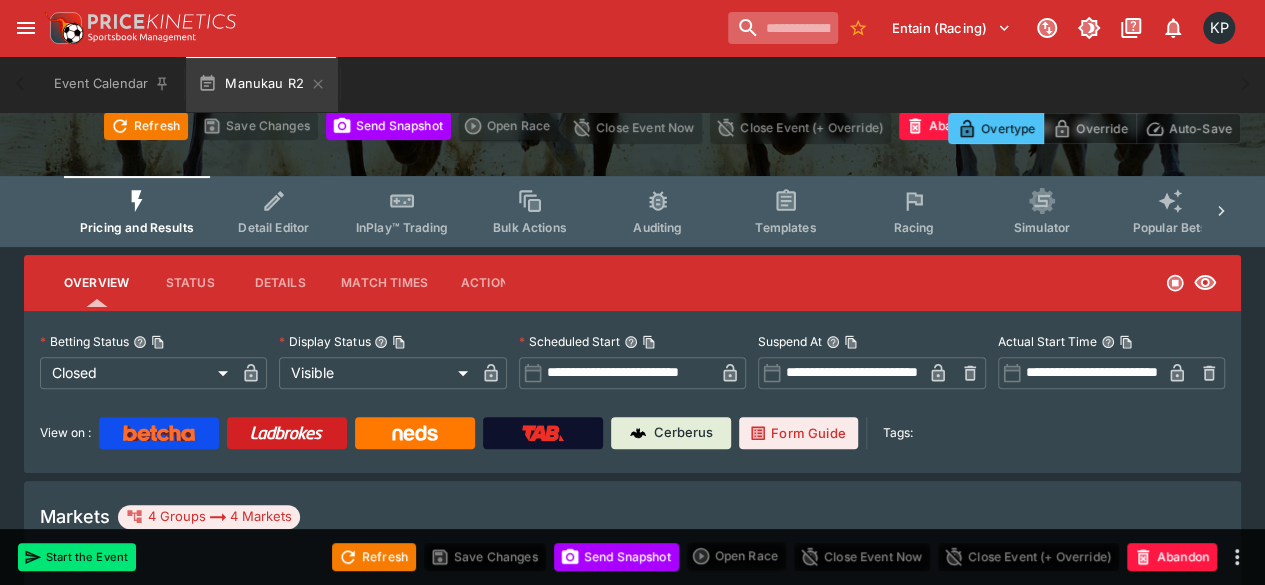 scroll, scrollTop: 187, scrollLeft: 0, axis: vertical 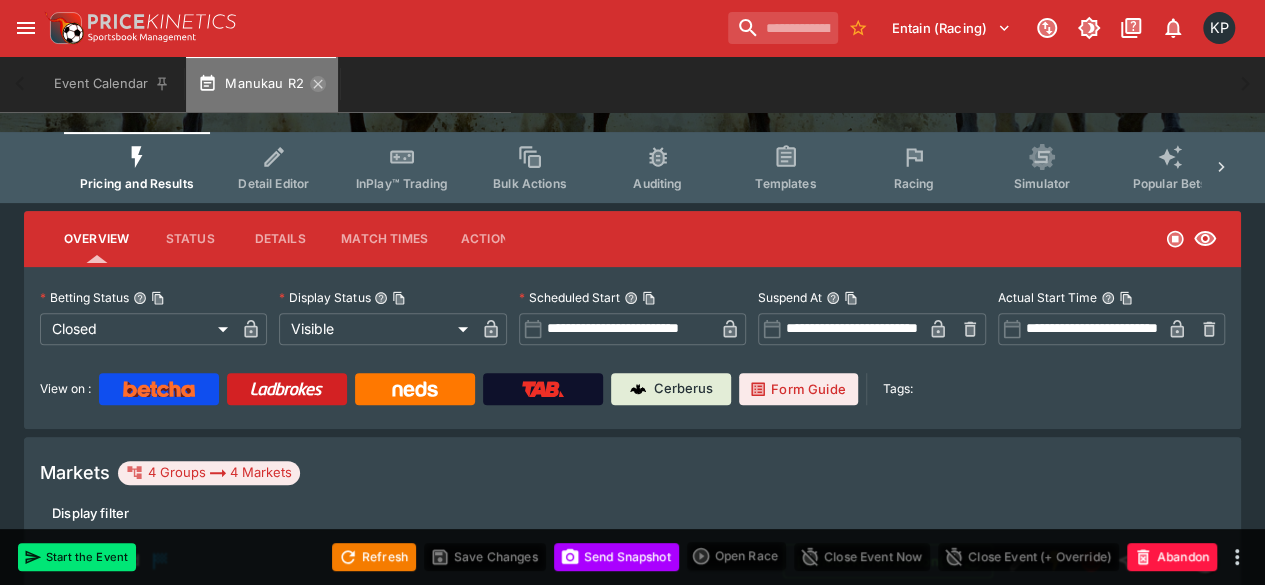 click 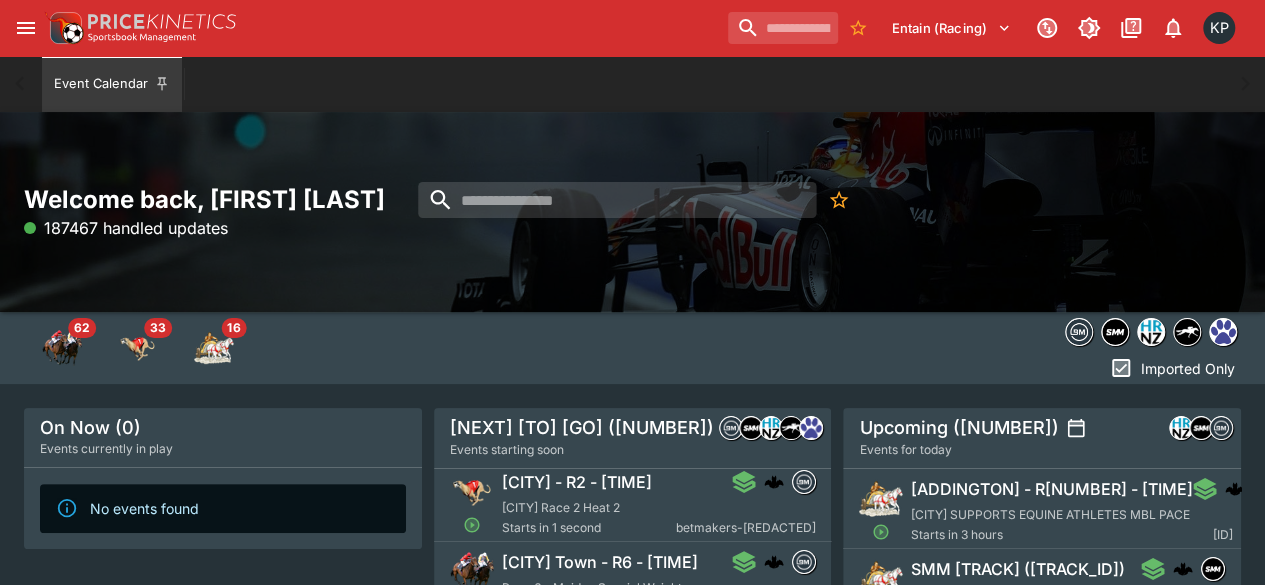 scroll, scrollTop: 165, scrollLeft: 0, axis: vertical 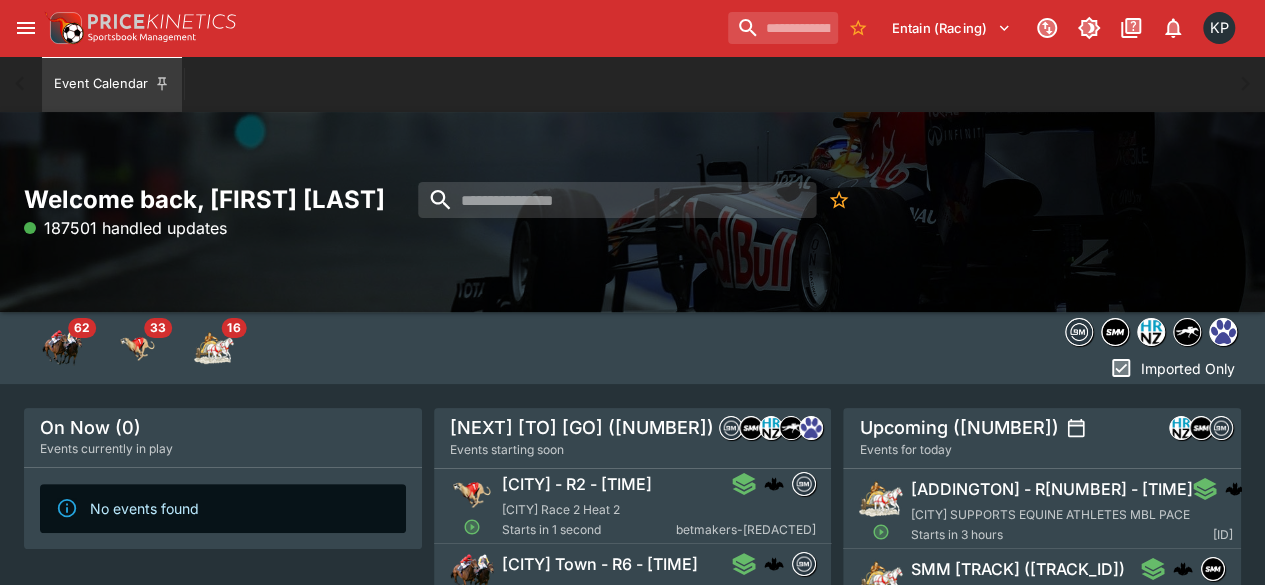 click on "Healesville Race 2 Heat 2" at bounding box center [561, 509] 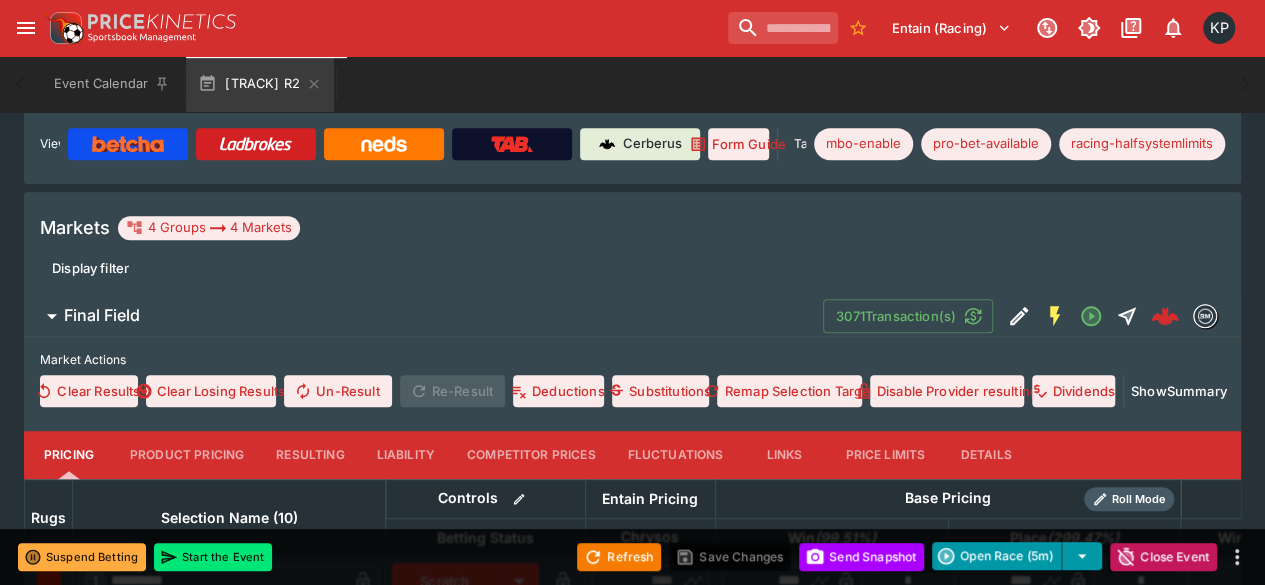 scroll, scrollTop: 437, scrollLeft: 0, axis: vertical 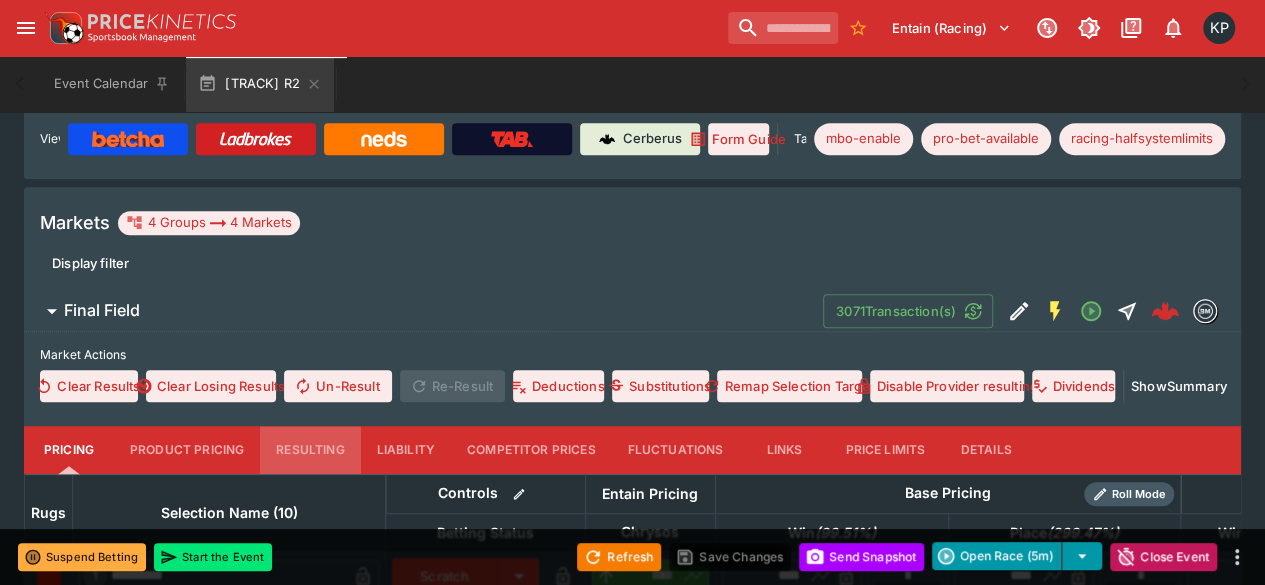 click on "Resulting" at bounding box center (310, 450) 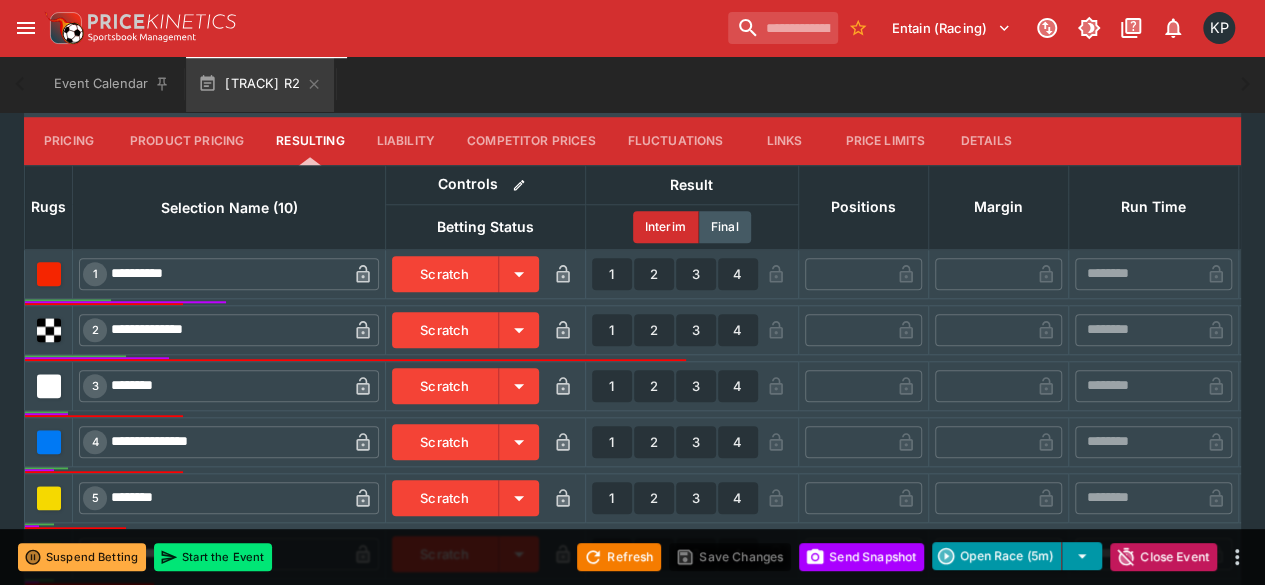 scroll, scrollTop: 747, scrollLeft: 0, axis: vertical 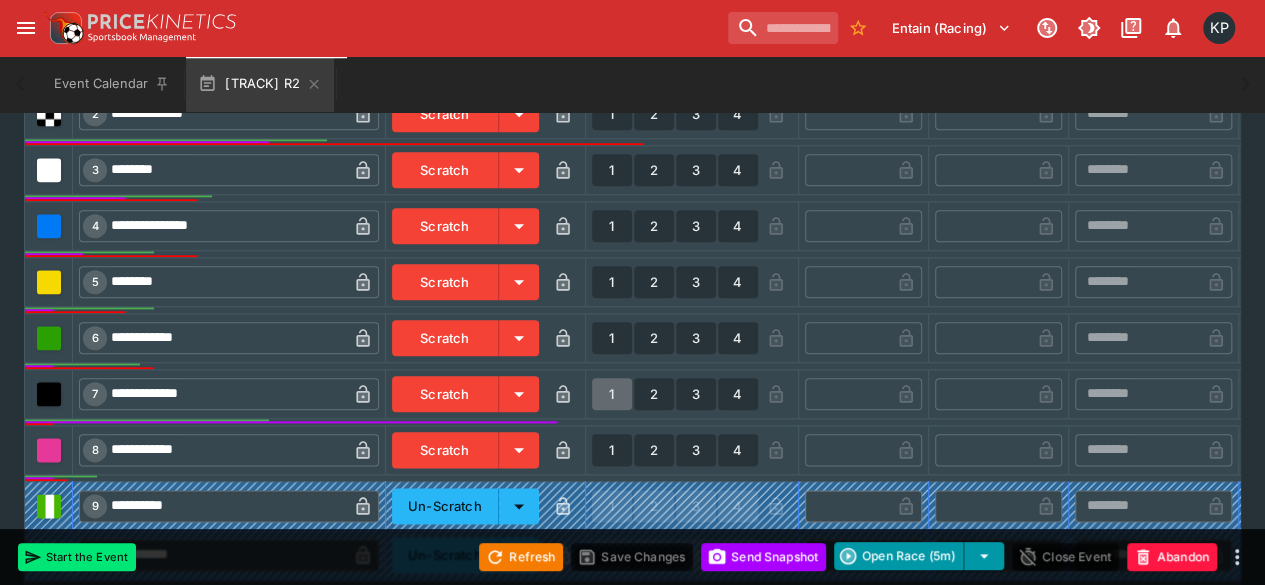 click on "1" at bounding box center (612, 394) 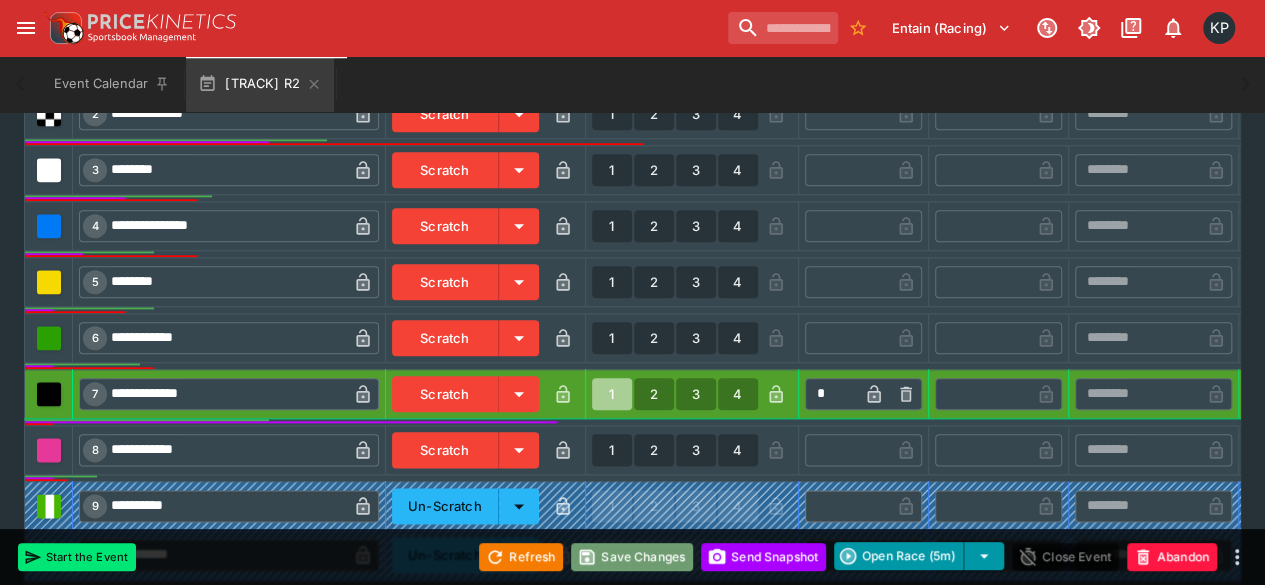 click on "Save Changes" at bounding box center [632, 557] 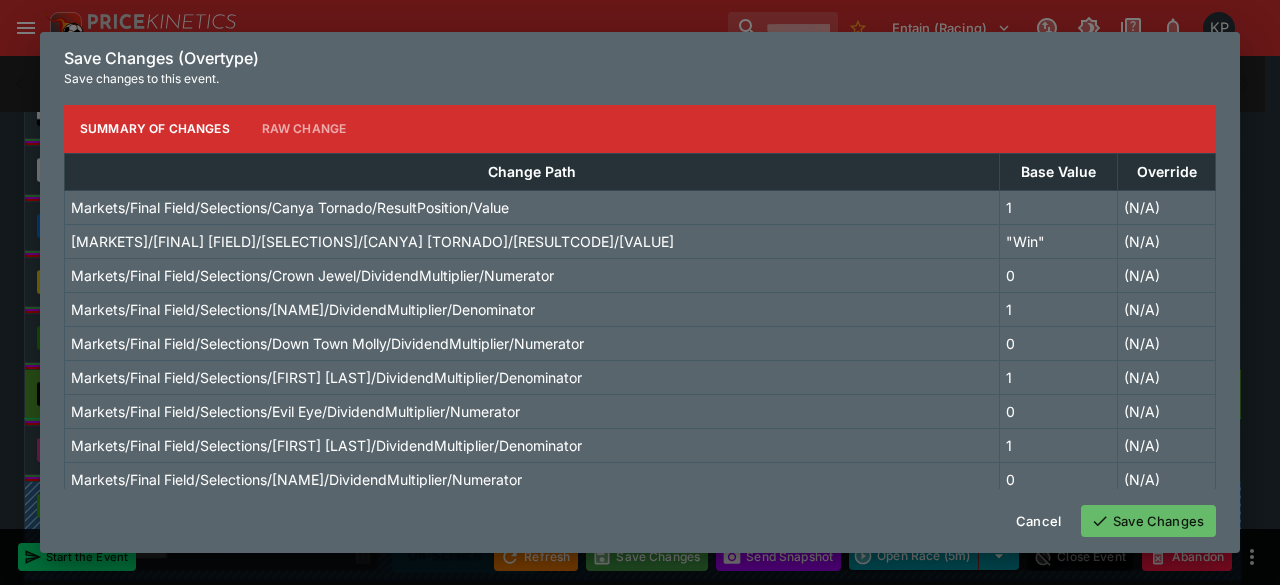 drag, startPoint x: 1142, startPoint y: 504, endPoint x: 1142, endPoint y: 523, distance: 19 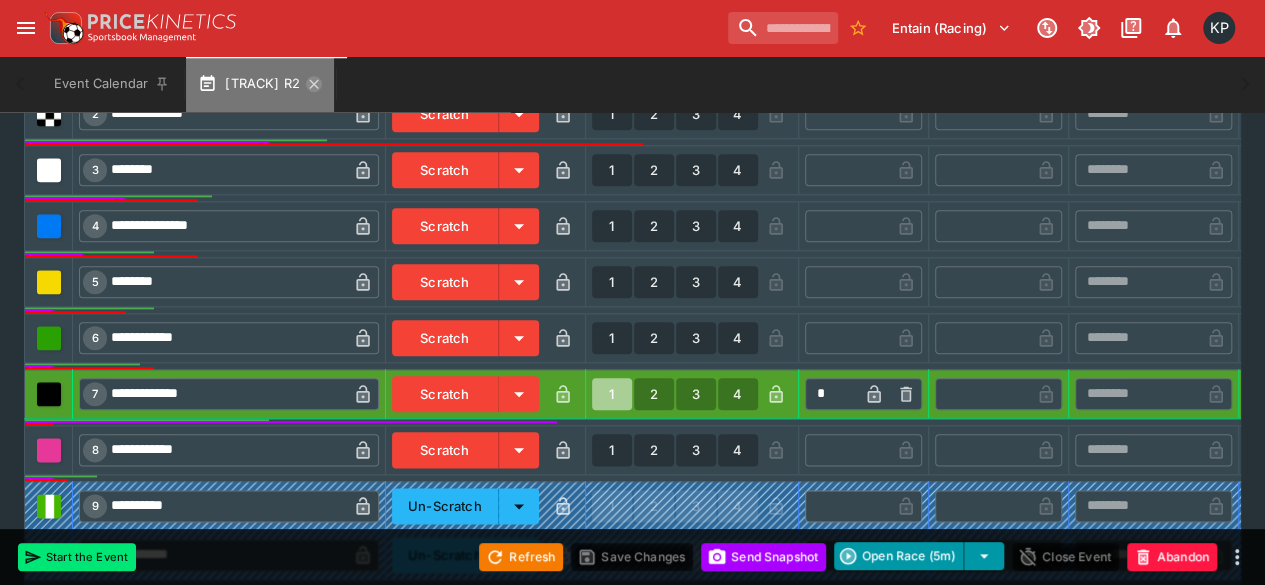 click 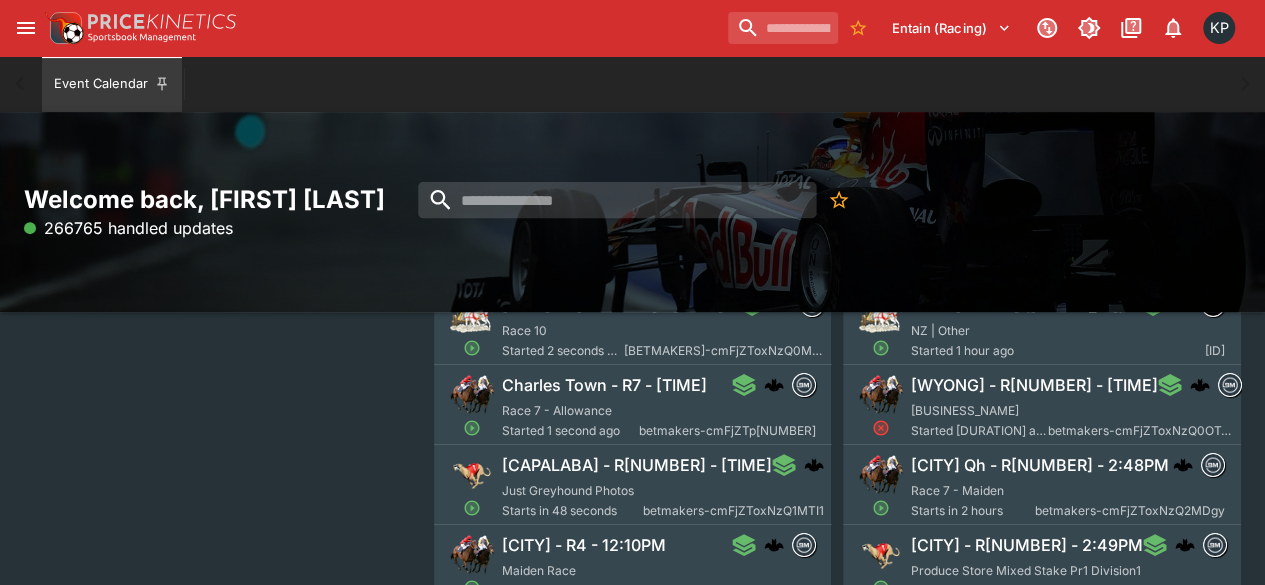scroll, scrollTop: 272, scrollLeft: 0, axis: vertical 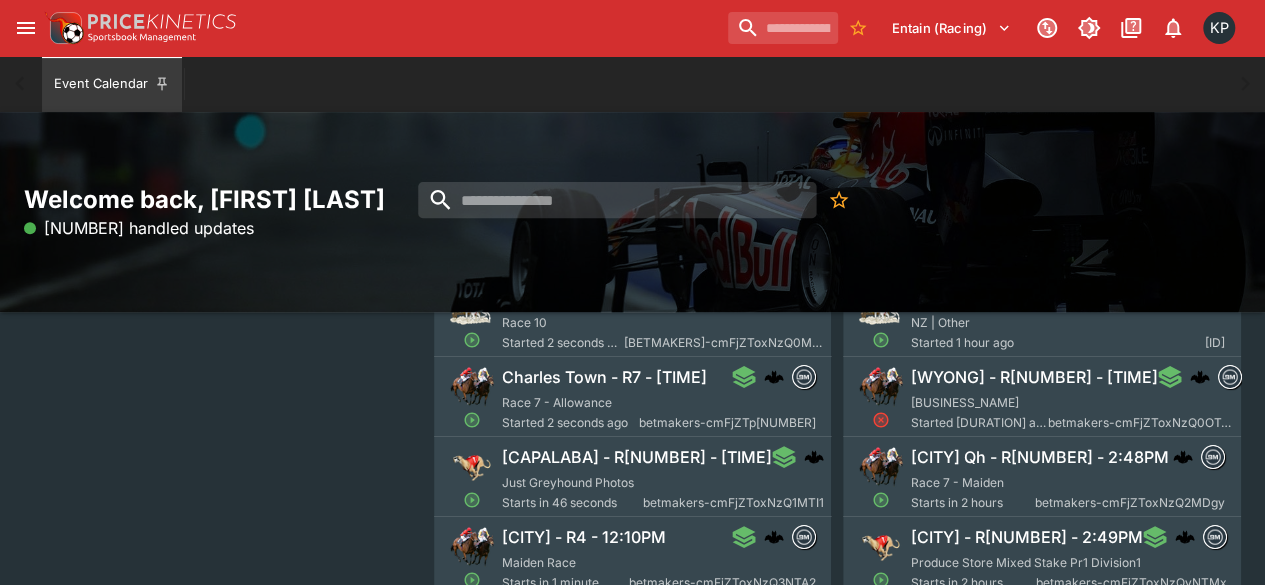 click on "Capalaba - R2 - 12:09PM" at bounding box center [637, 457] 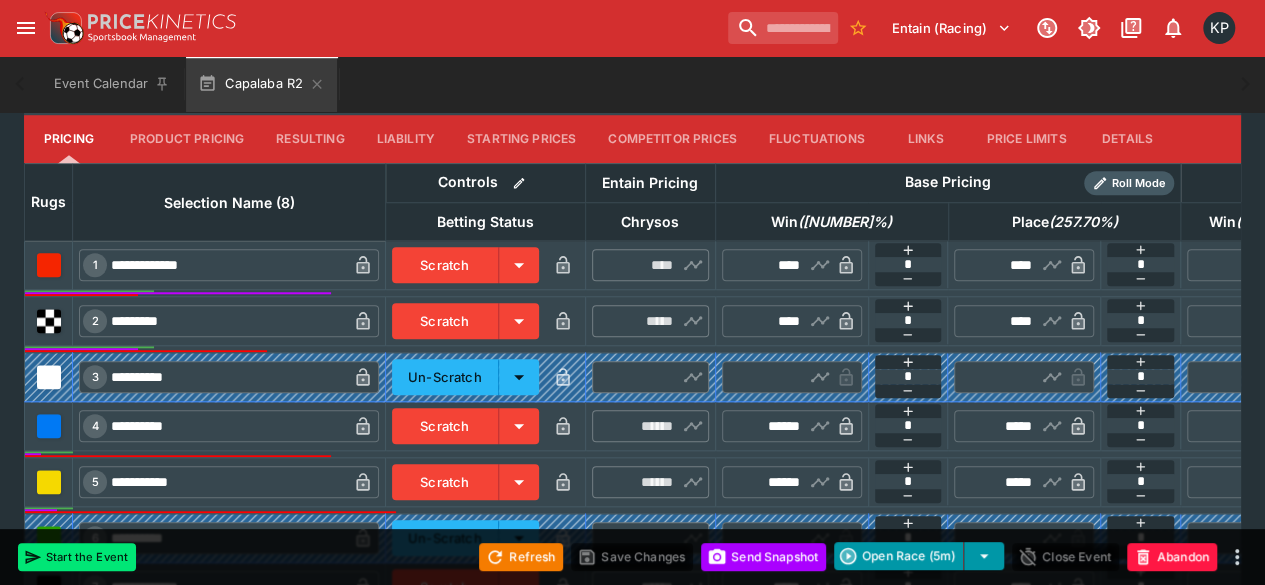 scroll, scrollTop: 747, scrollLeft: 0, axis: vertical 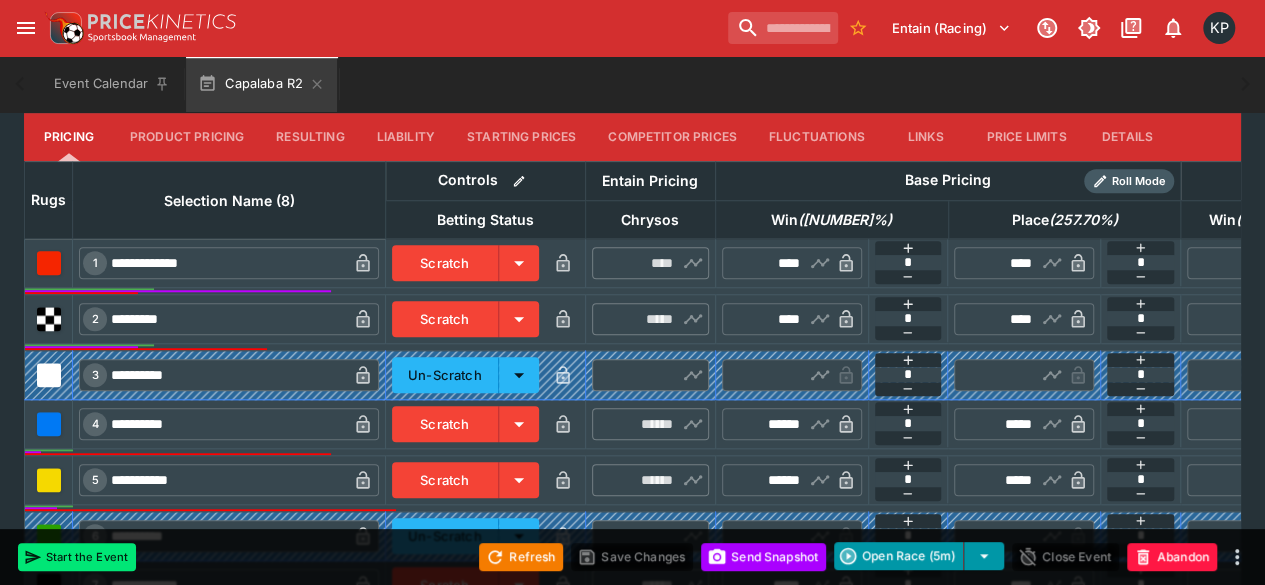click on "Resulting" at bounding box center [310, 137] 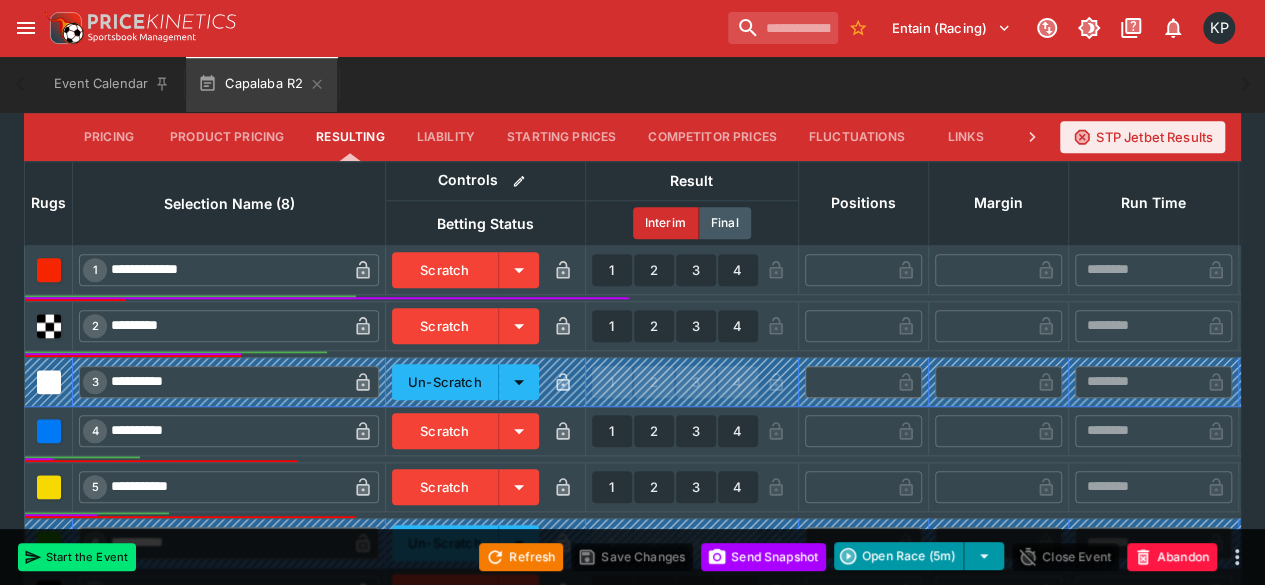 click on "1" at bounding box center [612, 270] 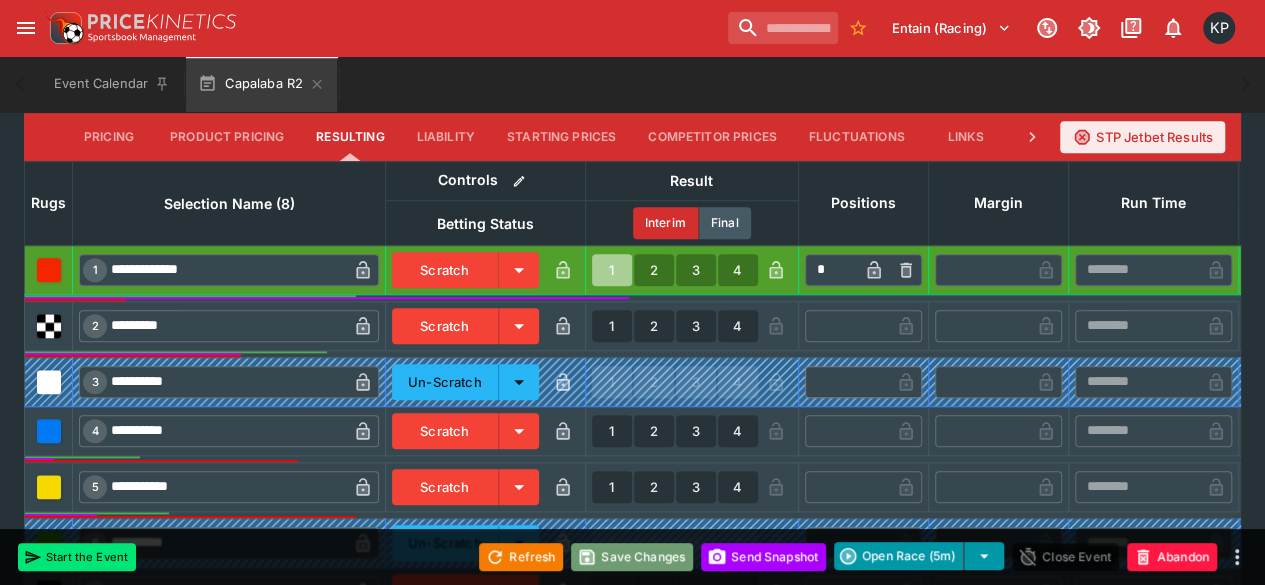 click on "Save Changes" at bounding box center (632, 557) 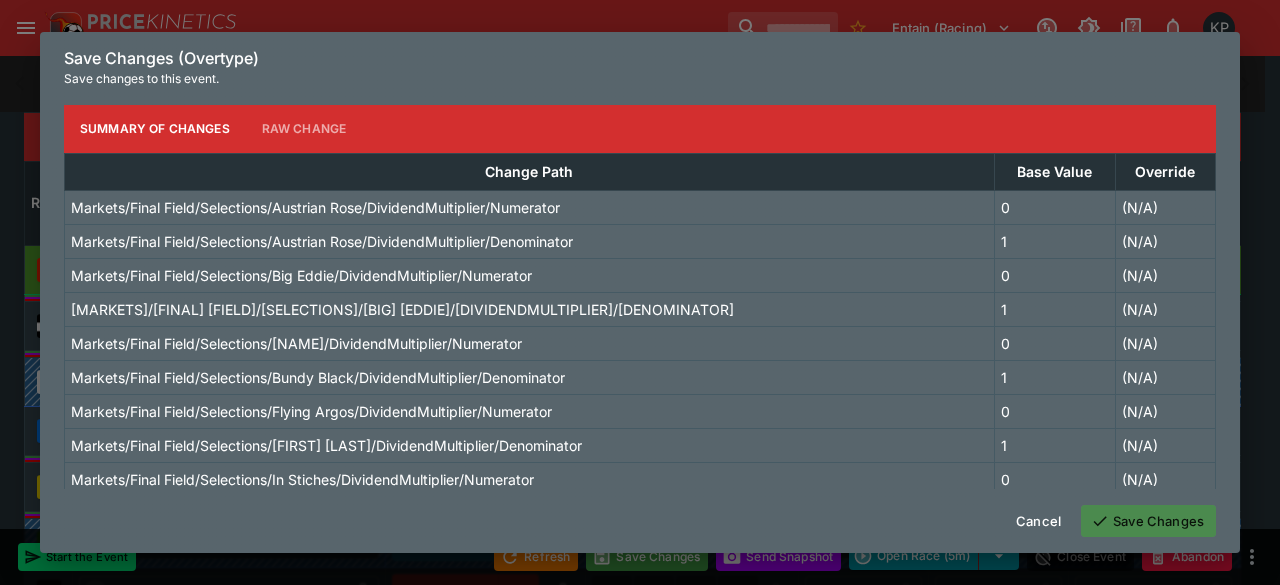 click on "Save Changes" at bounding box center (1148, 521) 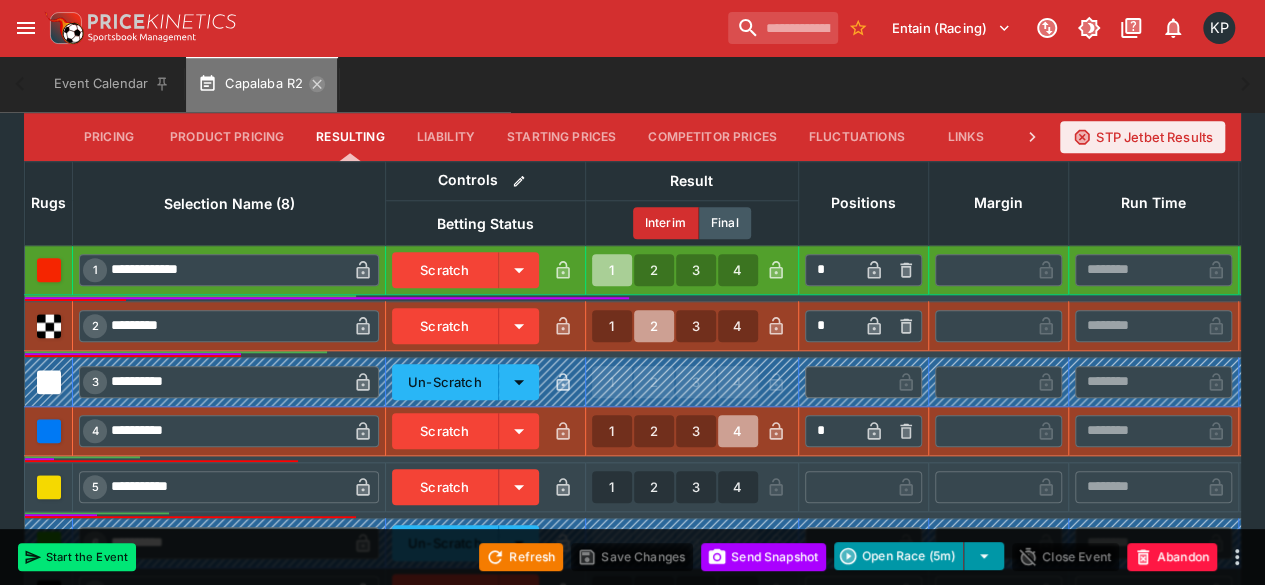 click 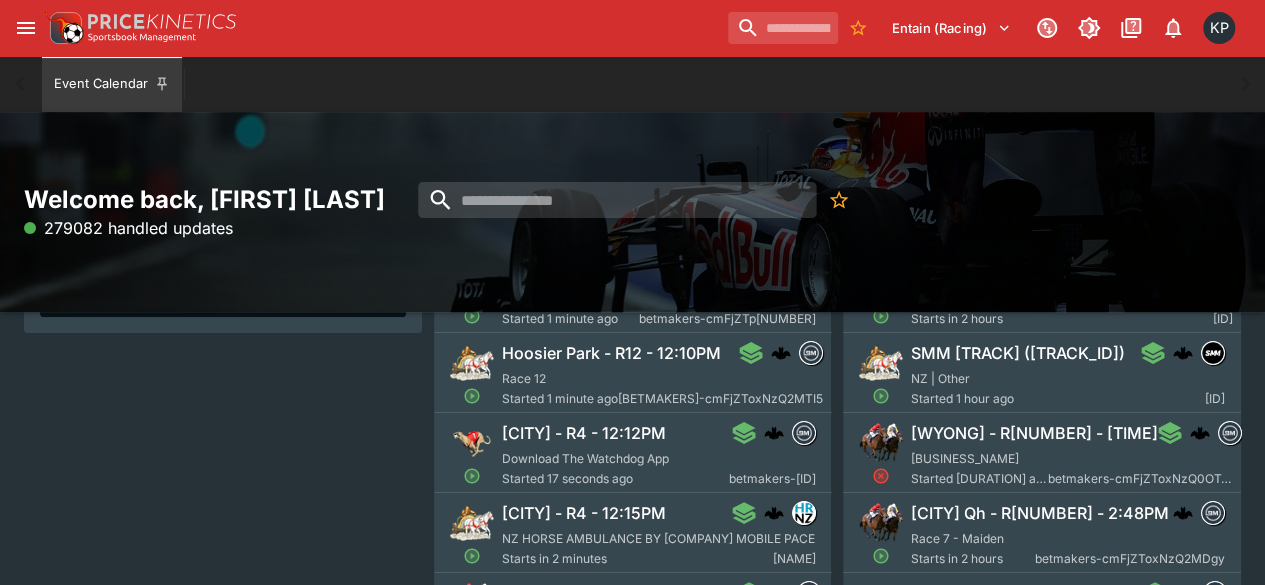 click on "Download The Watchdog App" at bounding box center [585, 458] 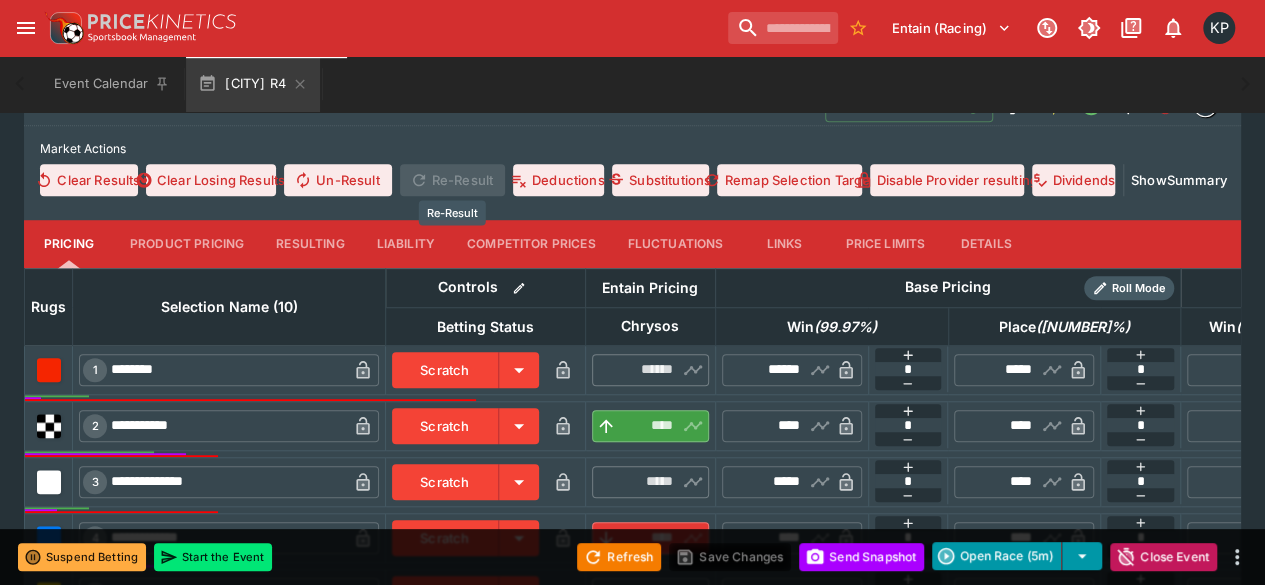 scroll, scrollTop: 644, scrollLeft: 0, axis: vertical 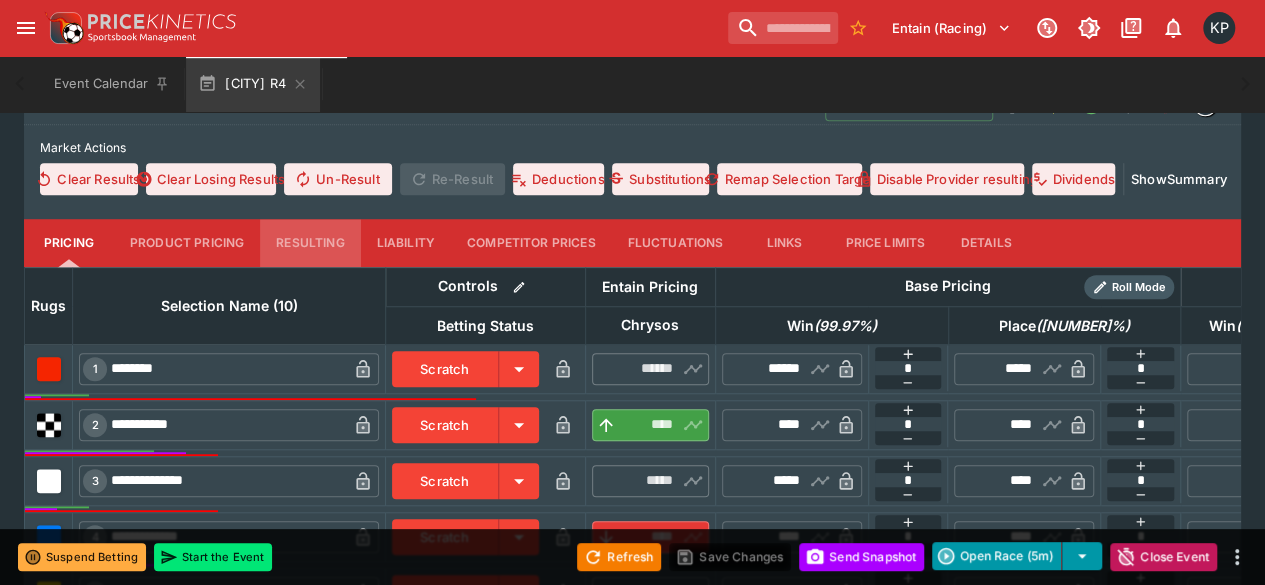 click on "Resulting" at bounding box center (310, 243) 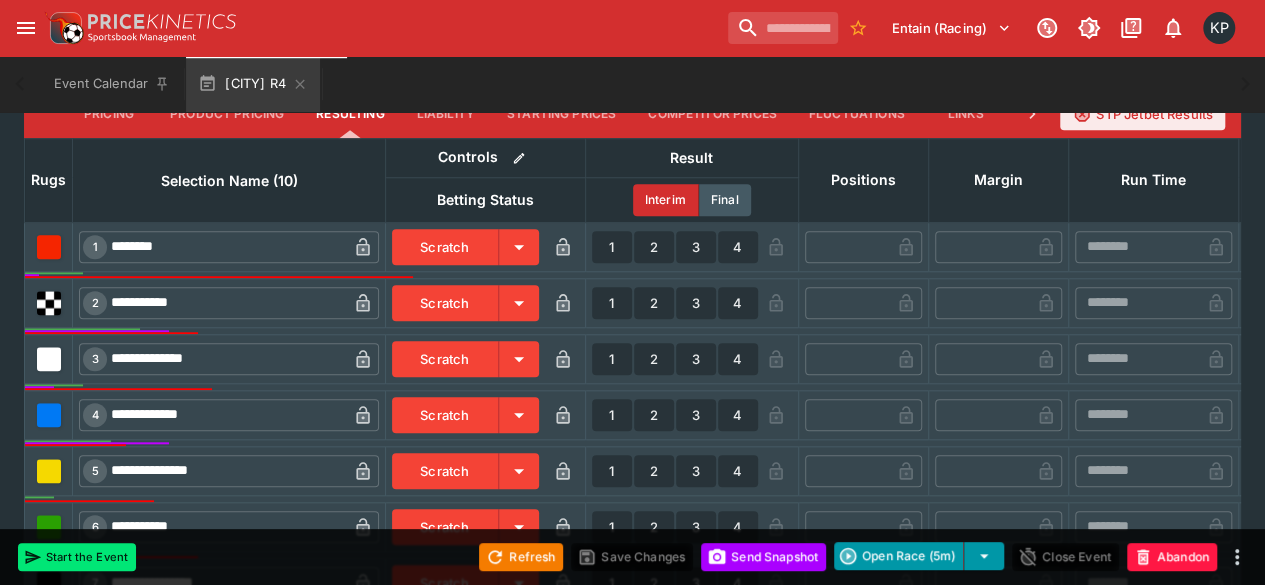 scroll, scrollTop: 776, scrollLeft: 0, axis: vertical 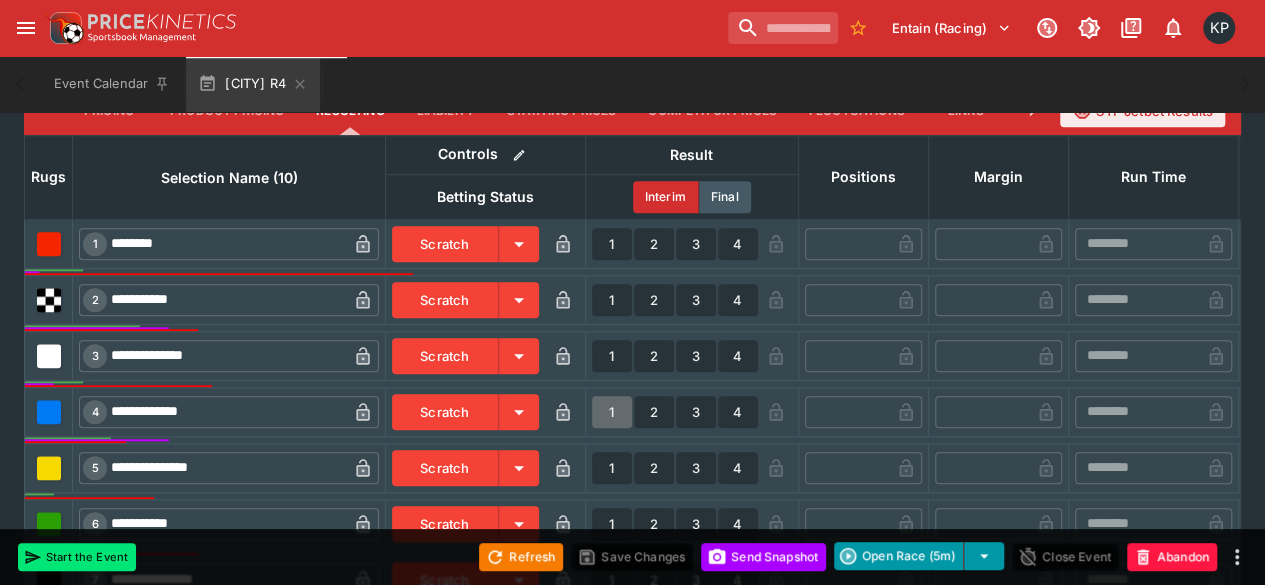 click on "1" at bounding box center [612, 412] 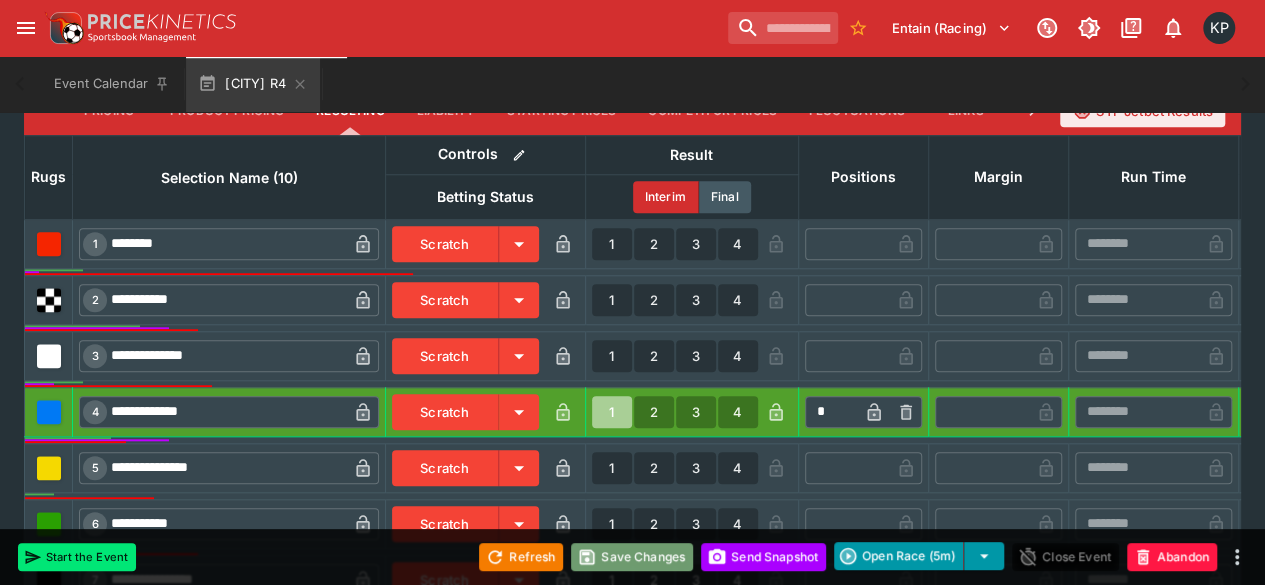 click on "Save Changes" at bounding box center [632, 557] 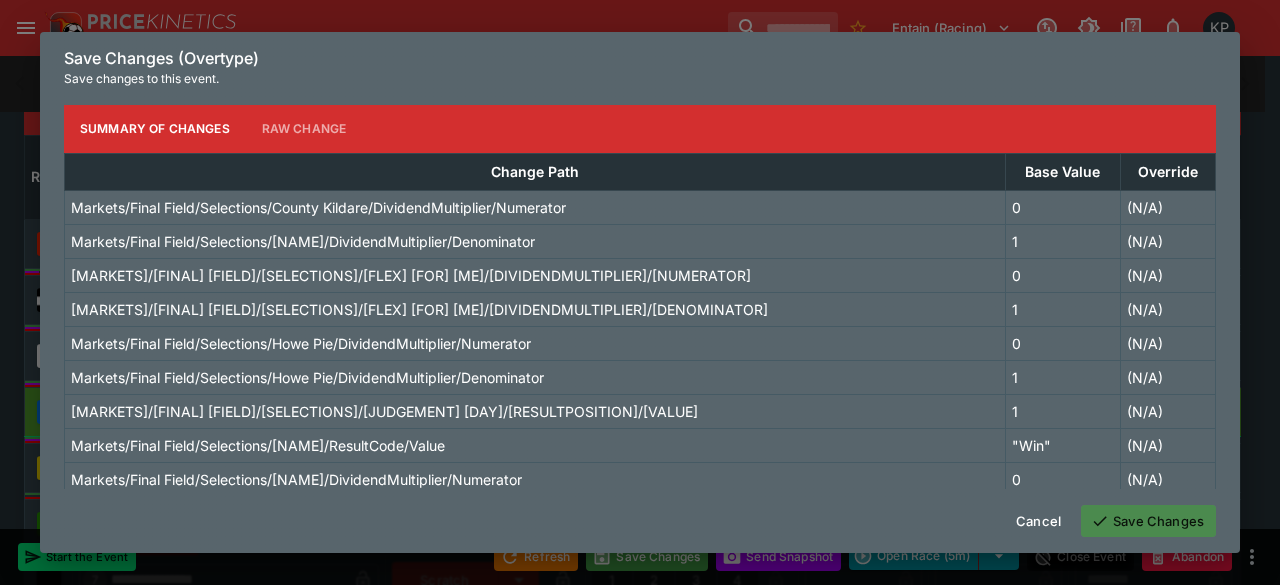 click on "Save Changes" at bounding box center (1148, 521) 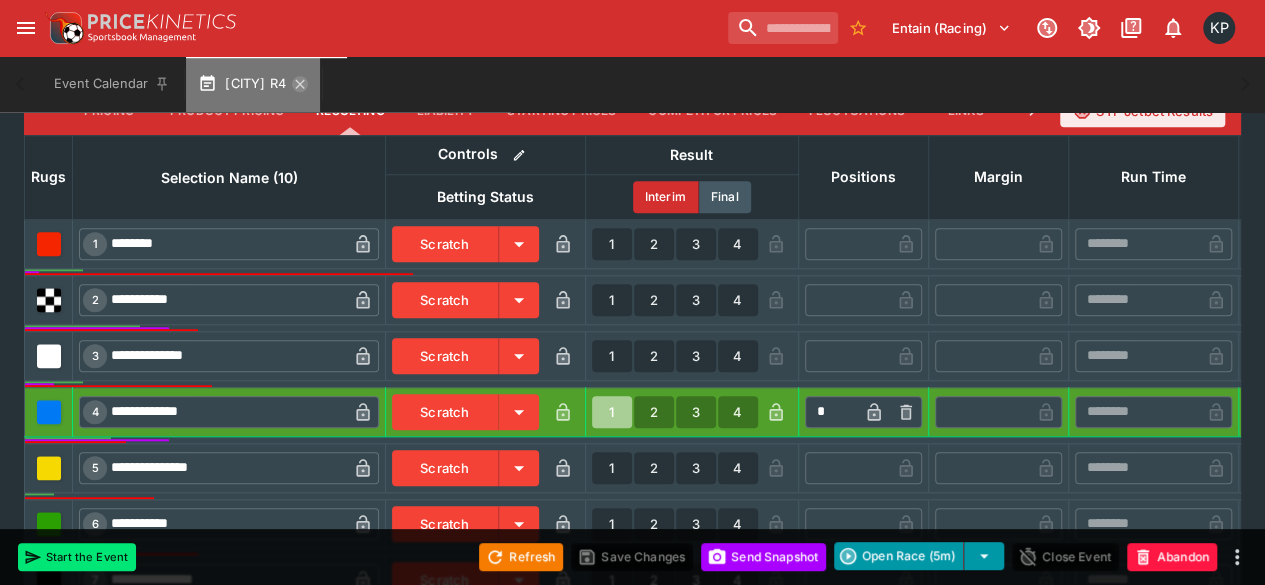 click 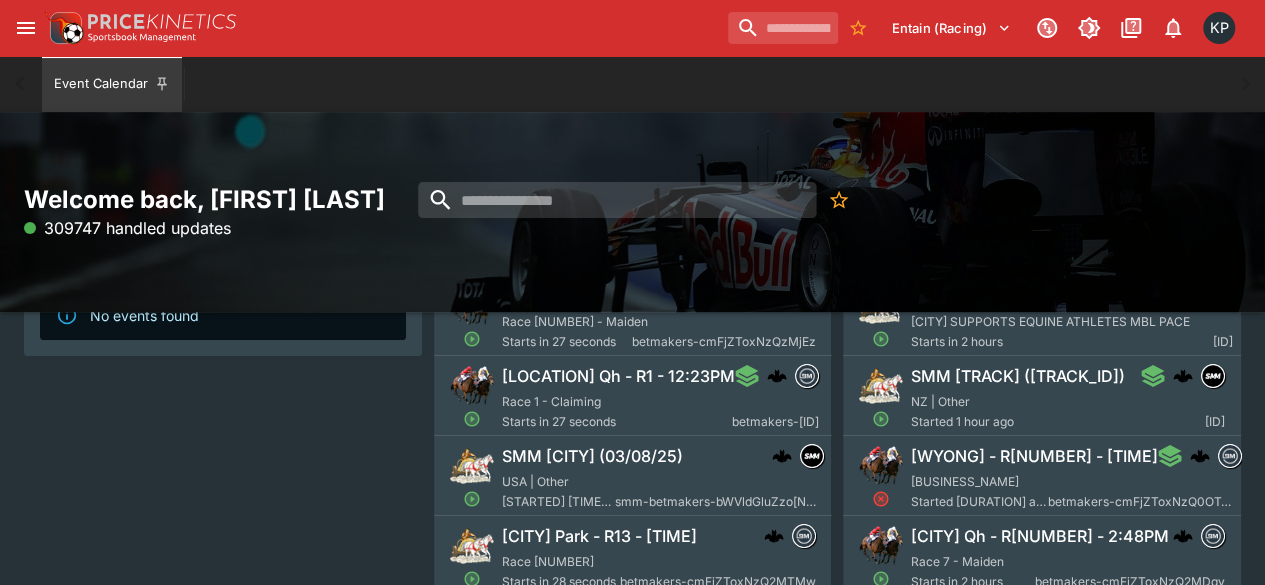 scroll, scrollTop: 194, scrollLeft: 0, axis: vertical 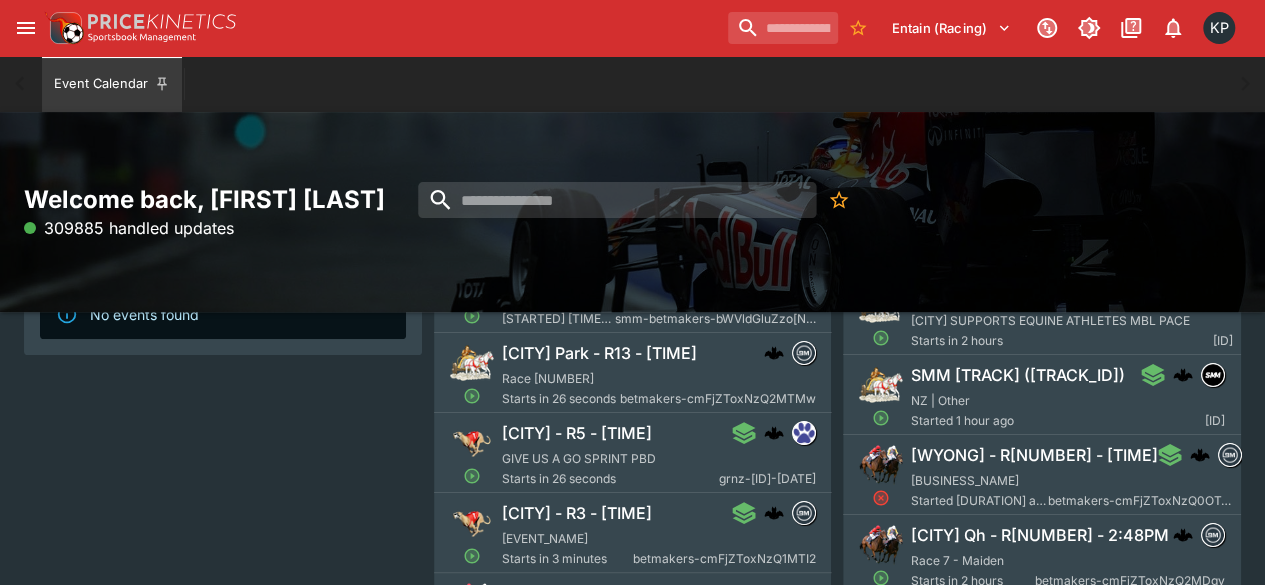 click on "GIVE US A GO SPRINT PBD" at bounding box center [579, 458] 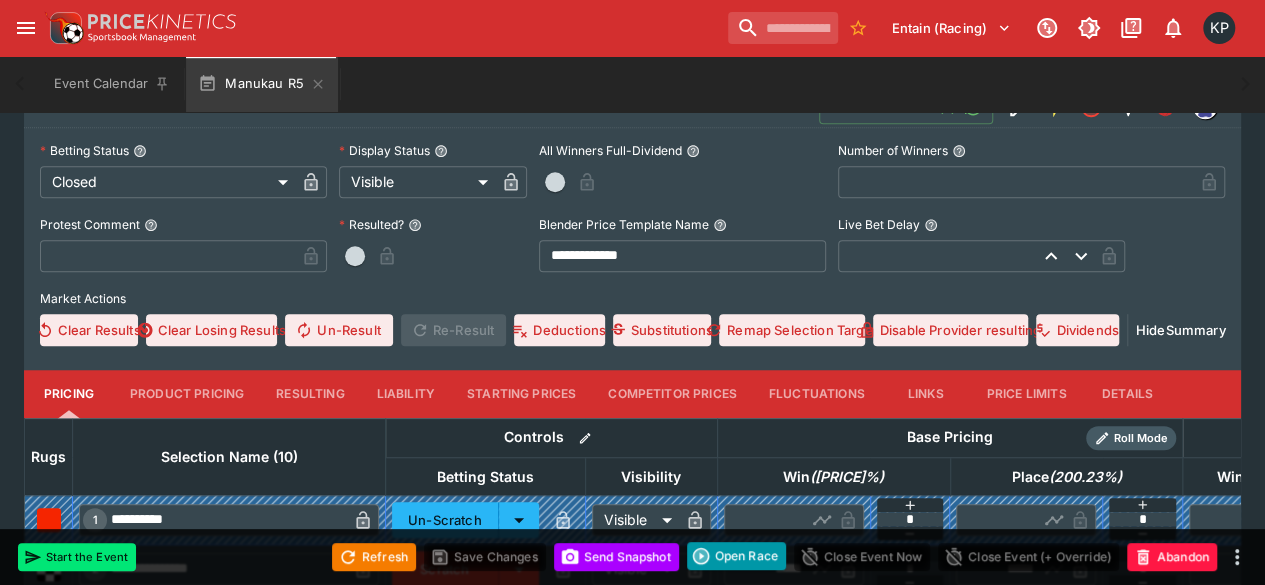 scroll, scrollTop: 646, scrollLeft: 0, axis: vertical 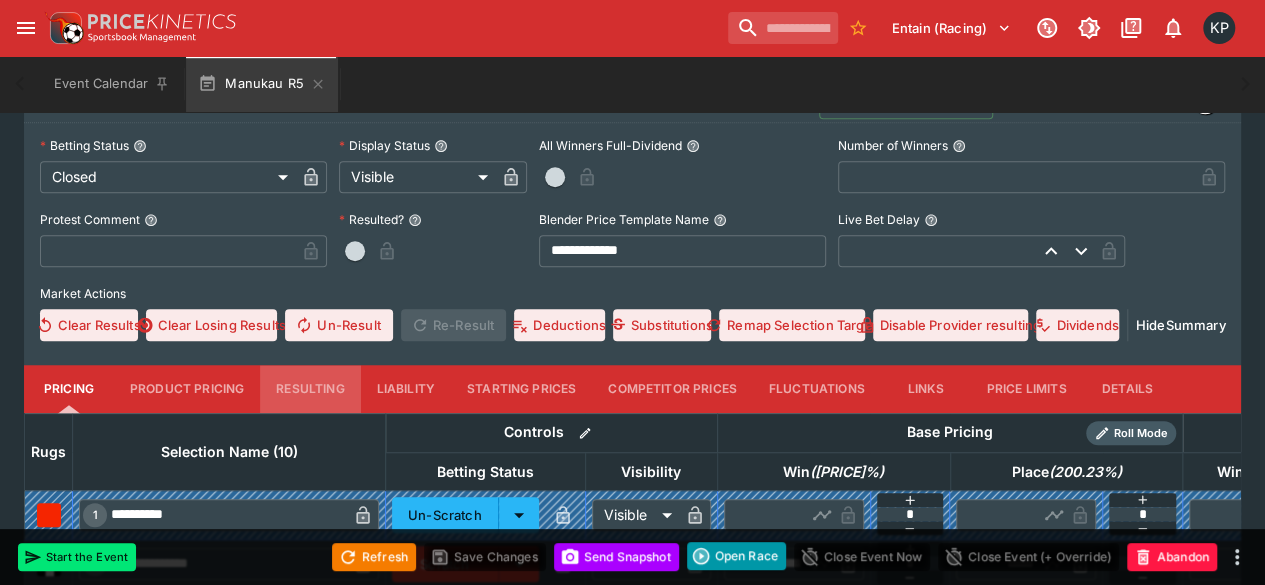 click on "Resulting" at bounding box center [310, 389] 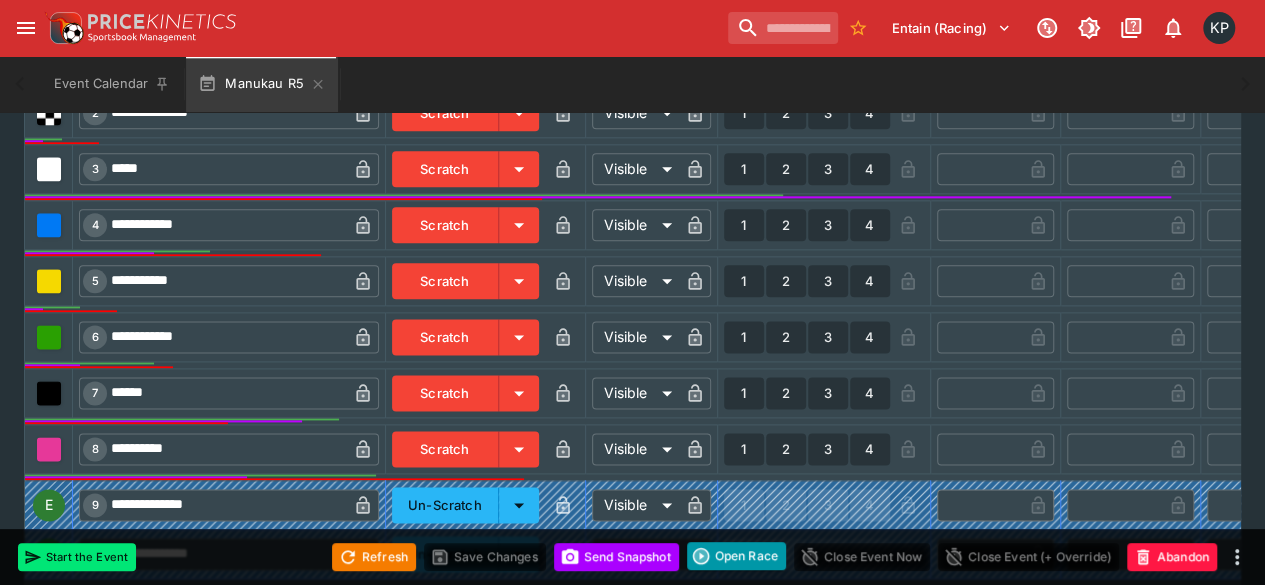 scroll, scrollTop: 1105, scrollLeft: 0, axis: vertical 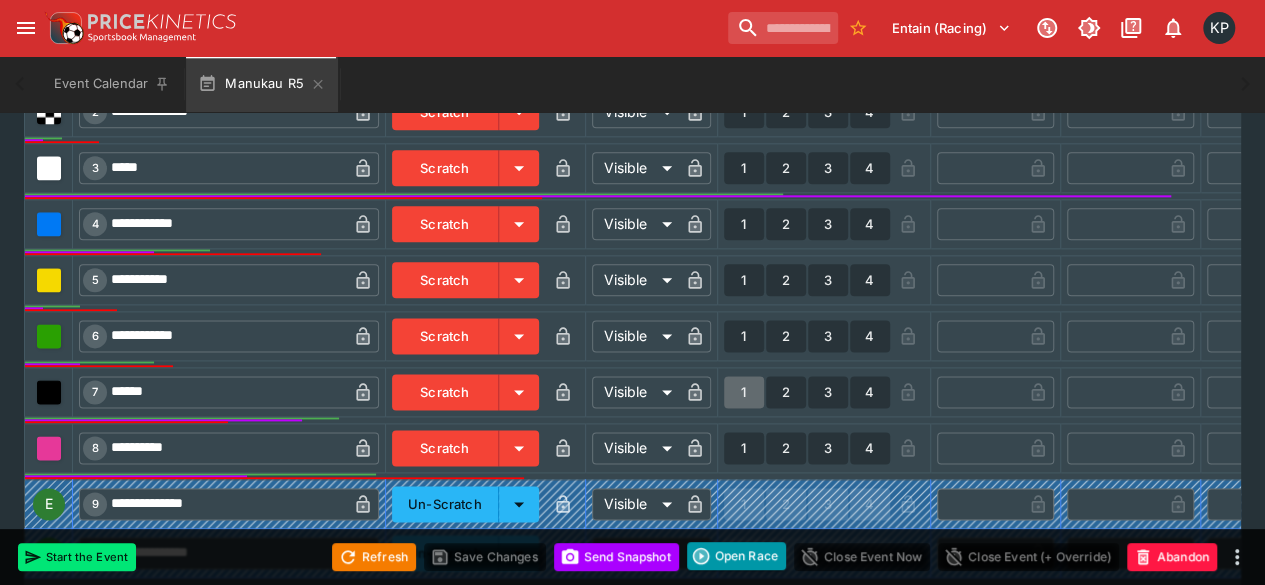 click on "1" at bounding box center (744, 392) 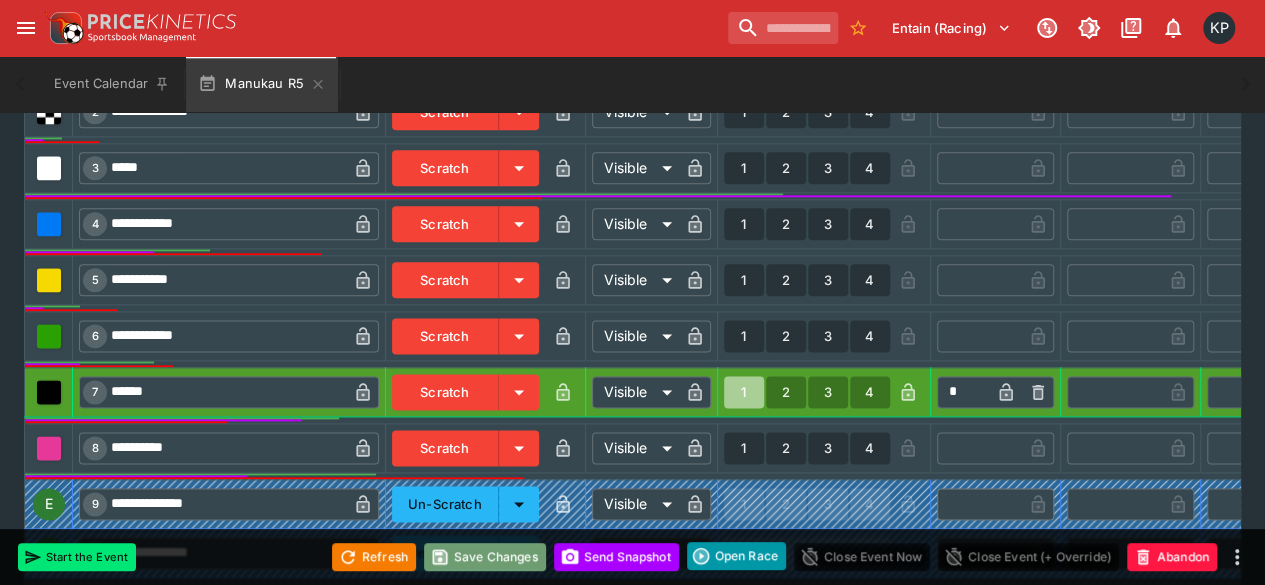 click on "Save Changes" at bounding box center (485, 557) 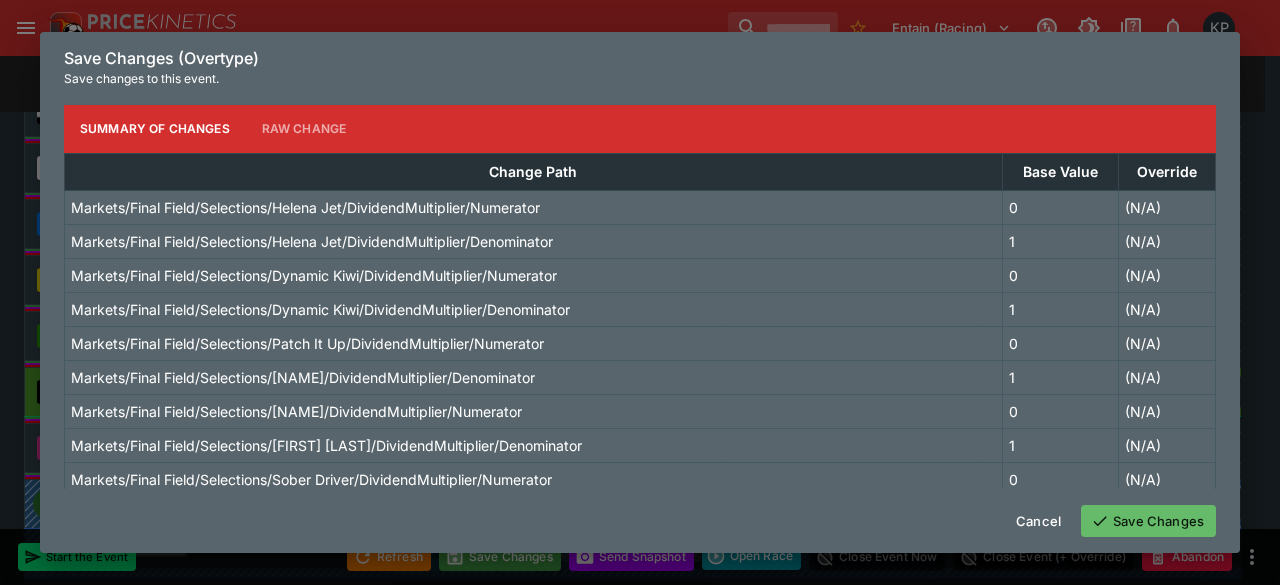 click on "Save Changes" at bounding box center (1148, 521) 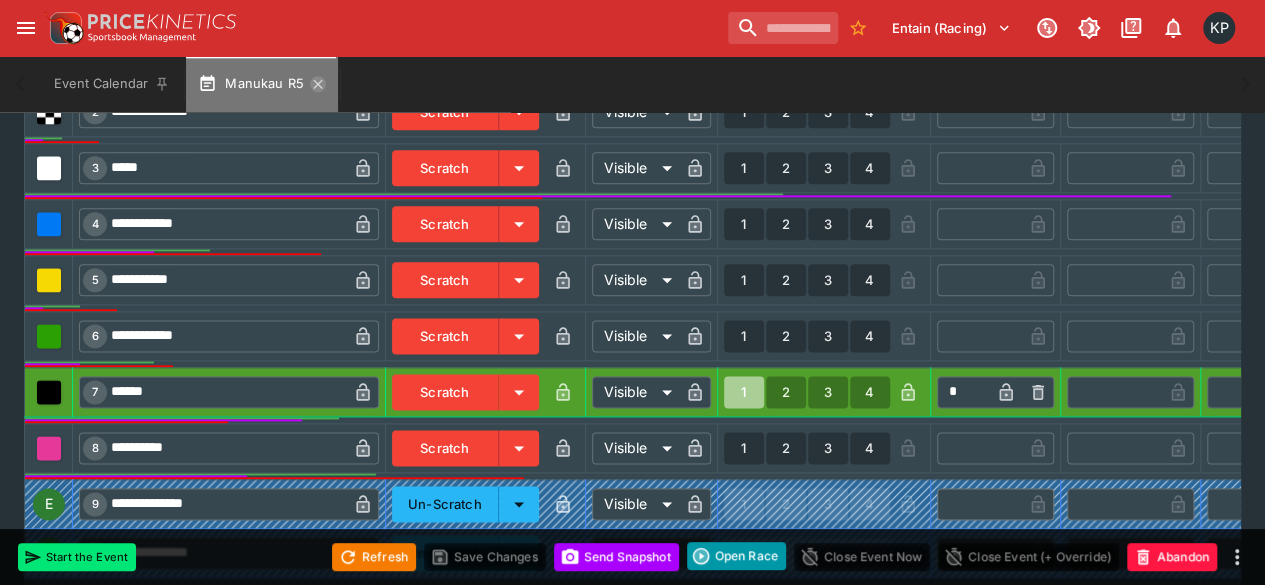 click 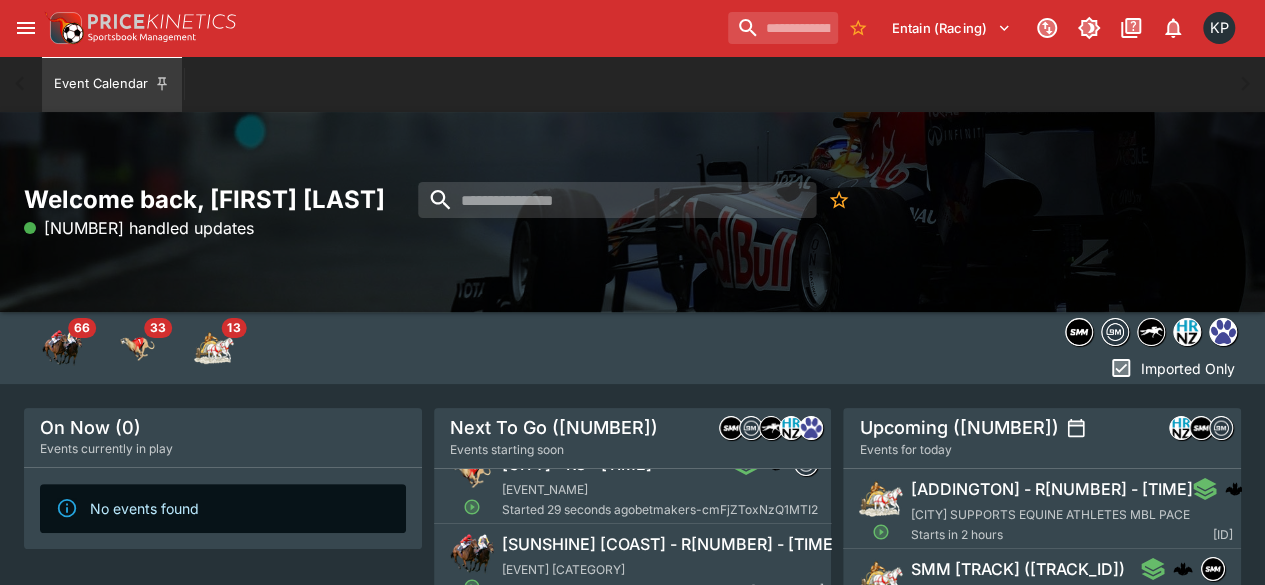 scroll, scrollTop: 188, scrollLeft: 0, axis: vertical 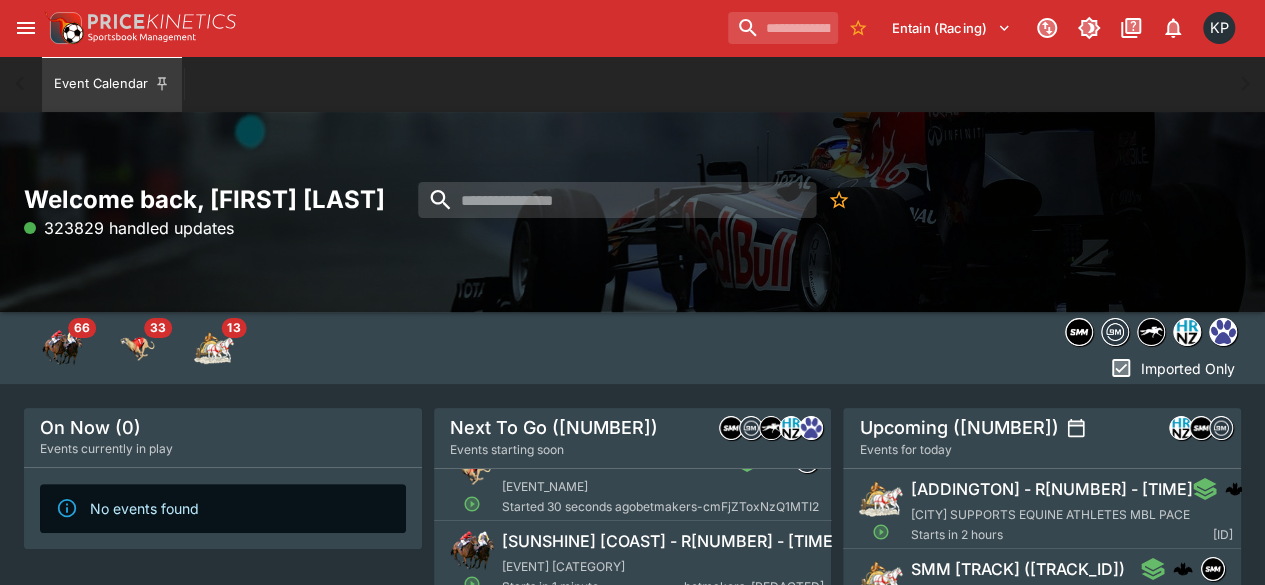 click on "Capalaba - R3 - 12:26PM Annual Pest Management Maiden Started 30 seconds ago betmakers-cmFjZToxNzQ1MTI2" at bounding box center (660, 483) 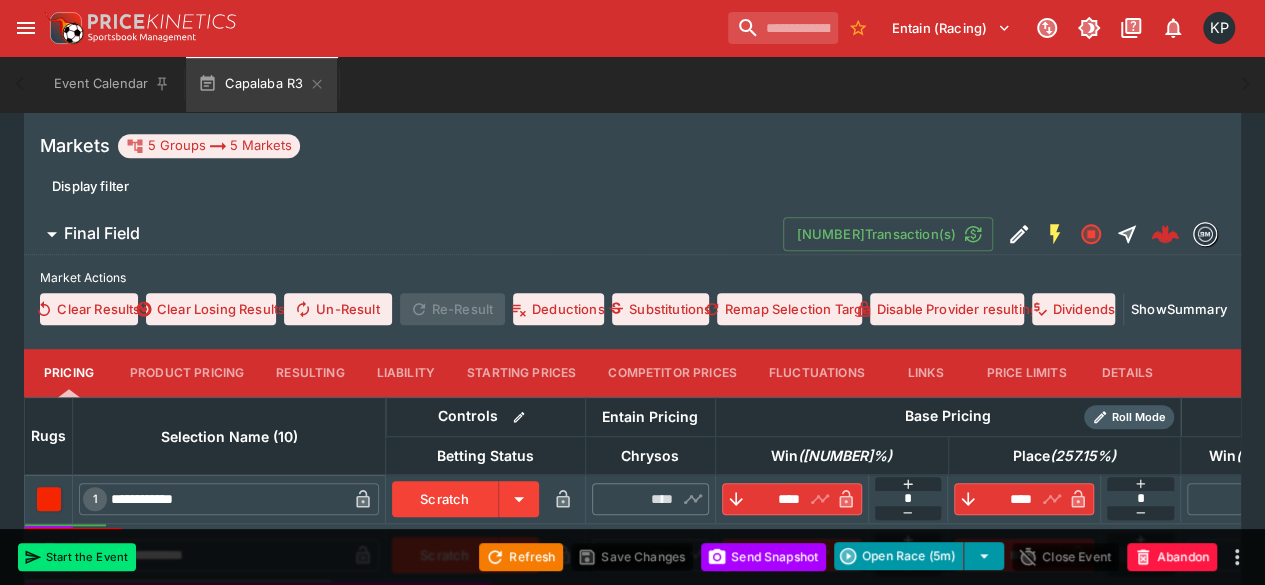 scroll, scrollTop: 619, scrollLeft: 0, axis: vertical 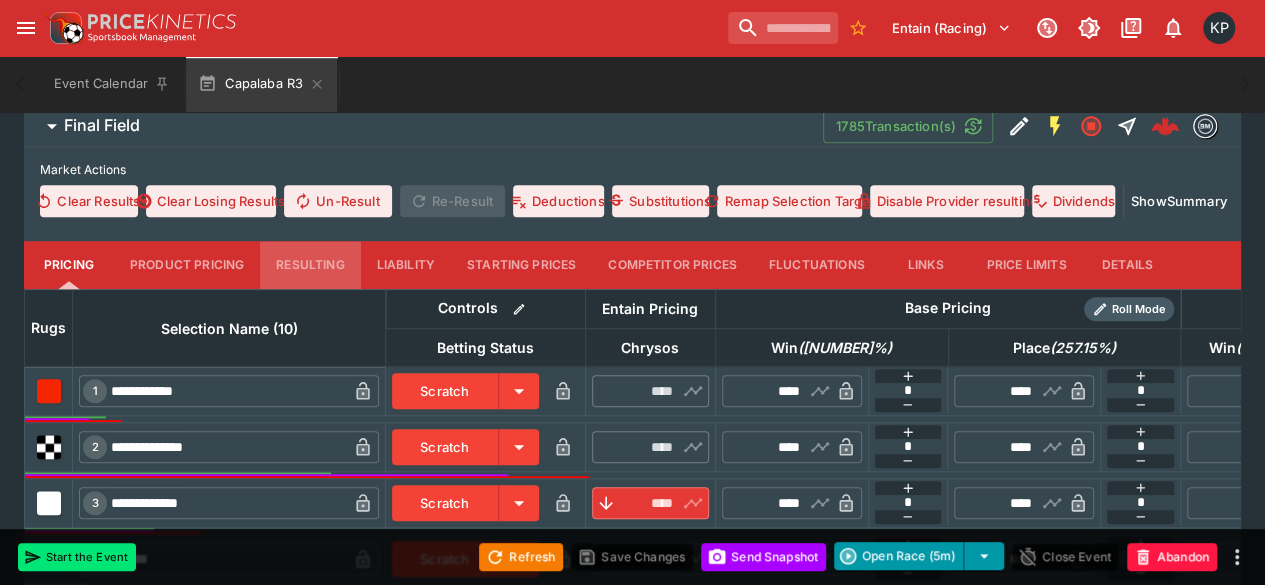click on "Resulting" at bounding box center [310, 265] 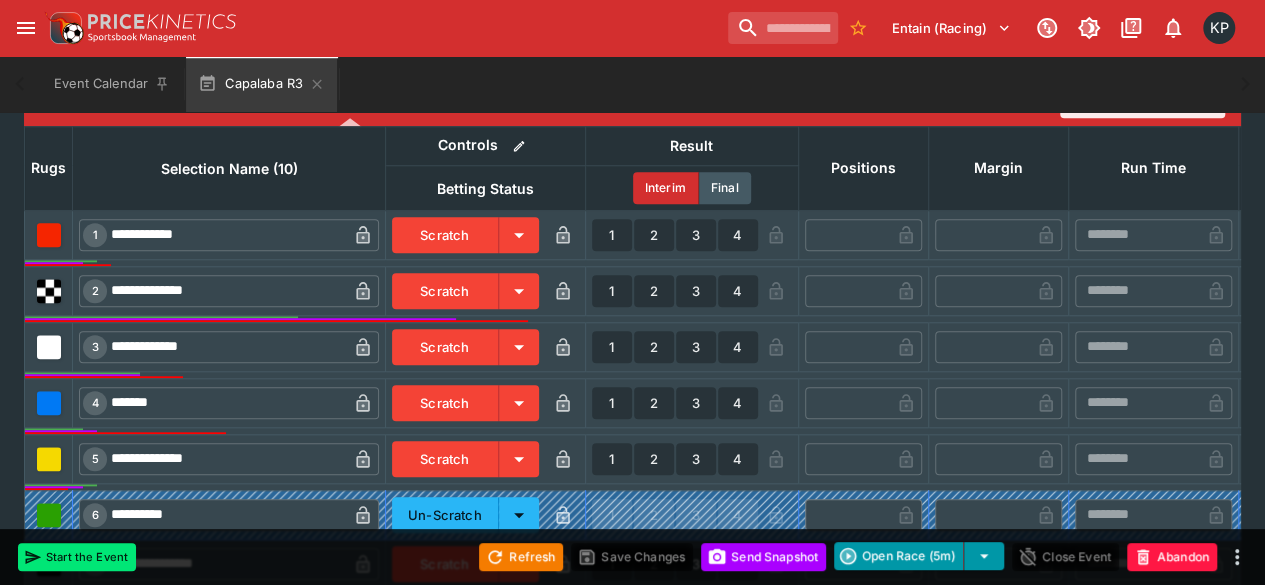 scroll, scrollTop: 786, scrollLeft: 0, axis: vertical 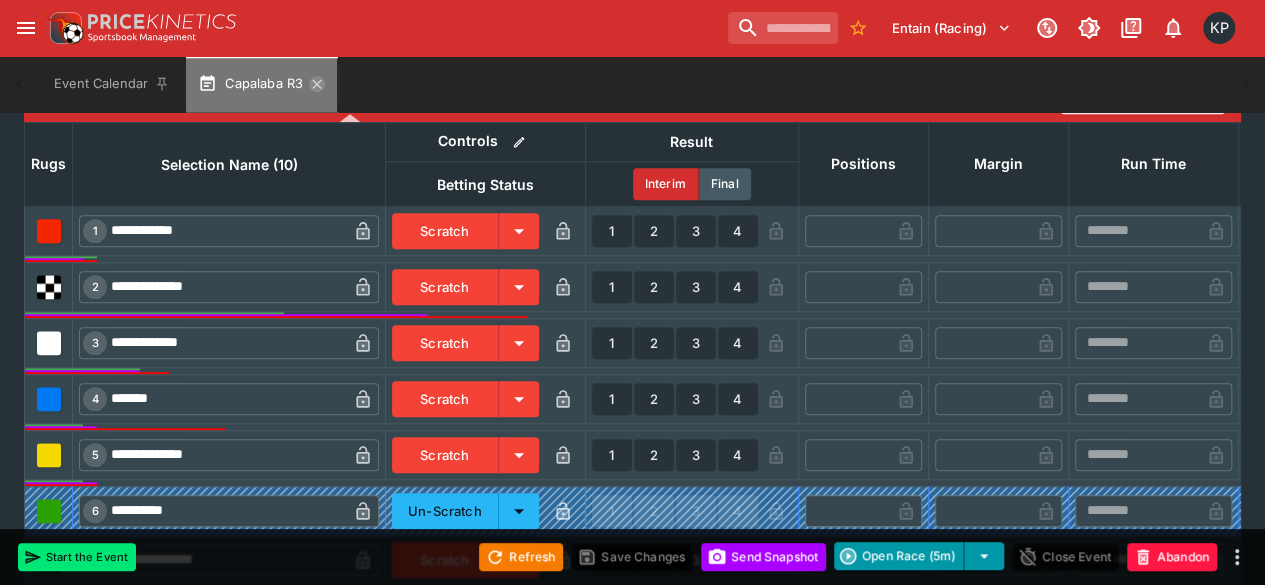 click 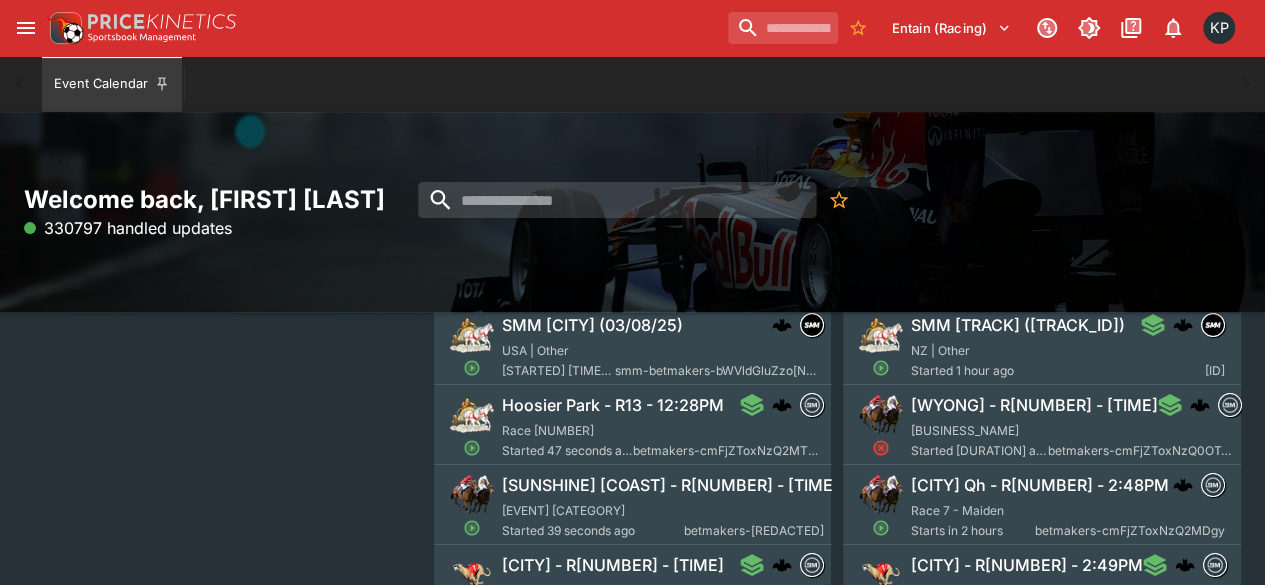 scroll, scrollTop: 246, scrollLeft: 0, axis: vertical 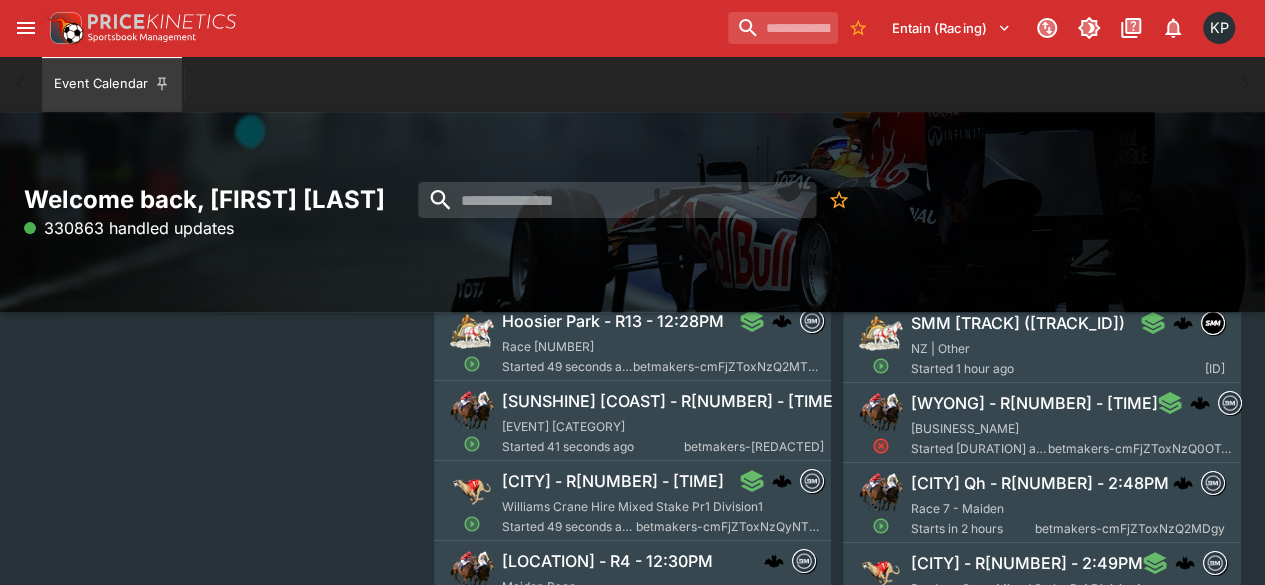 click on "Started 49 seconds ago" at bounding box center [568, 527] 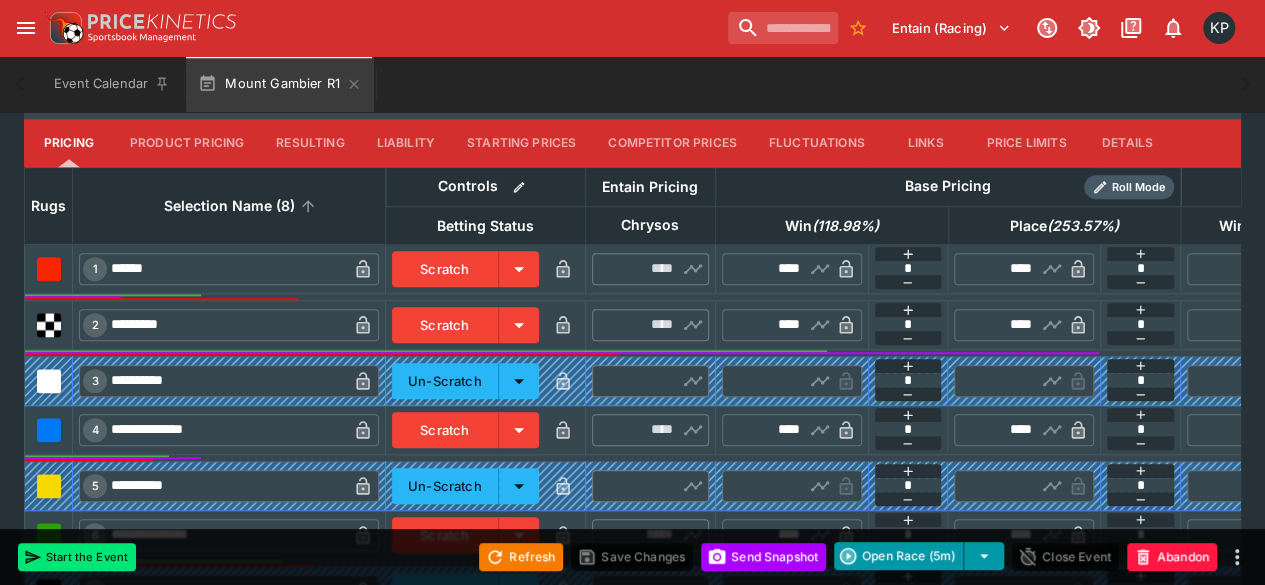 scroll, scrollTop: 745, scrollLeft: 0, axis: vertical 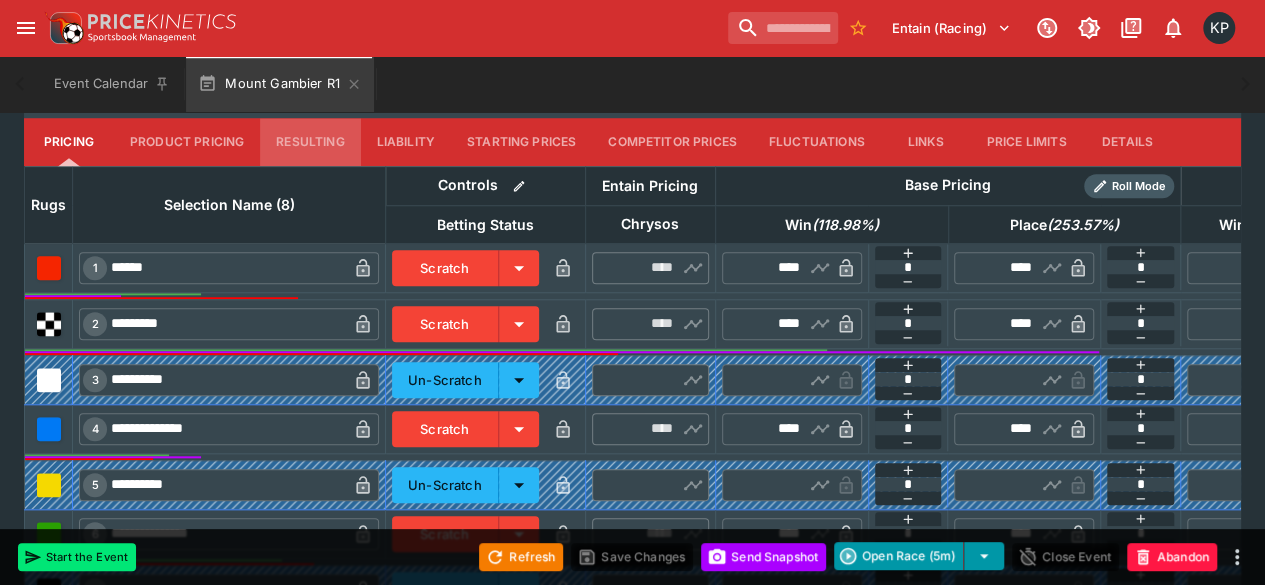click on "Resulting" at bounding box center [310, 142] 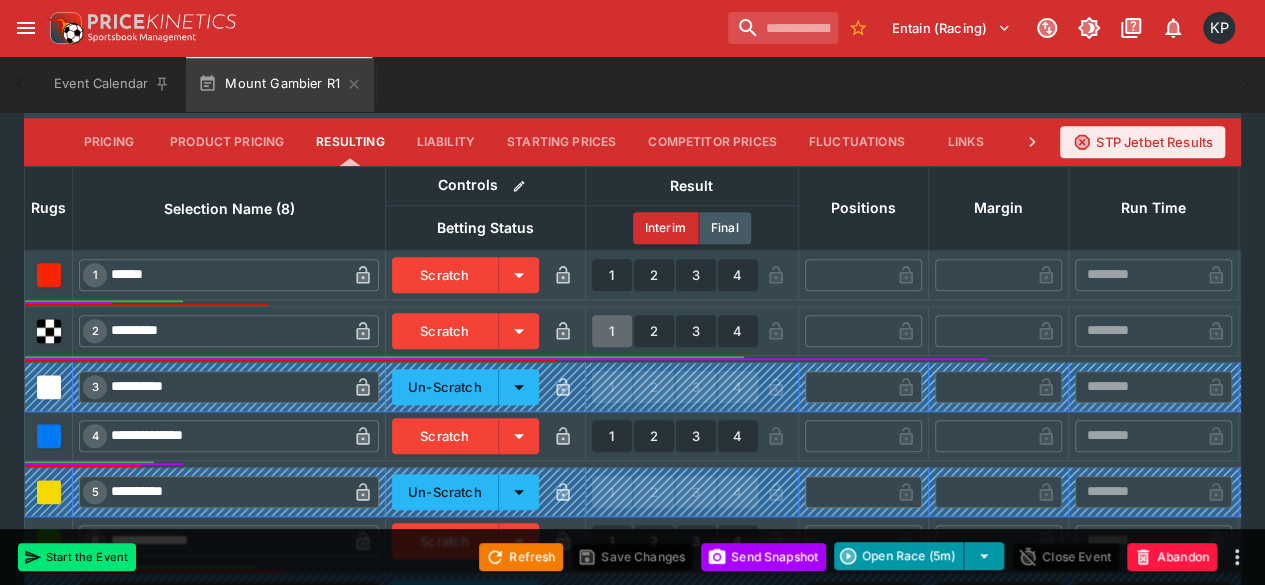 click on "1" at bounding box center [612, 331] 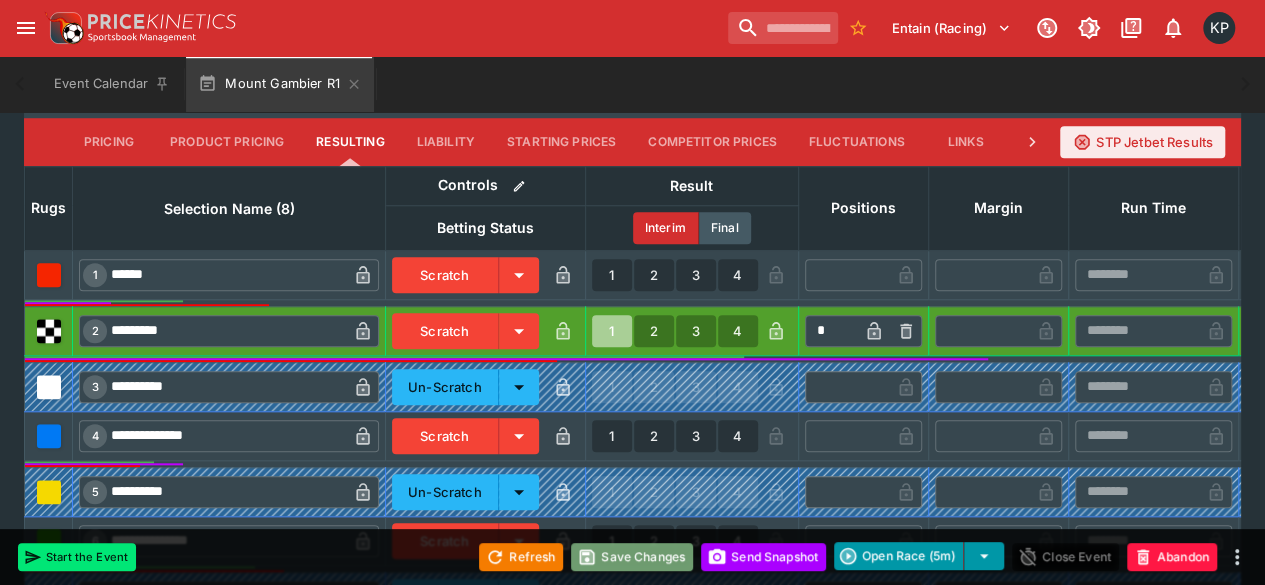 click on "Save Changes" at bounding box center (632, 557) 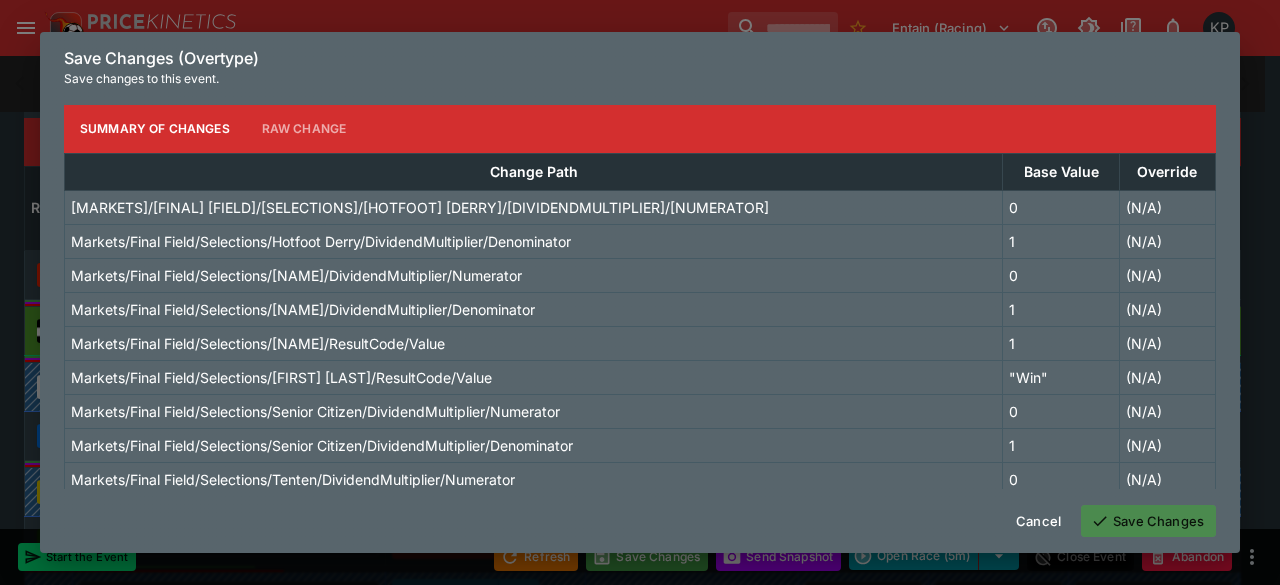 click on "Save Changes" at bounding box center (1148, 521) 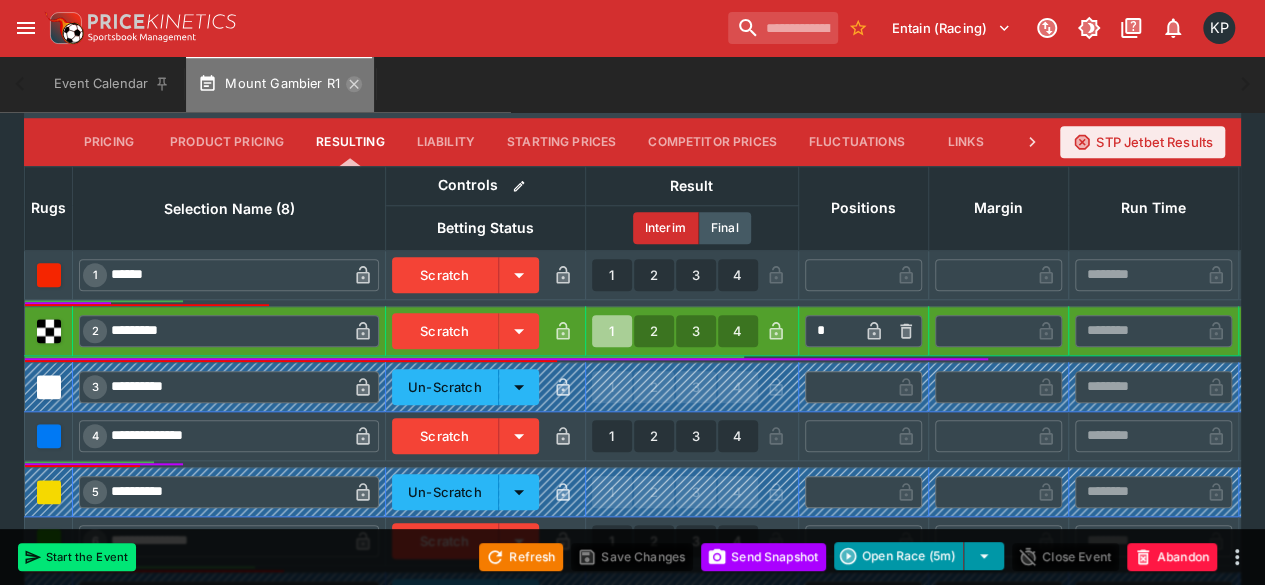 click 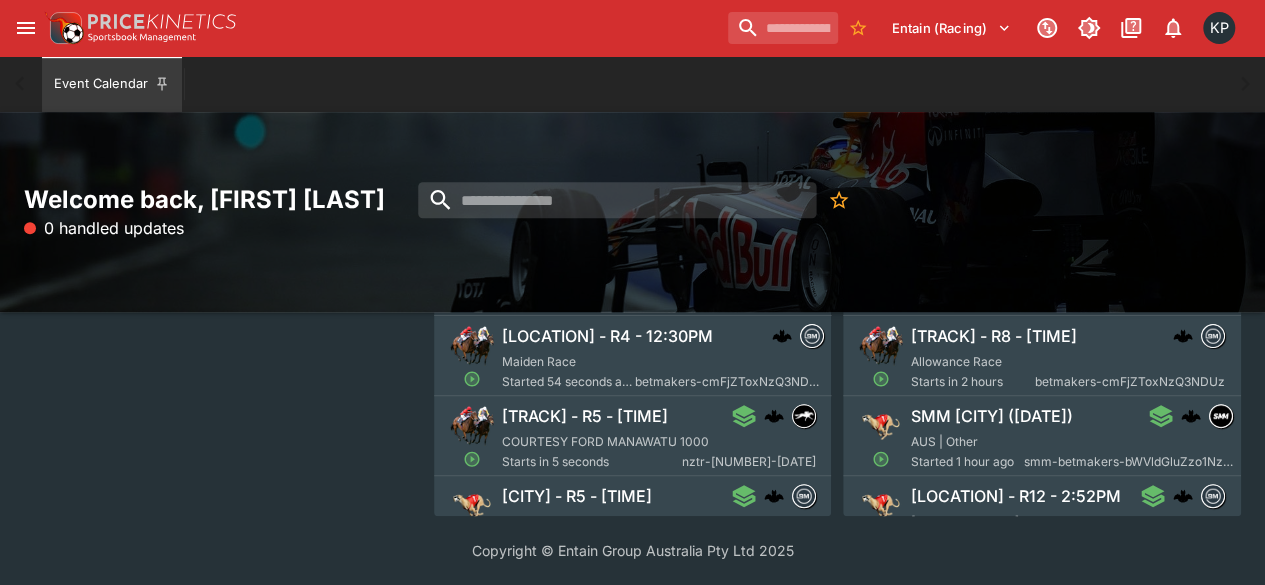 scroll, scrollTop: 0, scrollLeft: 0, axis: both 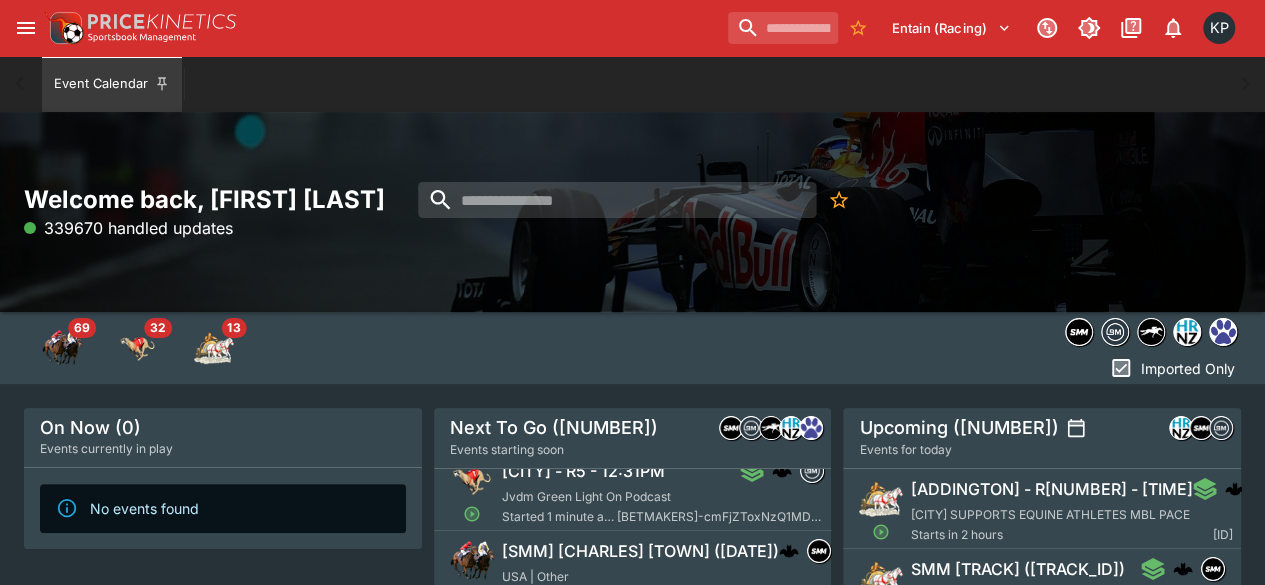 click on "Jvdm Green Light On Podcast" at bounding box center [586, 496] 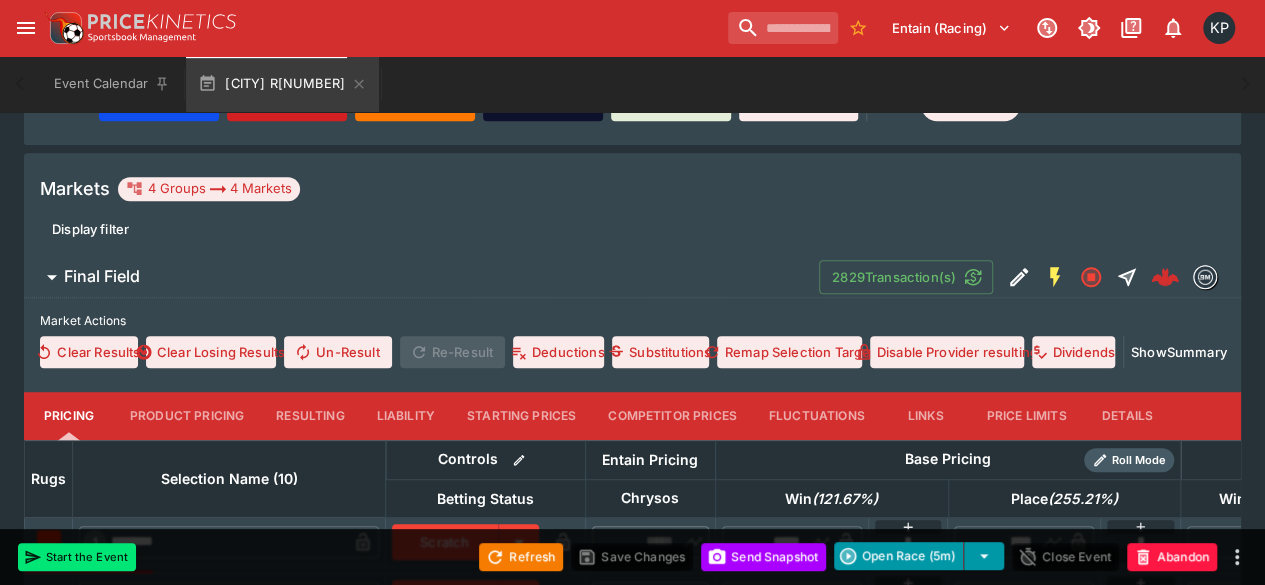 scroll, scrollTop: 516, scrollLeft: 0, axis: vertical 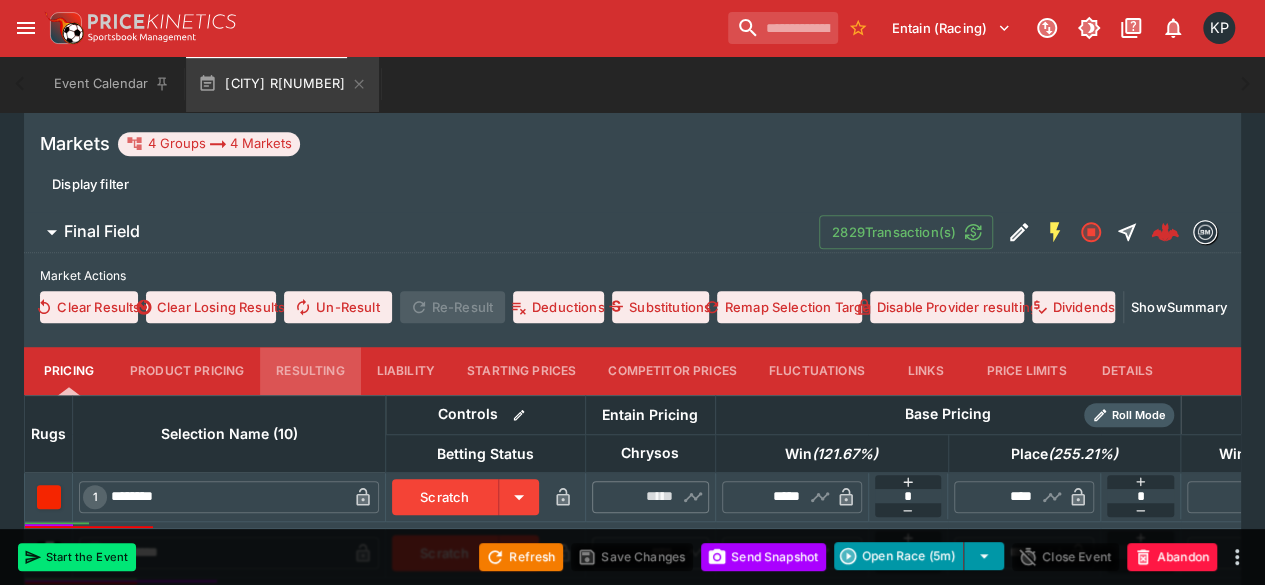 click on "Resulting" at bounding box center [310, 371] 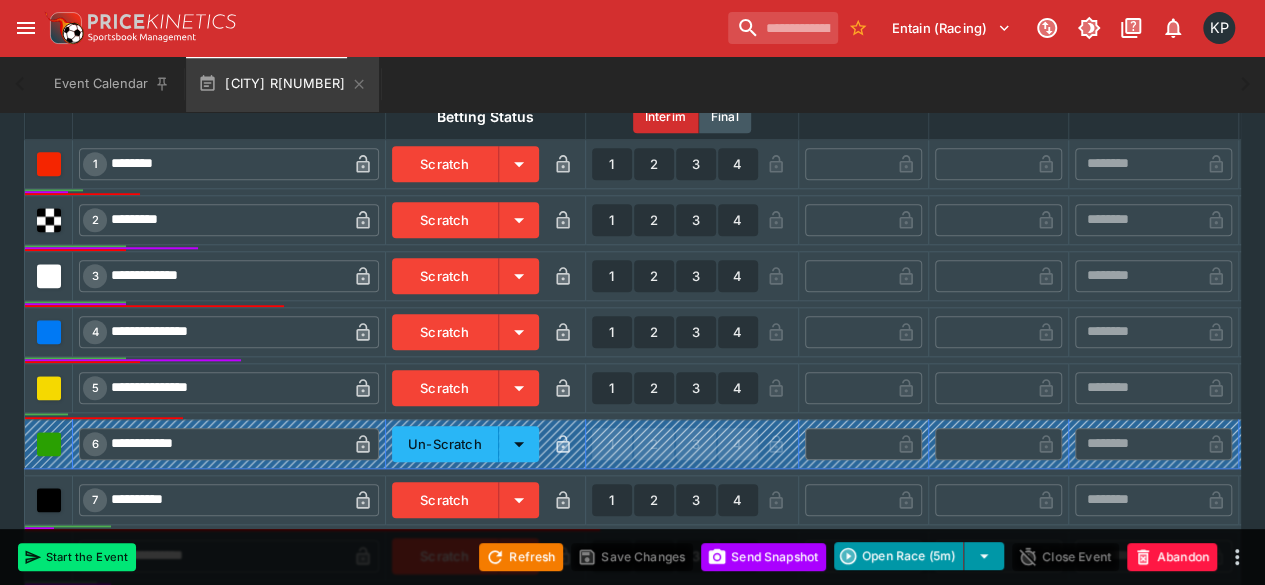 scroll, scrollTop: 858, scrollLeft: 0, axis: vertical 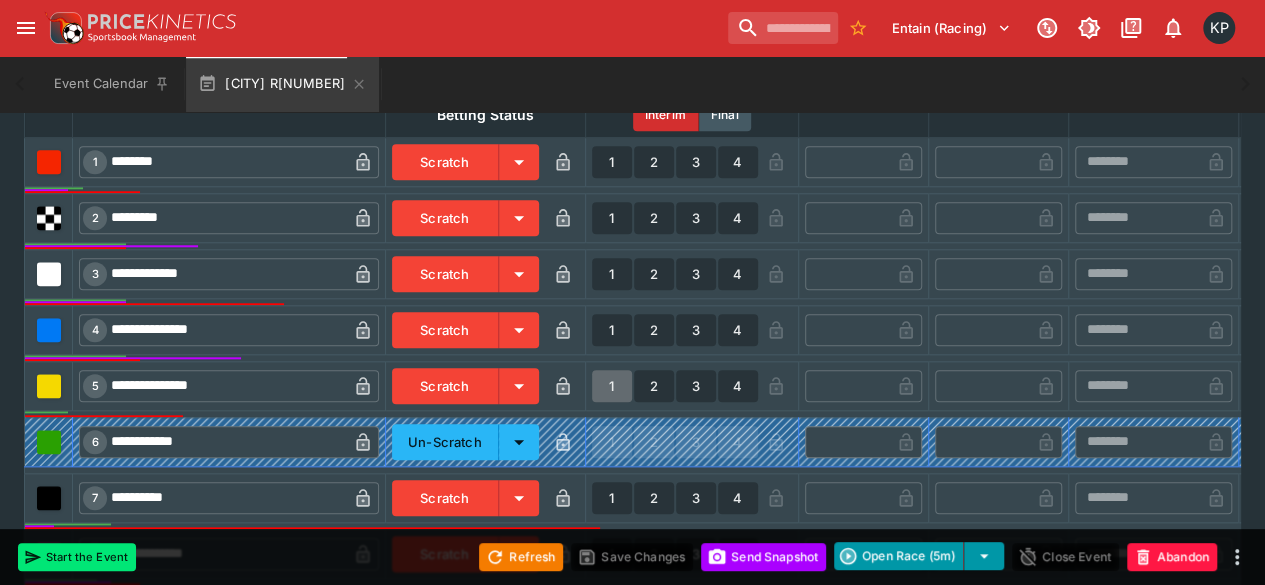 click on "1" at bounding box center [612, 386] 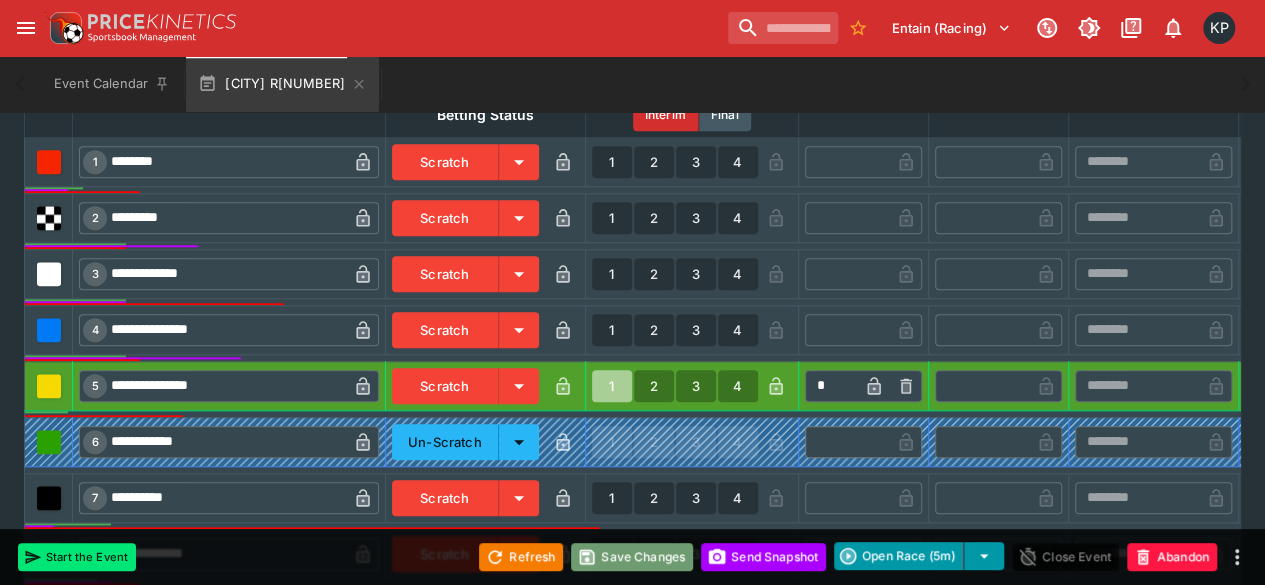 click on "Save Changes" at bounding box center (632, 557) 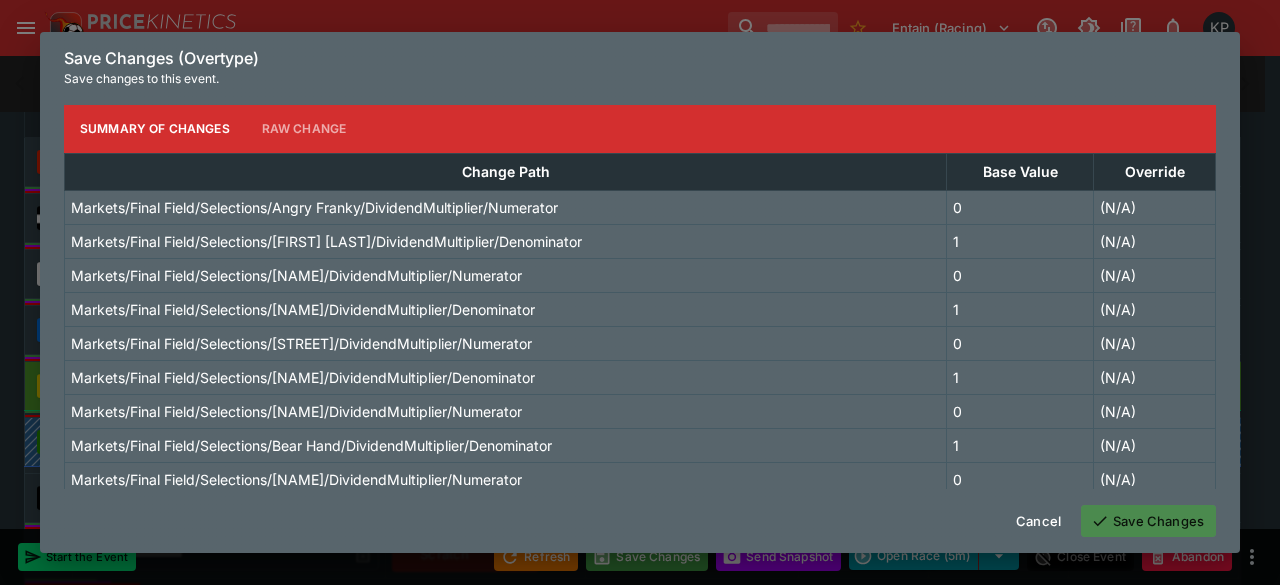 click on "Save Changes" at bounding box center (1148, 521) 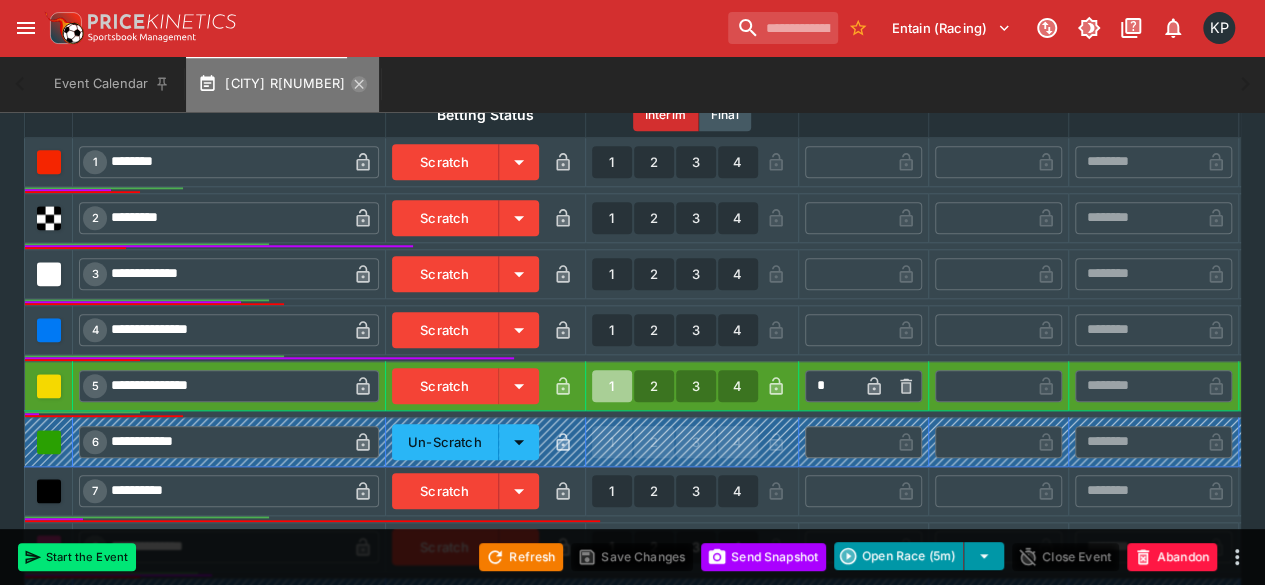 click 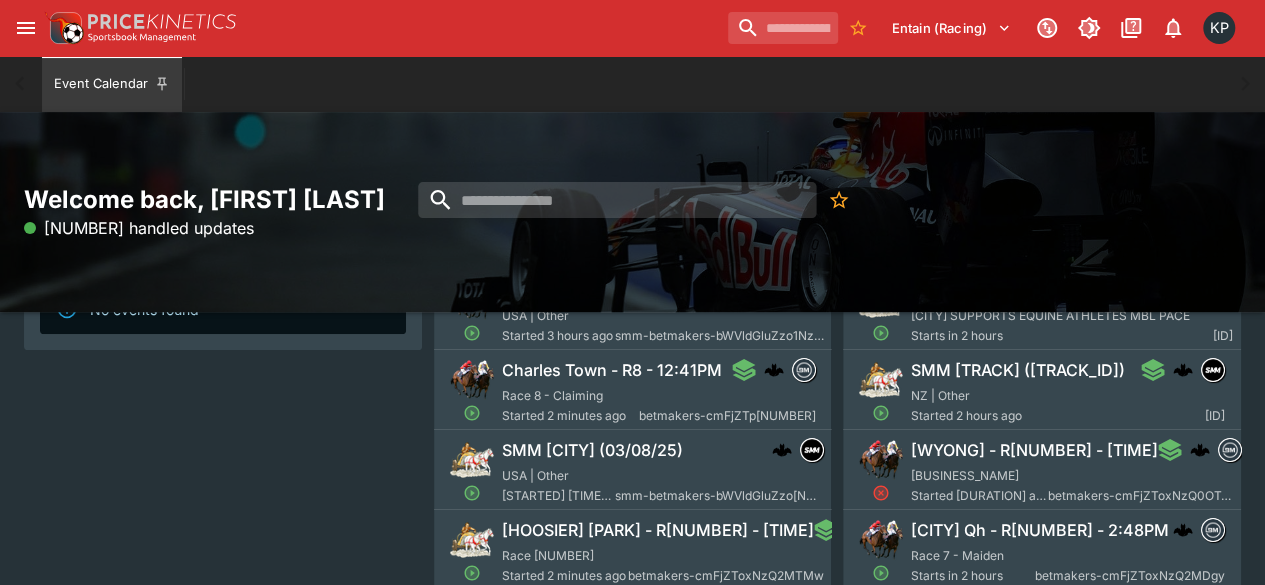 scroll, scrollTop: 216, scrollLeft: 0, axis: vertical 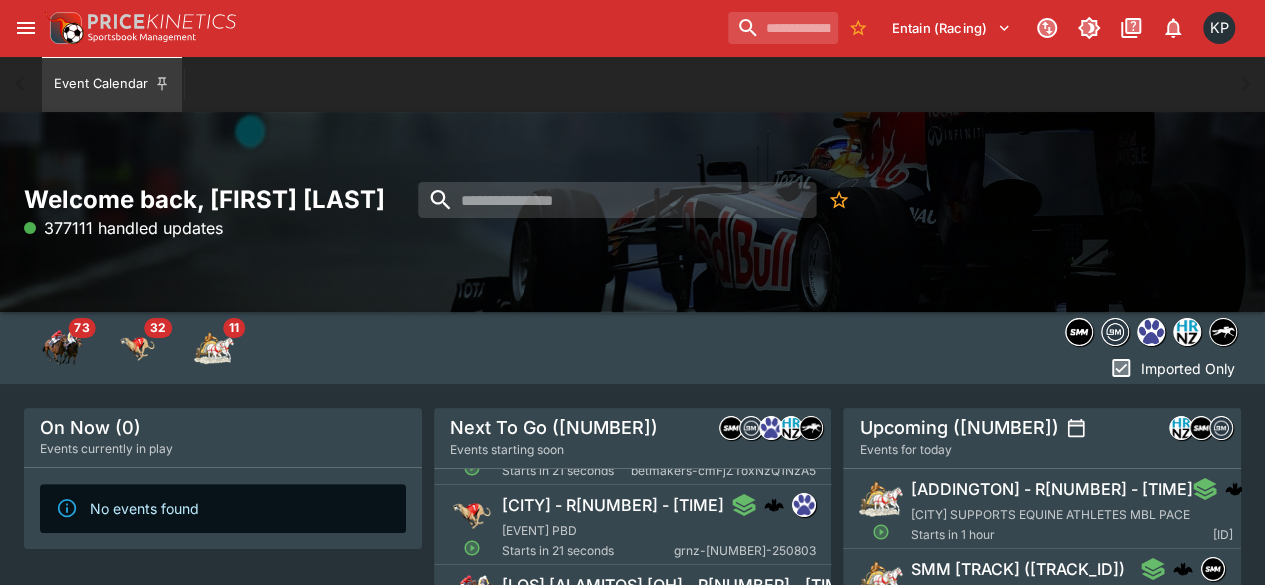 click on "Manukau - R6 - 12:46PM" at bounding box center (613, 505) 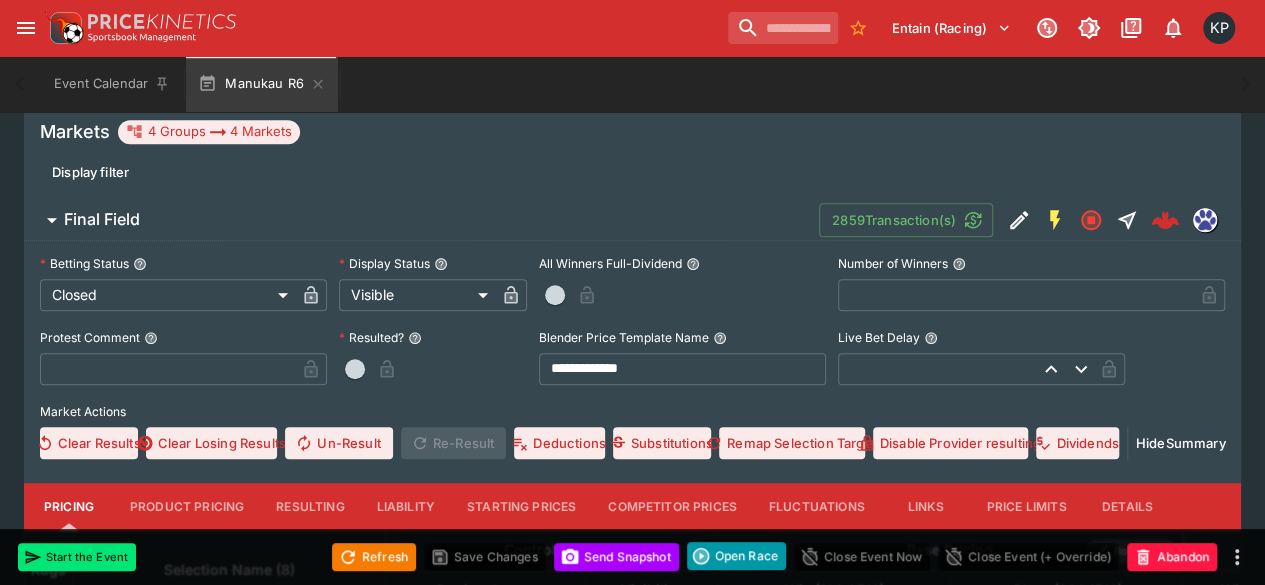 scroll, scrollTop: 556, scrollLeft: 0, axis: vertical 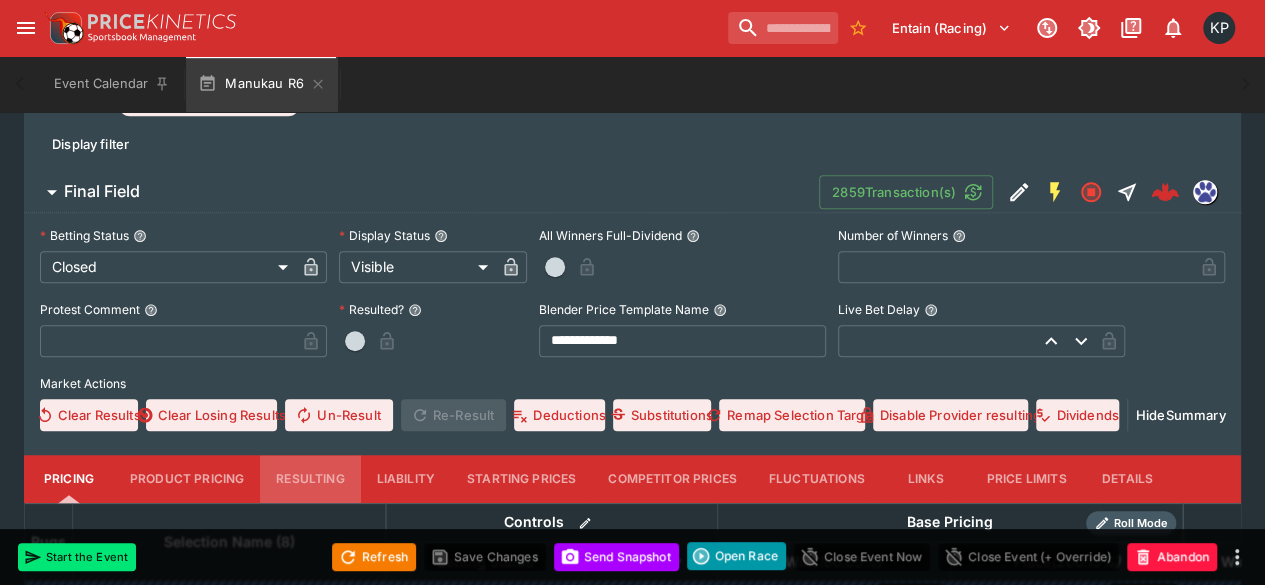 click on "Resulting" at bounding box center [310, 479] 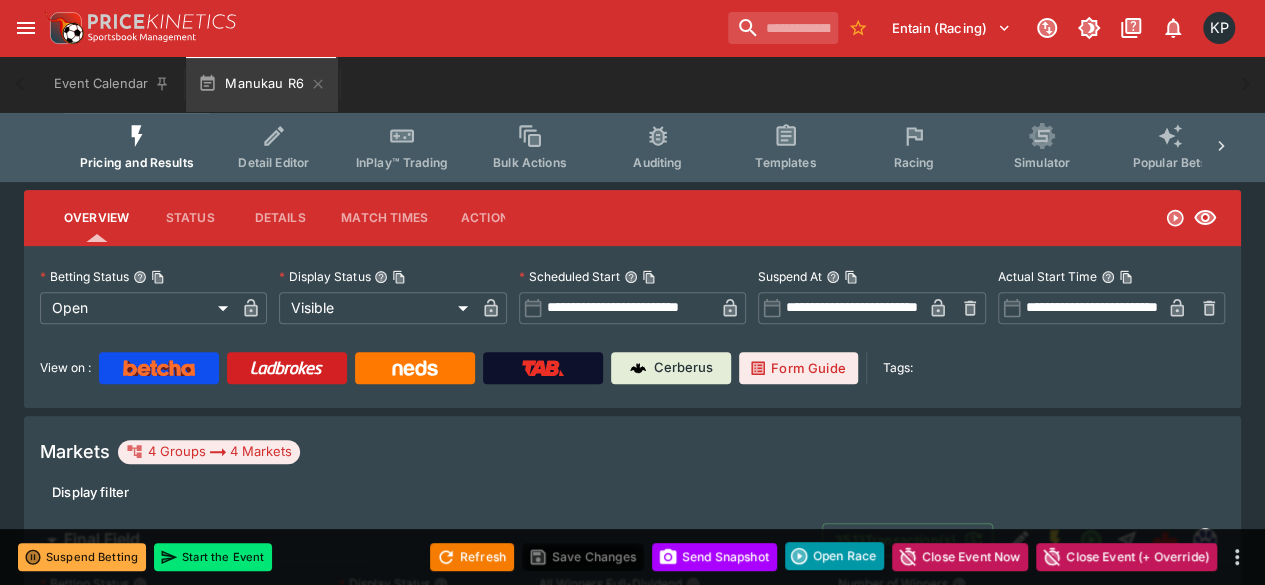 scroll, scrollTop: 0, scrollLeft: 0, axis: both 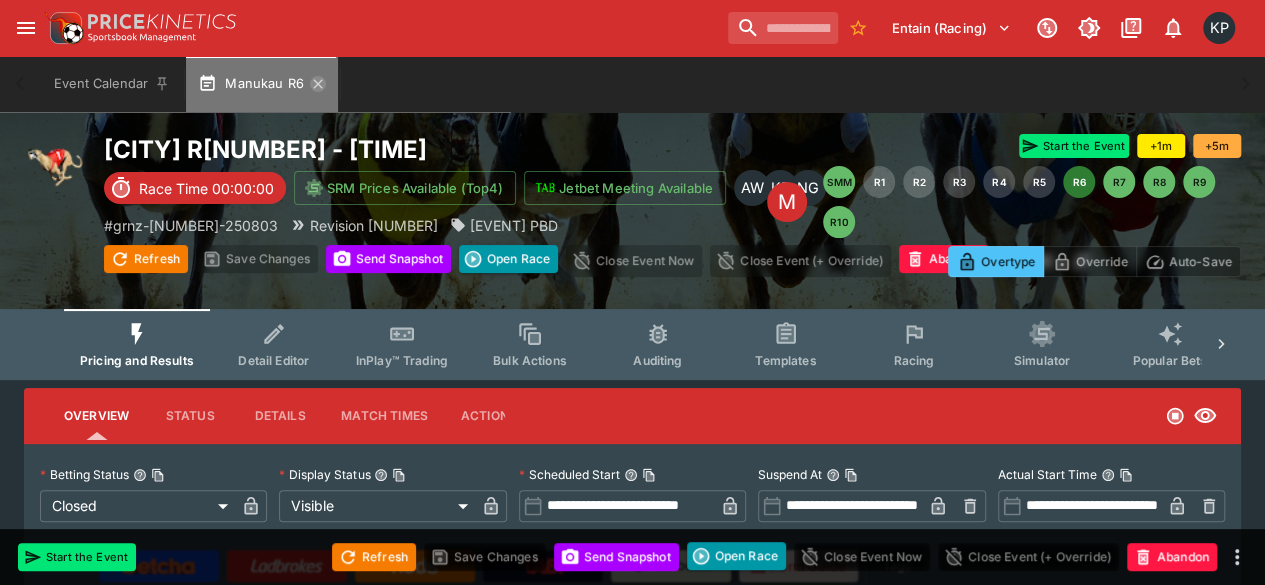 click 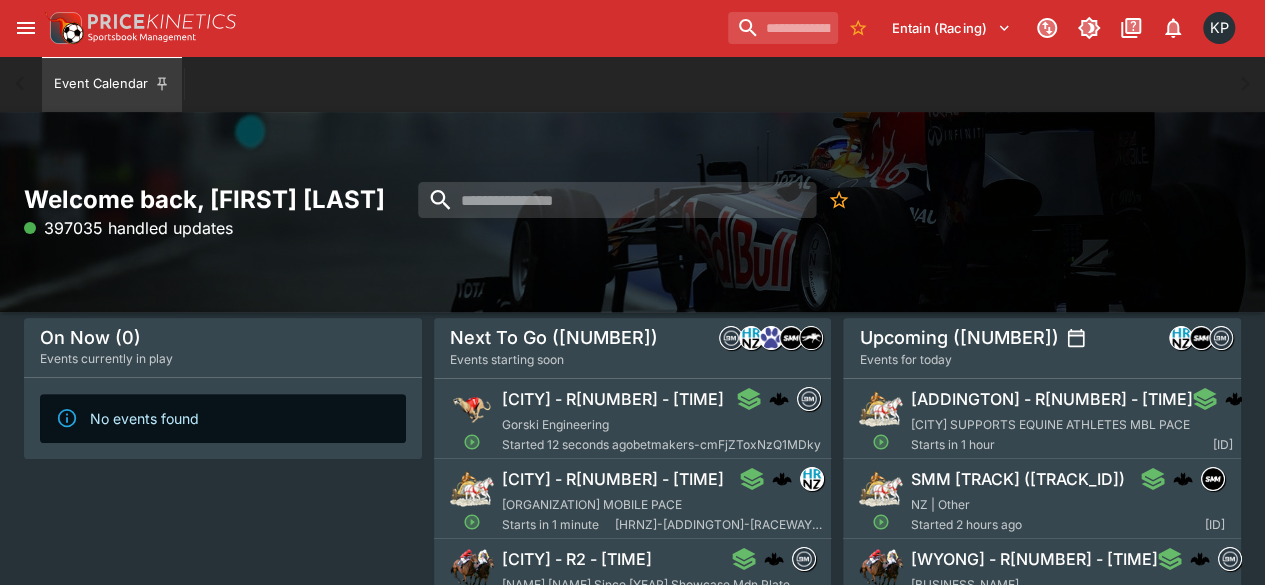 scroll, scrollTop: 106, scrollLeft: 0, axis: vertical 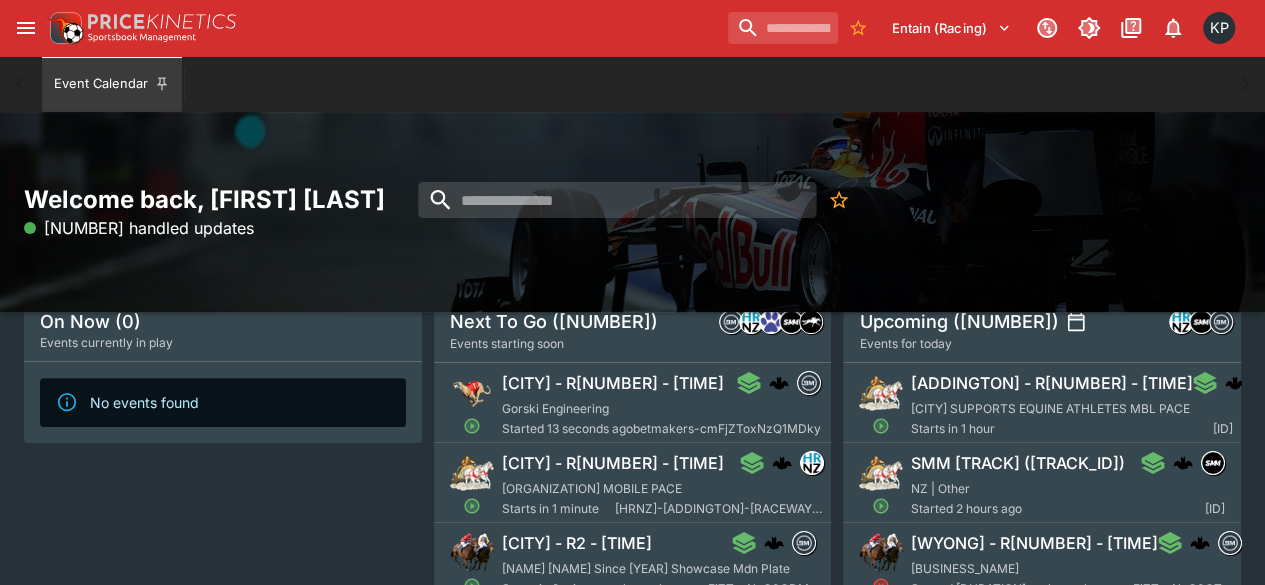 click on "Gorski Engineering" at bounding box center [555, 408] 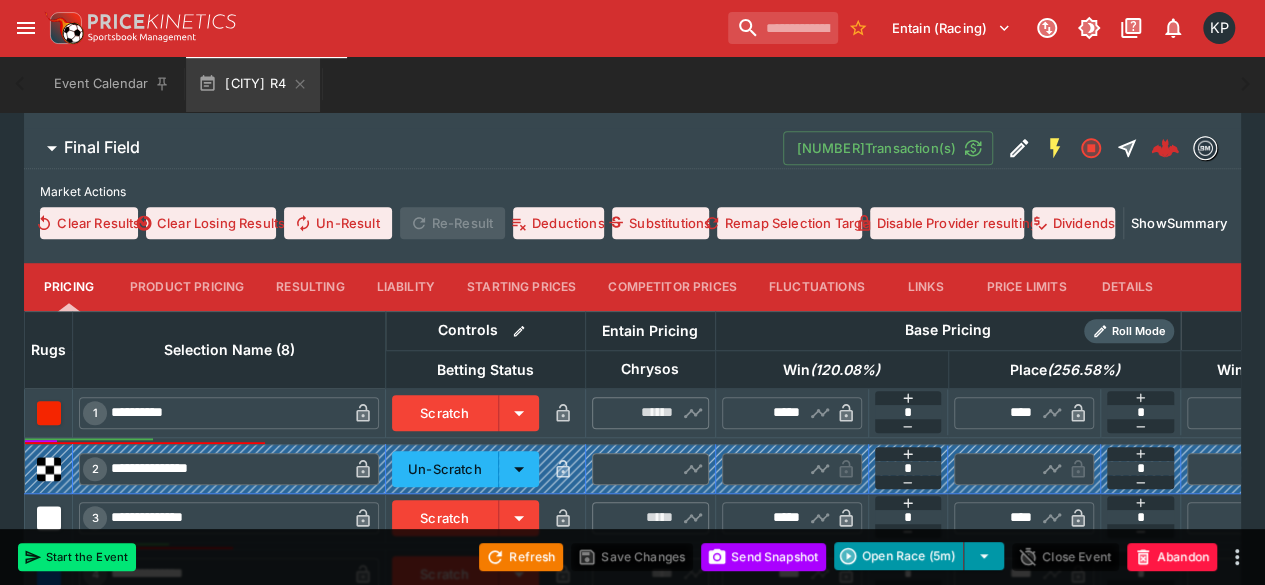 scroll, scrollTop: 592, scrollLeft: 0, axis: vertical 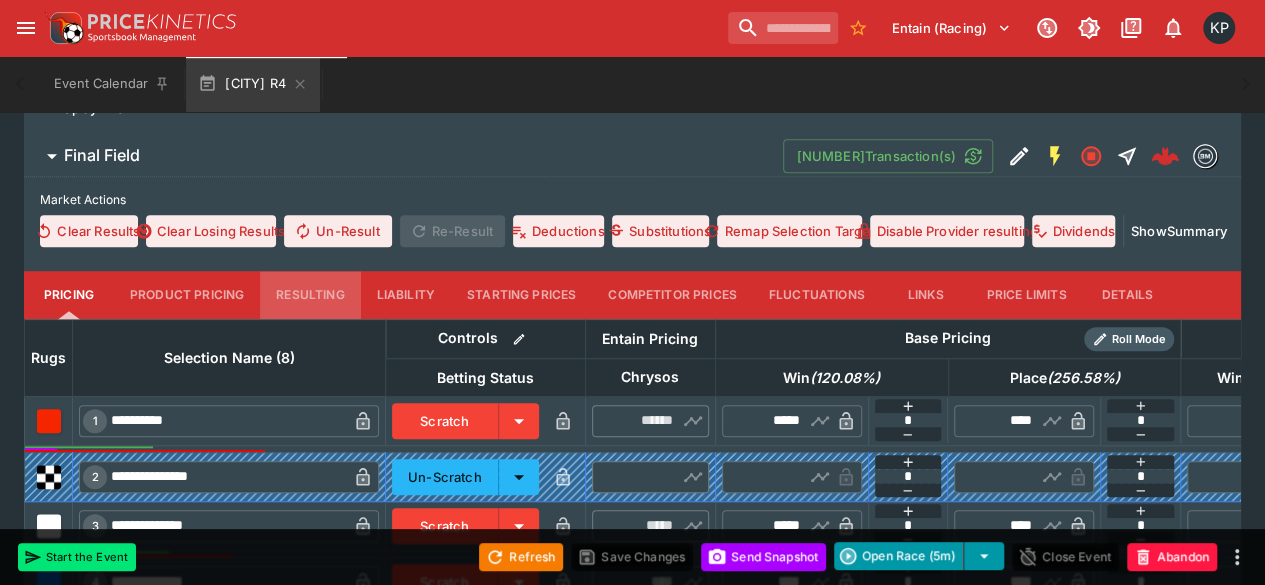 click on "Resulting" at bounding box center (310, 295) 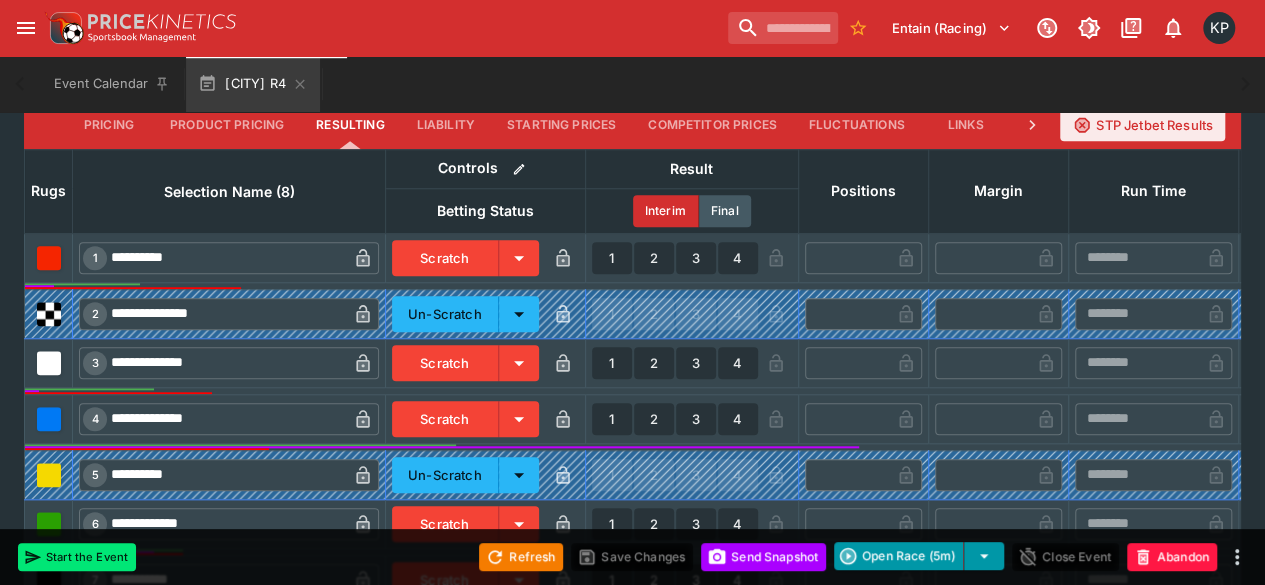 scroll, scrollTop: 767, scrollLeft: 0, axis: vertical 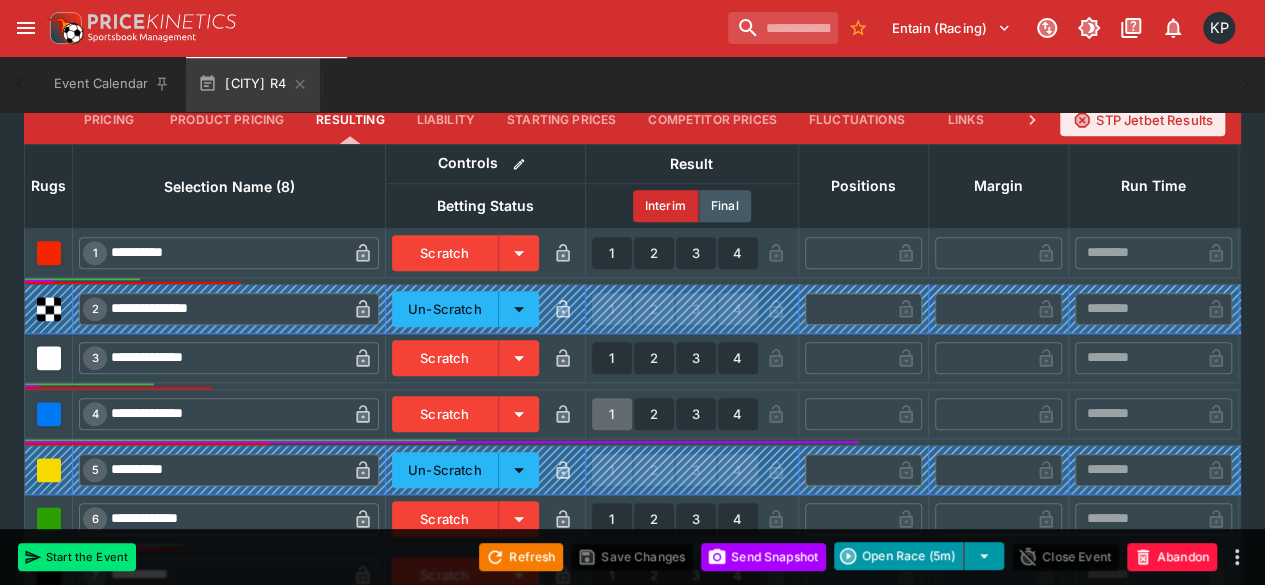 click on "1" at bounding box center [612, 414] 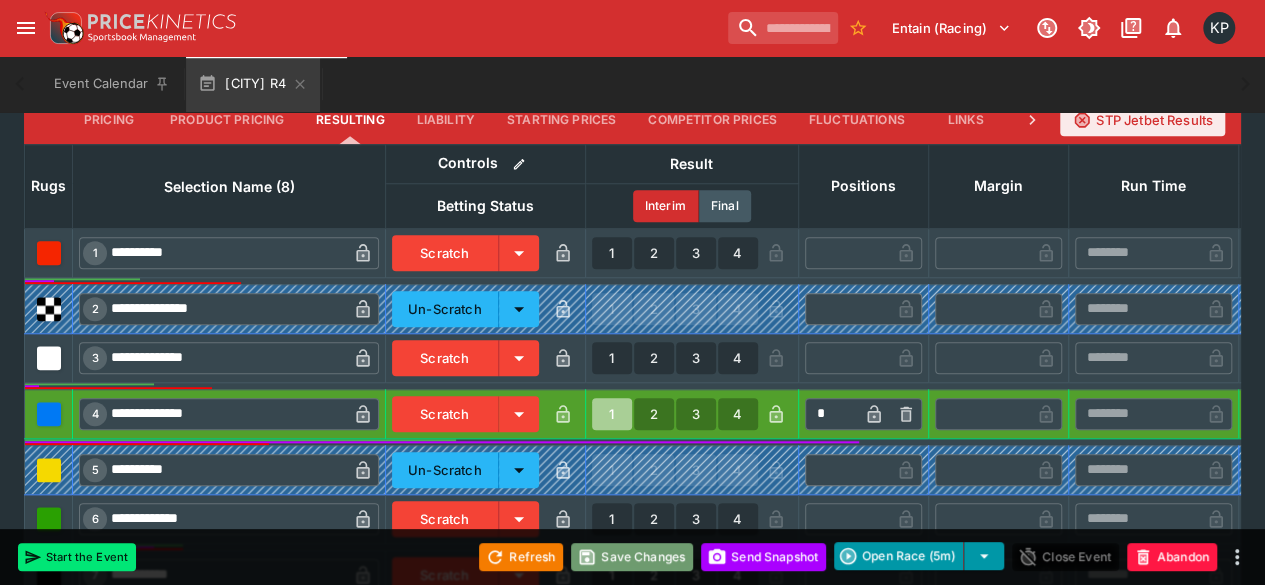 click on "Save Changes" at bounding box center (632, 557) 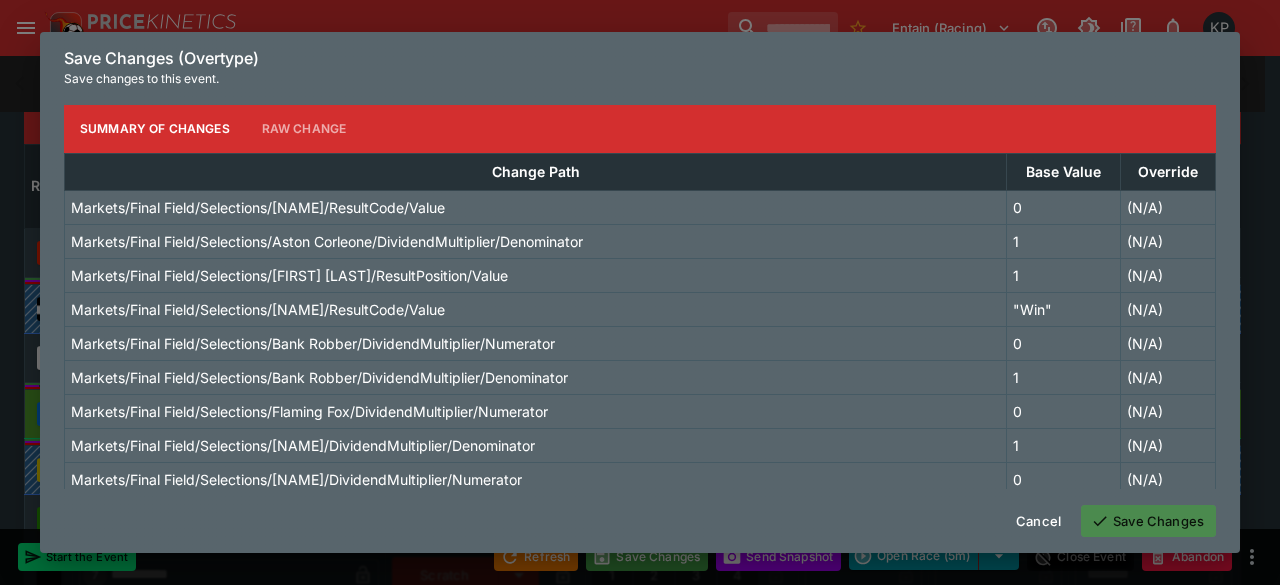 click on "Save Changes" at bounding box center (1148, 521) 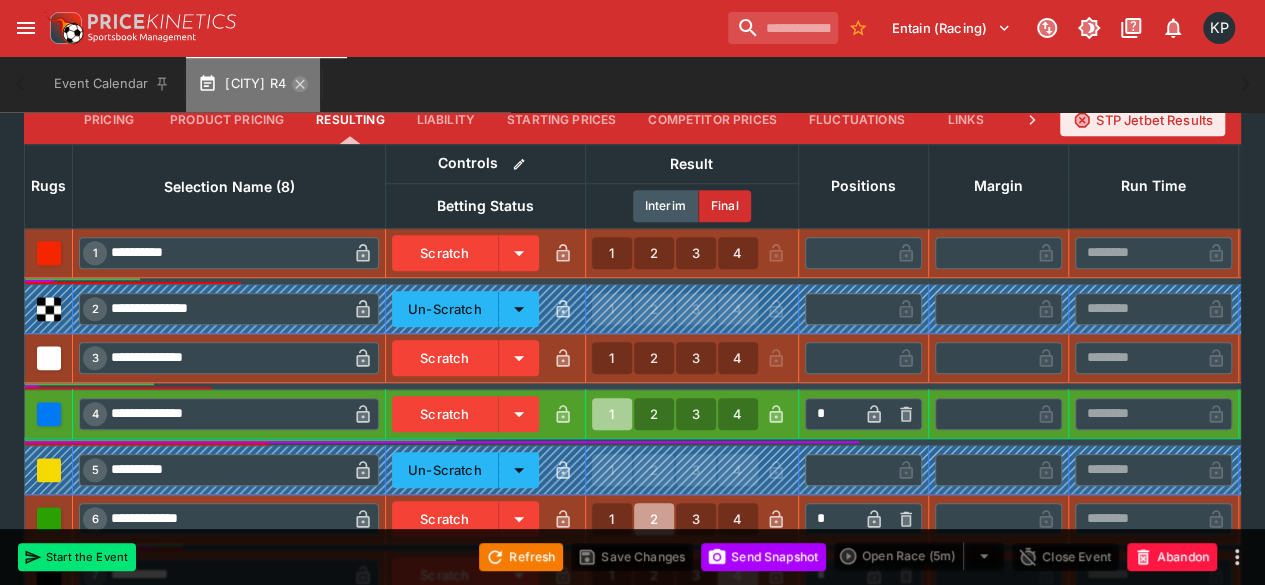 click 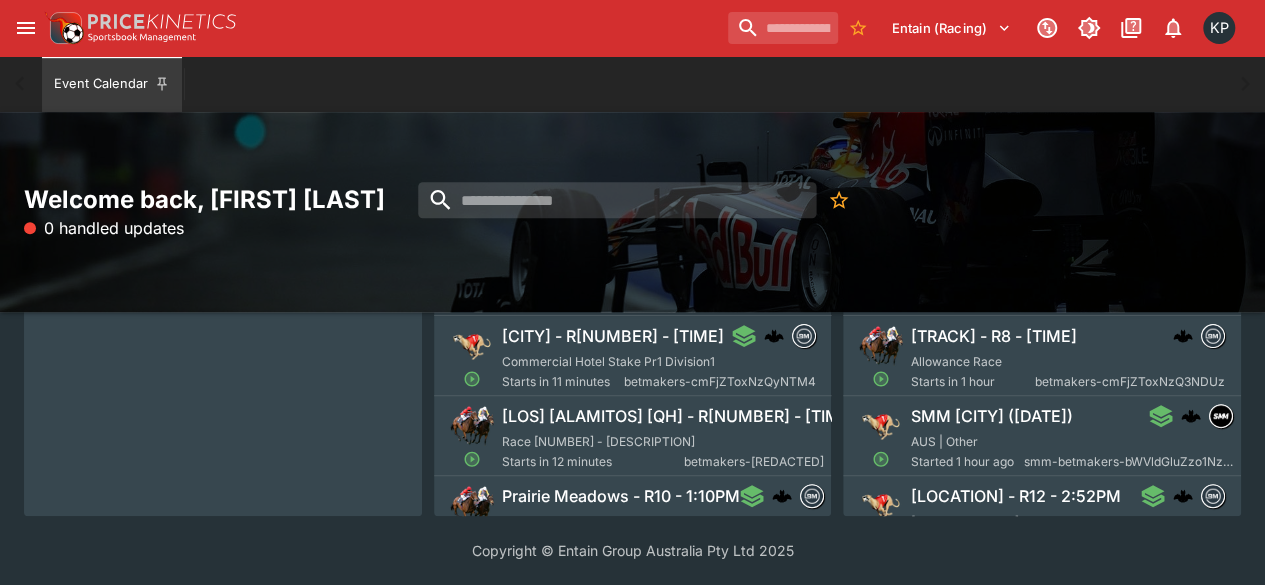 scroll, scrollTop: 0, scrollLeft: 0, axis: both 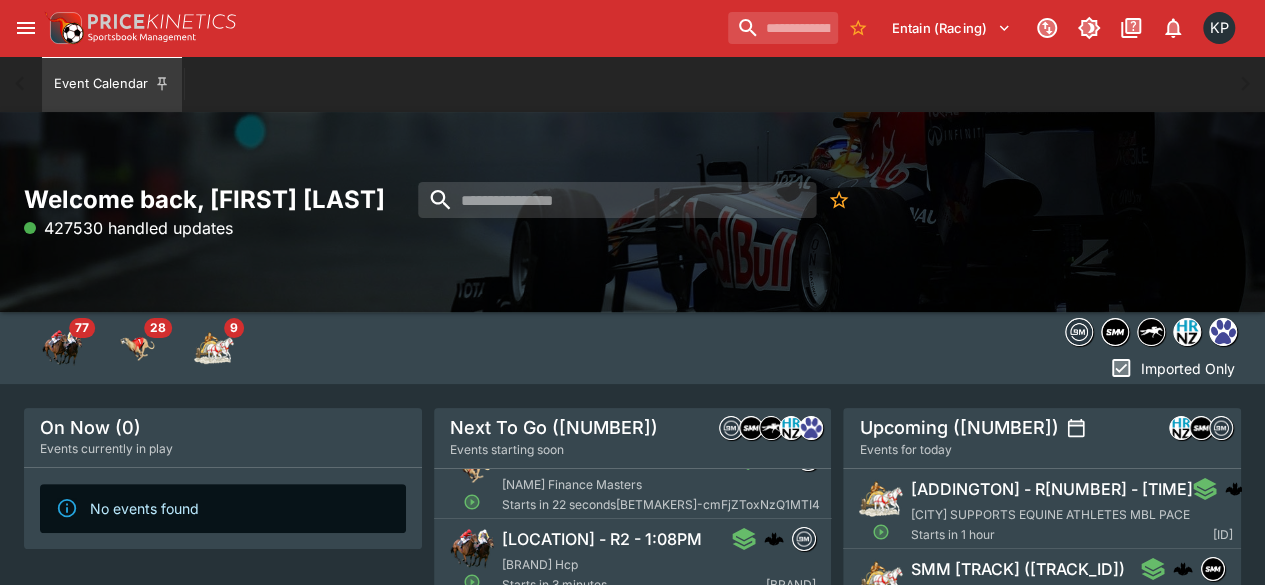 click on "Capalaba - R5 - 1:05PM Swoosh Finance Masters  Starts in 22 seconds betmakers-cmFjZToxNzQ1MTI4" at bounding box center (661, 481) 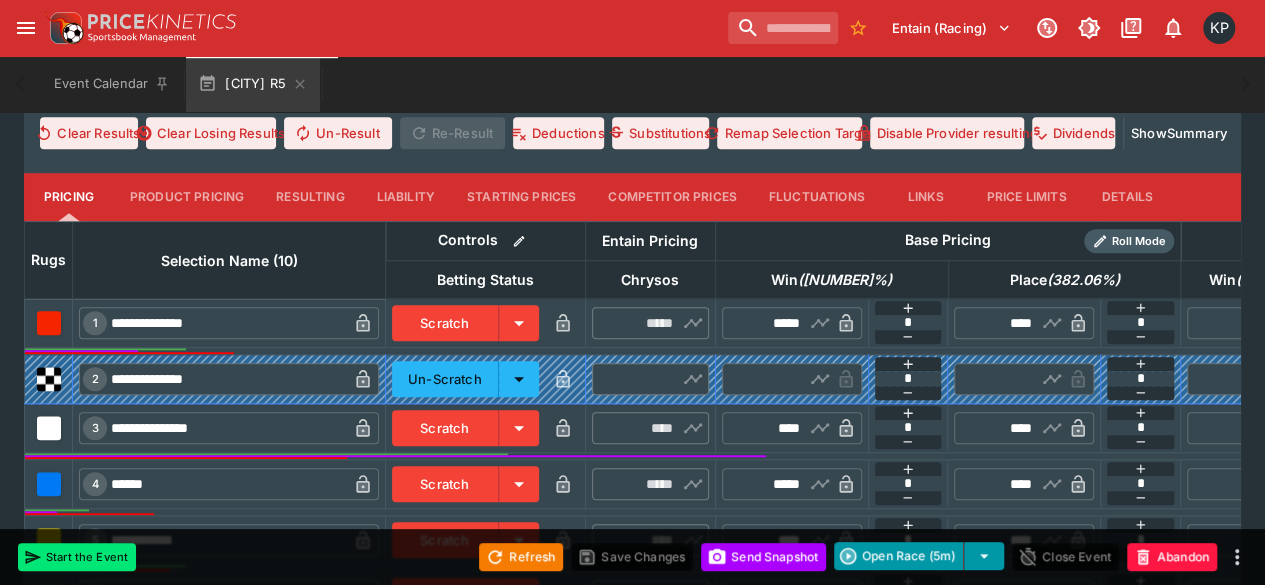 scroll, scrollTop: 692, scrollLeft: 0, axis: vertical 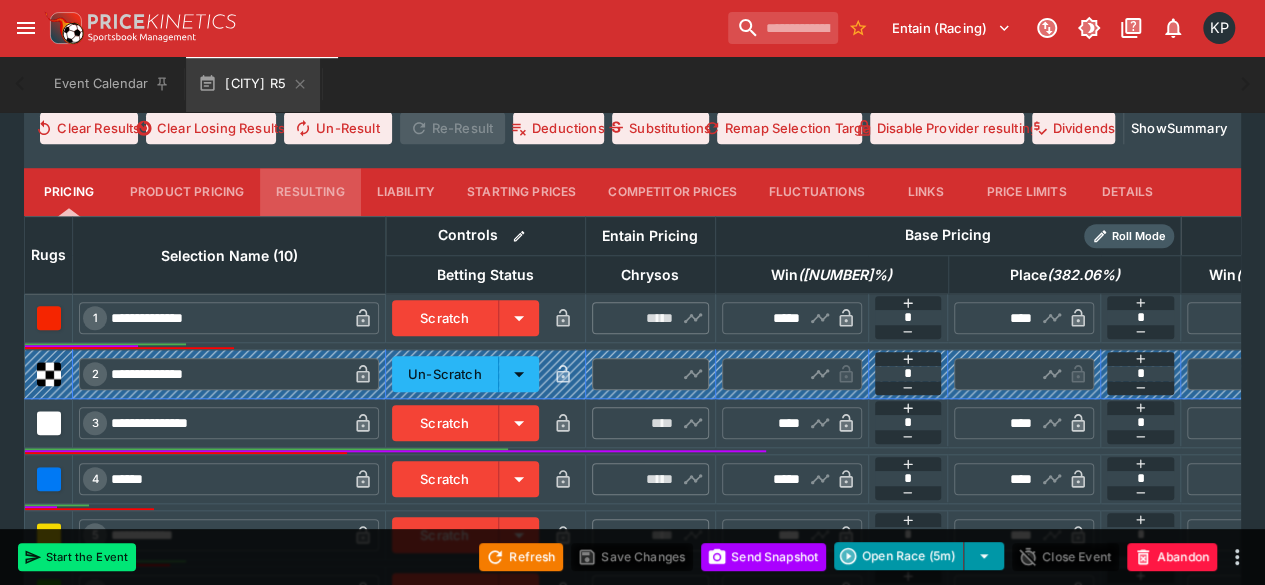 click on "Resulting" at bounding box center [310, 192] 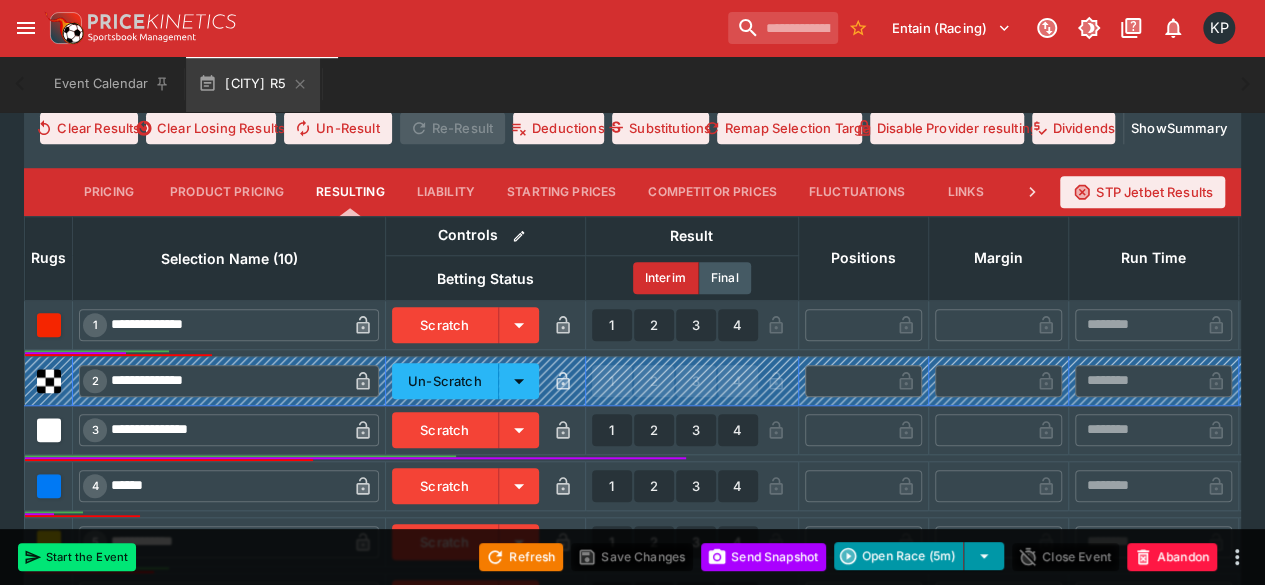 click on "1" at bounding box center [612, 430] 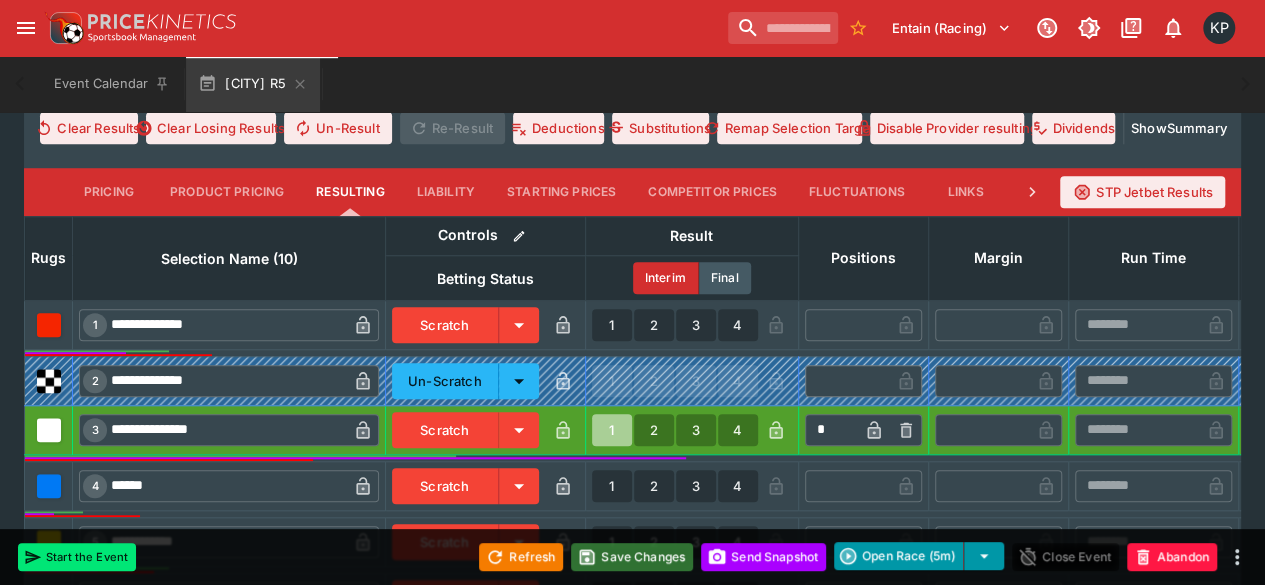 click on "Save Changes" at bounding box center [632, 557] 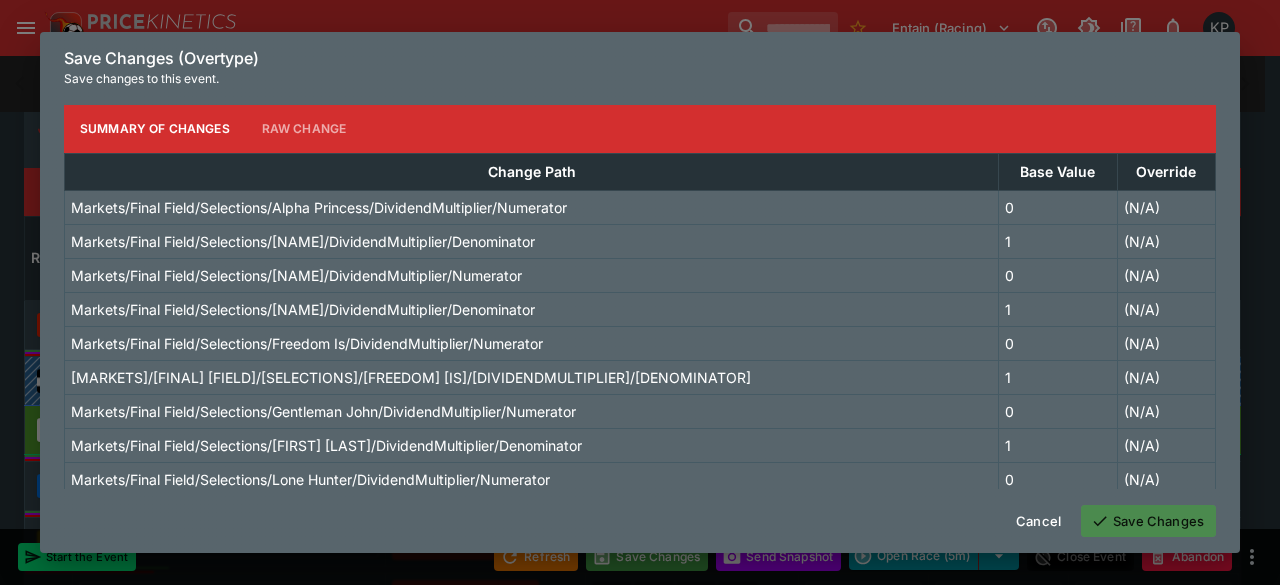 click on "Save Changes" at bounding box center [1148, 521] 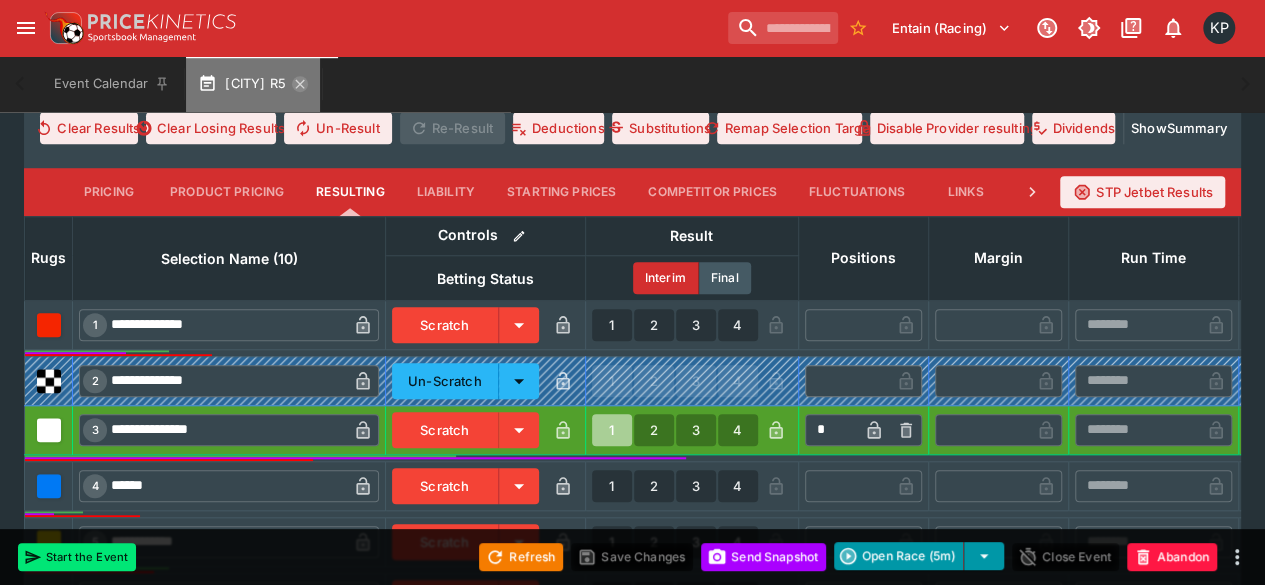 click 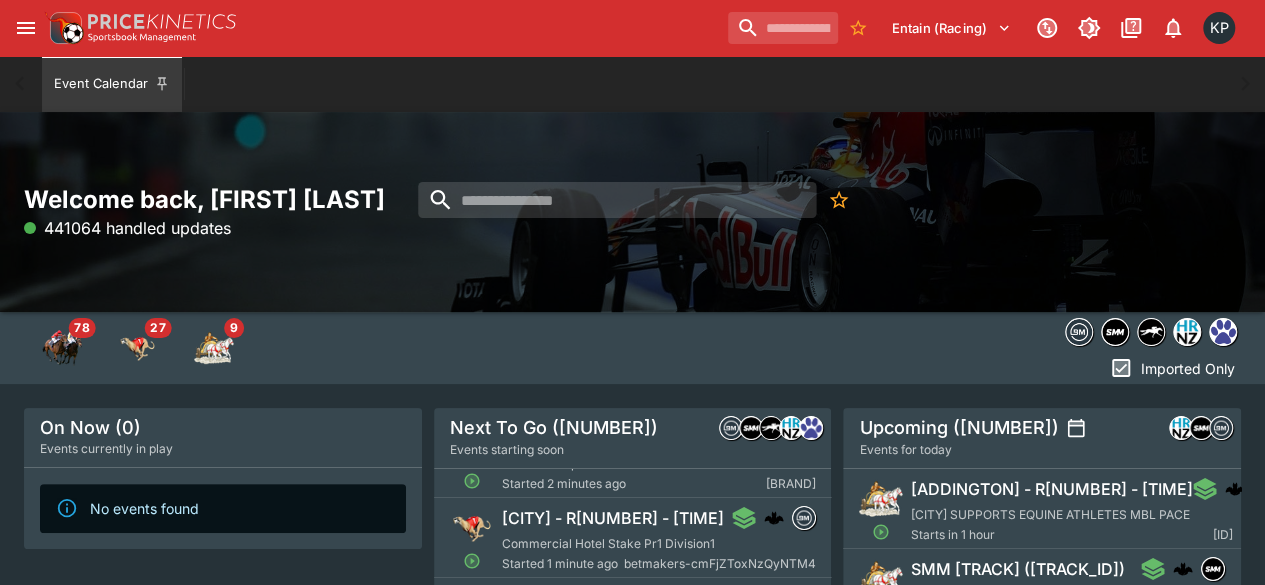 scroll, scrollTop: 53, scrollLeft: 0, axis: vertical 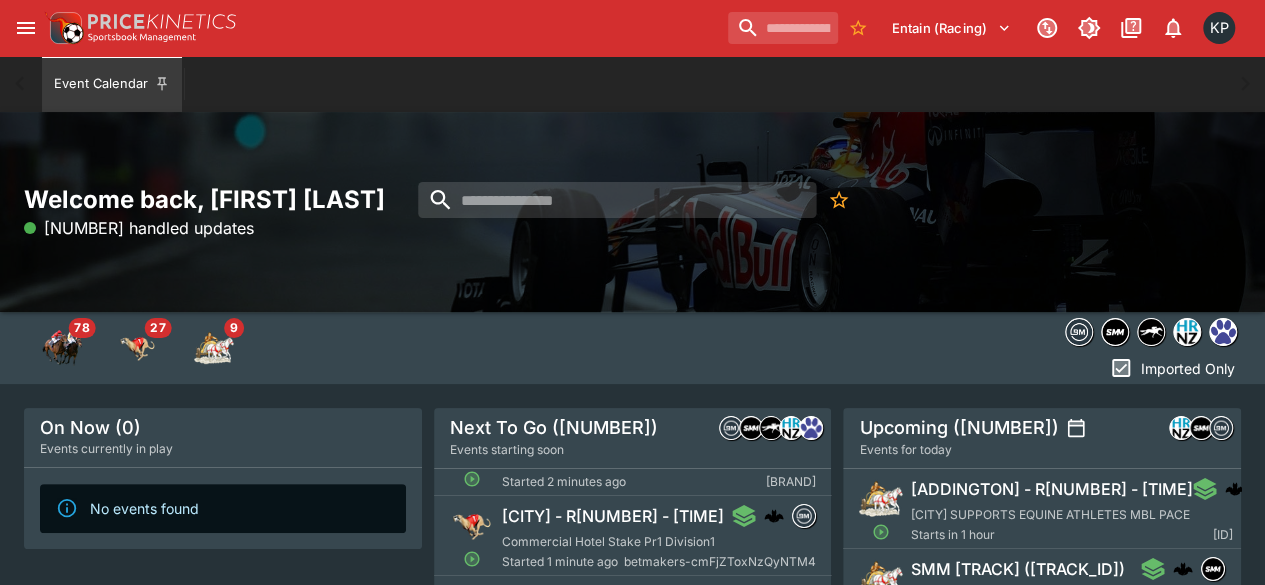 click on "Commercial Hotel Stake Pr1 Division1" at bounding box center [608, 541] 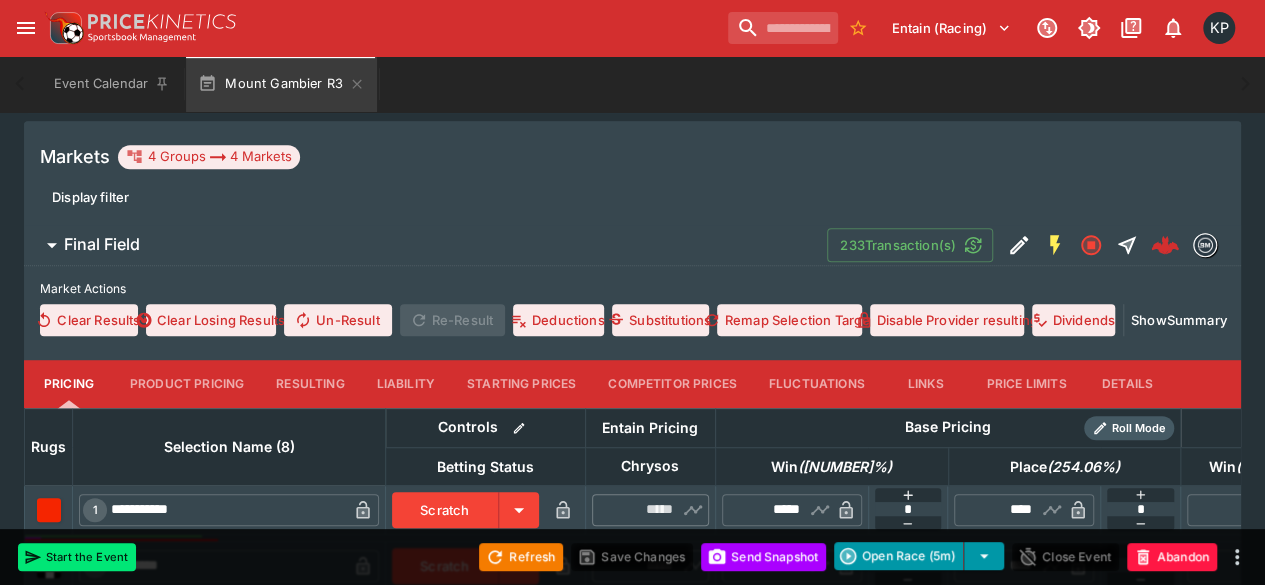 scroll, scrollTop: 504, scrollLeft: 0, axis: vertical 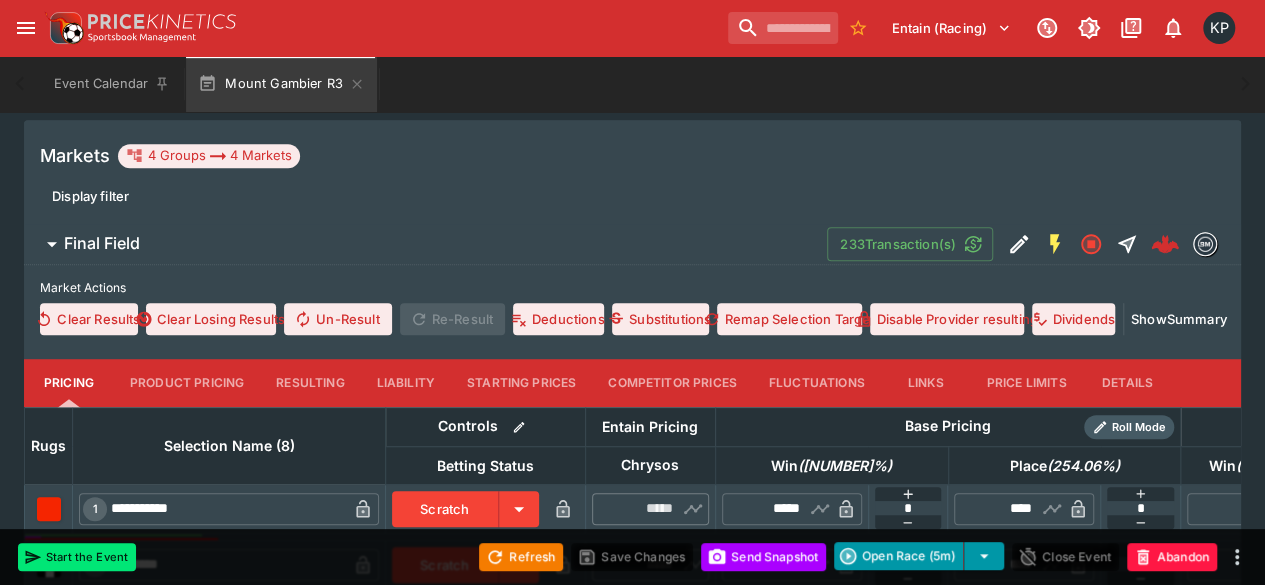 click on "Resulting" at bounding box center (310, 383) 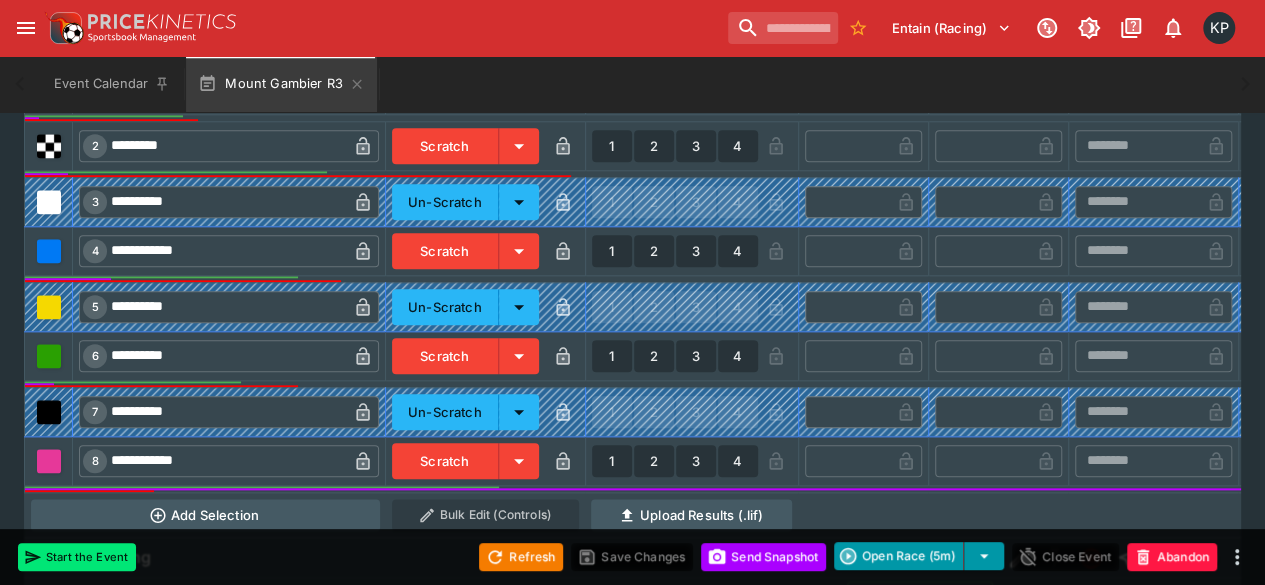 scroll, scrollTop: 931, scrollLeft: 0, axis: vertical 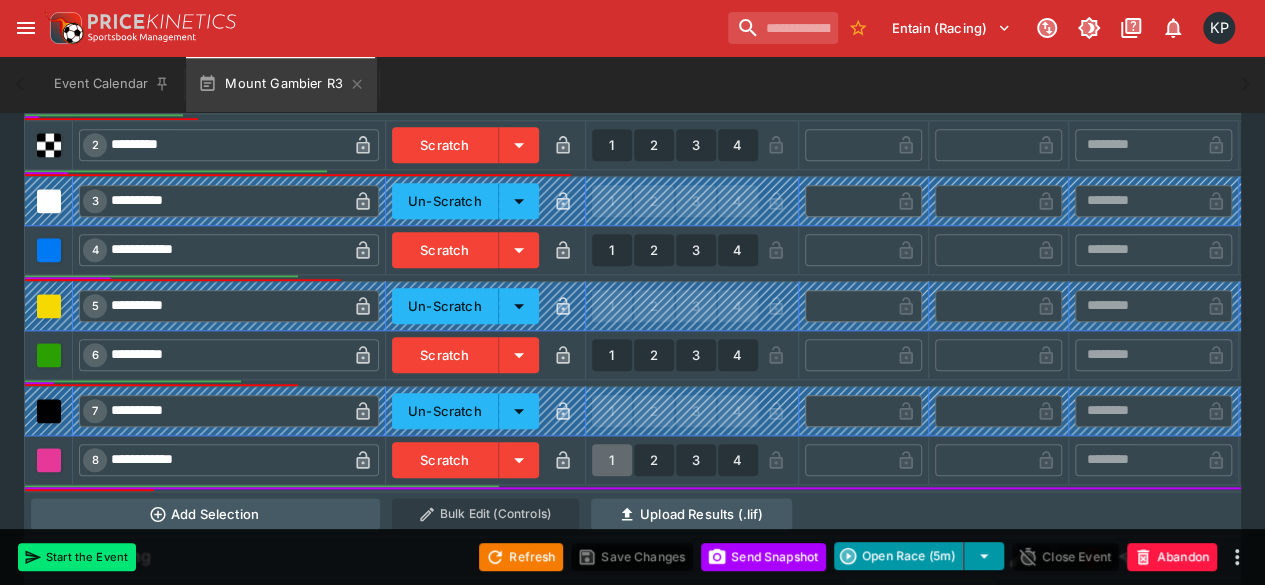 click on "1" at bounding box center (612, 460) 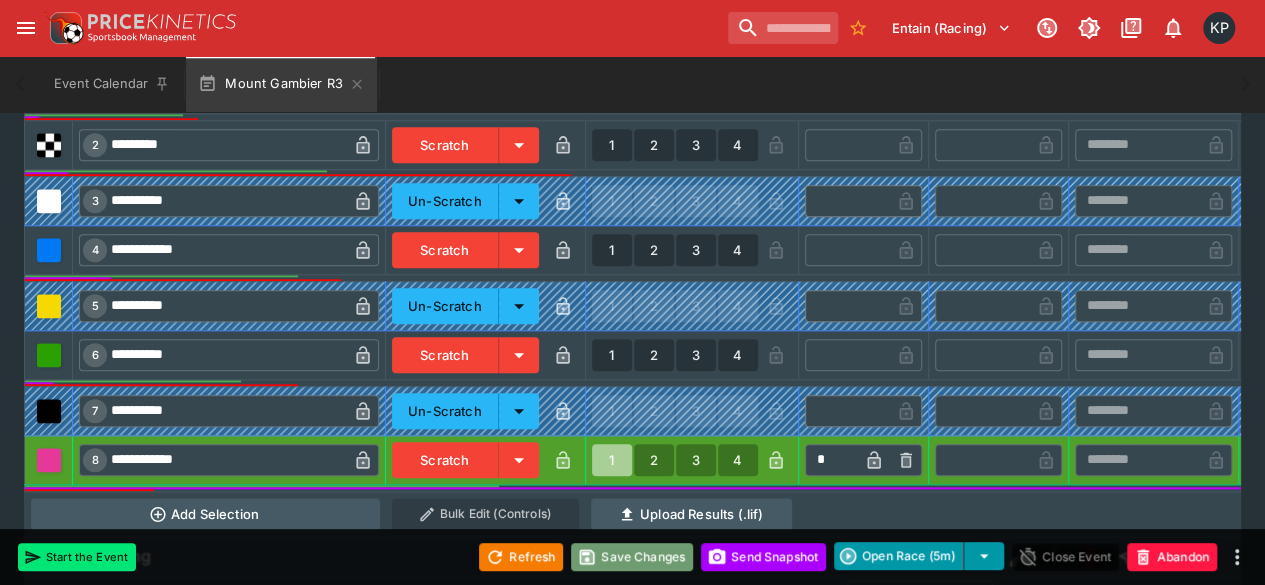 click on "Save Changes" at bounding box center (632, 557) 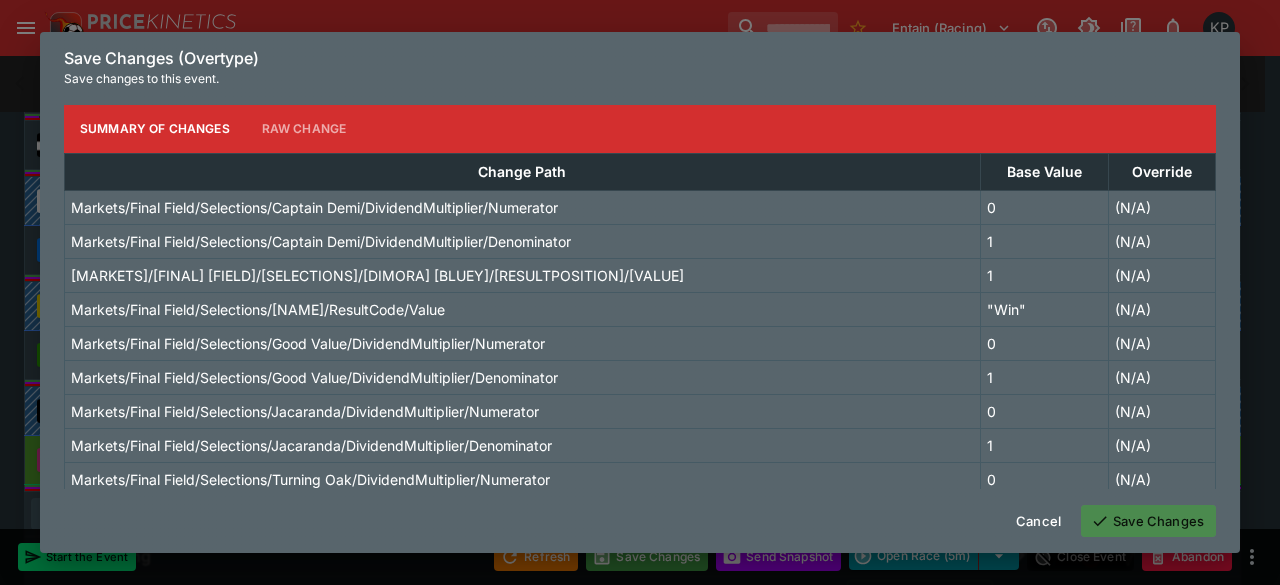 click on "Save Changes" at bounding box center [1148, 521] 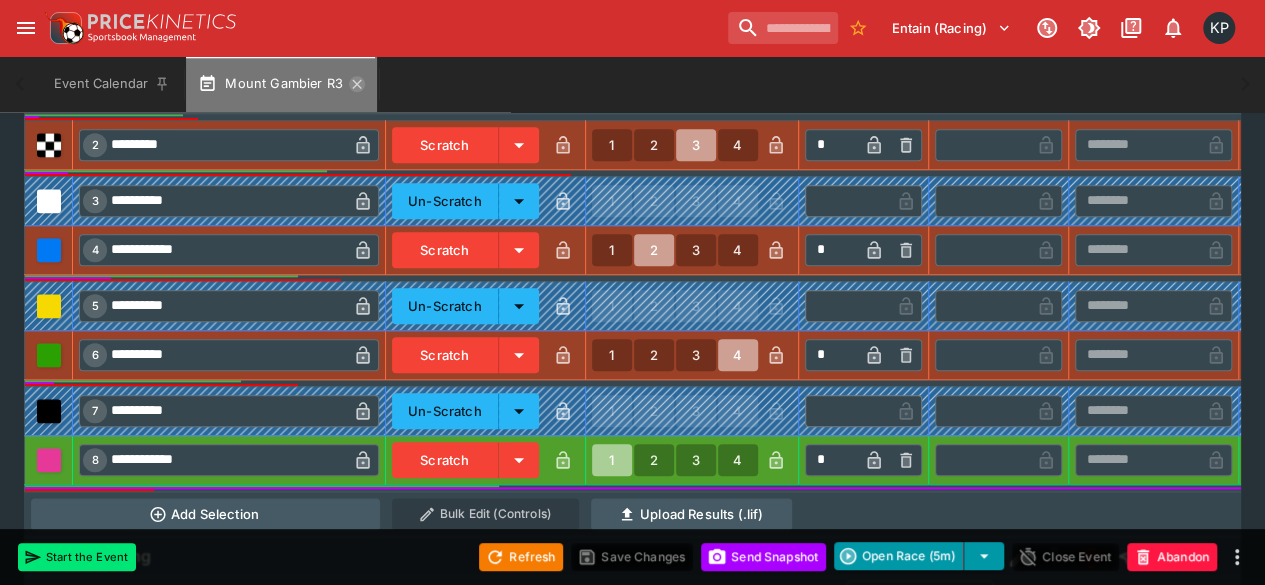 click 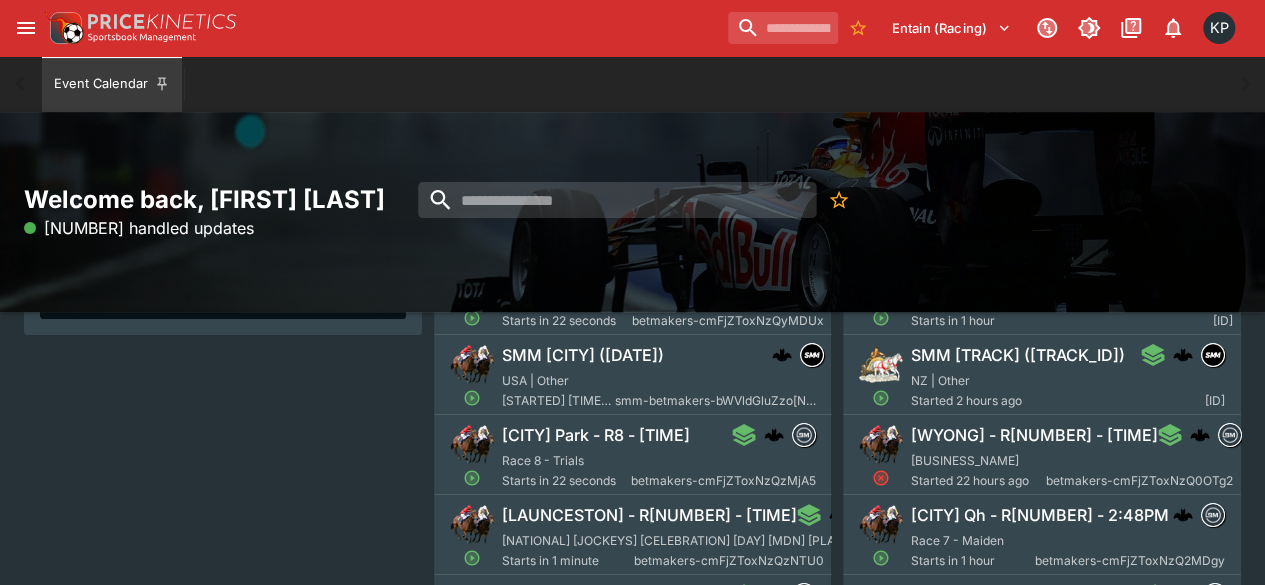 scroll, scrollTop: 0, scrollLeft: 0, axis: both 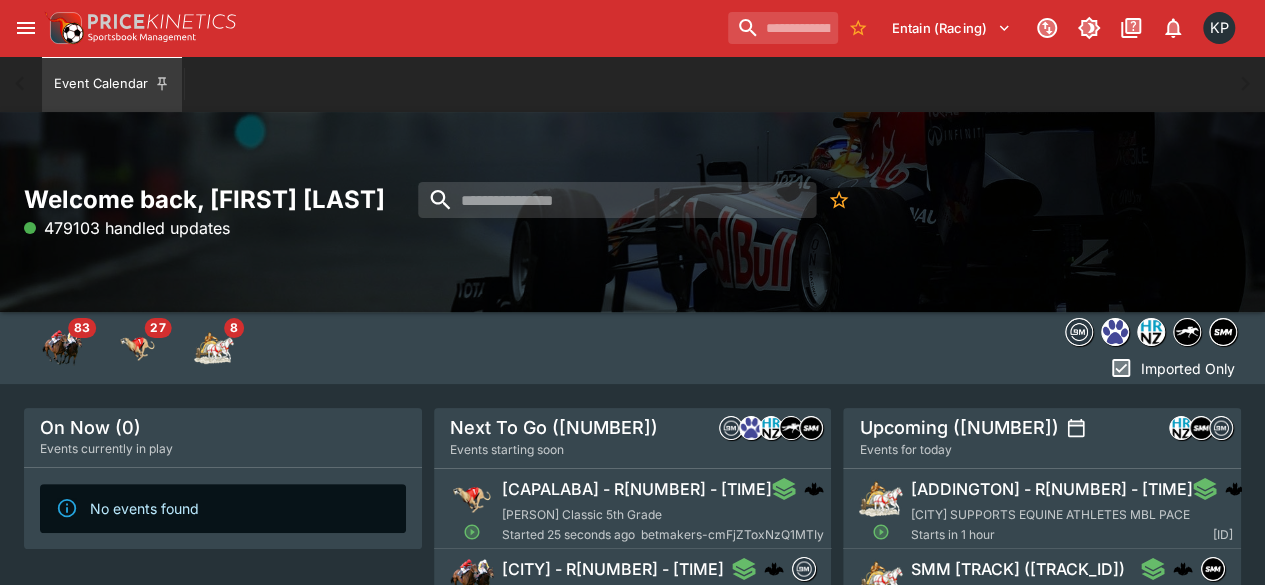 click on "Started 25 seconds ago" at bounding box center (571, 535) 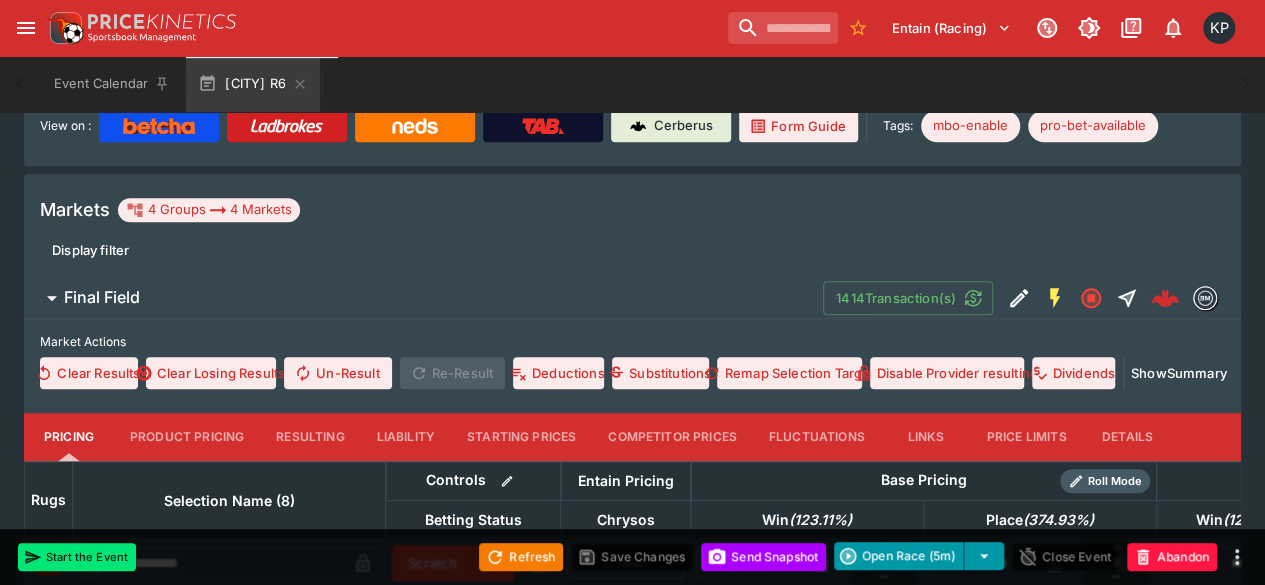 scroll, scrollTop: 524, scrollLeft: 0, axis: vertical 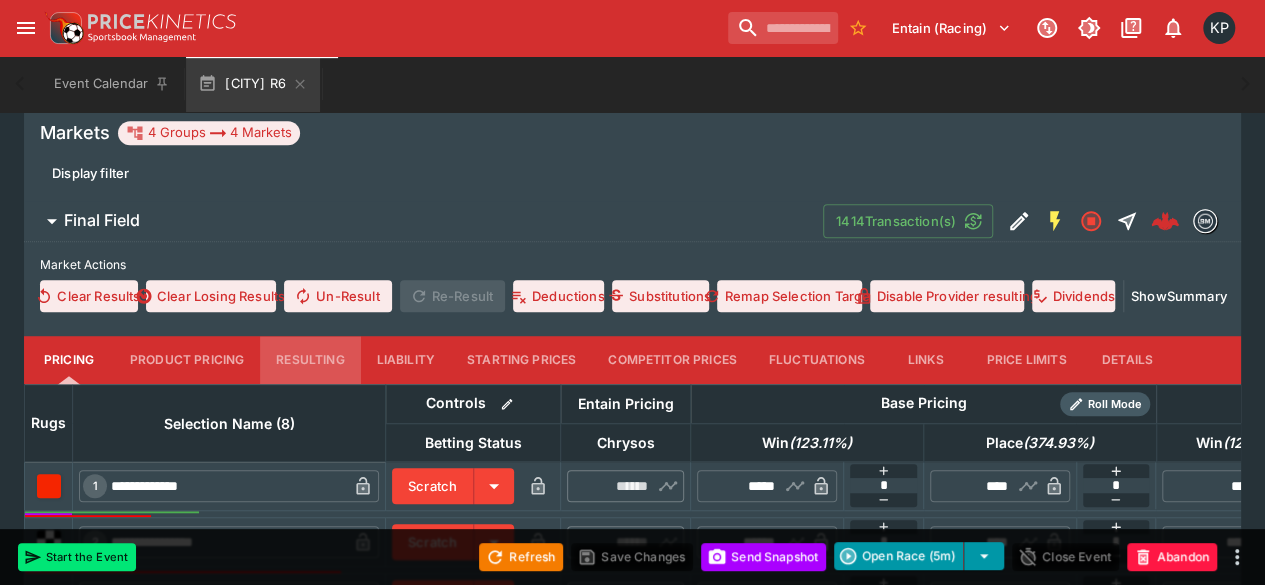 click on "Resulting" at bounding box center (310, 360) 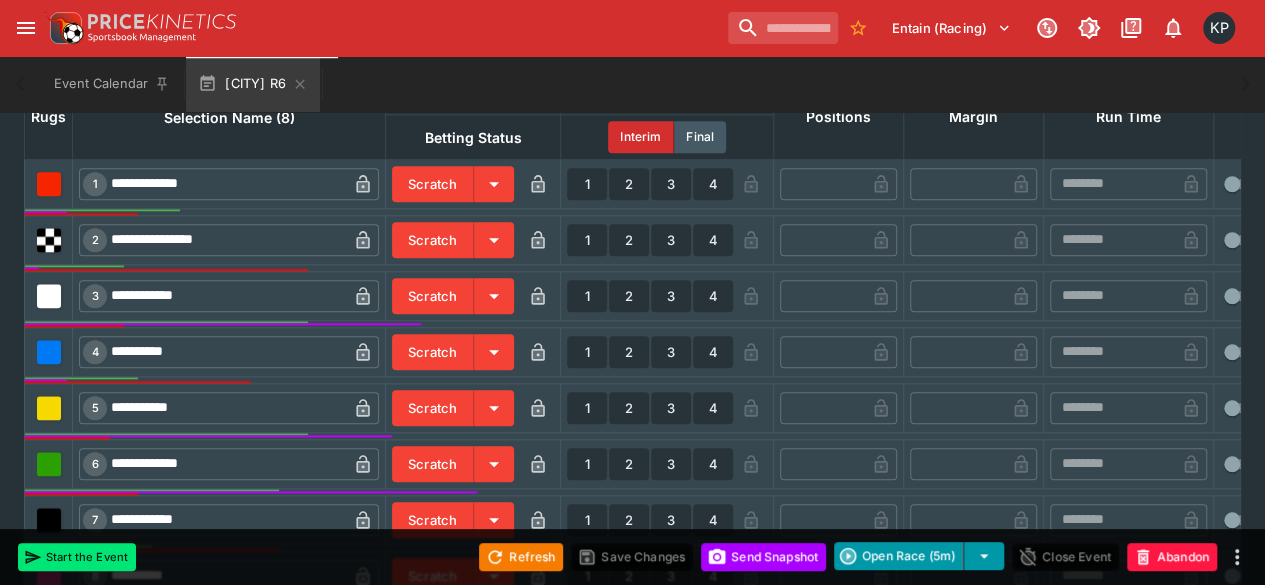 scroll, scrollTop: 834, scrollLeft: 0, axis: vertical 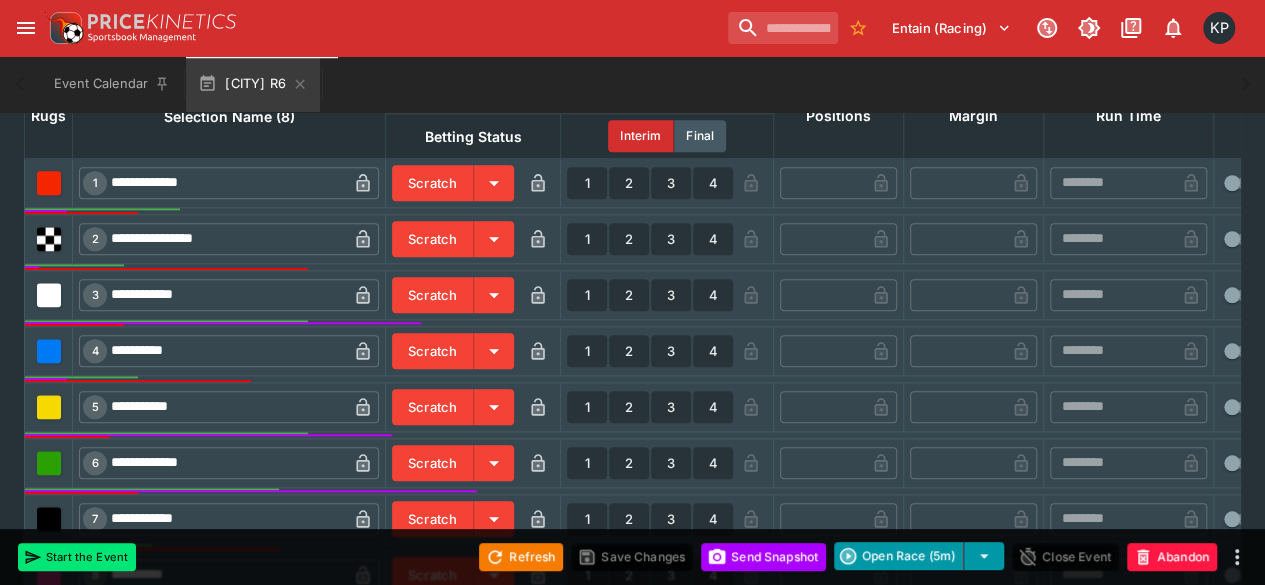 click on "1" at bounding box center (587, 295) 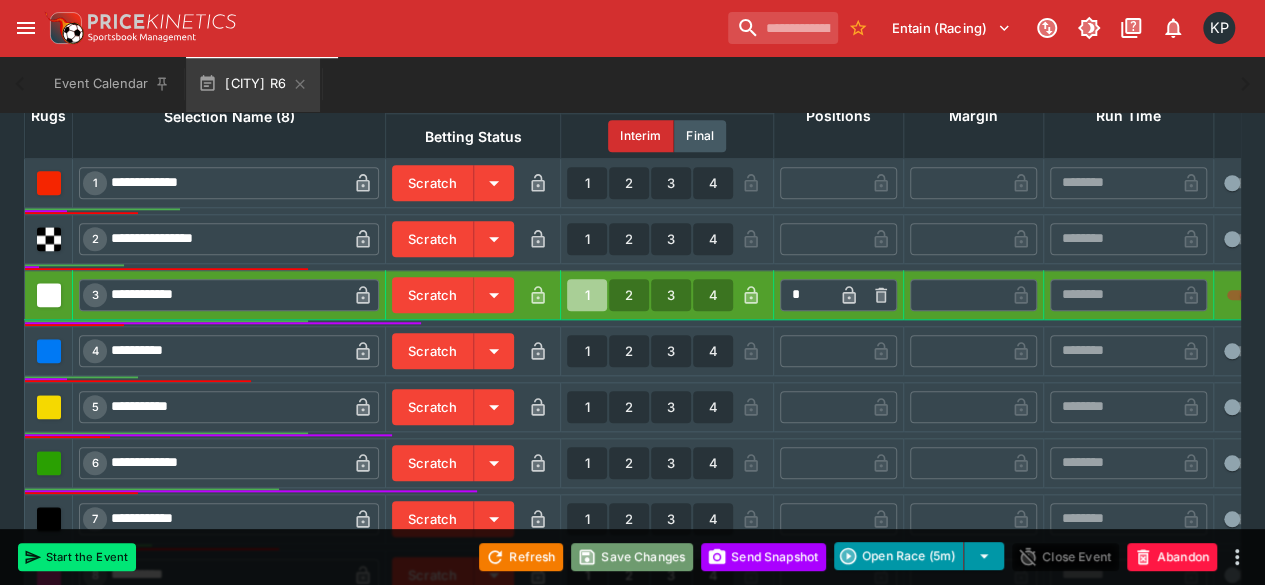 click on "Save Changes" at bounding box center [632, 557] 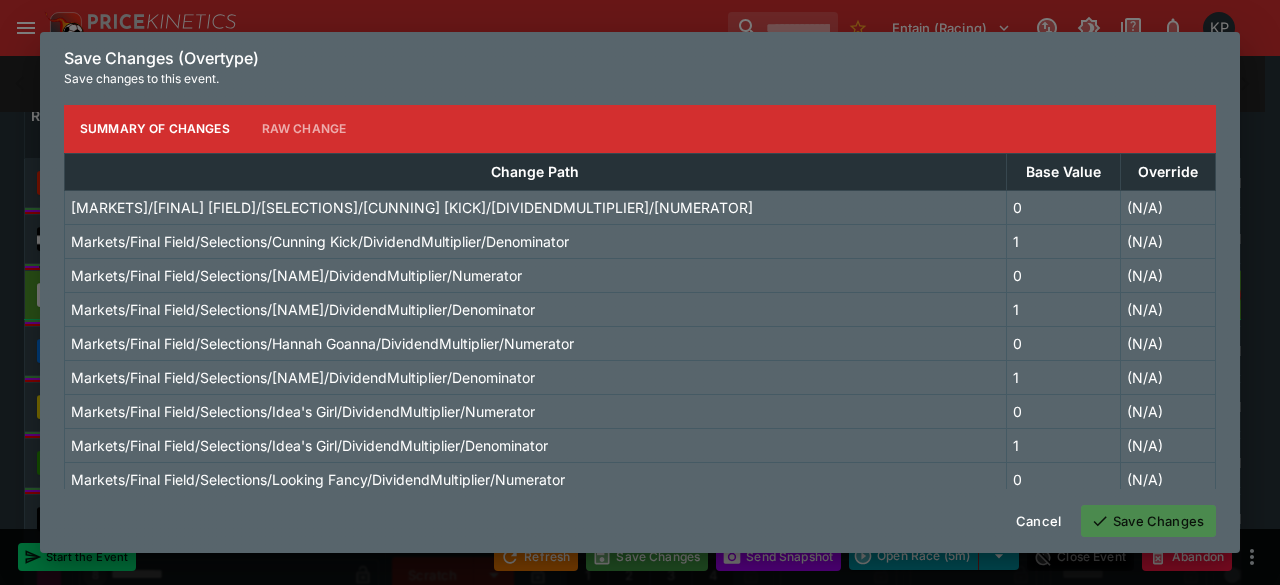 click on "Save Changes" at bounding box center [1148, 521] 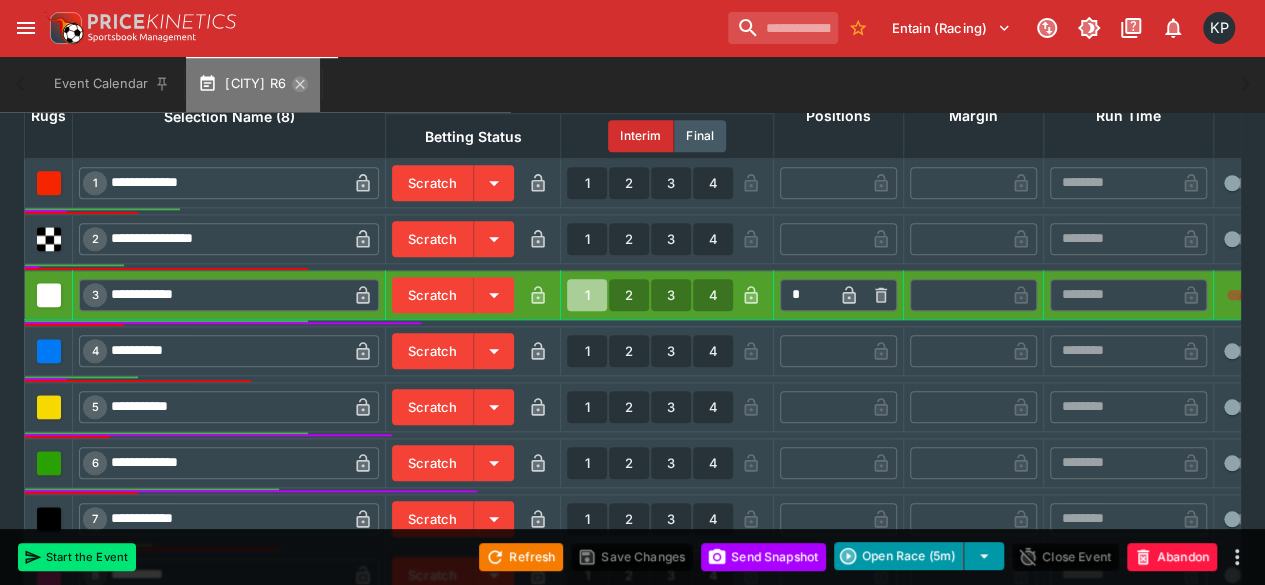 click 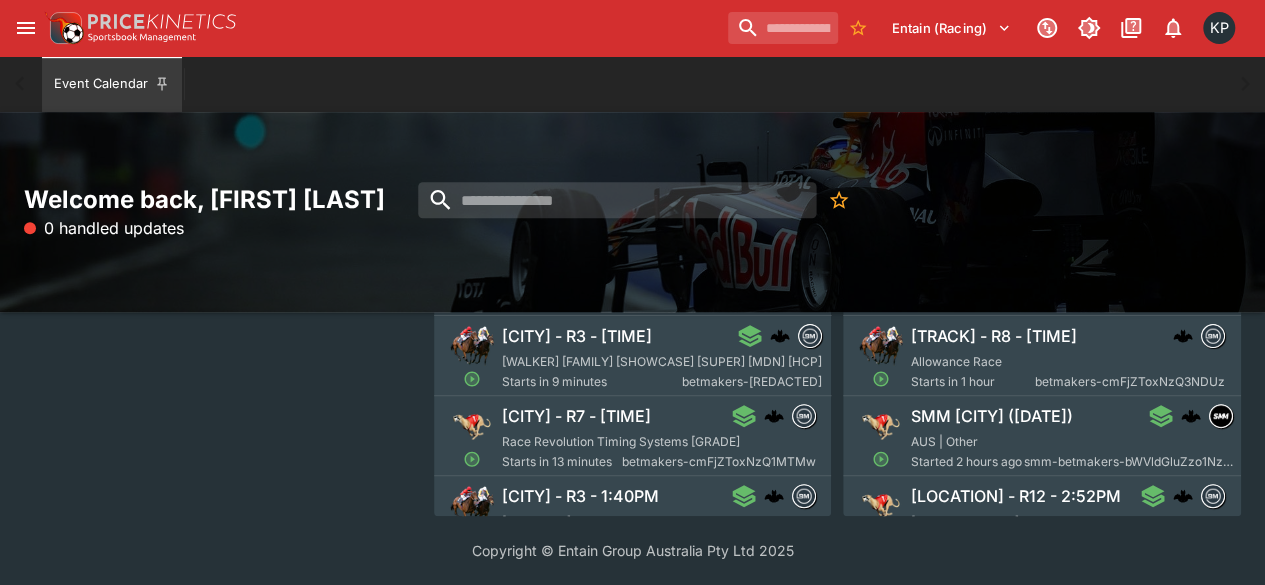scroll, scrollTop: 0, scrollLeft: 0, axis: both 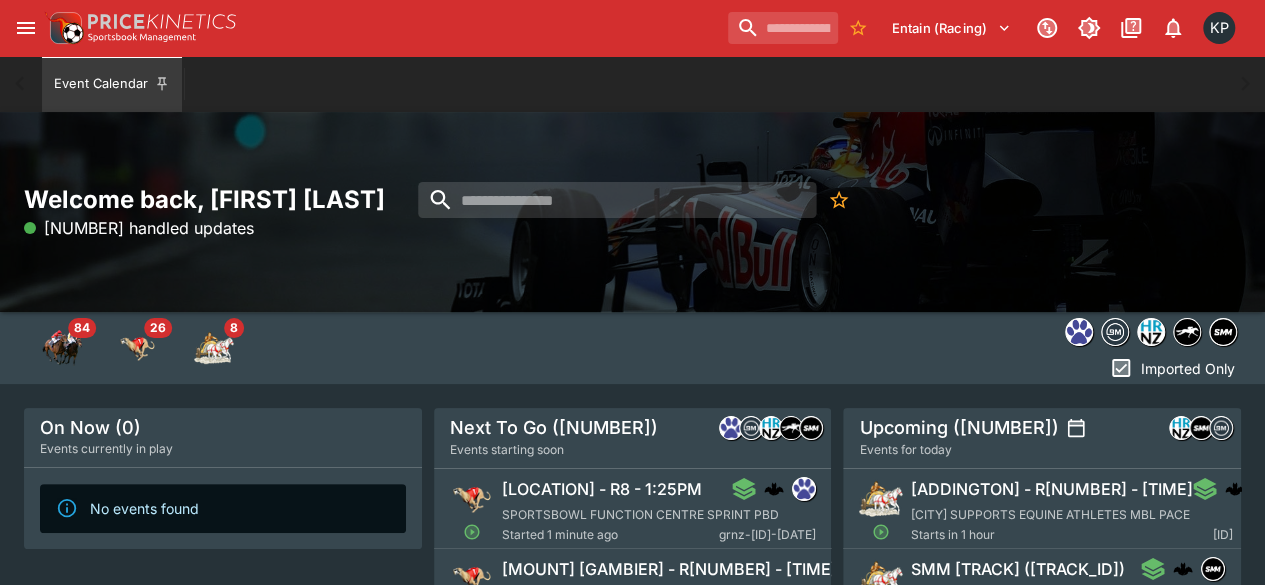 click on "Manukau - R8 - 1:25PM" at bounding box center (602, 489) 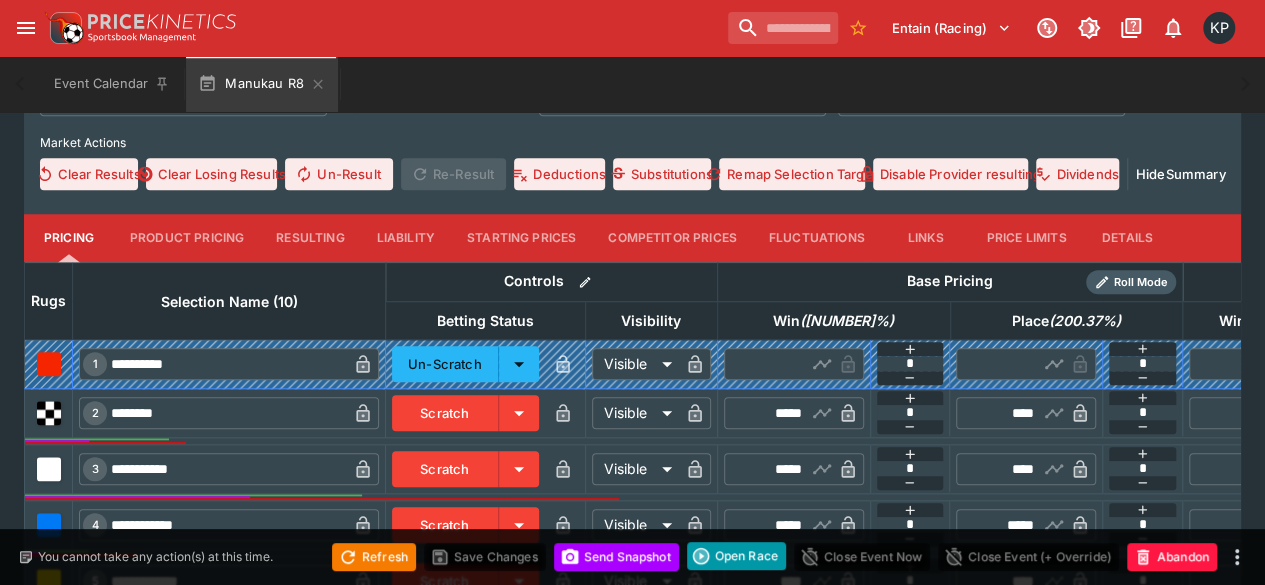 scroll, scrollTop: 805, scrollLeft: 0, axis: vertical 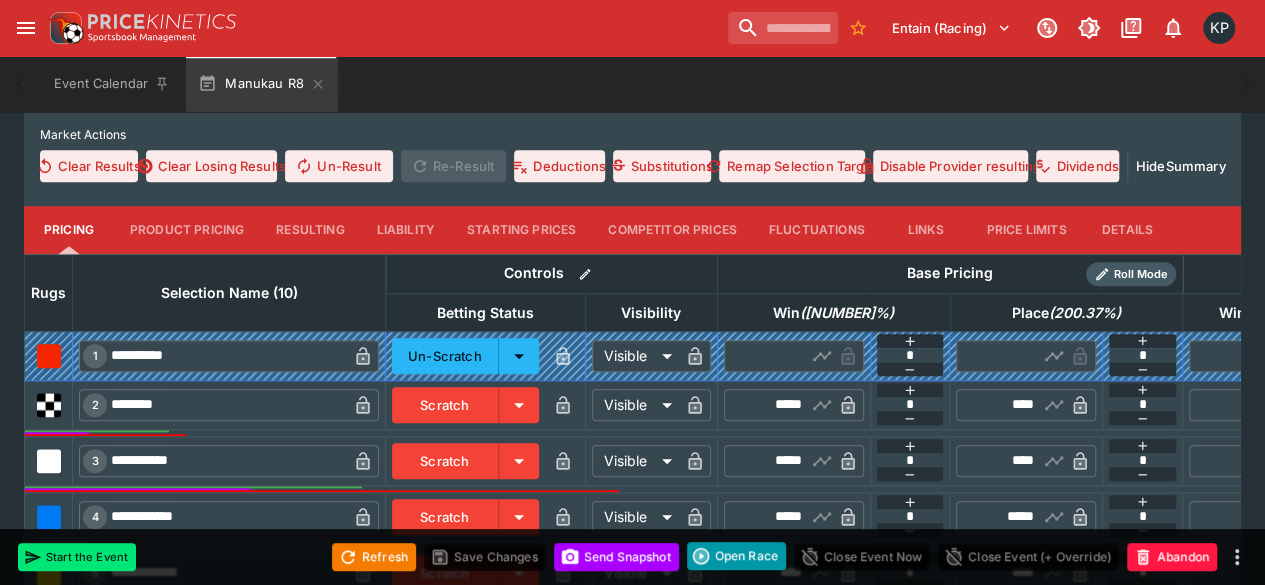click on "Resulting" at bounding box center [310, 230] 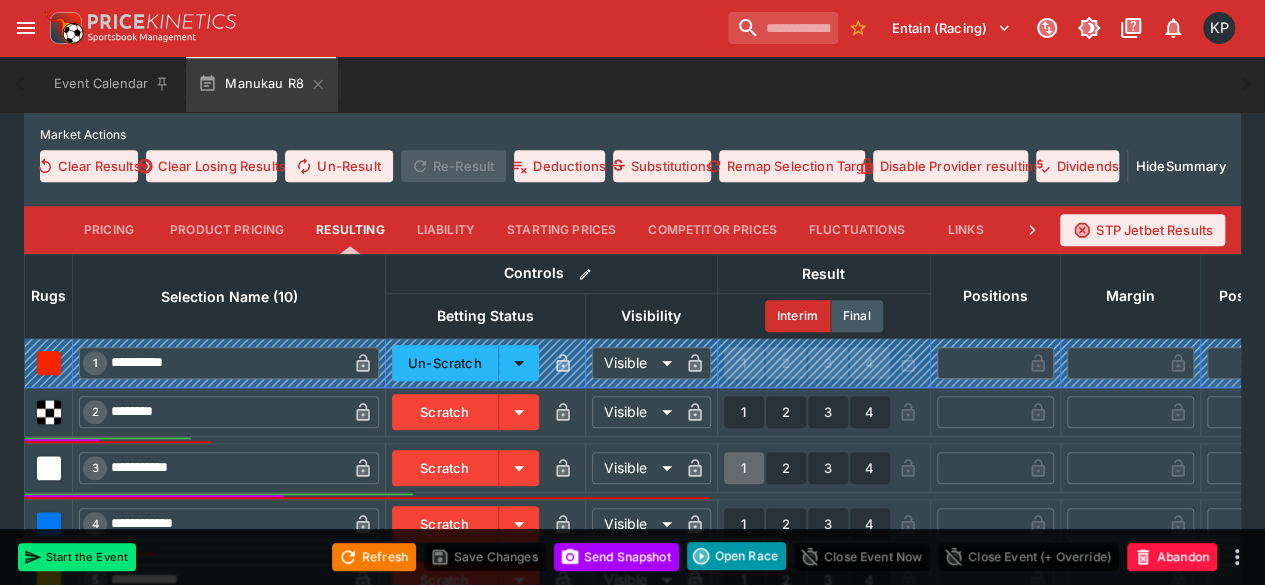 click on "1" at bounding box center (744, 468) 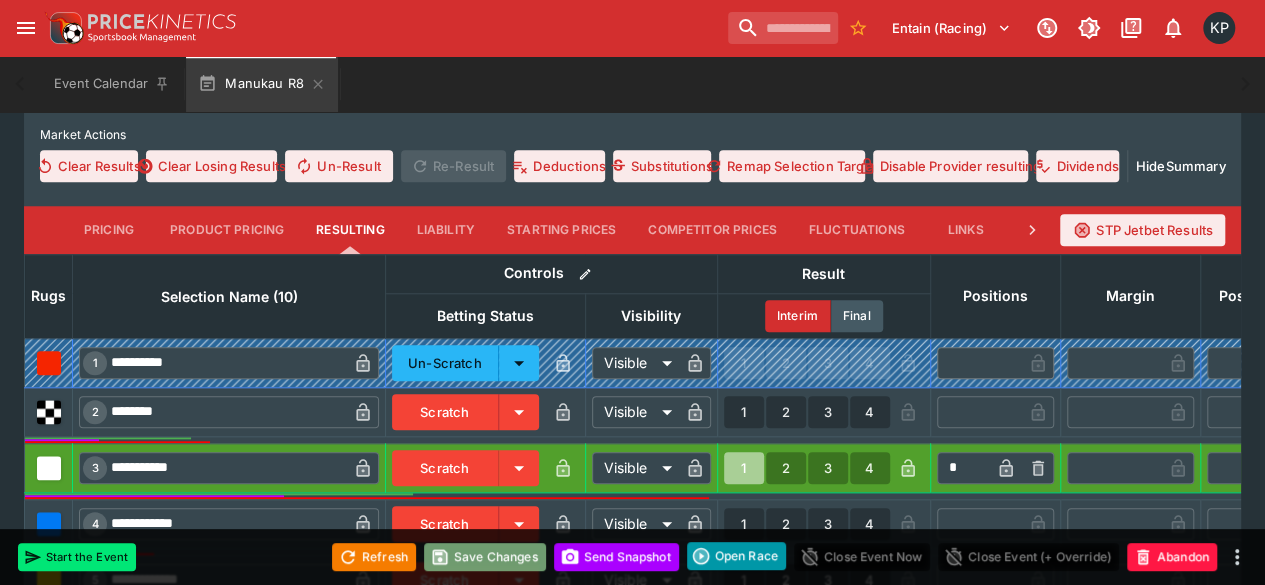 click on "Save Changes" at bounding box center [485, 557] 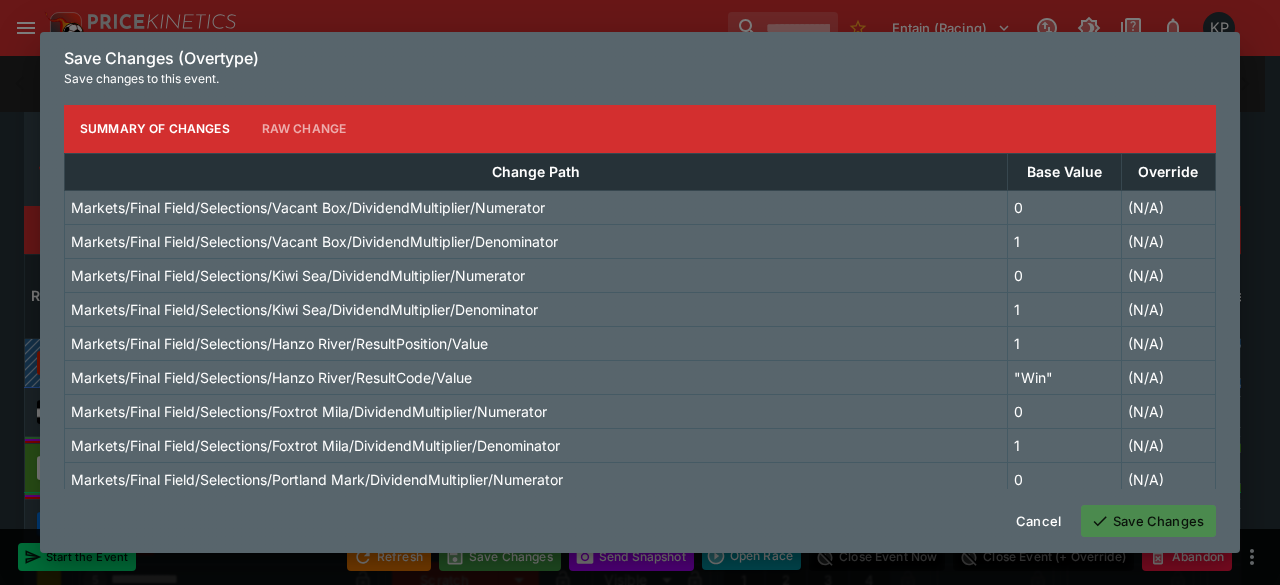 click 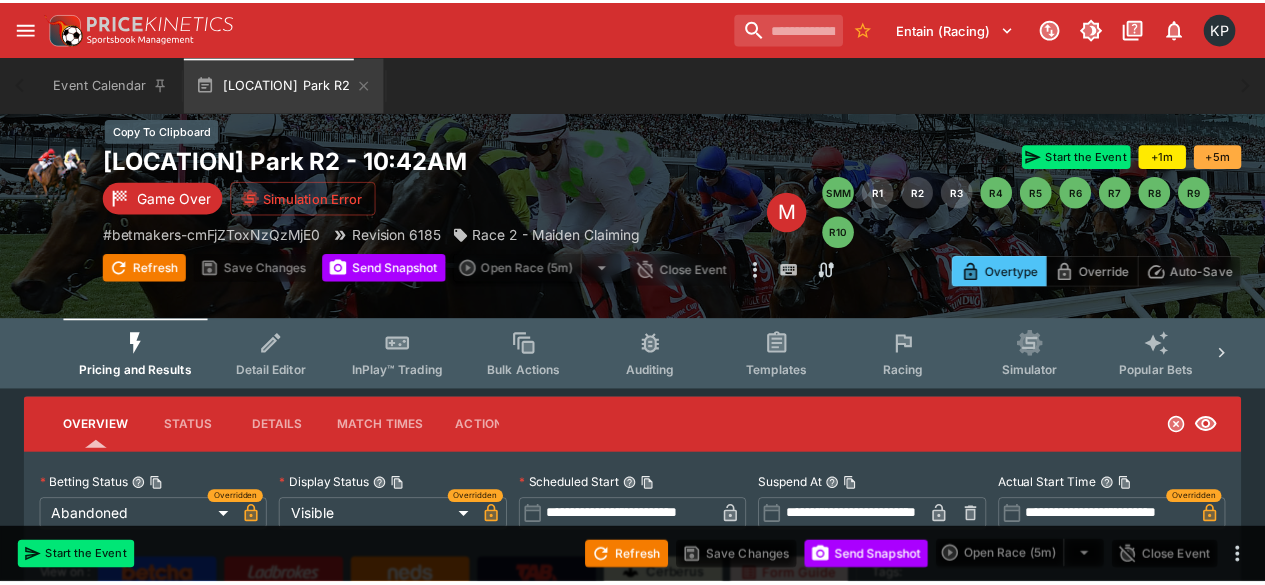 scroll, scrollTop: 0, scrollLeft: 0, axis: both 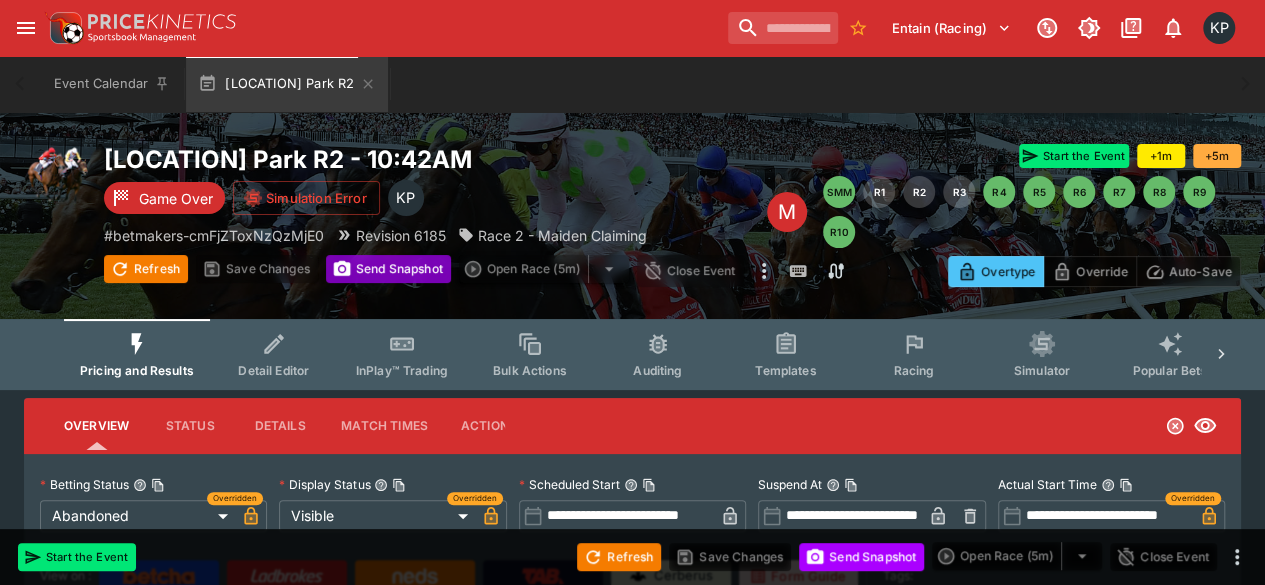 click on "Send Snapshot" at bounding box center [388, 269] 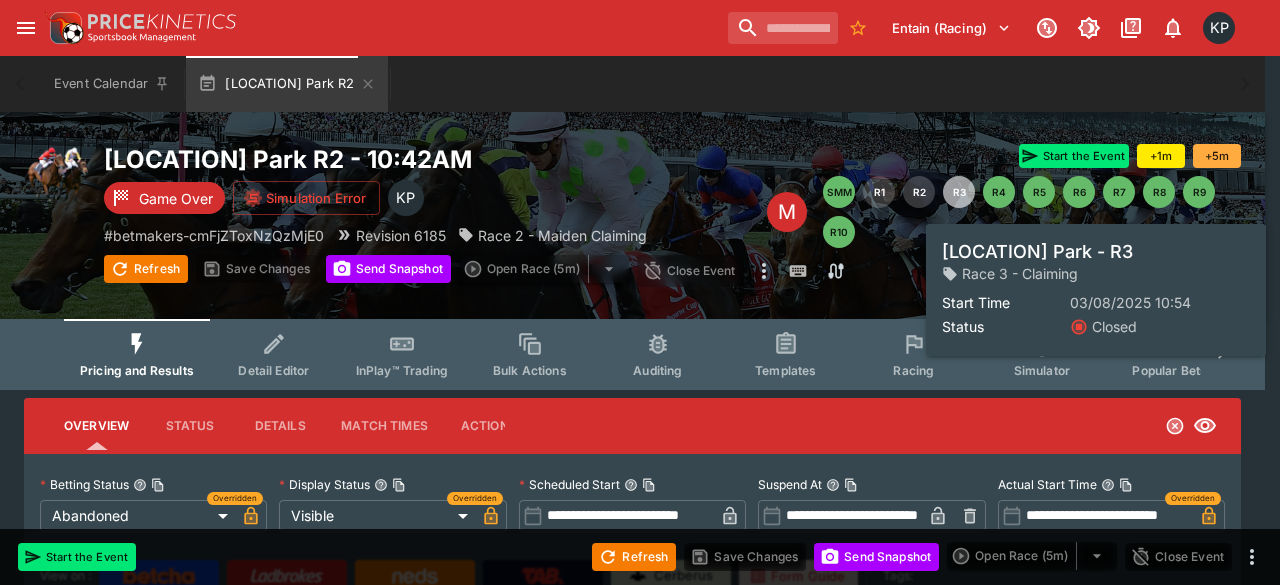 click on "R3" at bounding box center (959, 192) 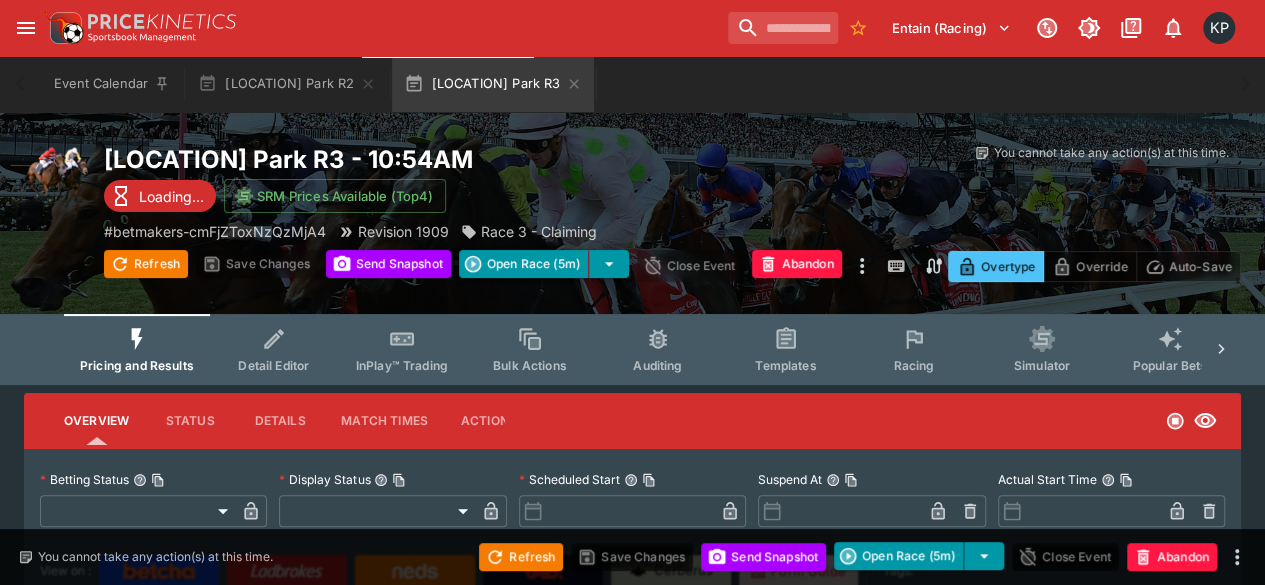 type on "**********" 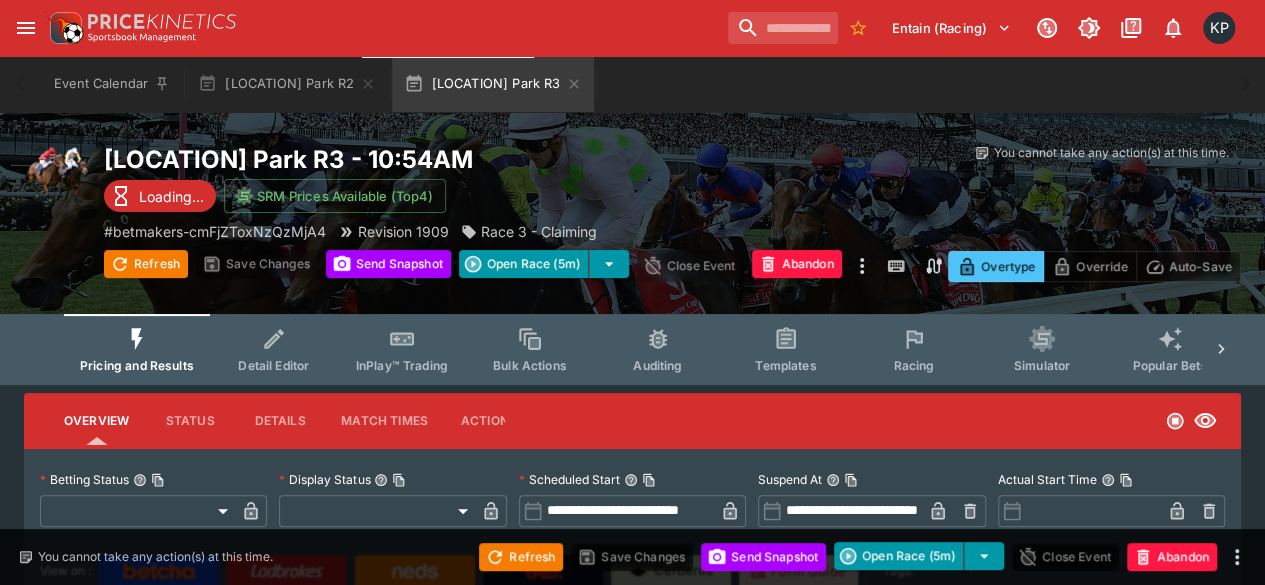 type on "**********" 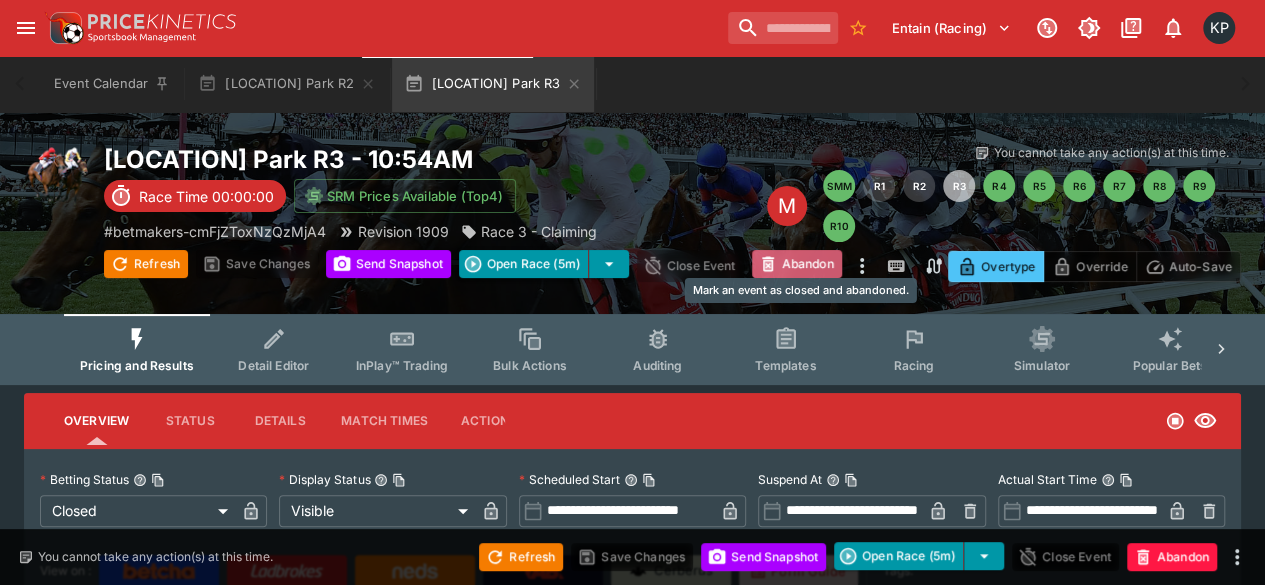 click on "Abandon" at bounding box center (797, 264) 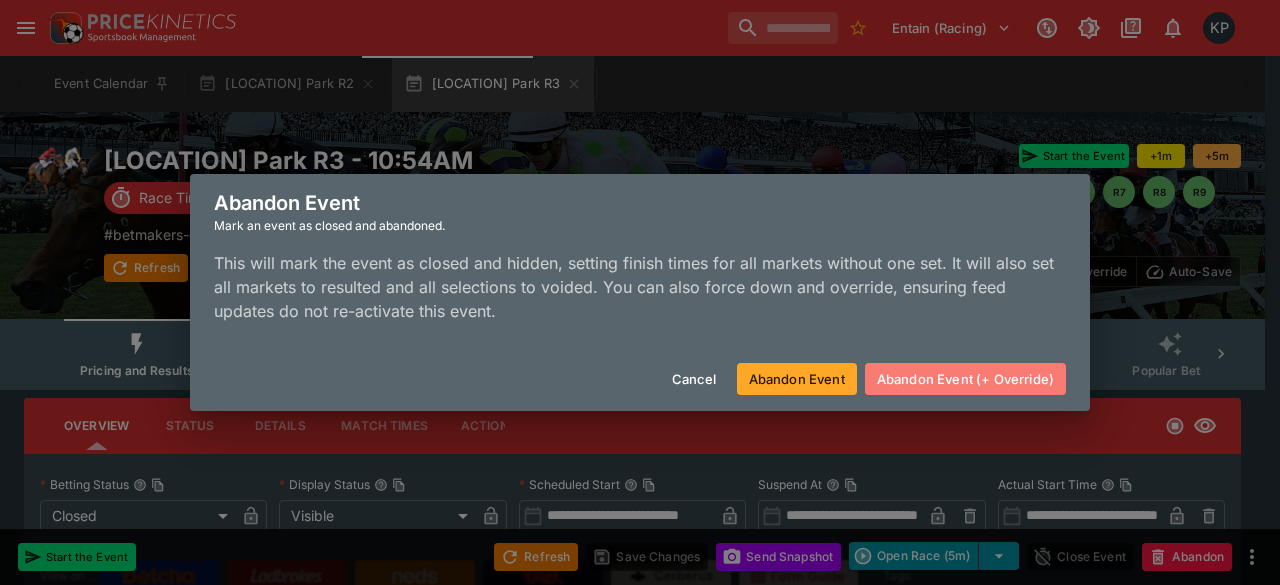 click on "Abandon Event (+ Override)" at bounding box center [965, 379] 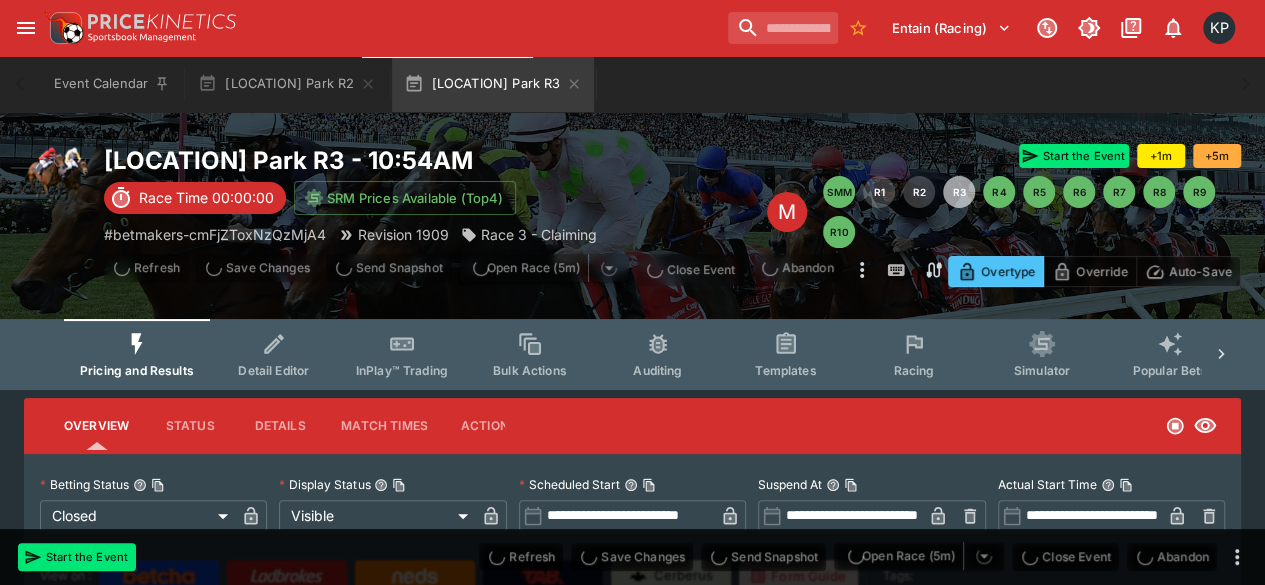 type on "**********" 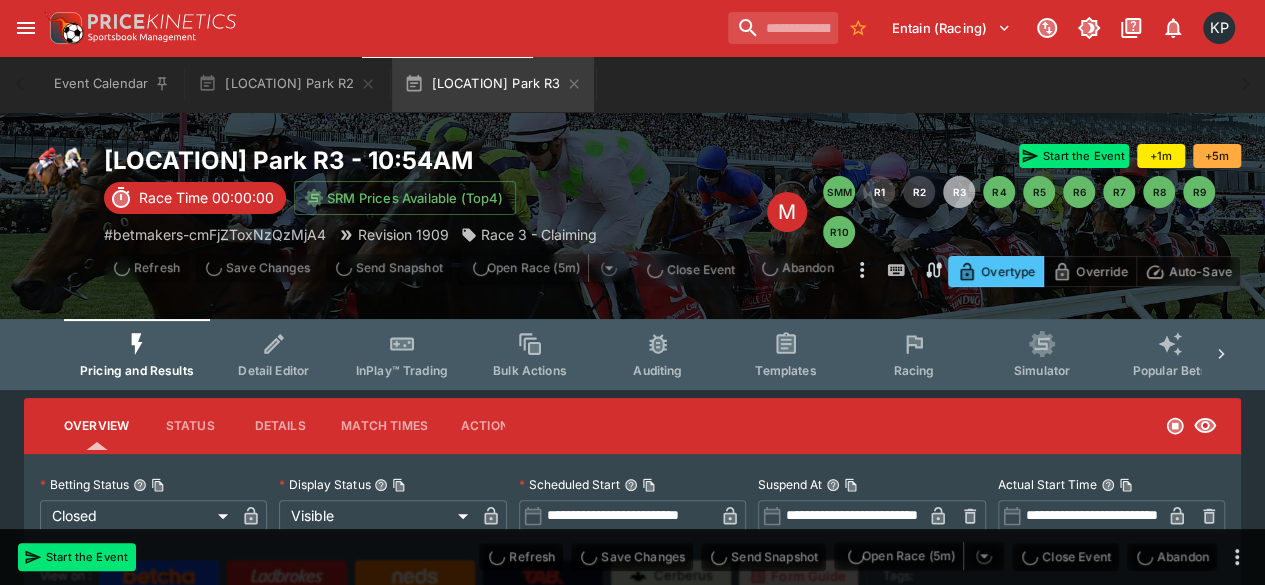 type on "**********" 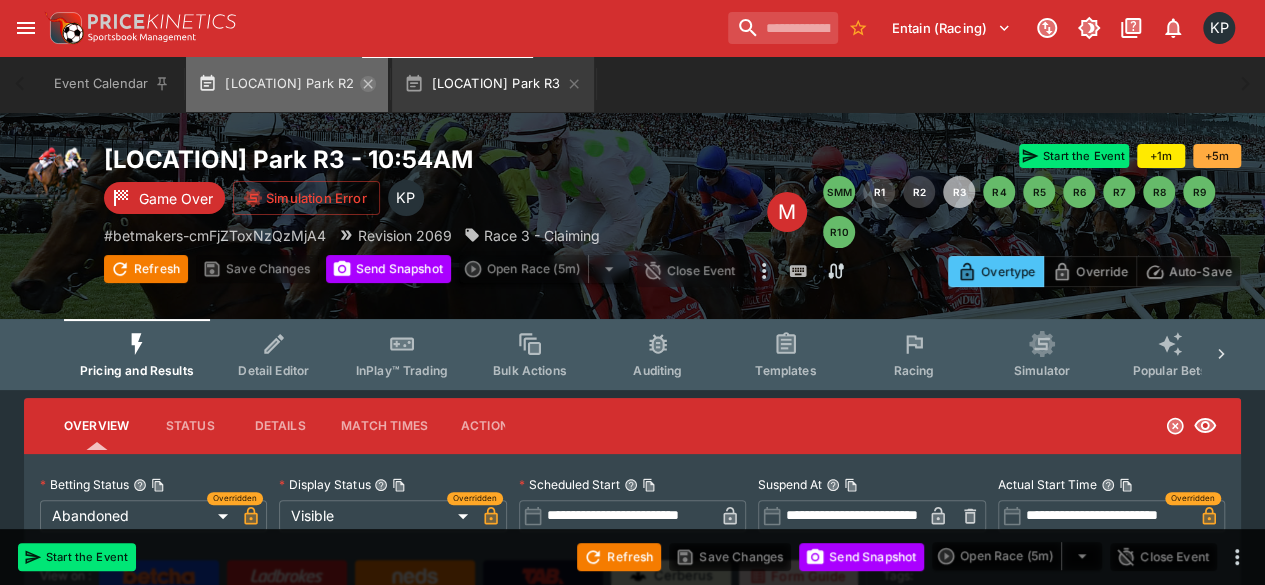 click 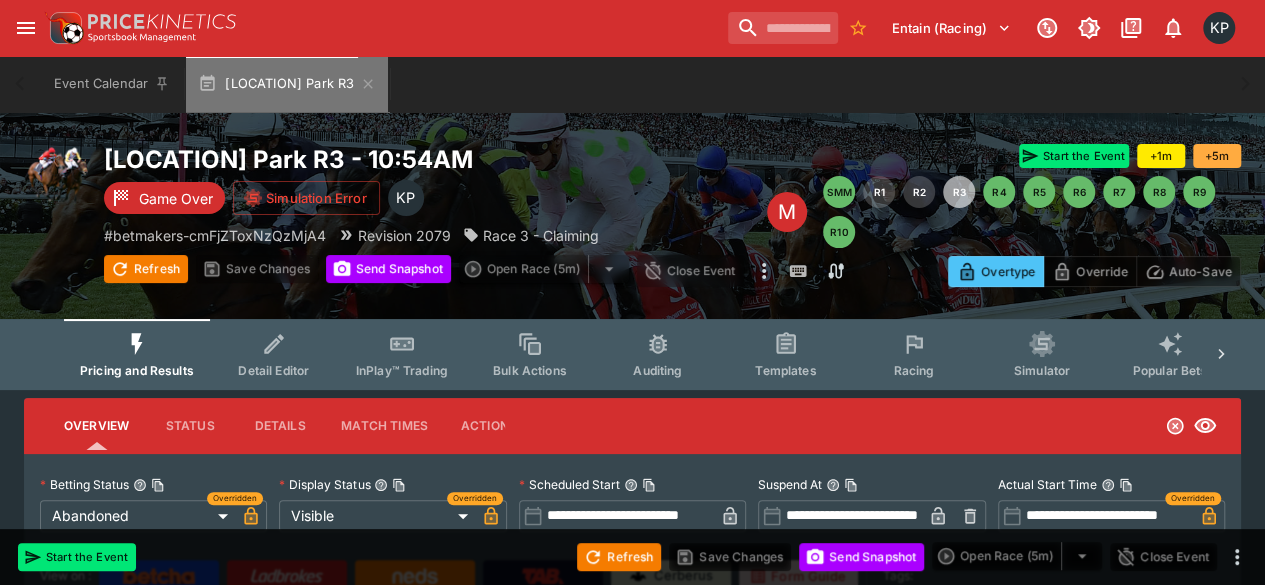 click 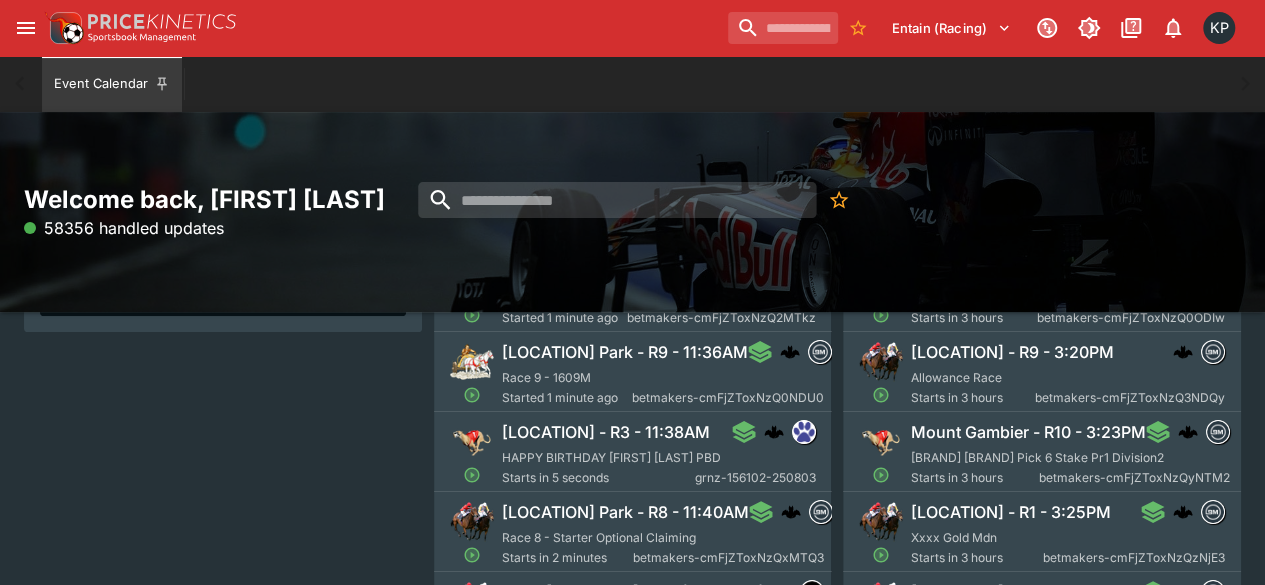 scroll, scrollTop: 225, scrollLeft: 0, axis: vertical 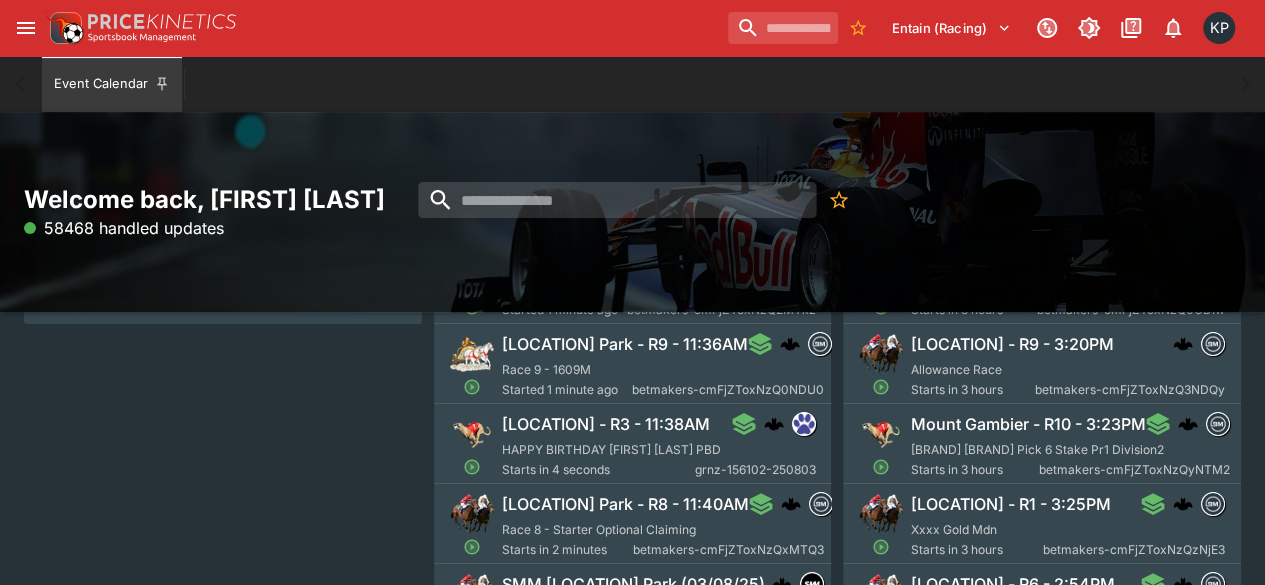 click on "HAPPY BIRTHDAY [FIRST] [LAST] PBD" at bounding box center [611, 449] 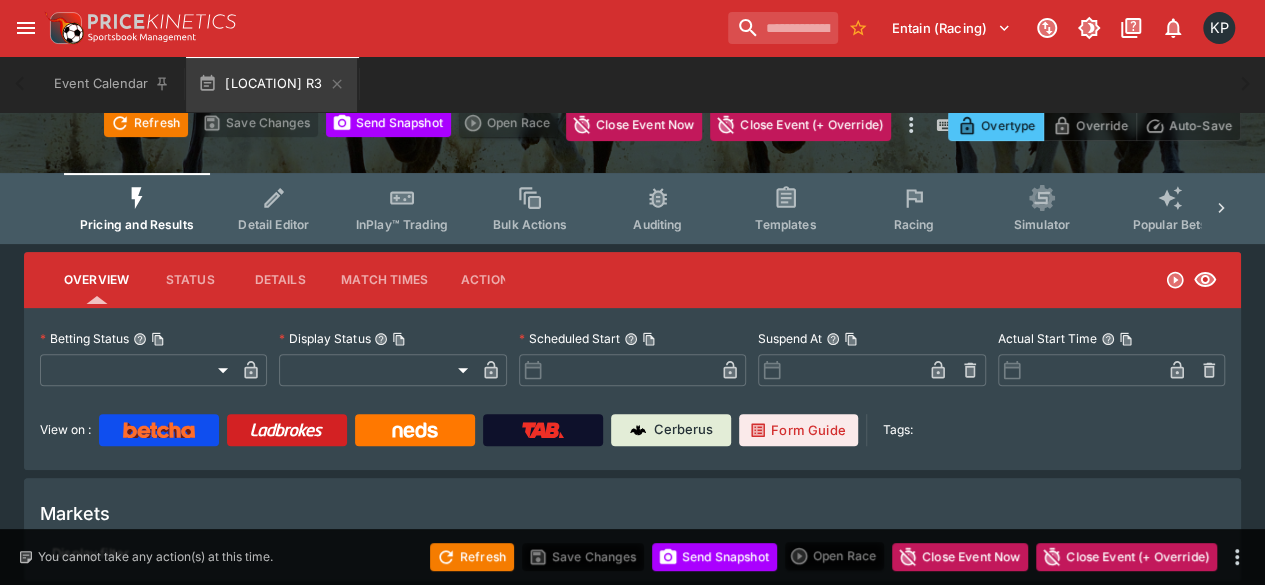 type on "**********" 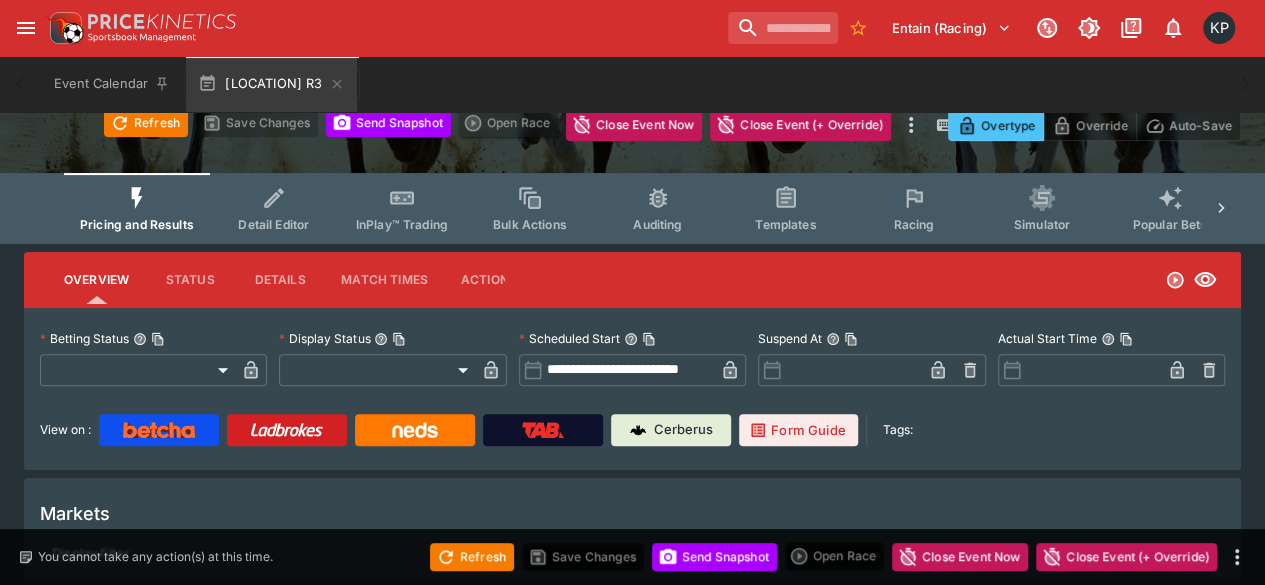type on "**********" 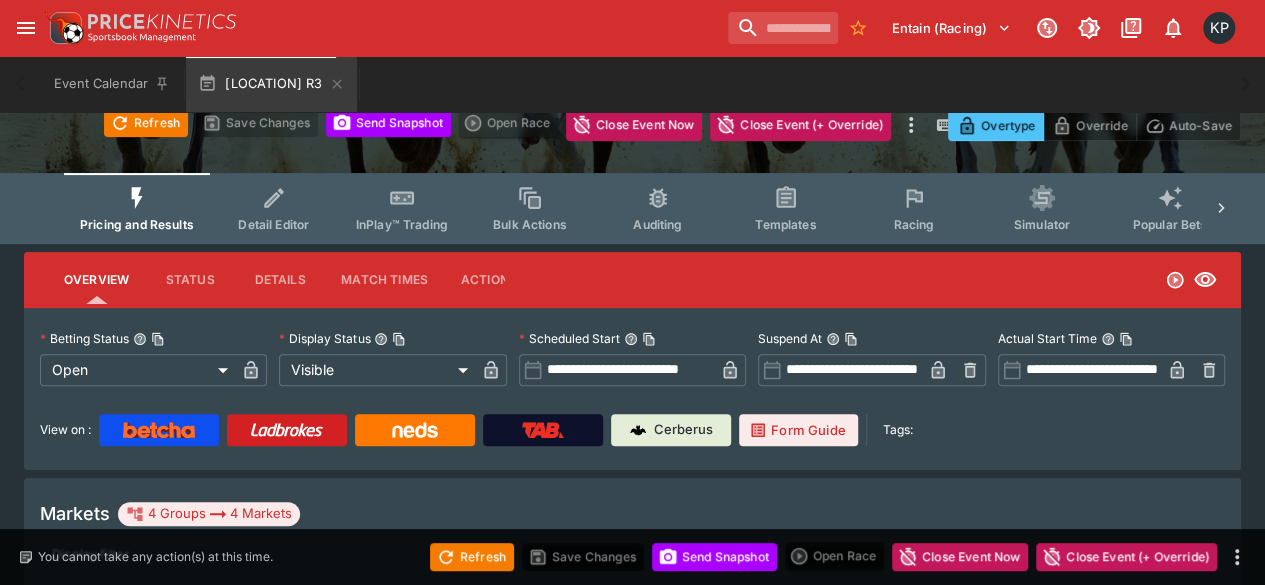 scroll, scrollTop: 225, scrollLeft: 0, axis: vertical 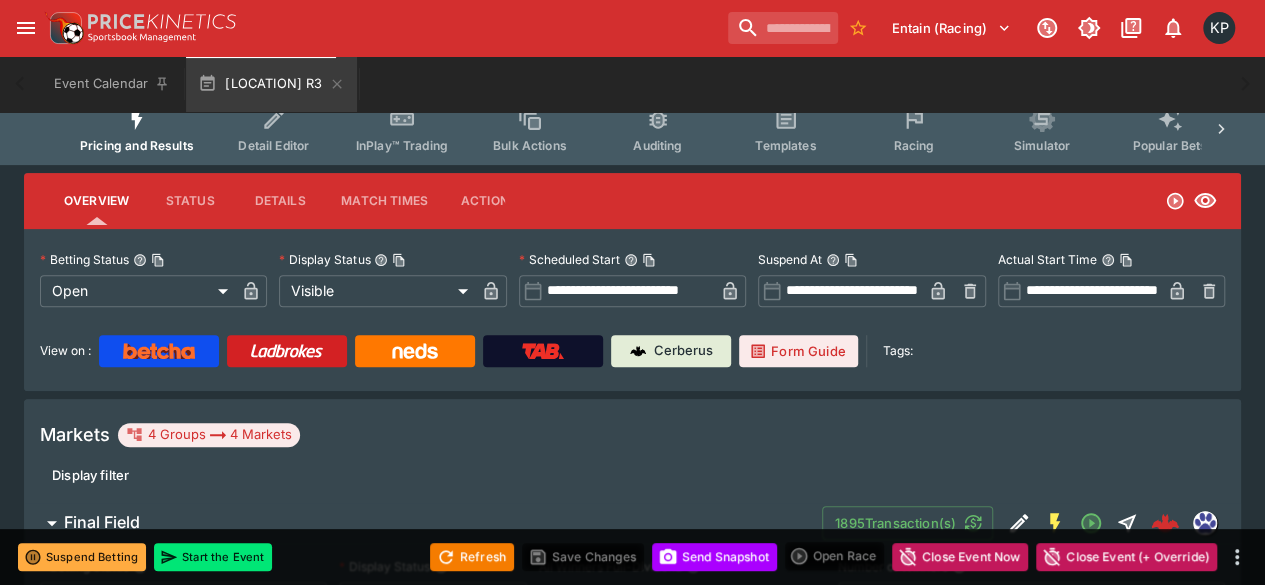 type on "*****" 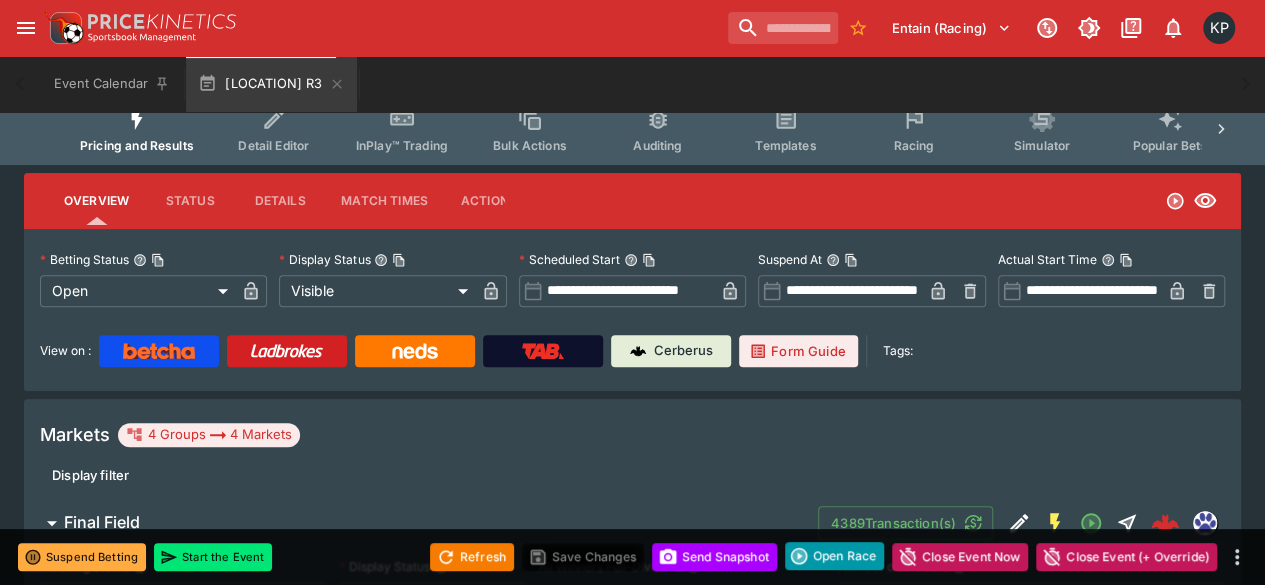 type on "*****" 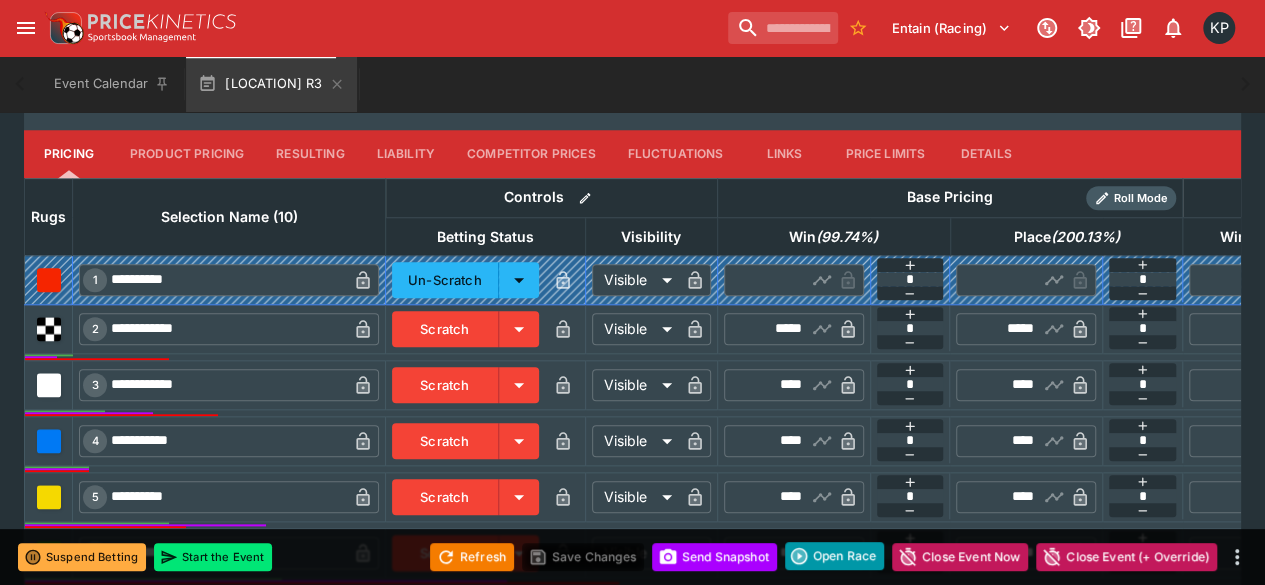 scroll, scrollTop: 886, scrollLeft: 0, axis: vertical 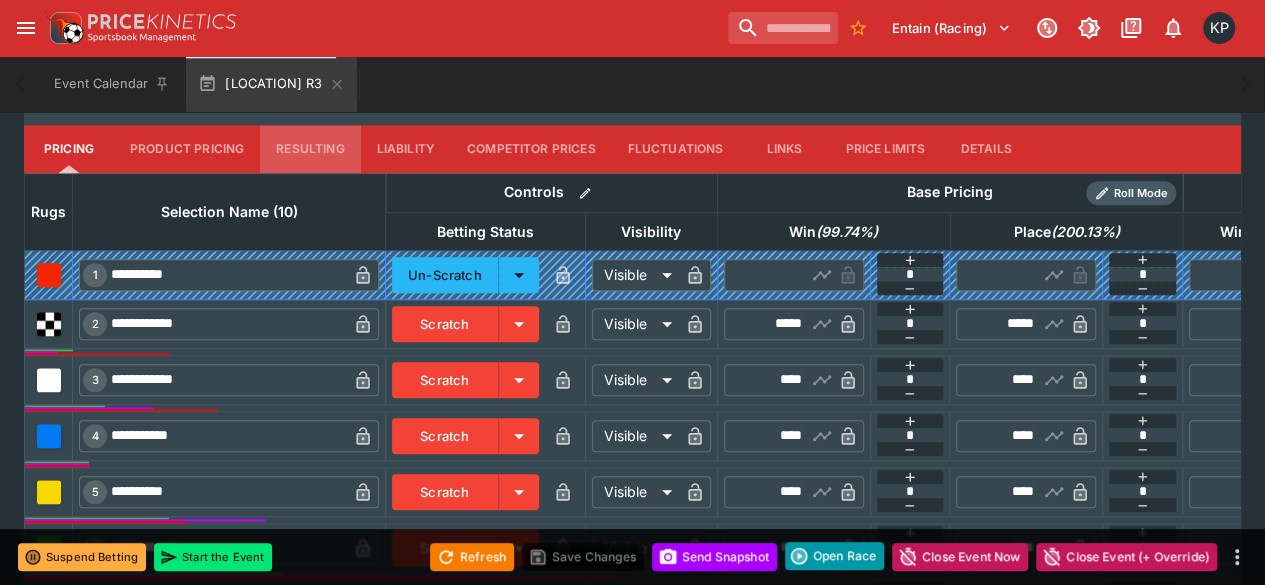 click on "Resulting" at bounding box center (310, 149) 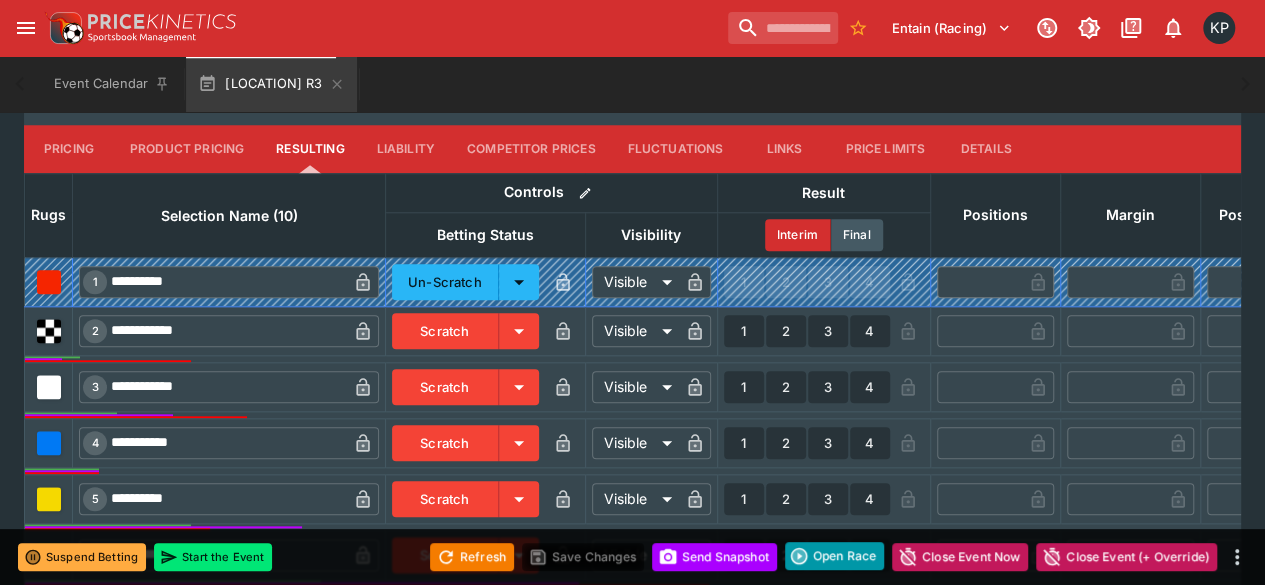 type on "**********" 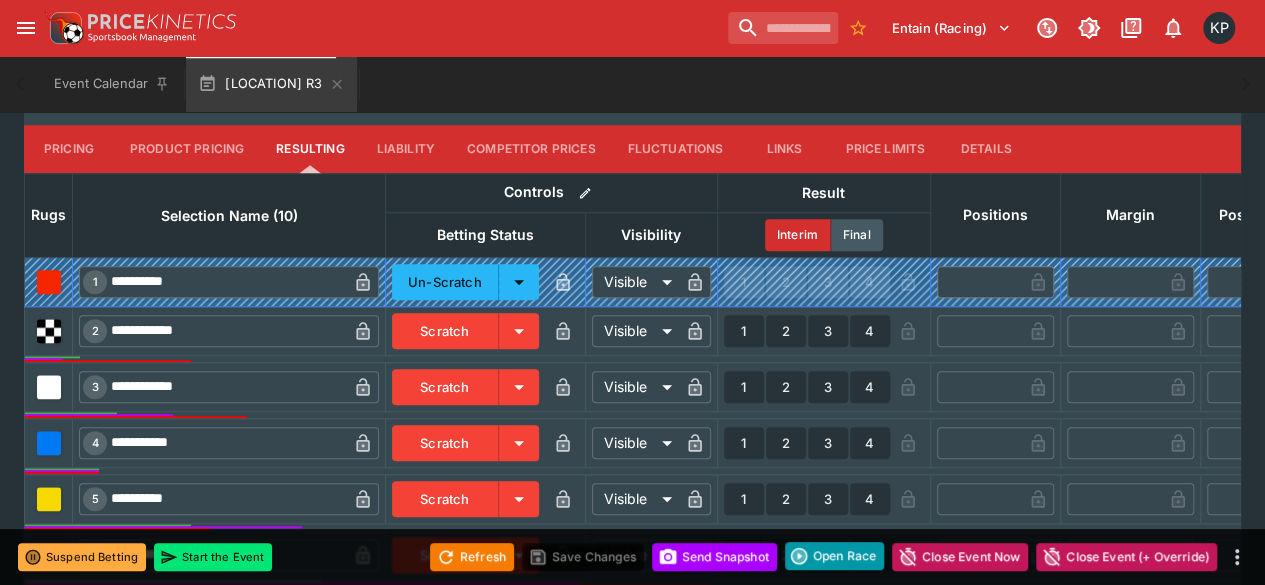 type on "**********" 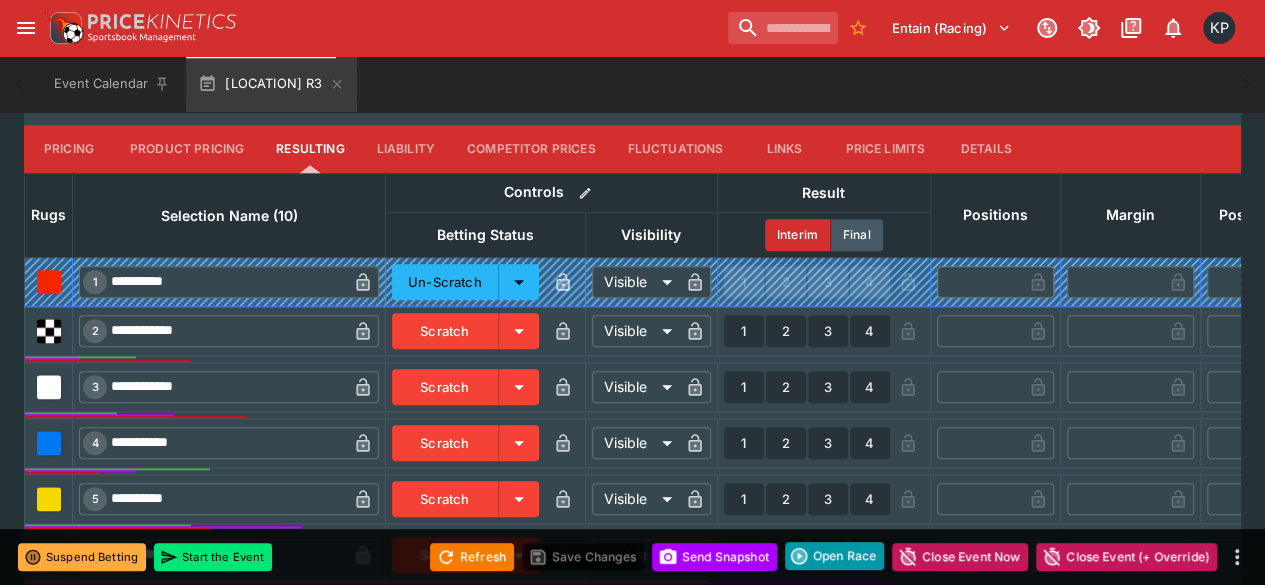 type on "**********" 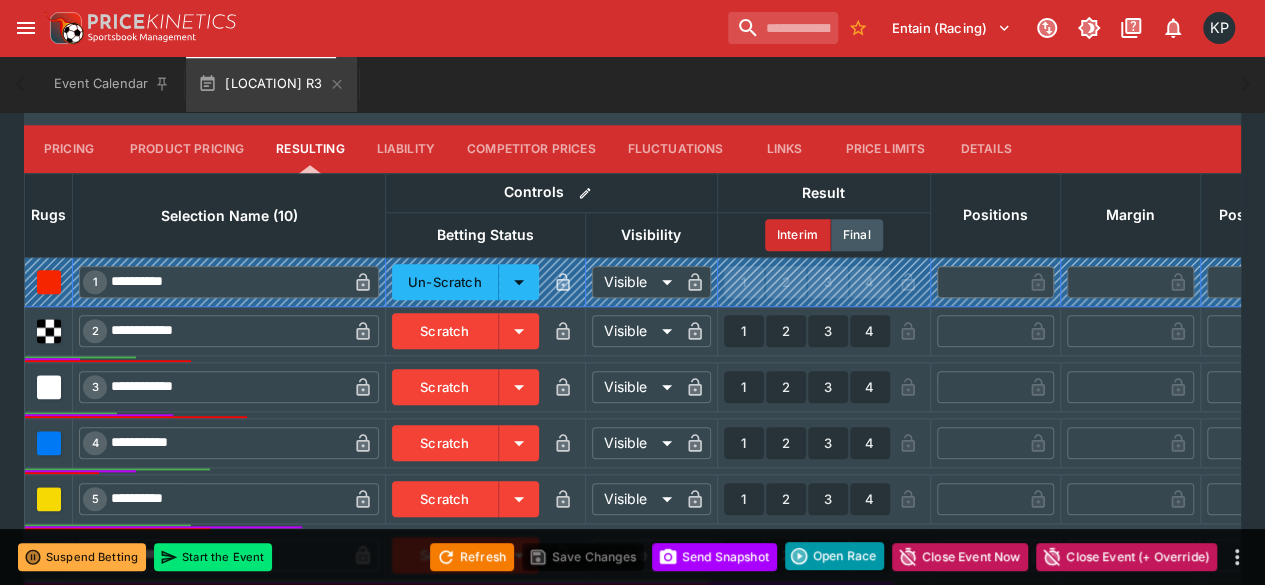 type on "**********" 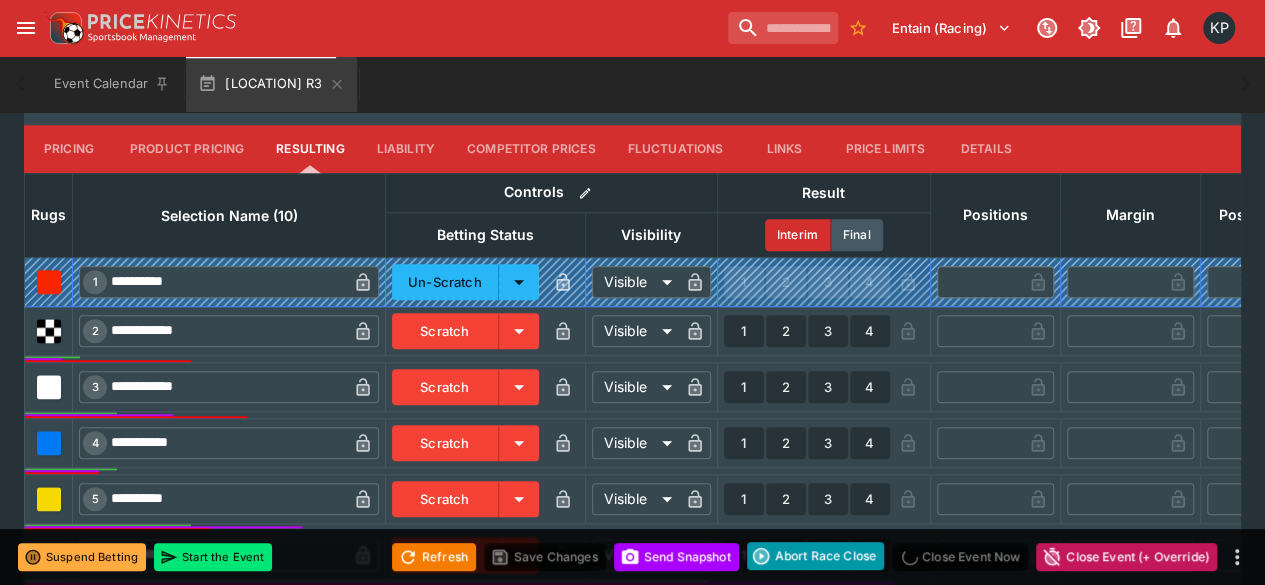 type on "**********" 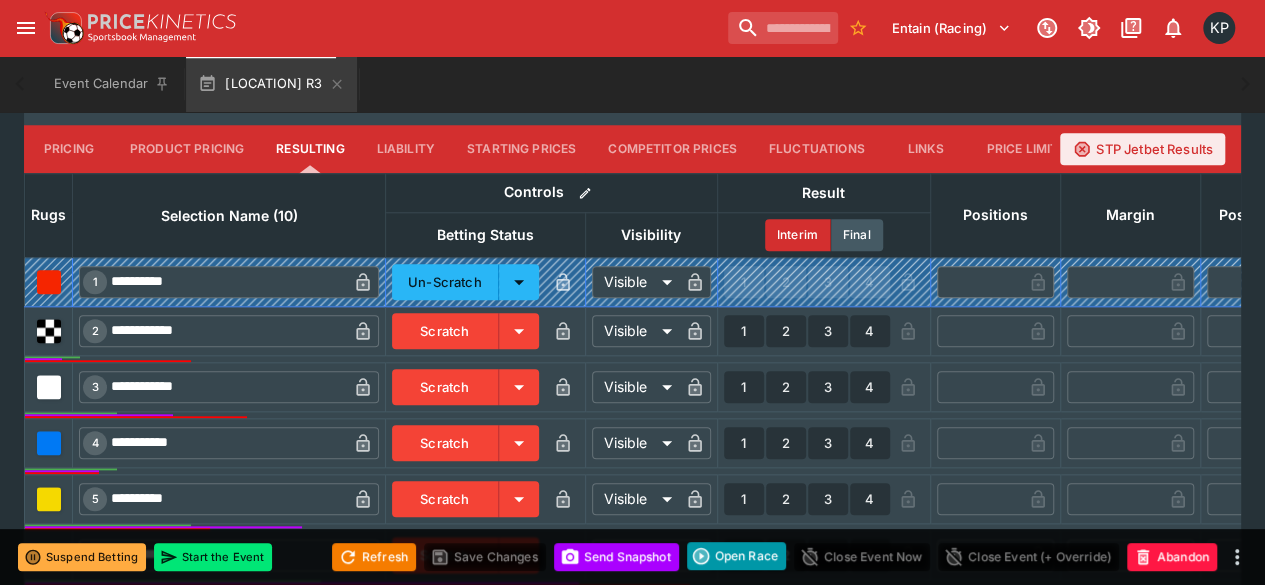 type on "**********" 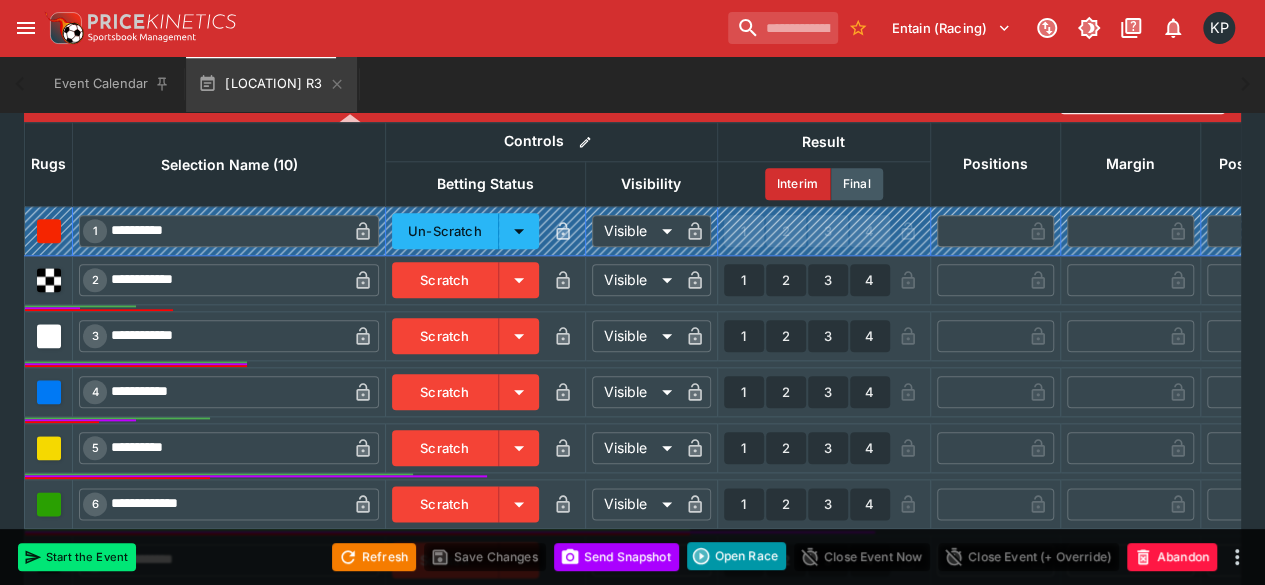 scroll, scrollTop: 938, scrollLeft: 0, axis: vertical 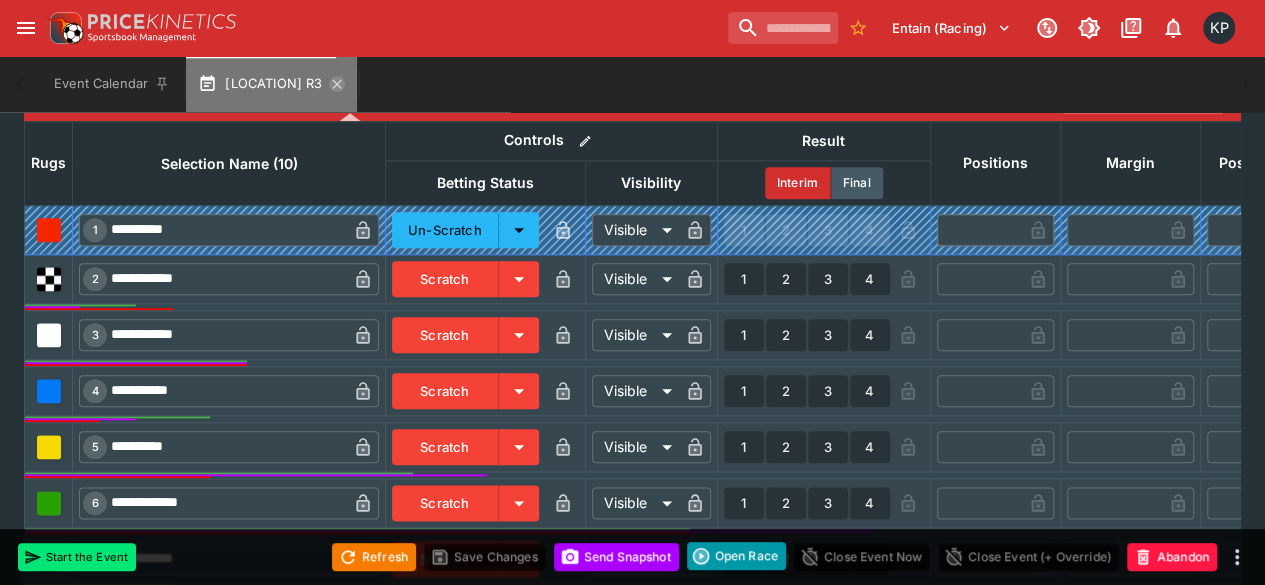 click 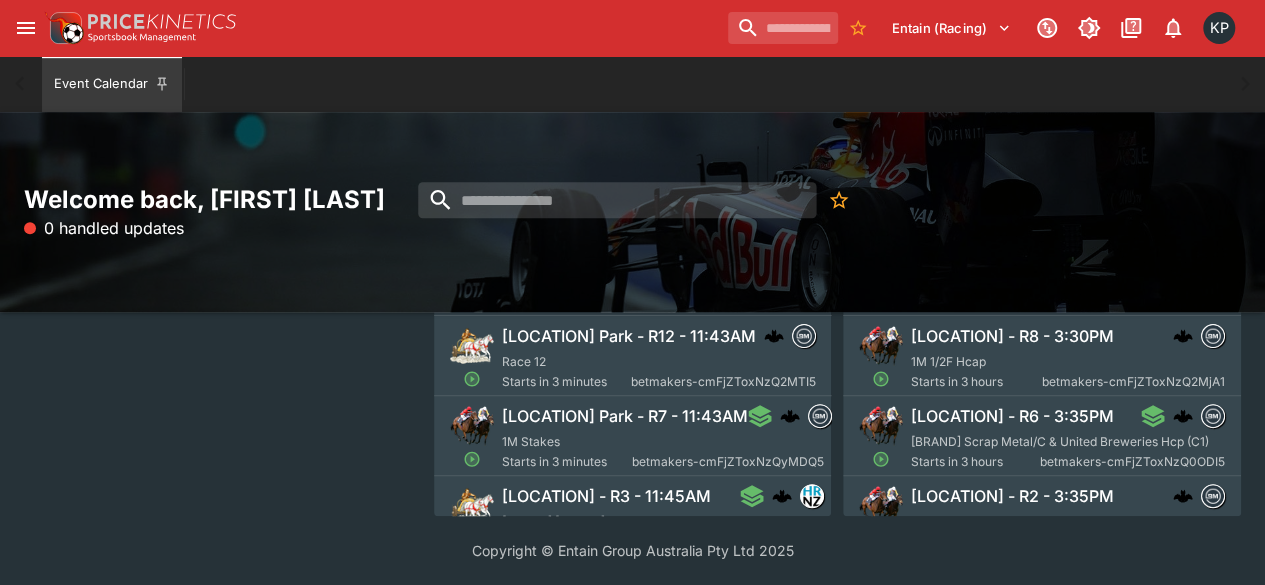 scroll, scrollTop: 0, scrollLeft: 0, axis: both 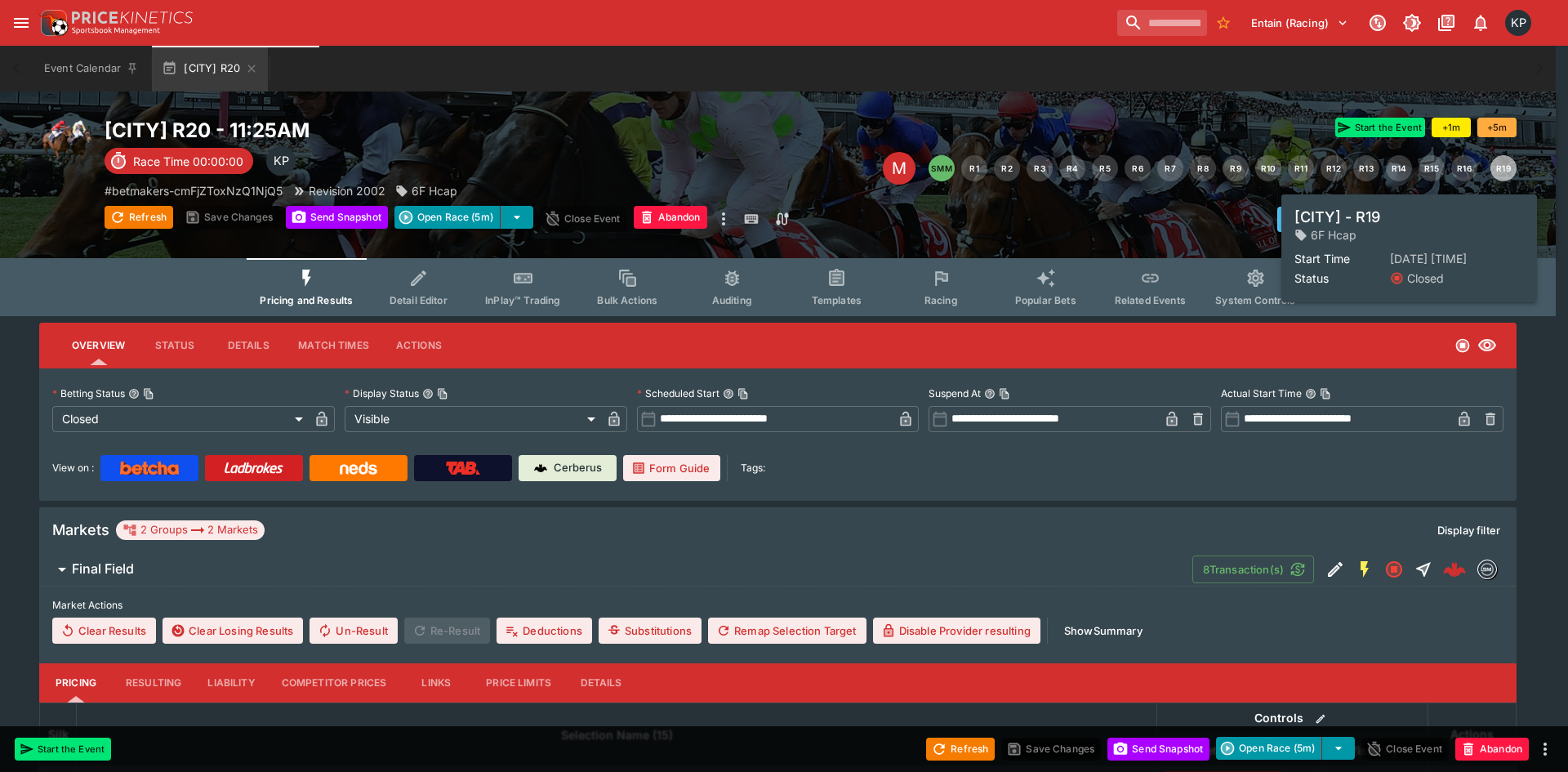 click on "R19" at bounding box center (1503, 168) 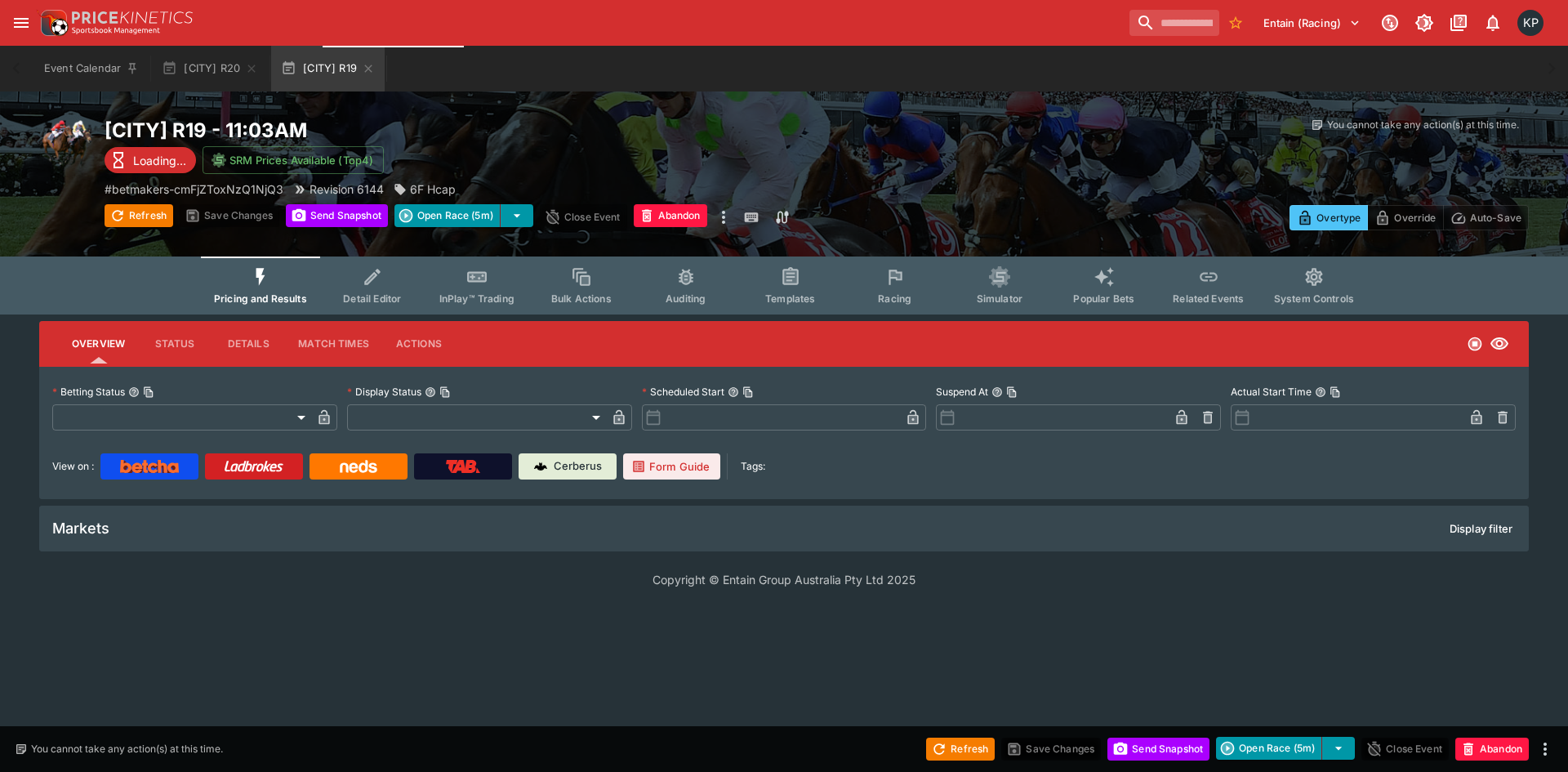 type on "**********" 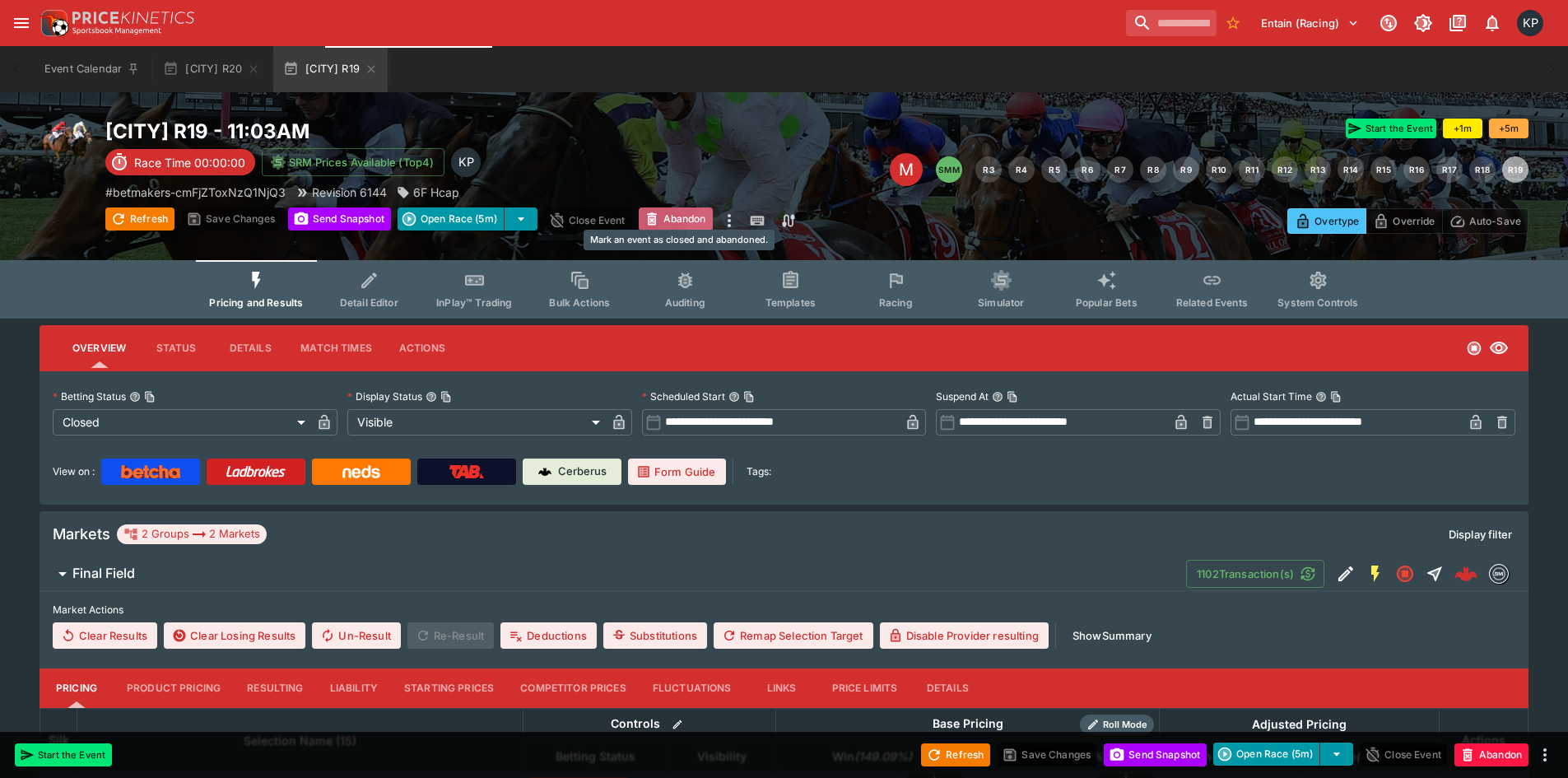 click on "Abandon" at bounding box center (676, 219) 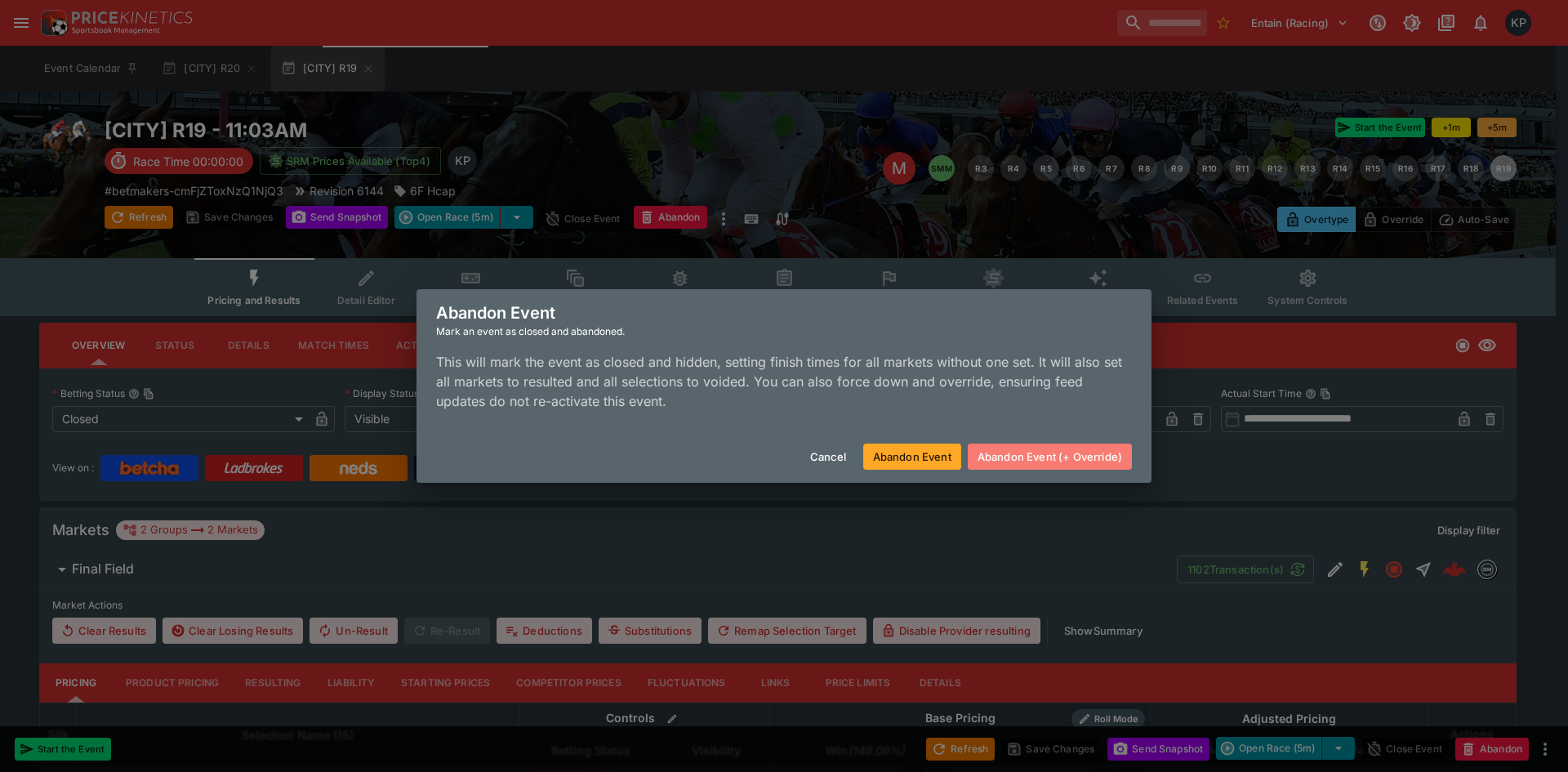 click on "Abandon Event (+ Override)" at bounding box center [1049, 457] 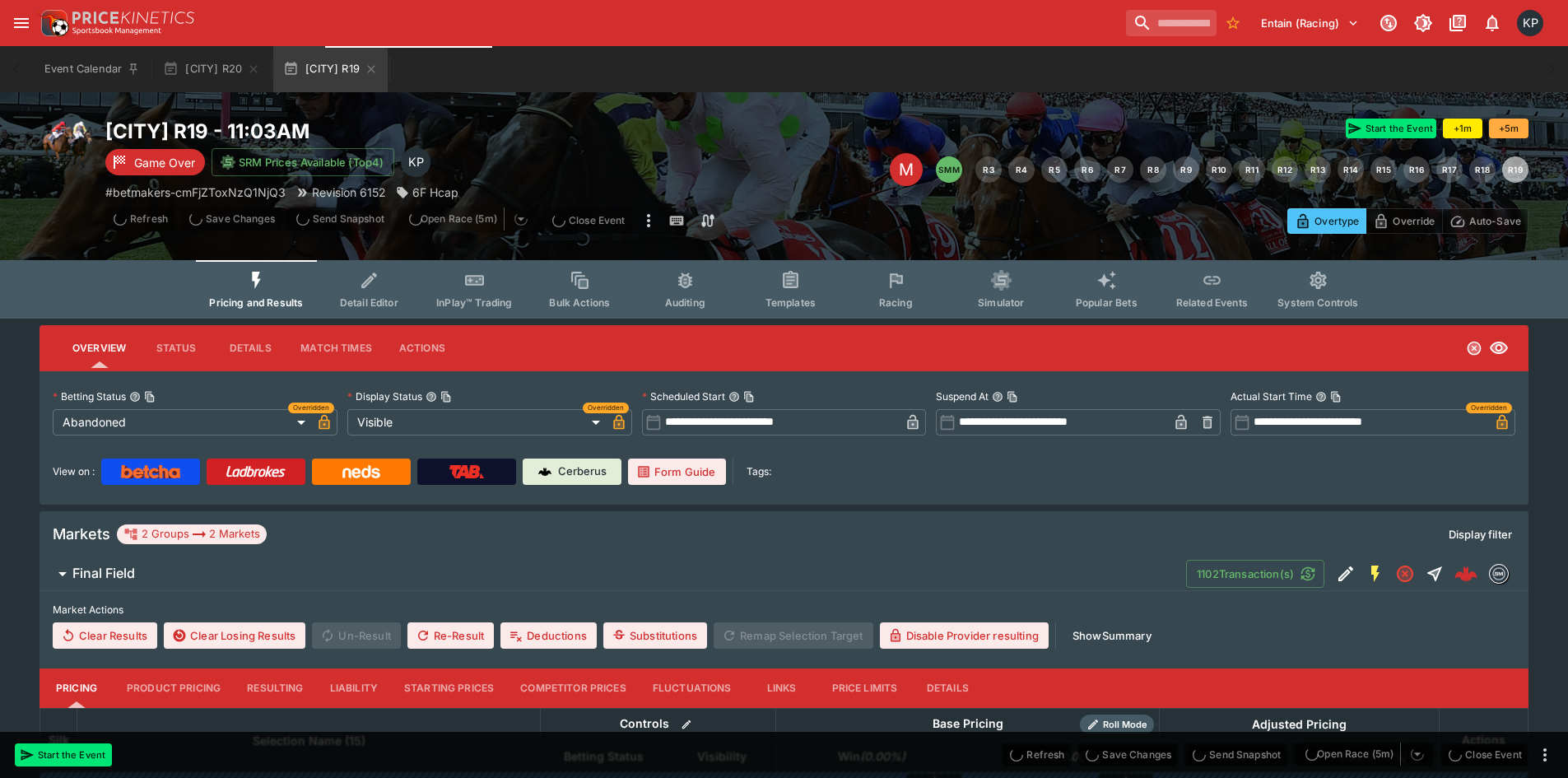 type on "**********" 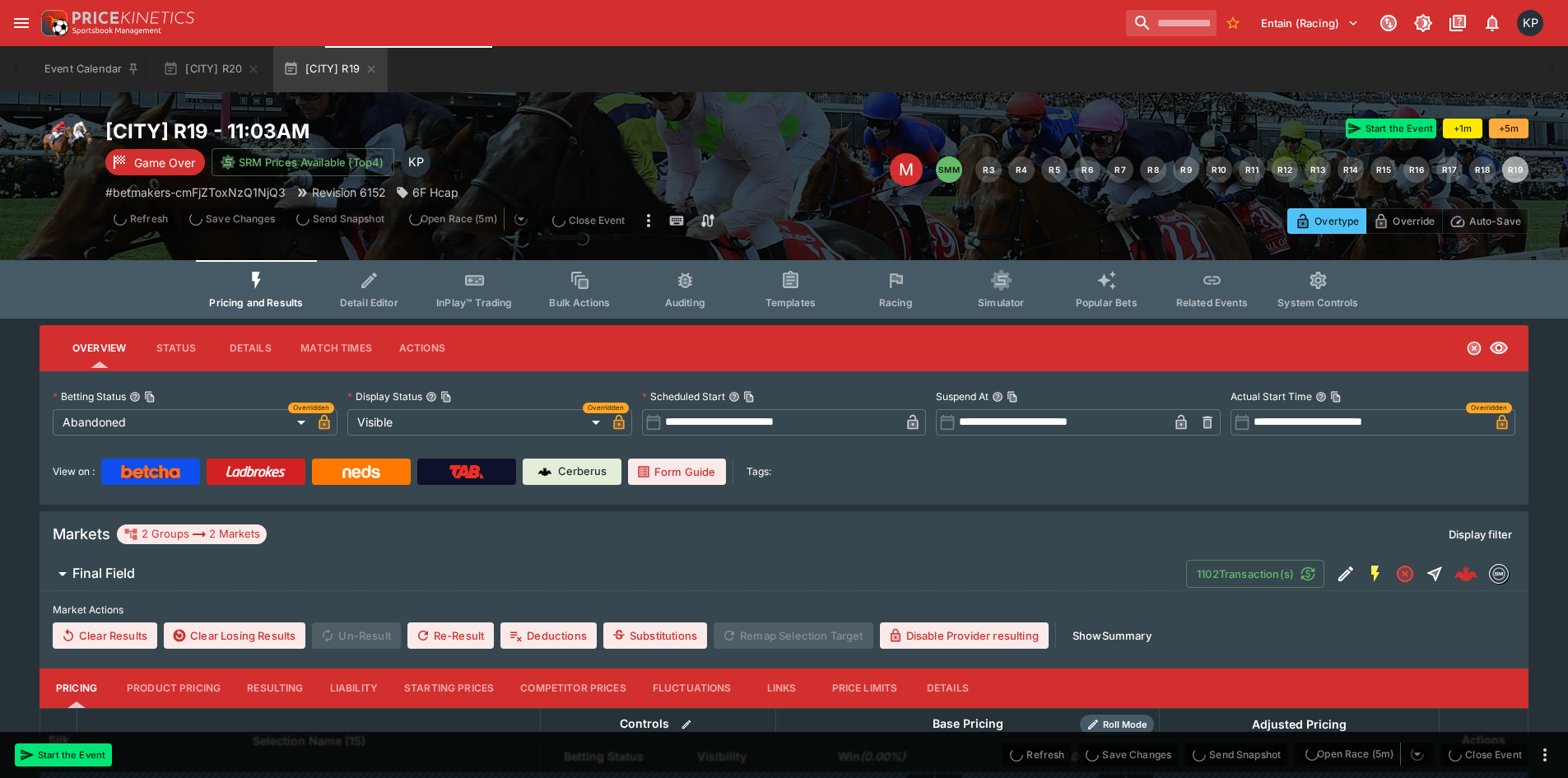 type on "**********" 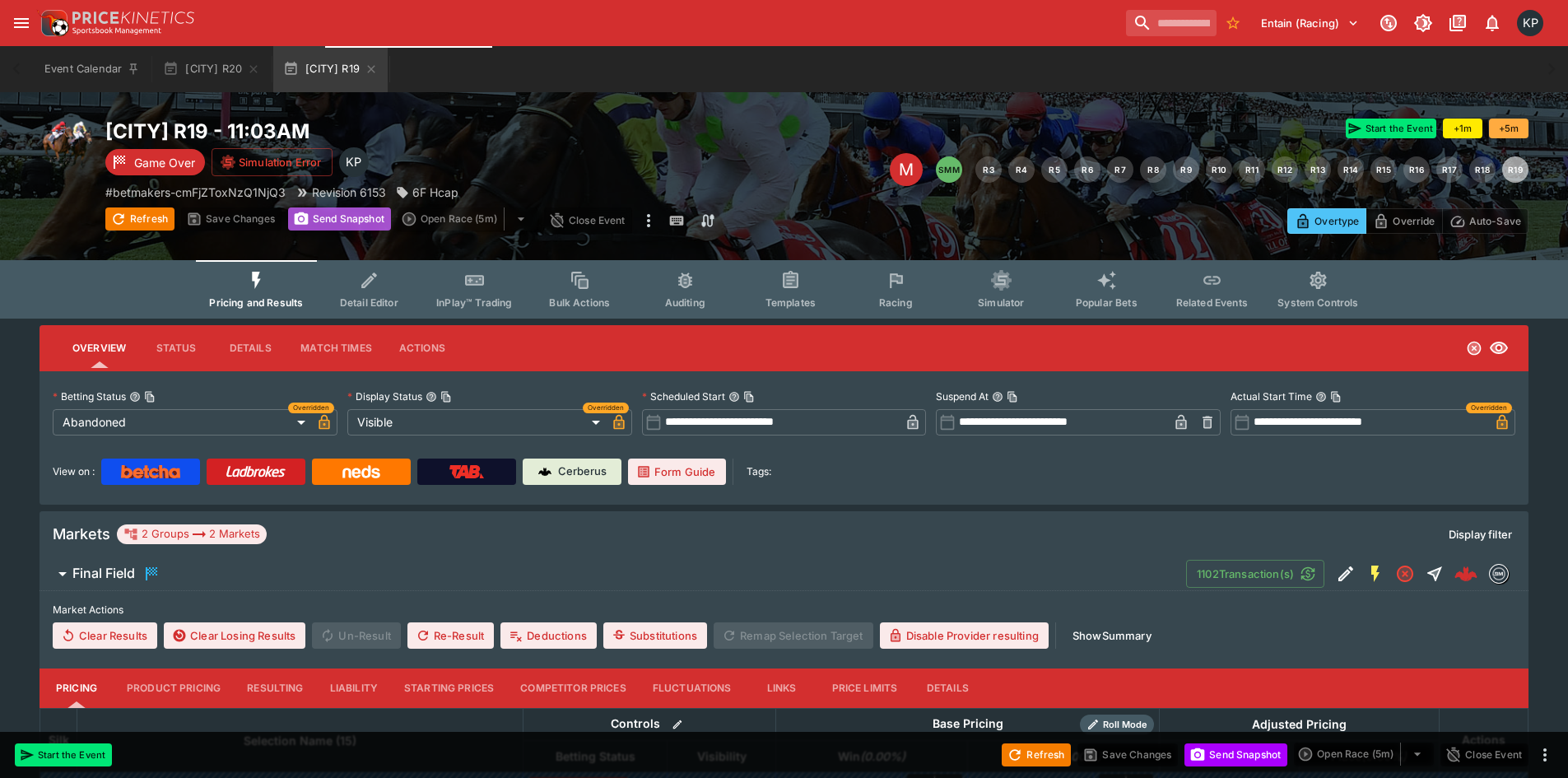 click on "Send Snapshot" at bounding box center (339, 219) 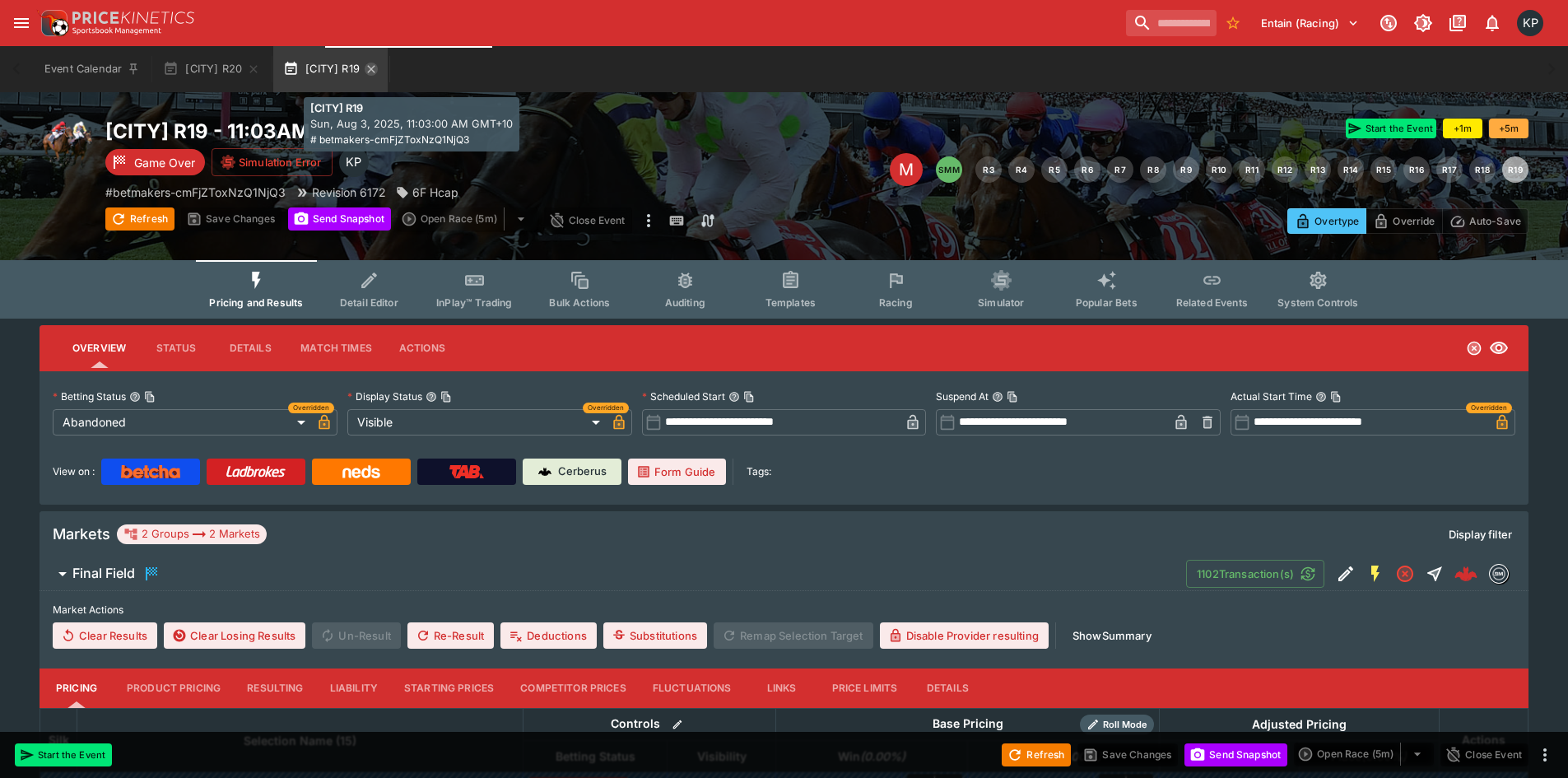 click 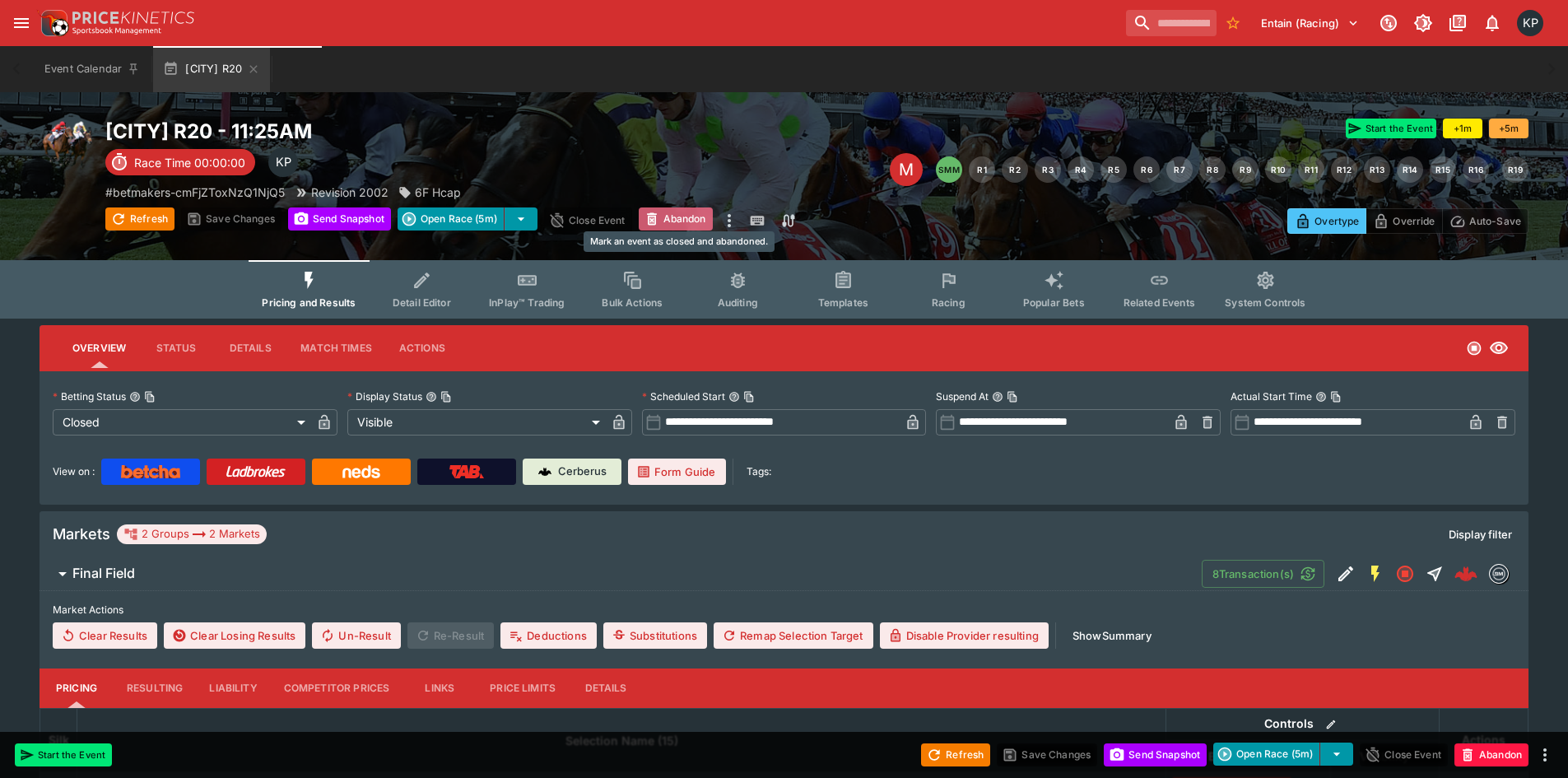 click on "Abandon" at bounding box center [676, 219] 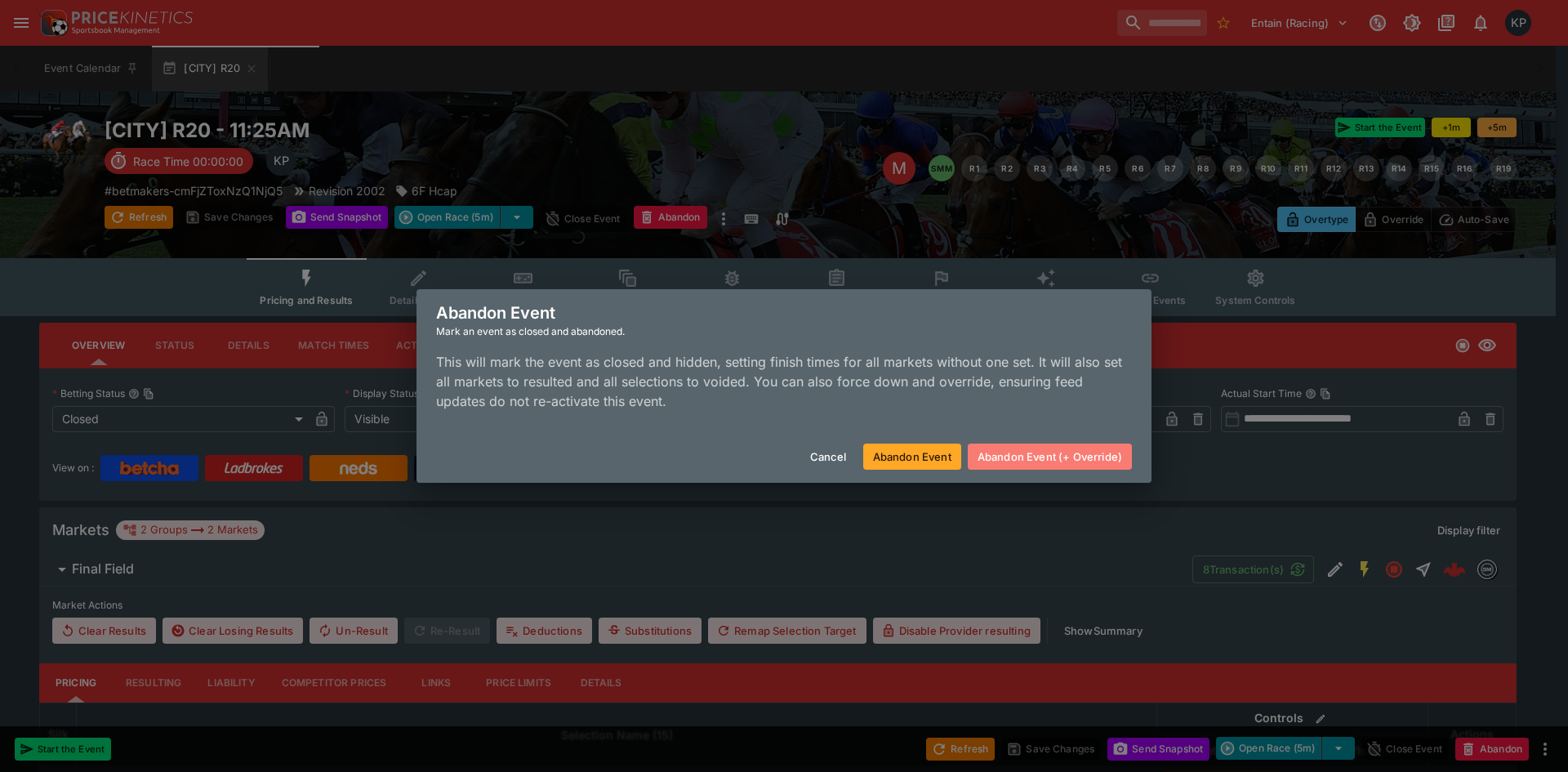 click on "Abandon Event (+ Override)" at bounding box center [1049, 457] 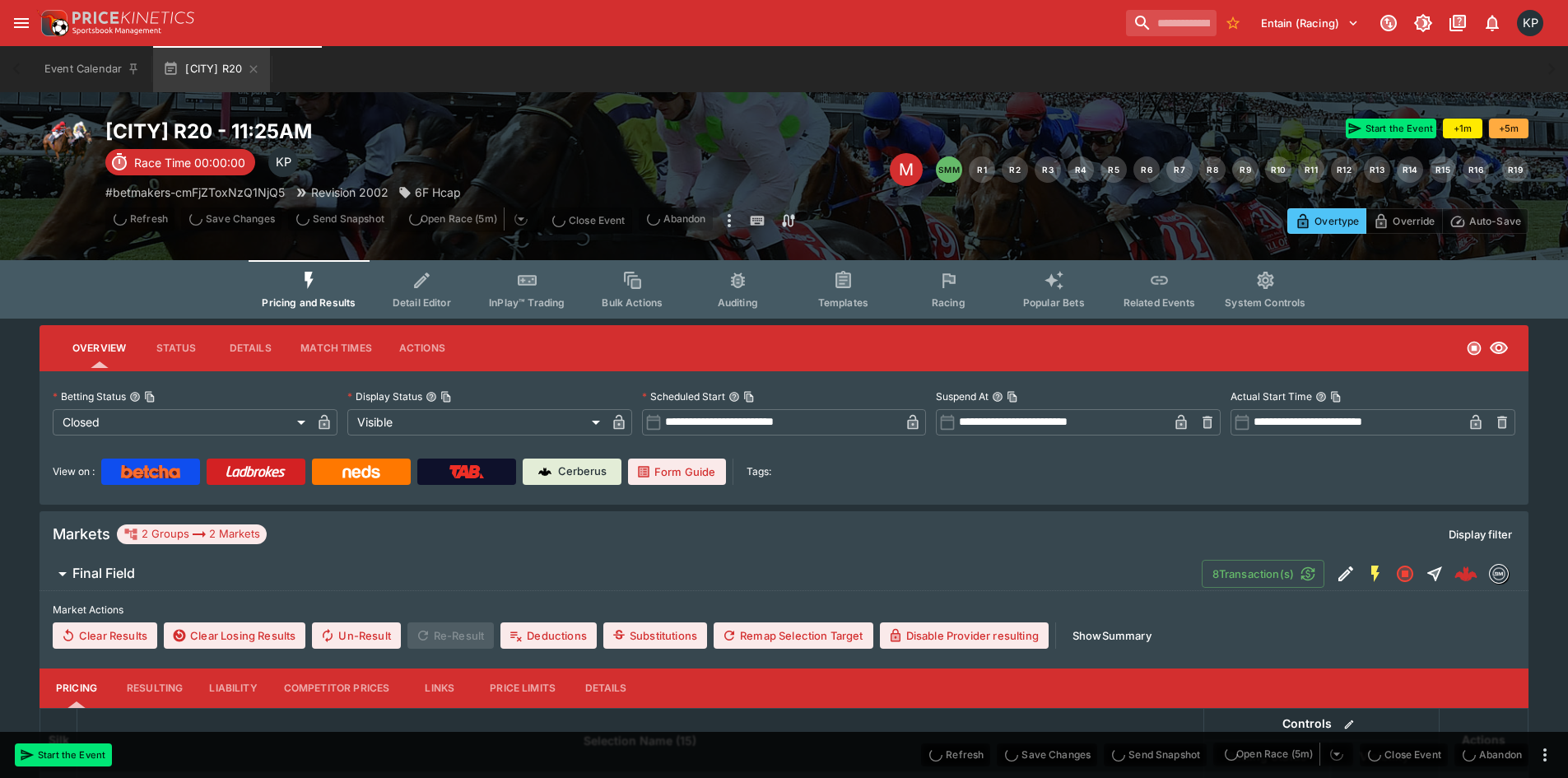 type on "**********" 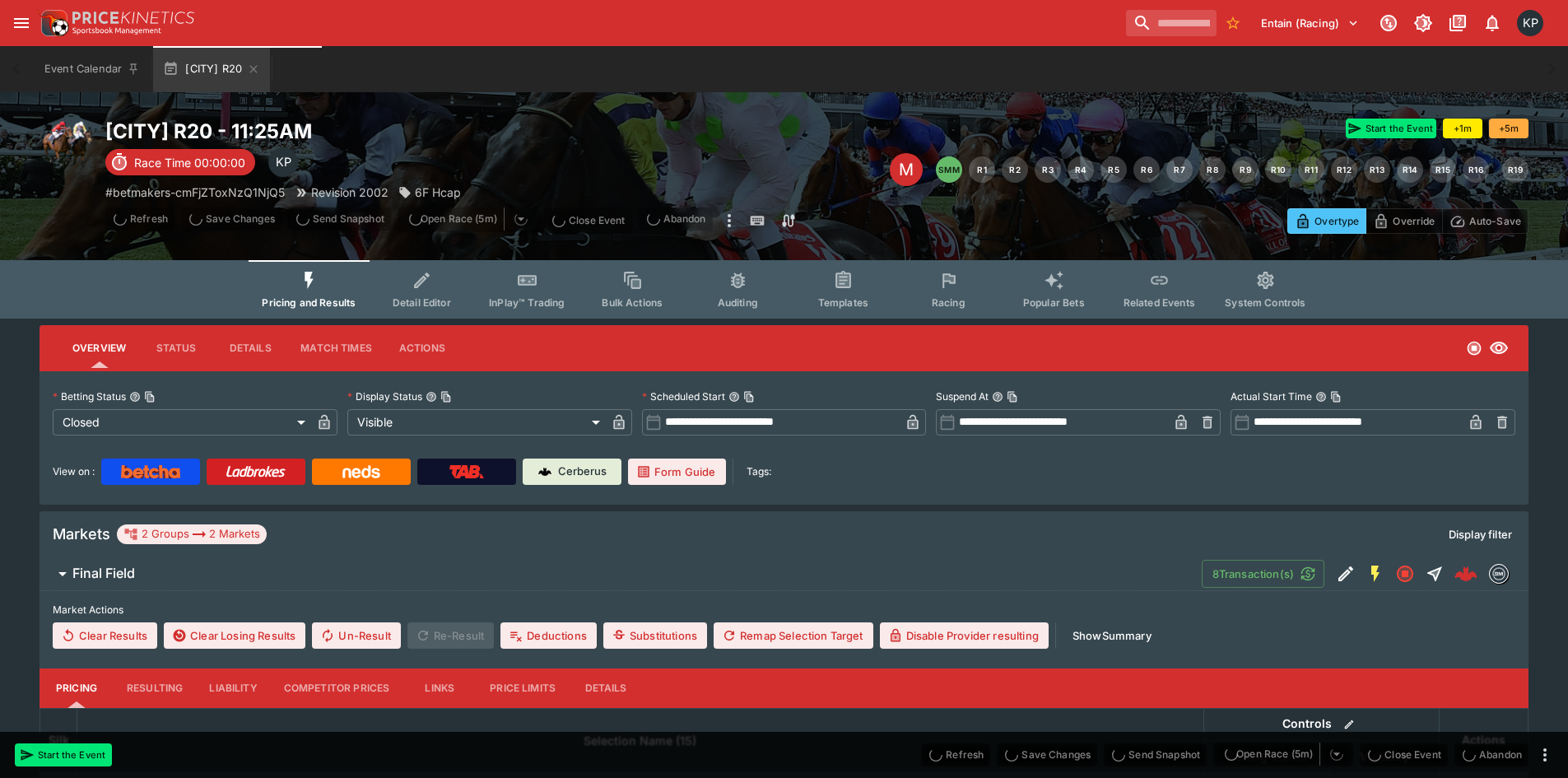 type on "**********" 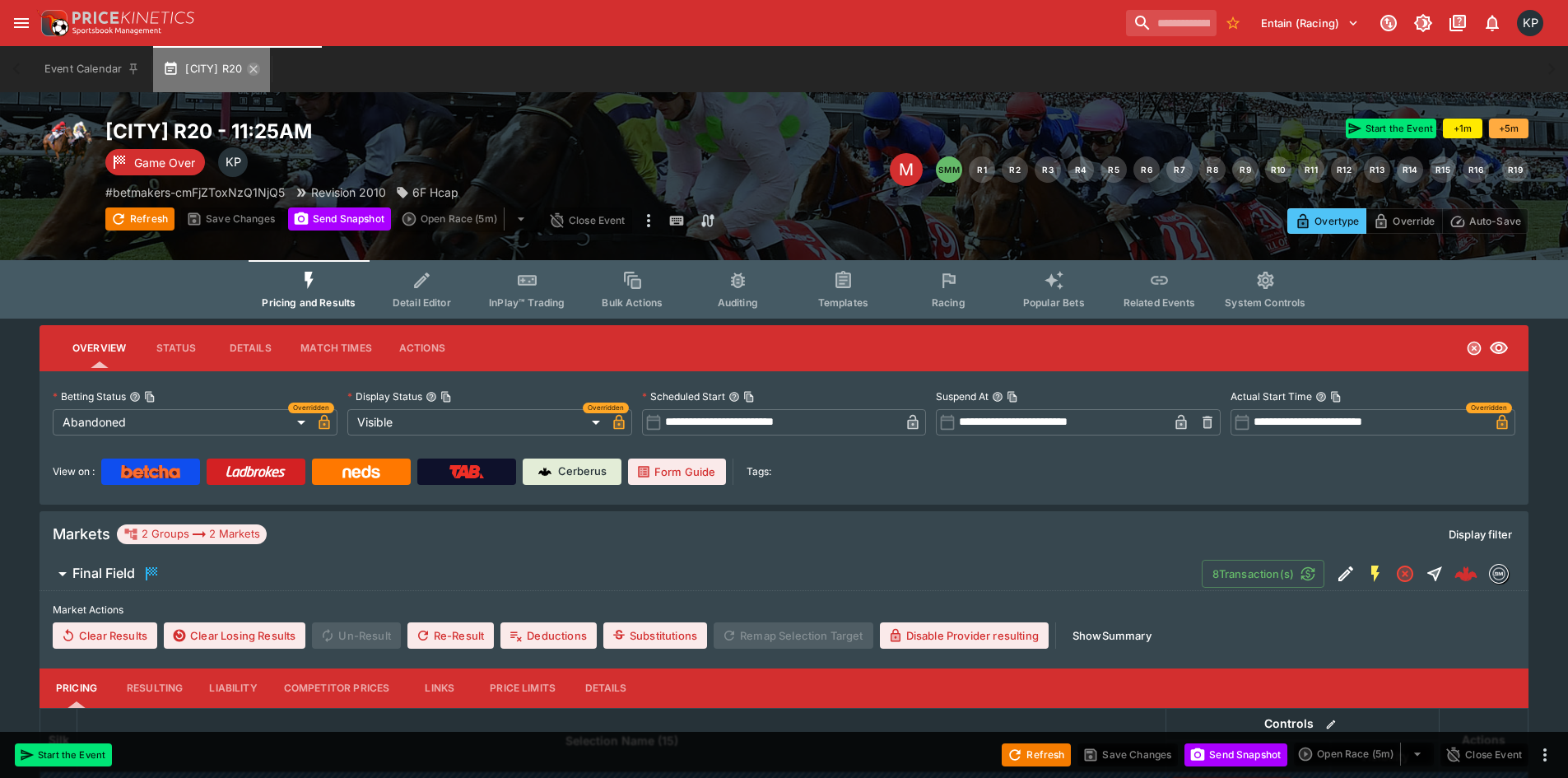 click 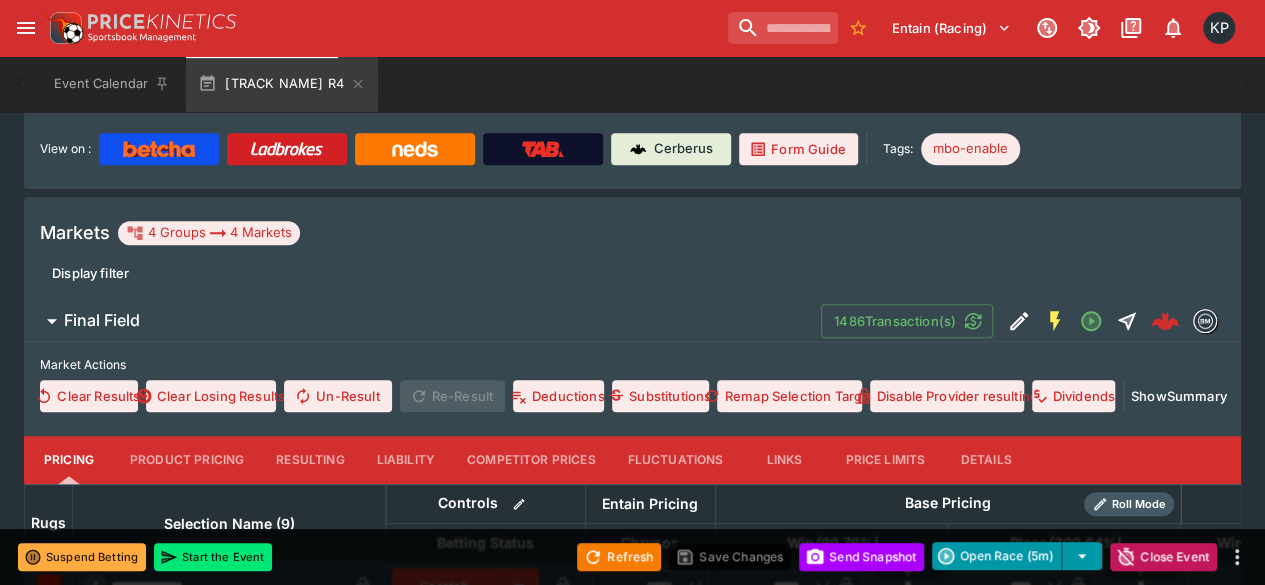 scroll, scrollTop: 426, scrollLeft: 0, axis: vertical 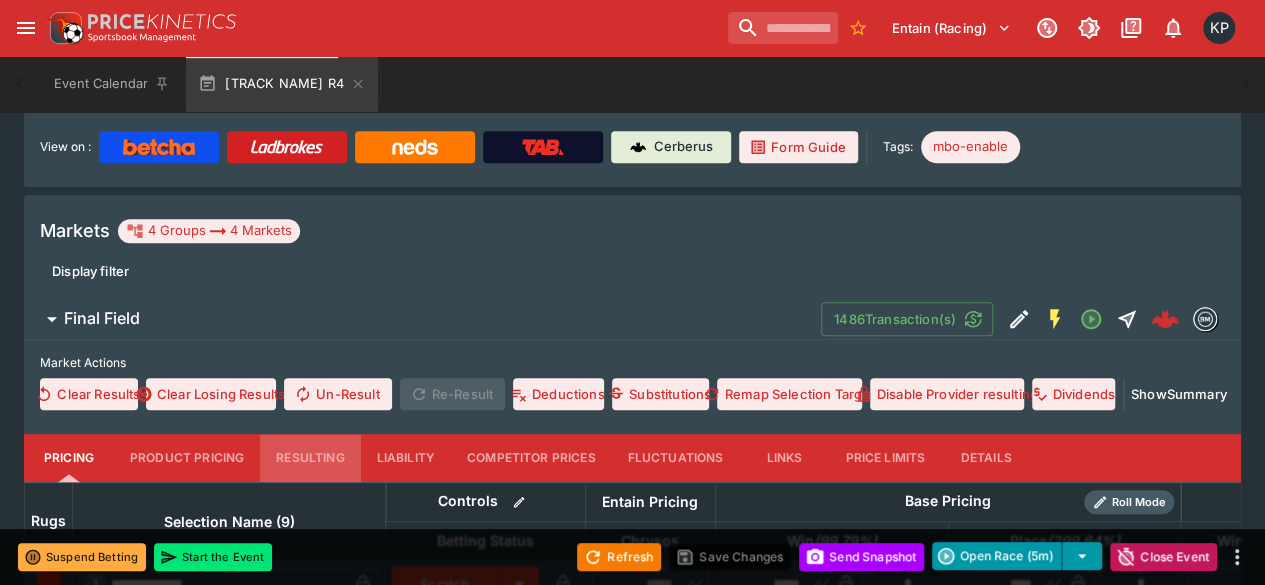 click on "Resulting" at bounding box center [310, 458] 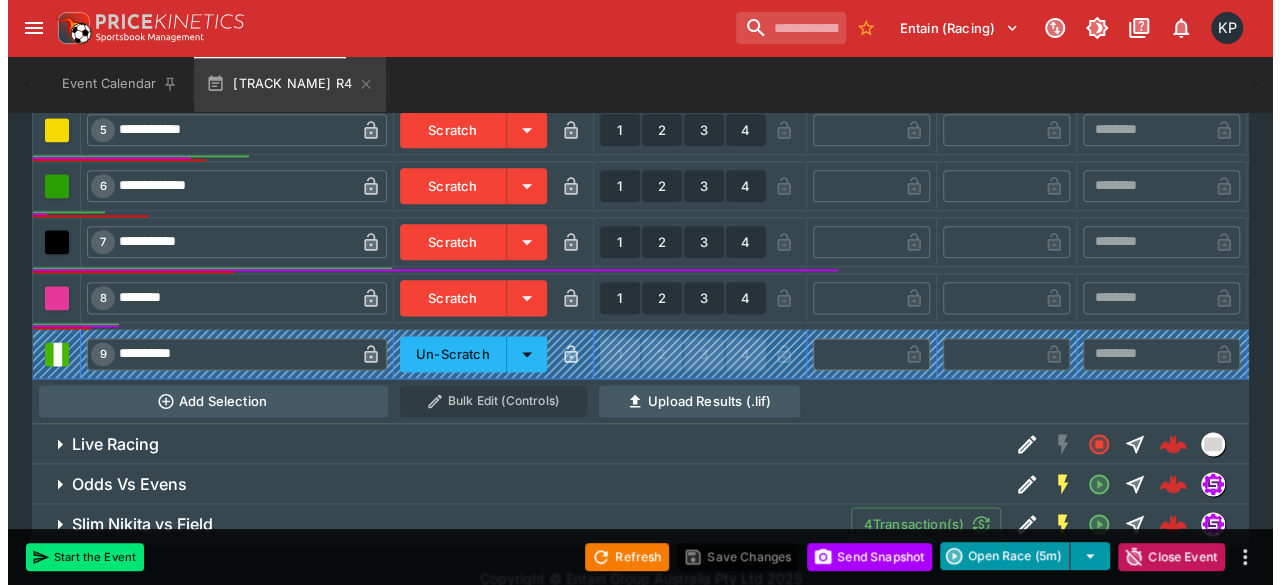 scroll, scrollTop: 1122, scrollLeft: 0, axis: vertical 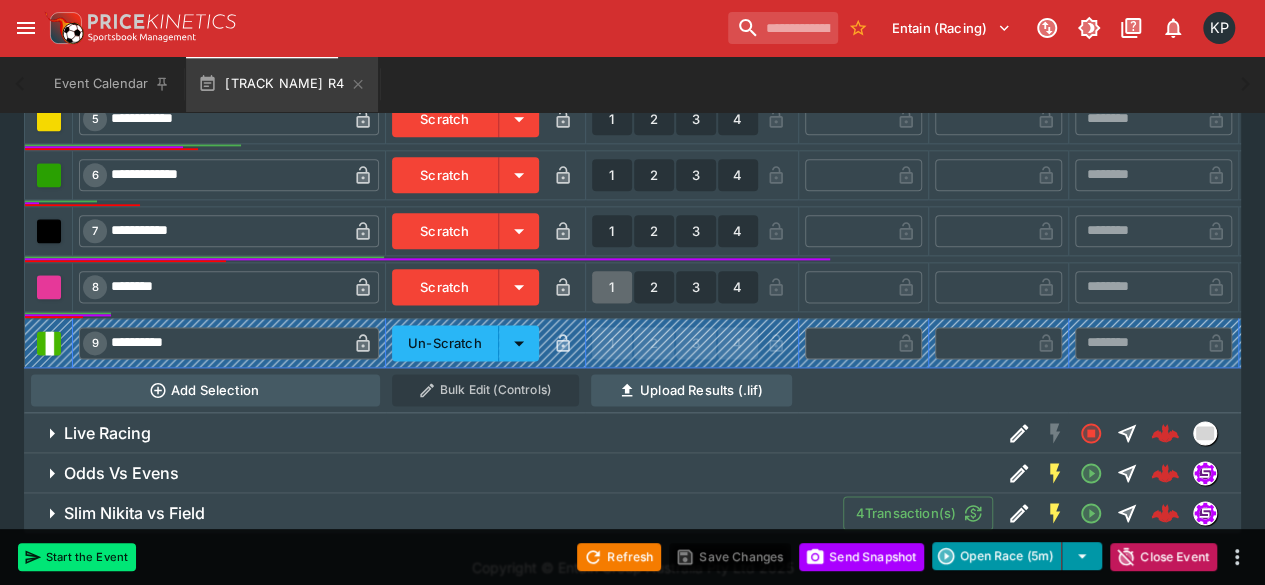 click on "1" at bounding box center [612, 287] 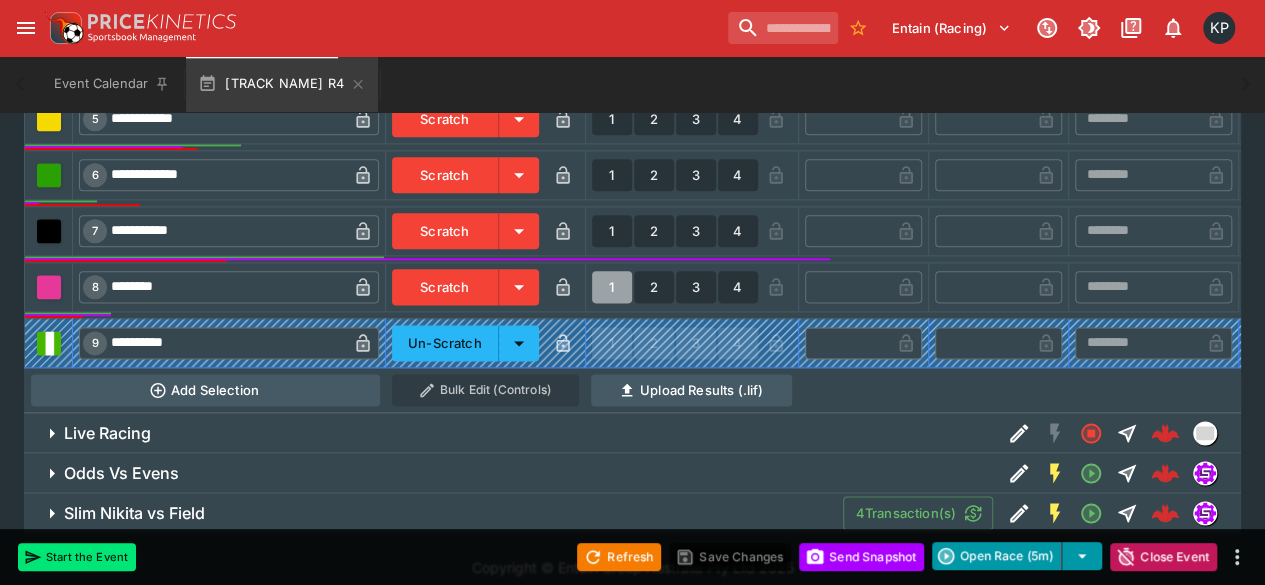type on "*" 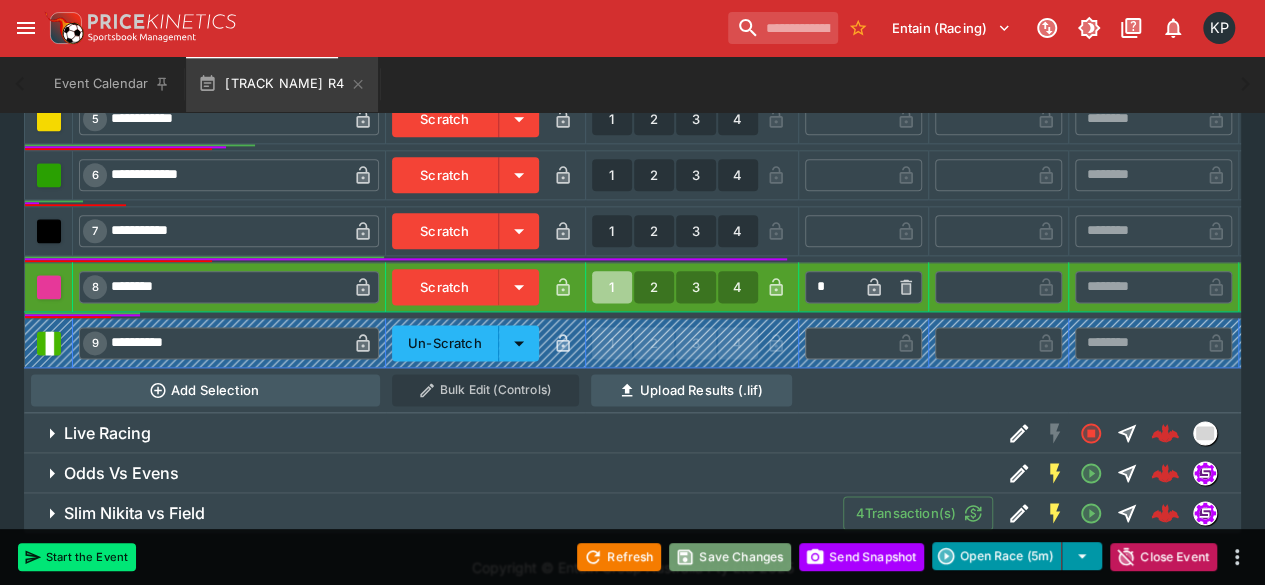 click on "Save Changes" at bounding box center [730, 557] 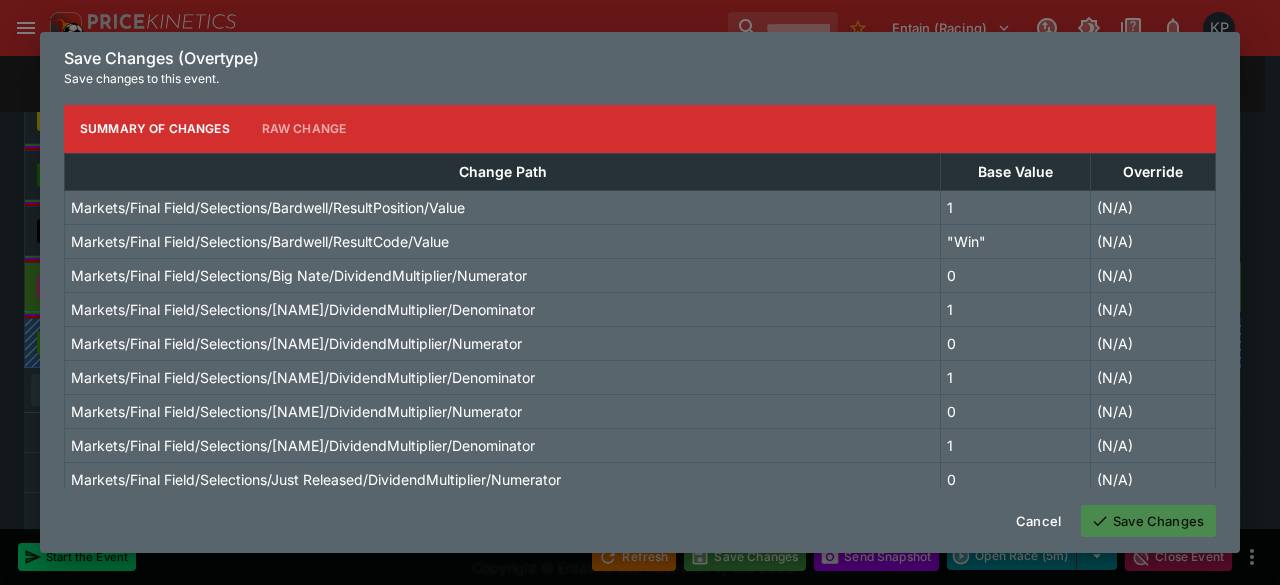 click 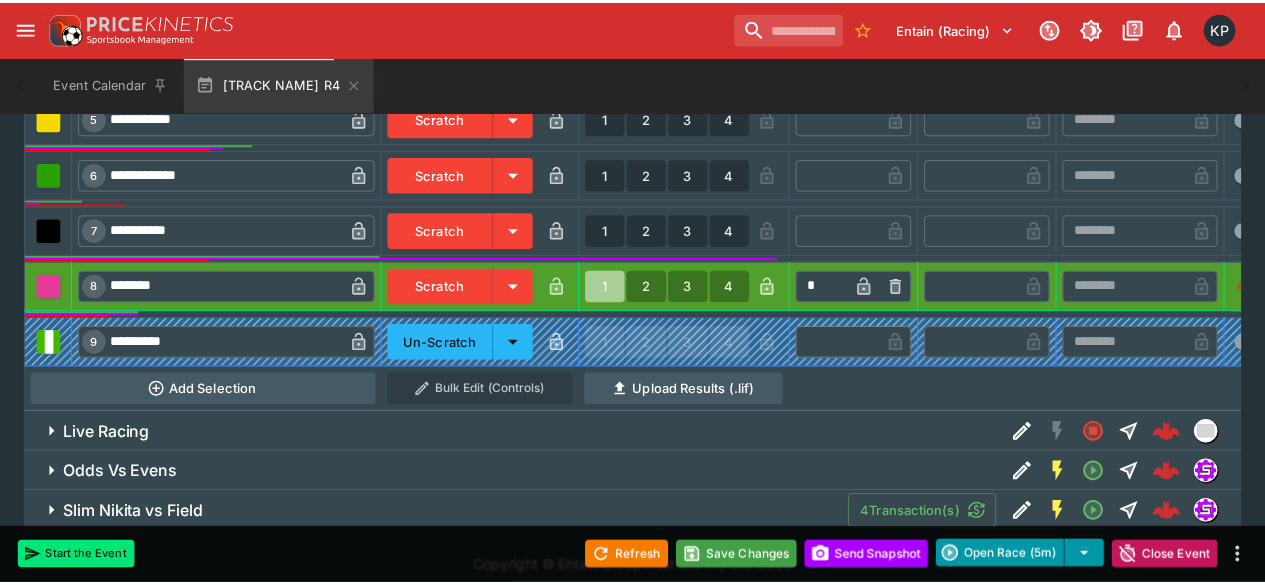 scroll, scrollTop: 1110, scrollLeft: 0, axis: vertical 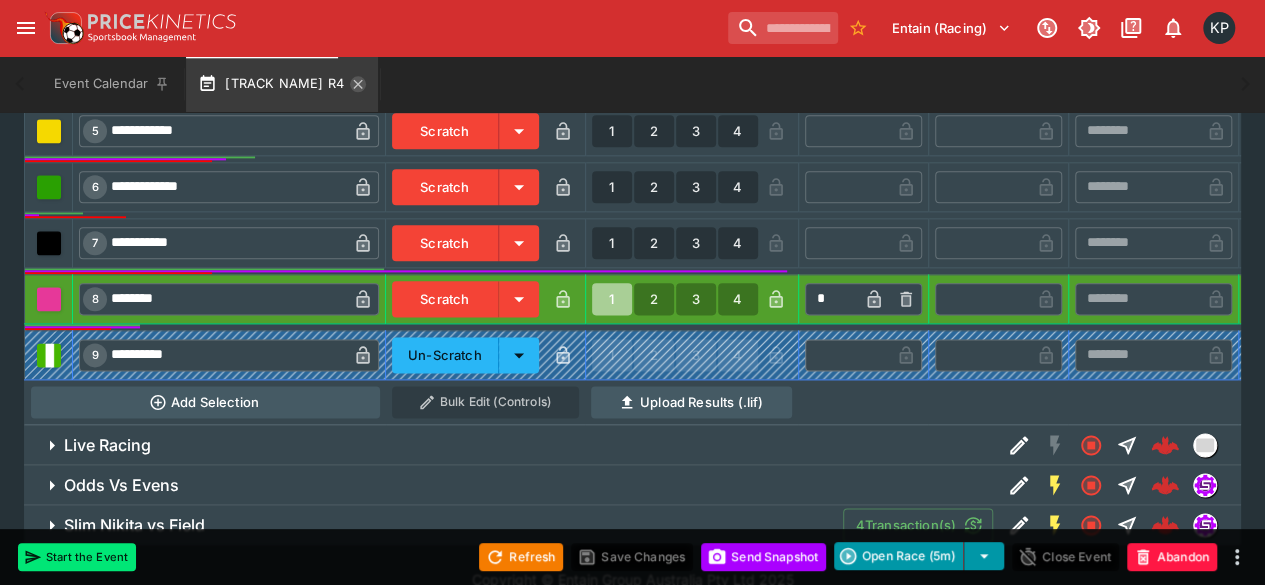 type on "**********" 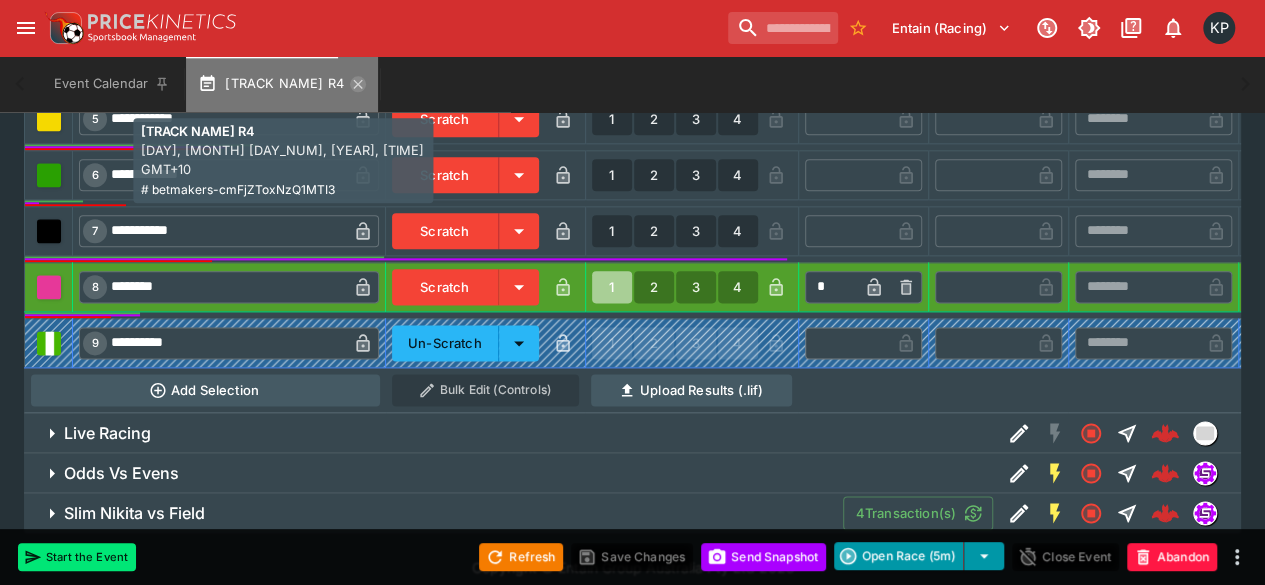 click 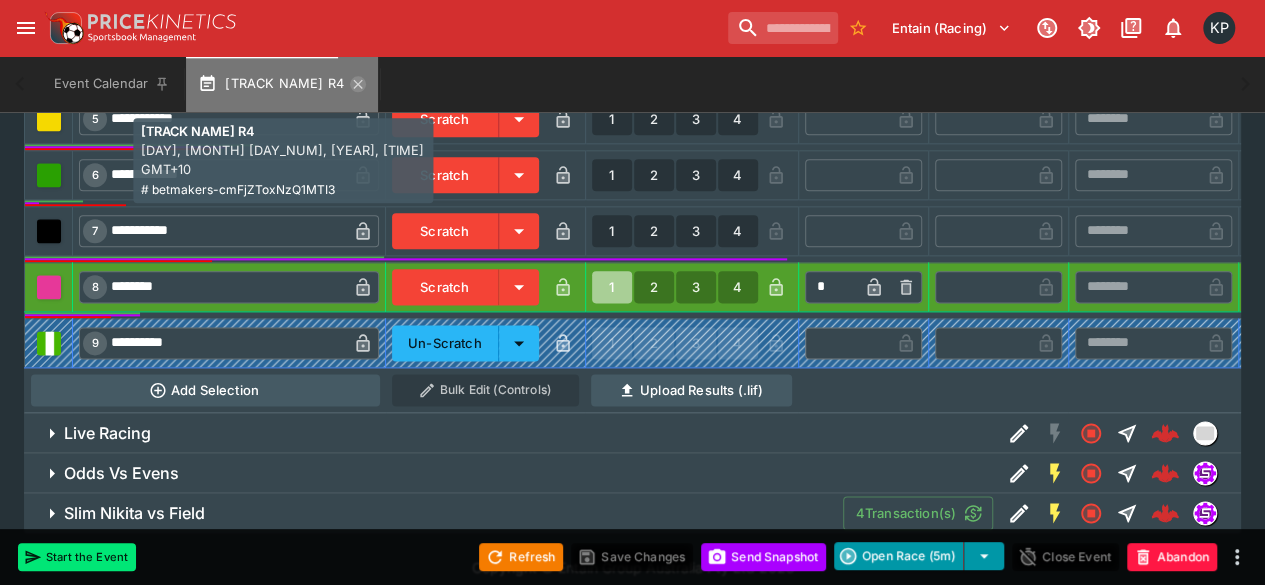 scroll, scrollTop: 0, scrollLeft: 0, axis: both 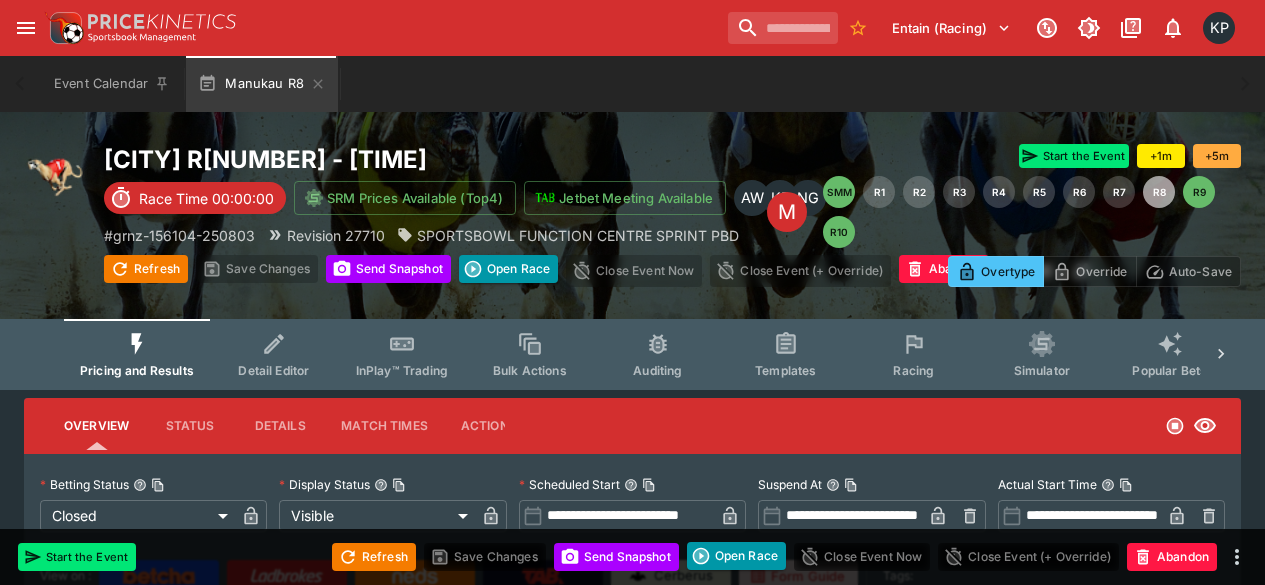 type on "*" 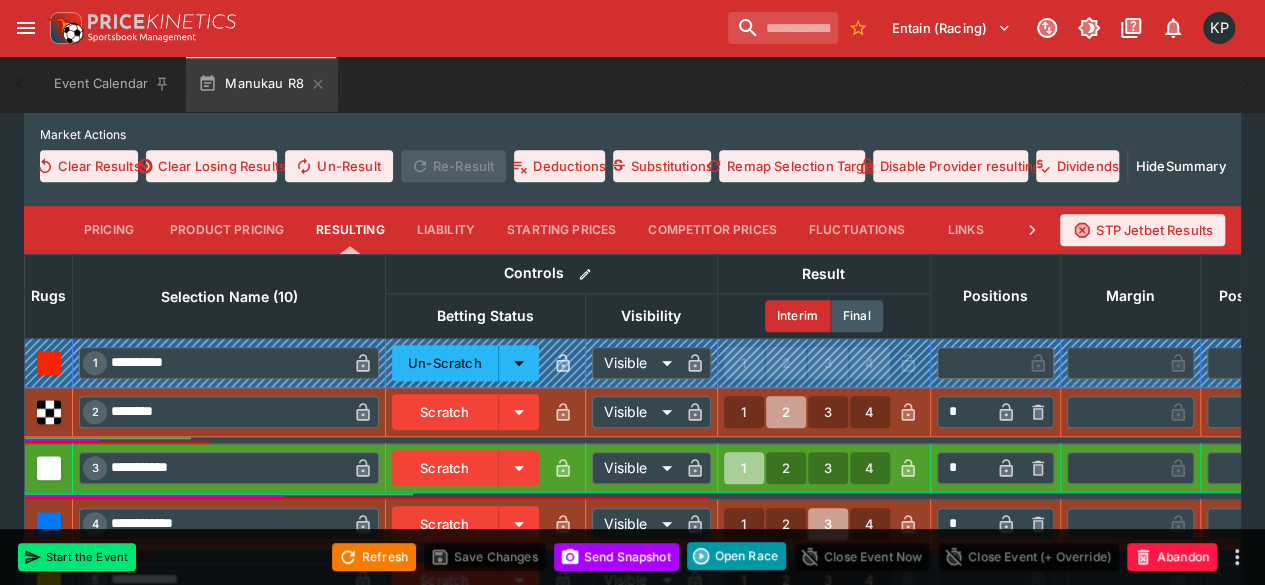 scroll, scrollTop: 805, scrollLeft: 0, axis: vertical 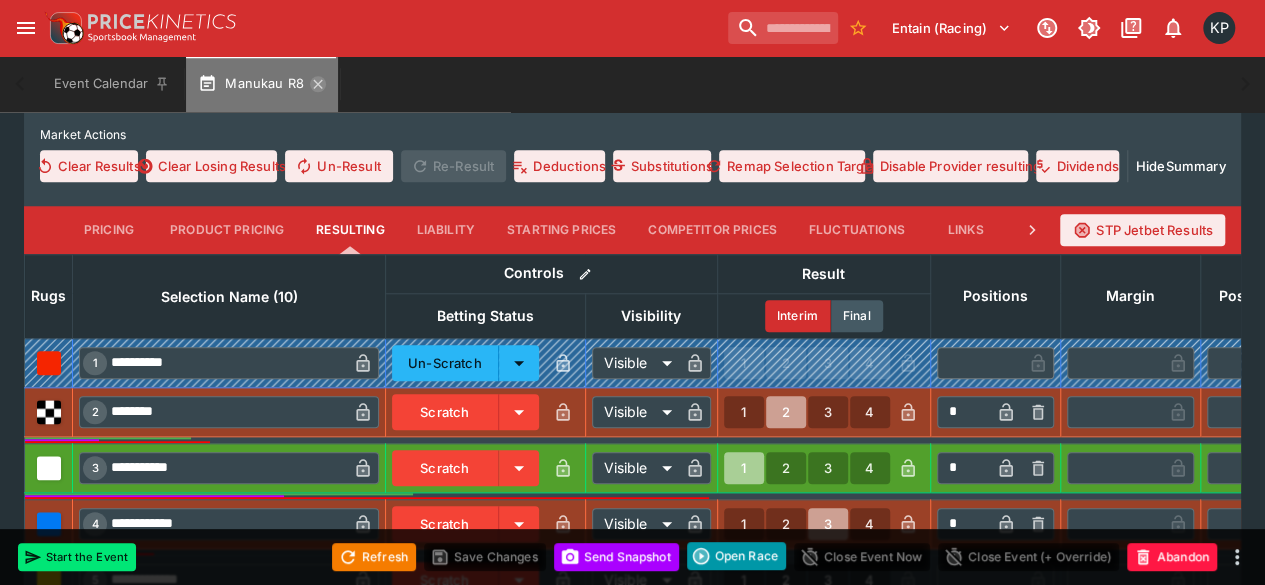 click 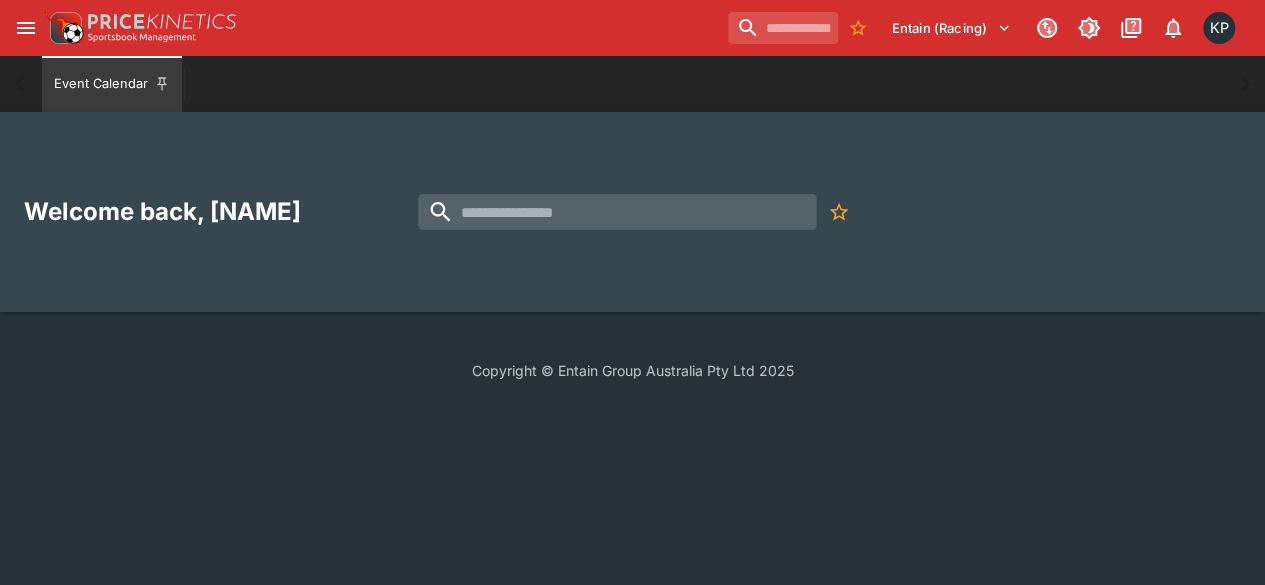 scroll, scrollTop: 0, scrollLeft: 0, axis: both 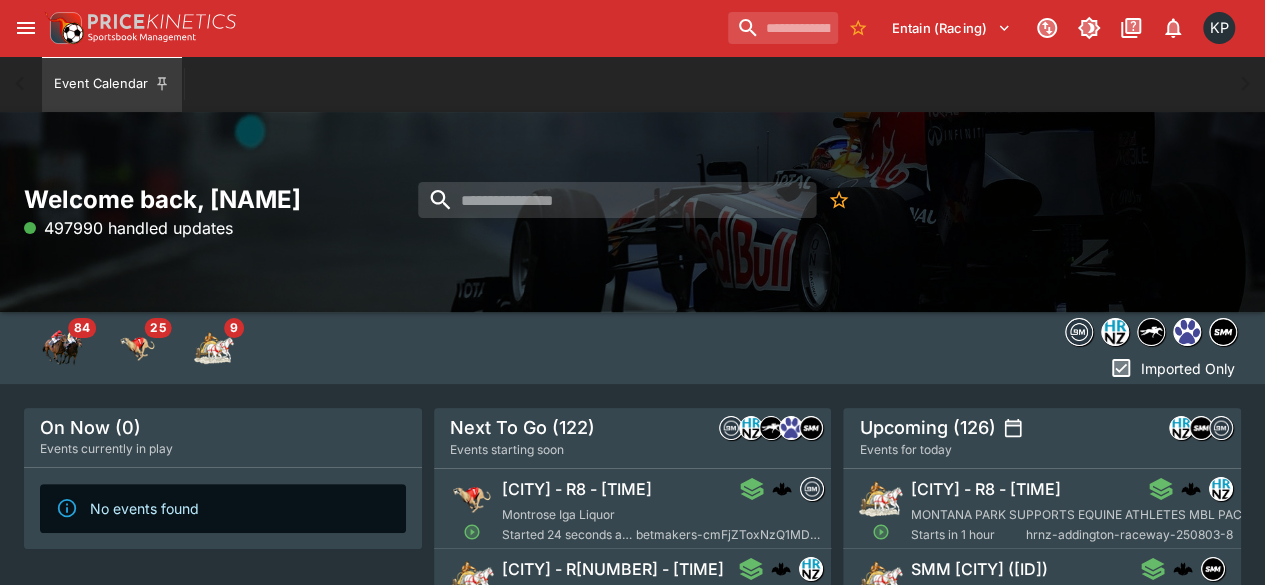 click on "Montrose Iga Liquor" at bounding box center (558, 514) 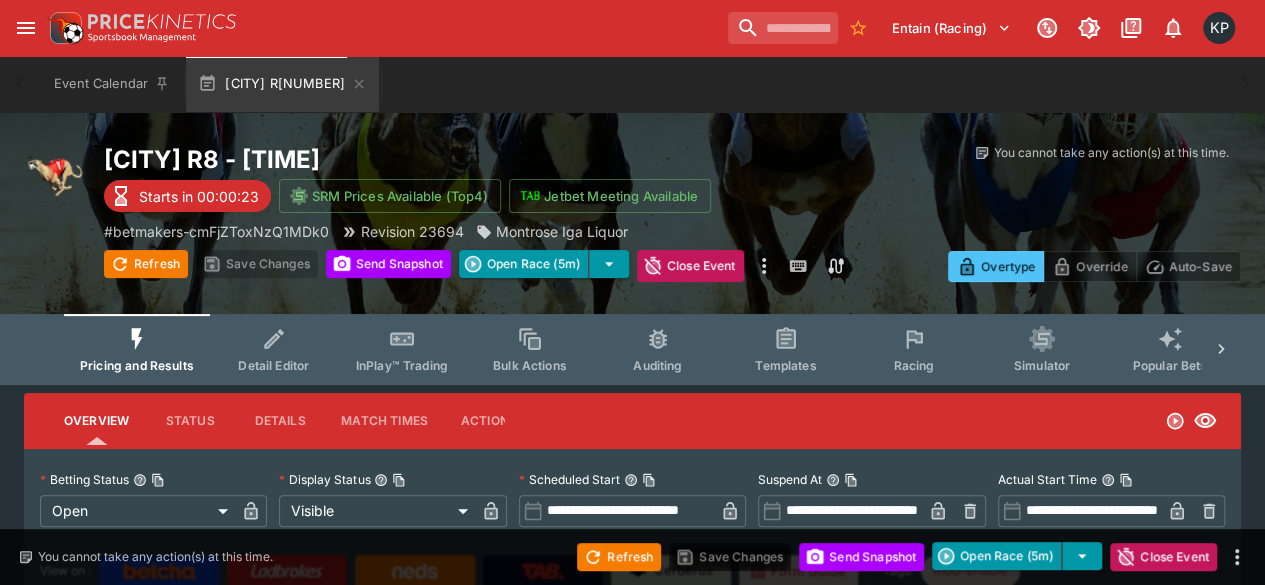 type on "**********" 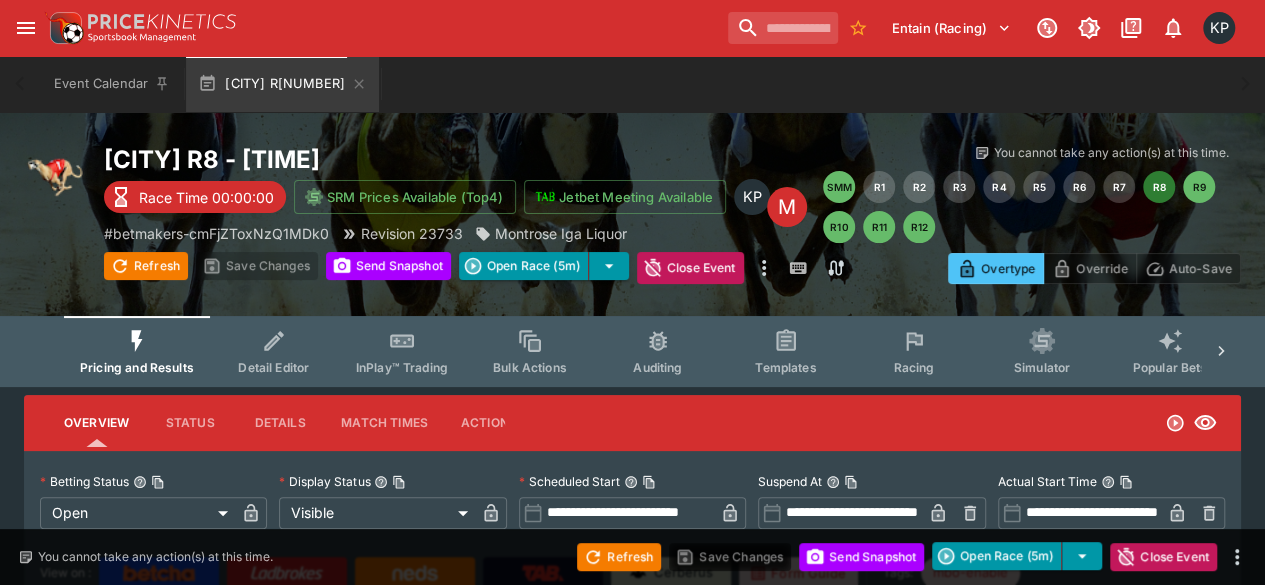 type on "*****" 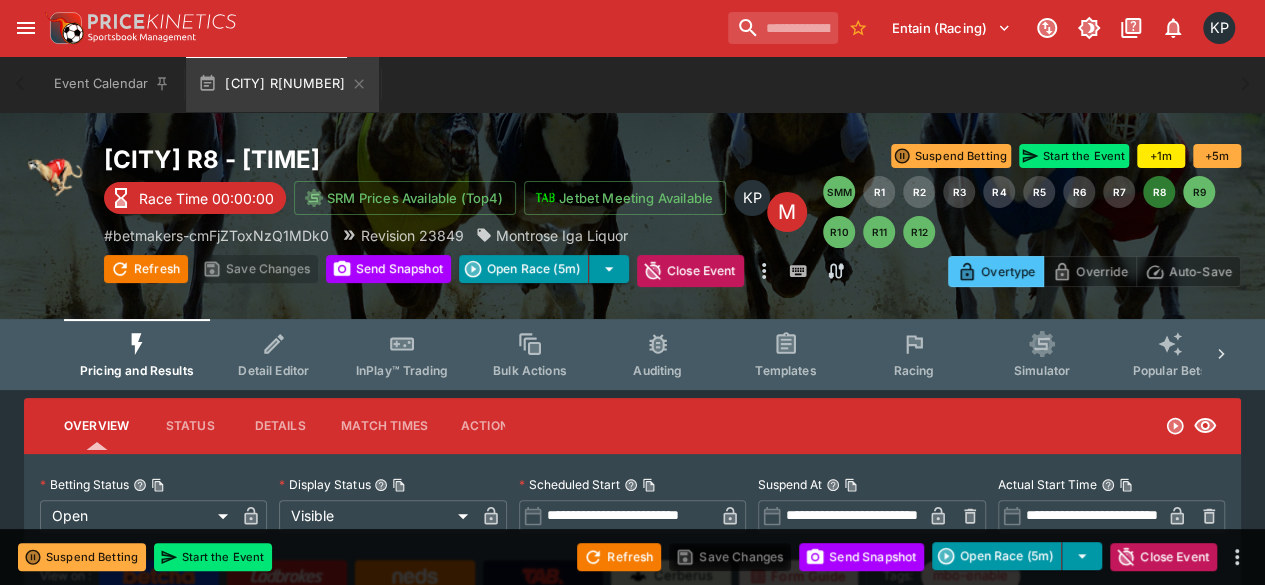 type on "**********" 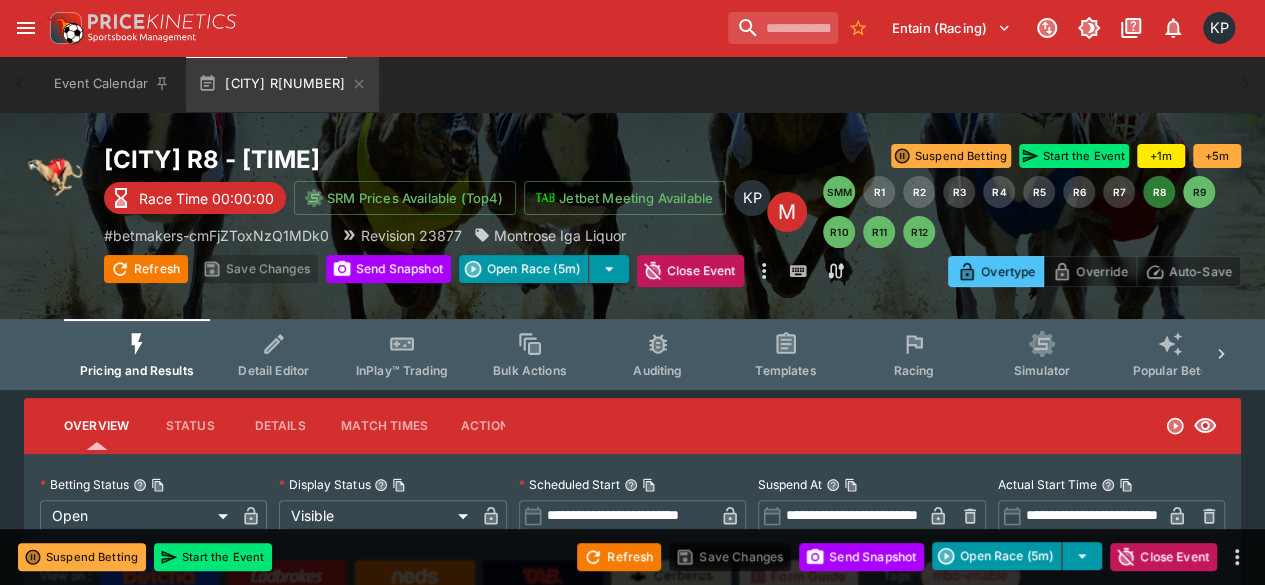 type on "****" 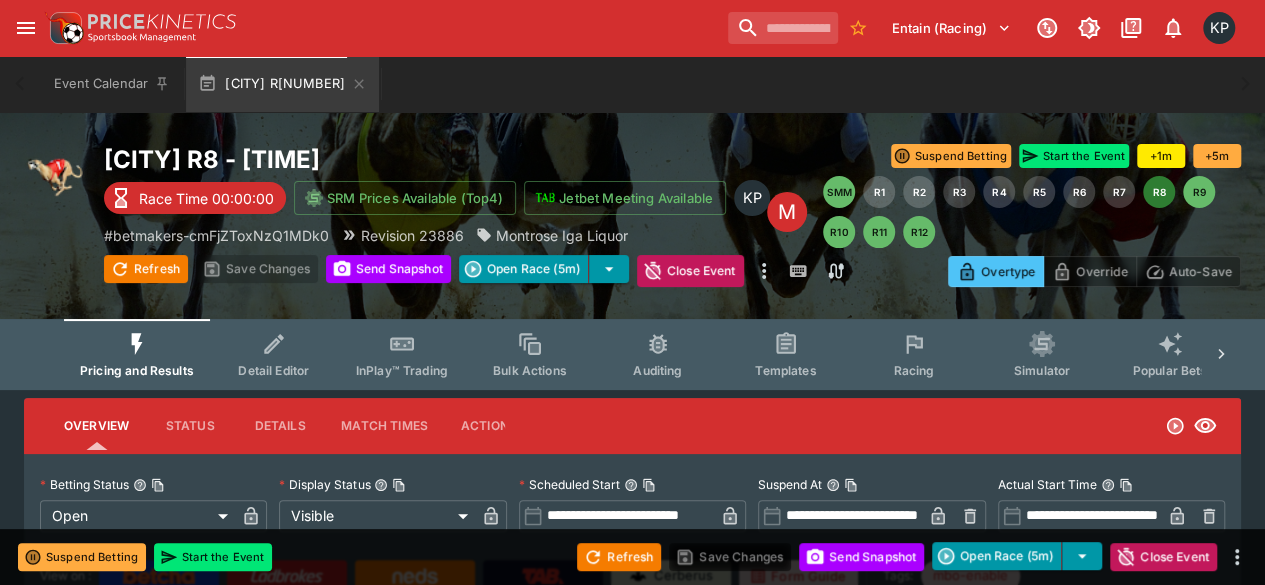 type on "*****" 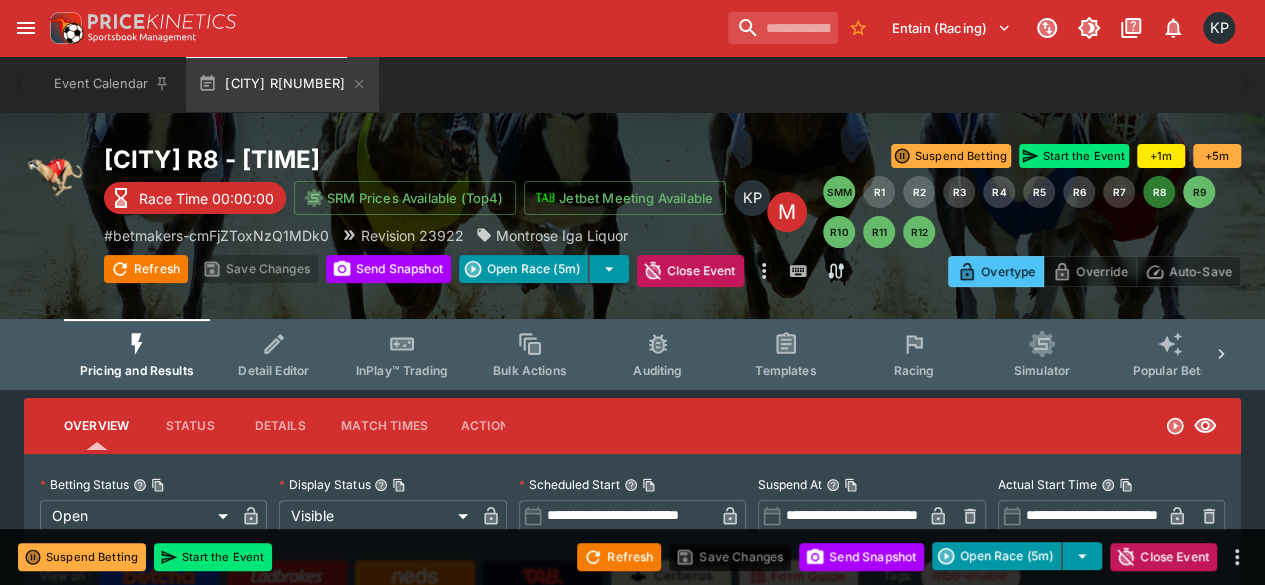 type on "****" 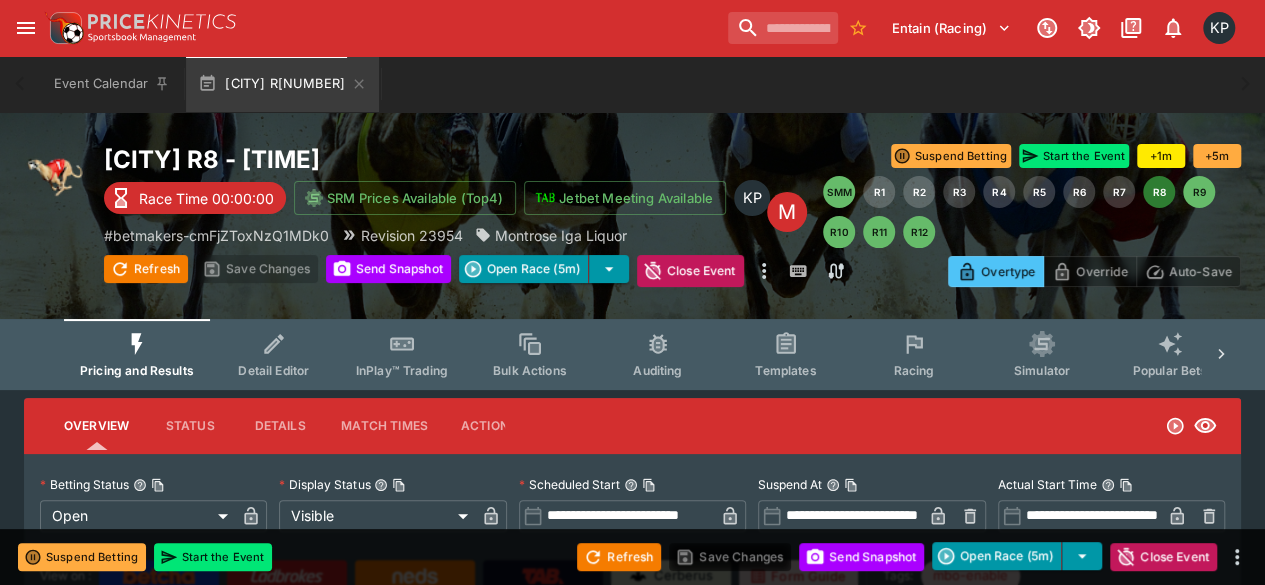 type on "**********" 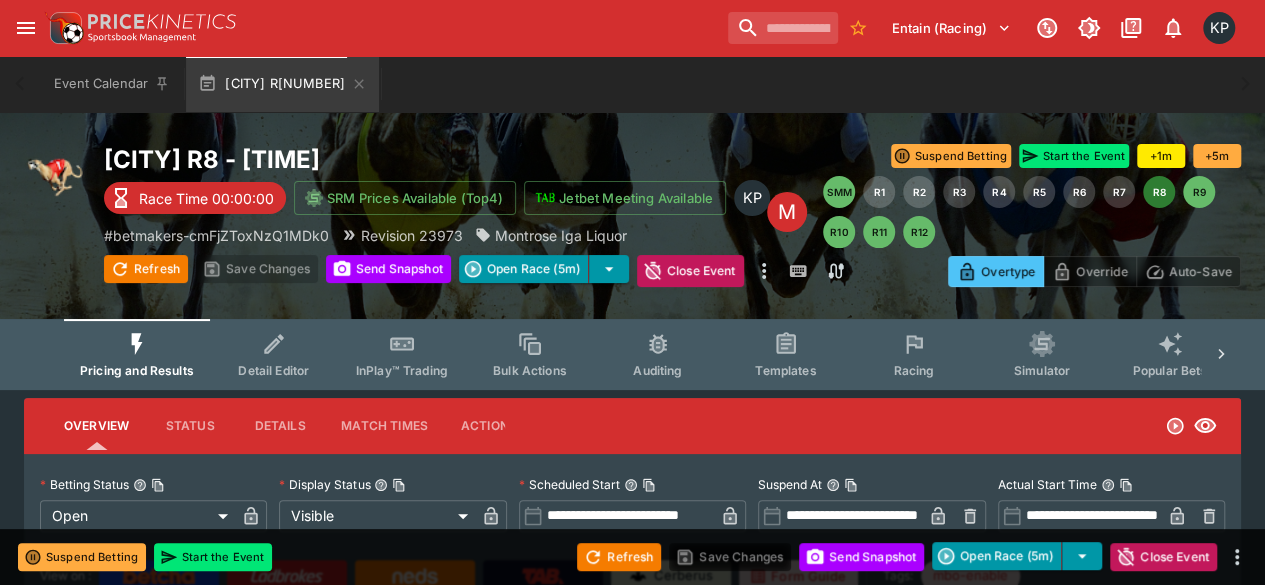 type on "*****" 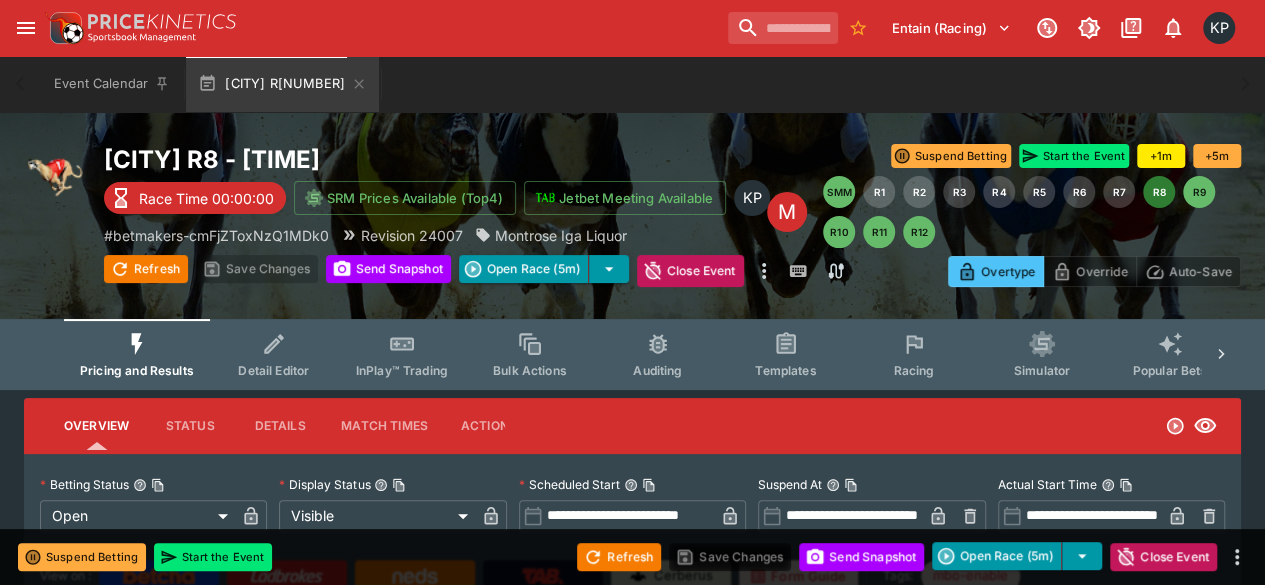 type on "*****" 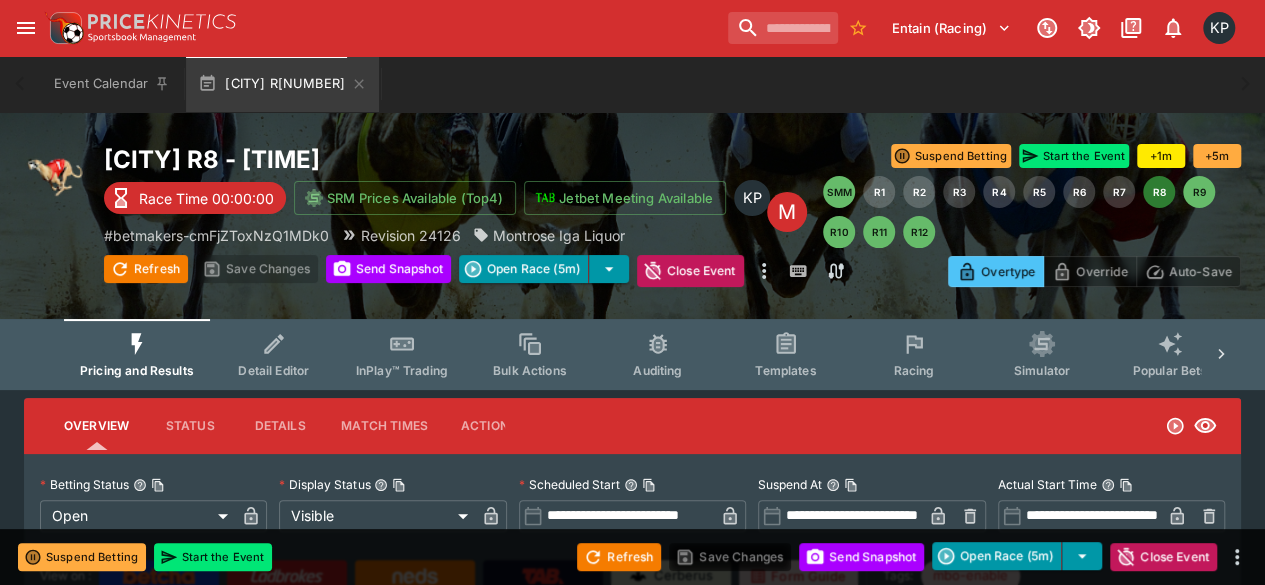 type on "*****" 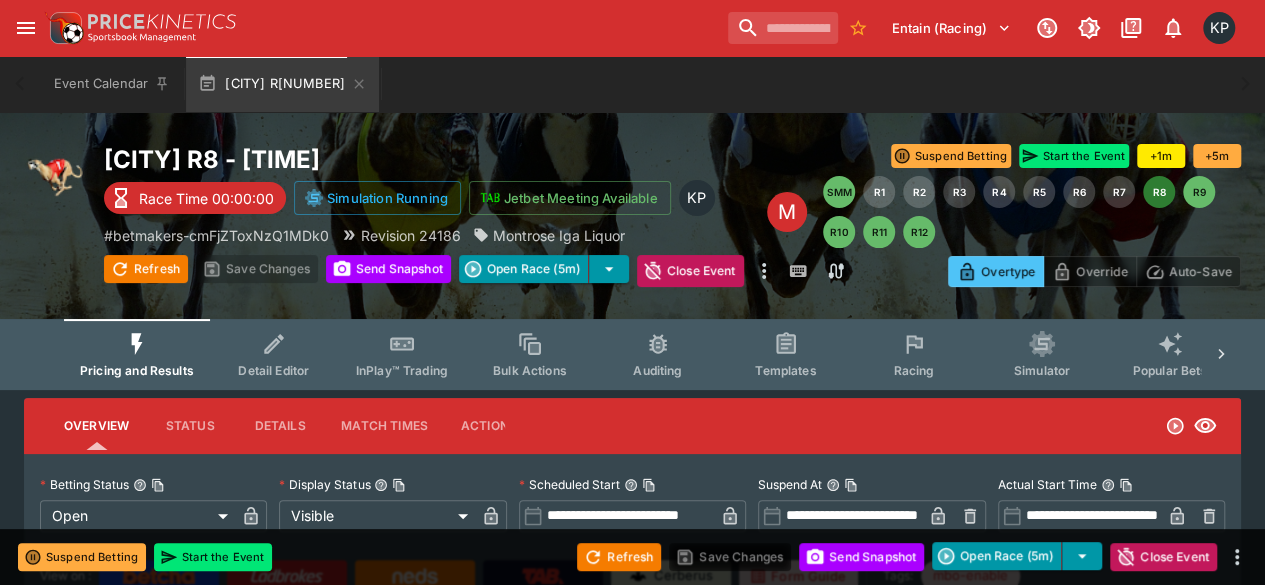 type on "*****" 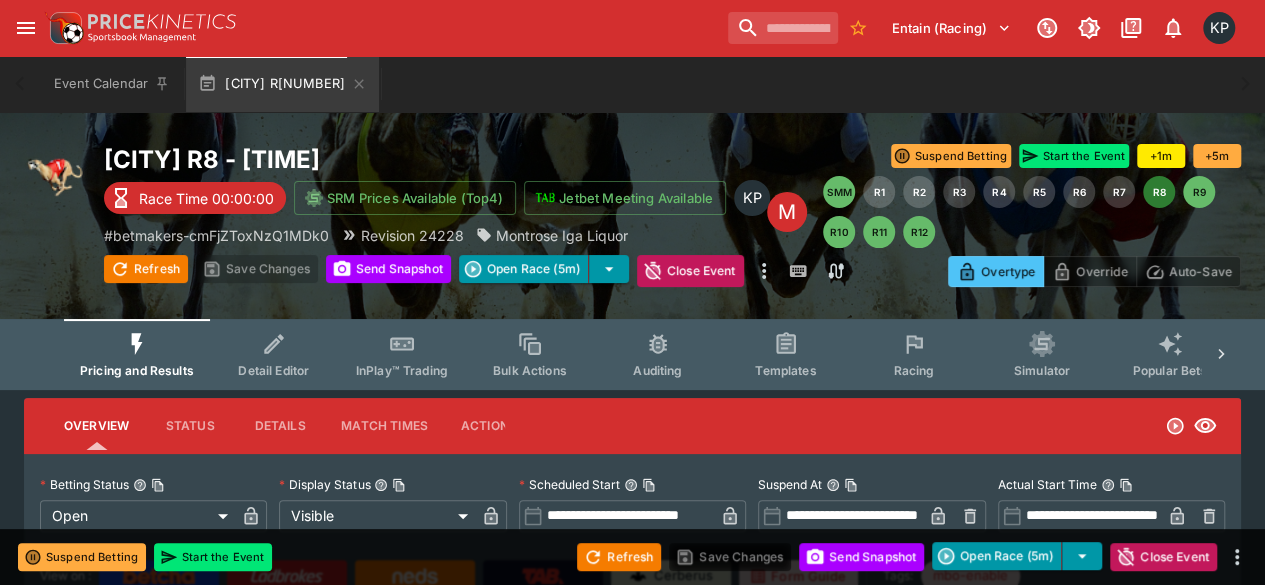 type on "**********" 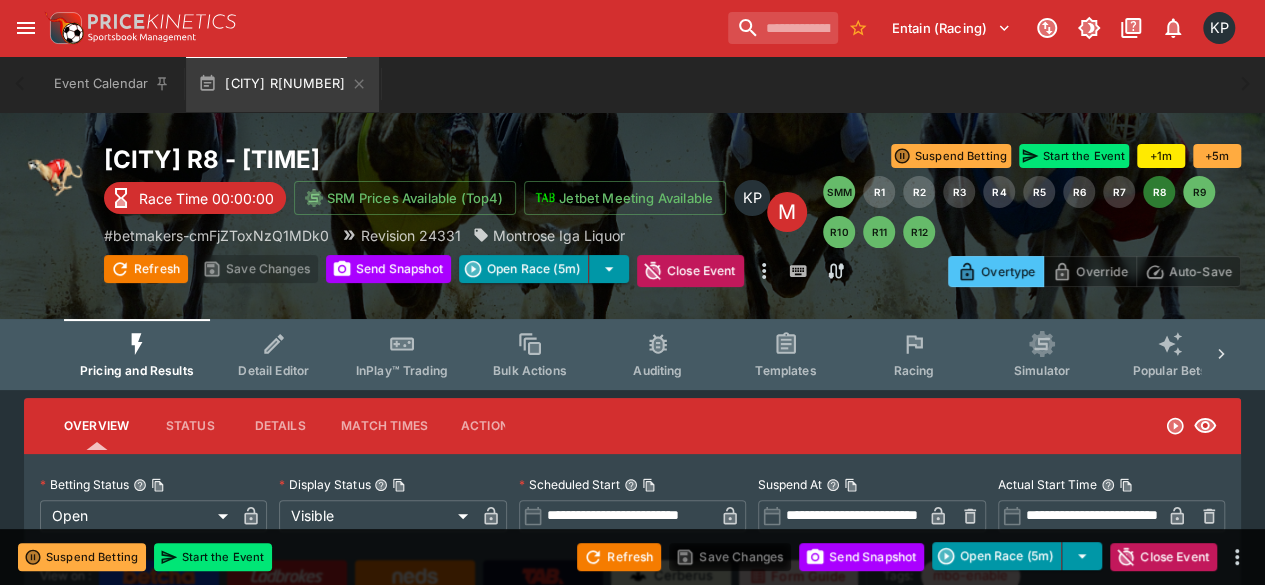 type on "******" 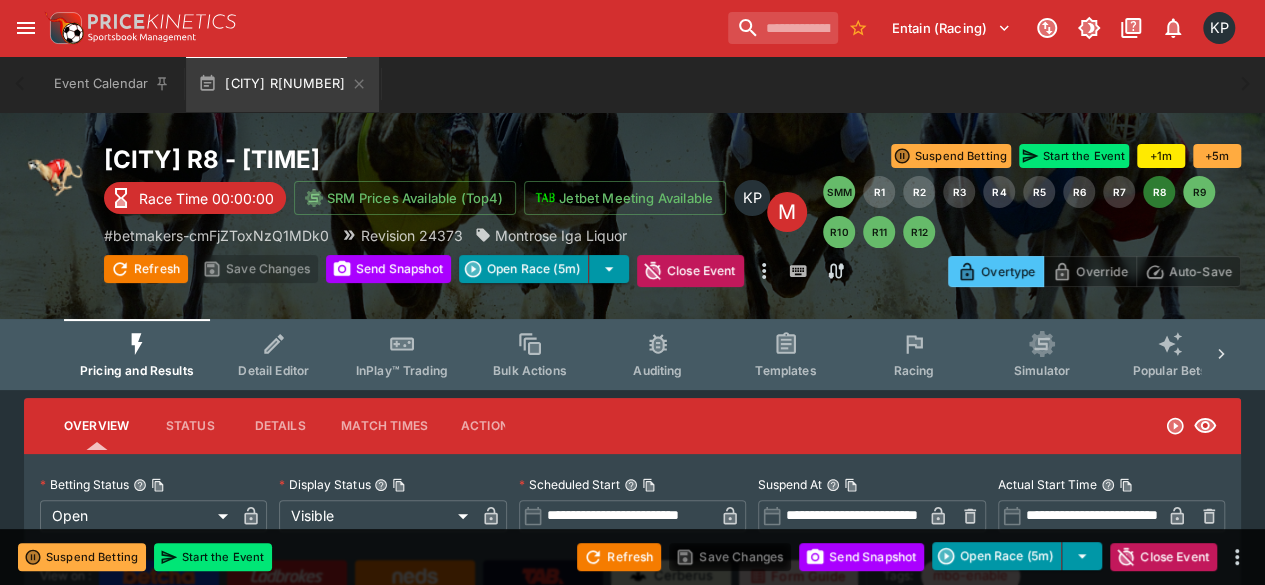 type on "*****" 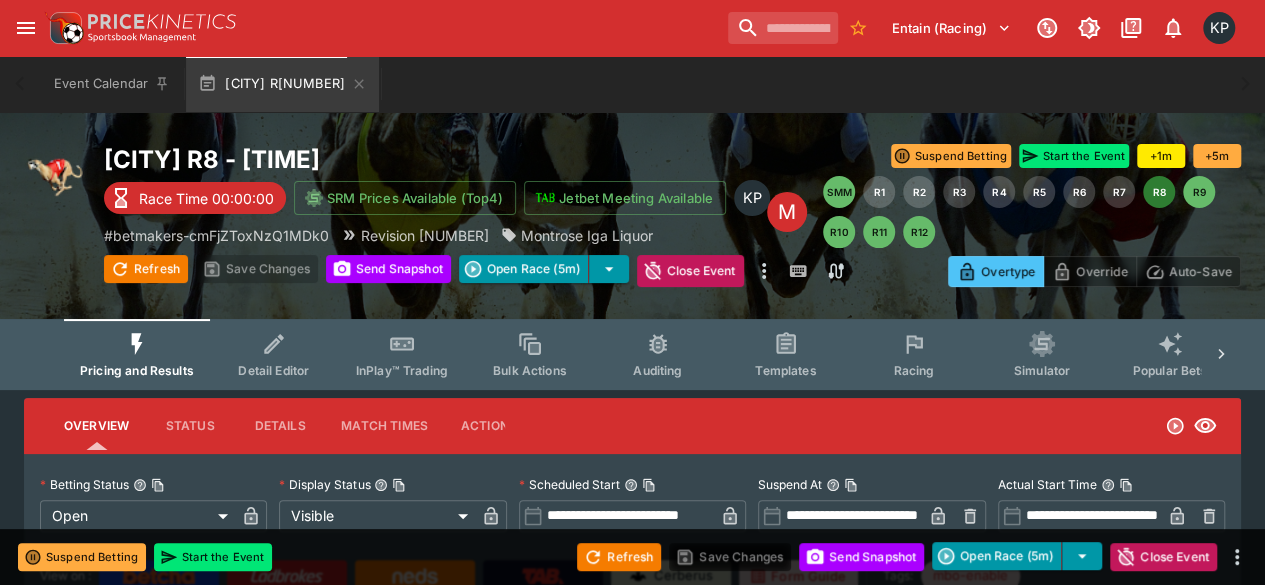 type on "**********" 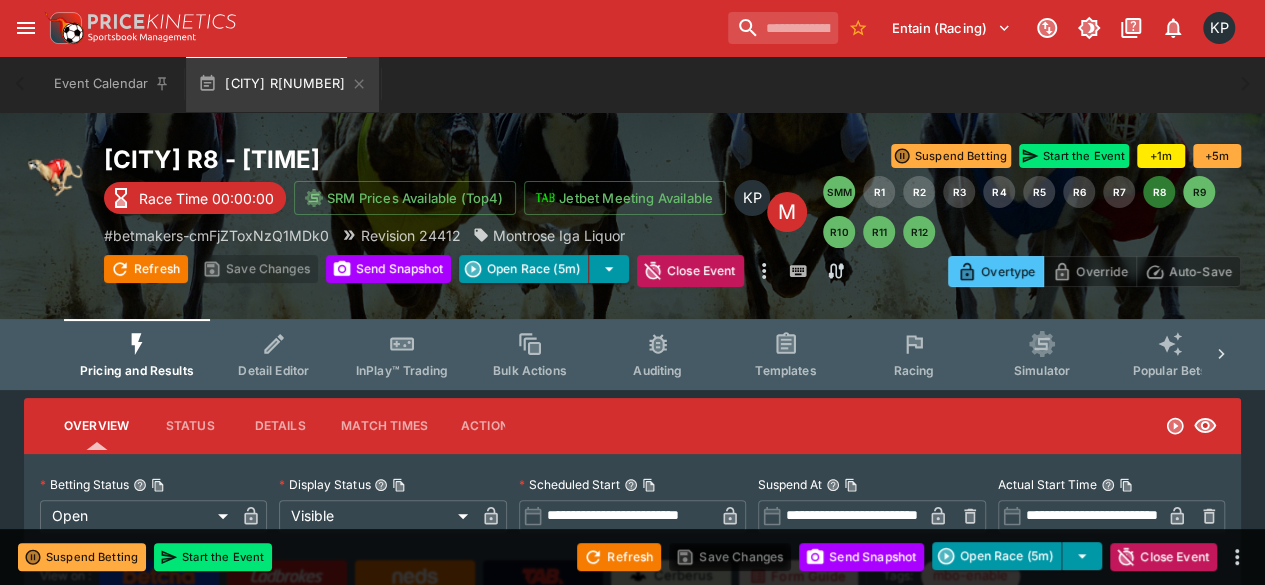 type on "****" 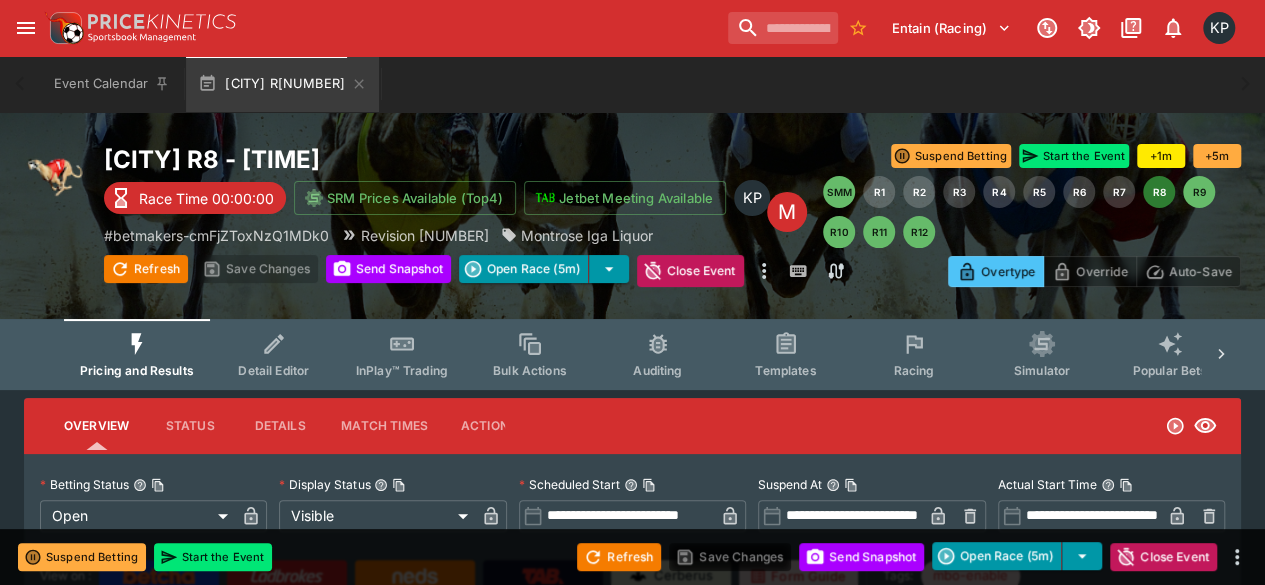 type on "*****" 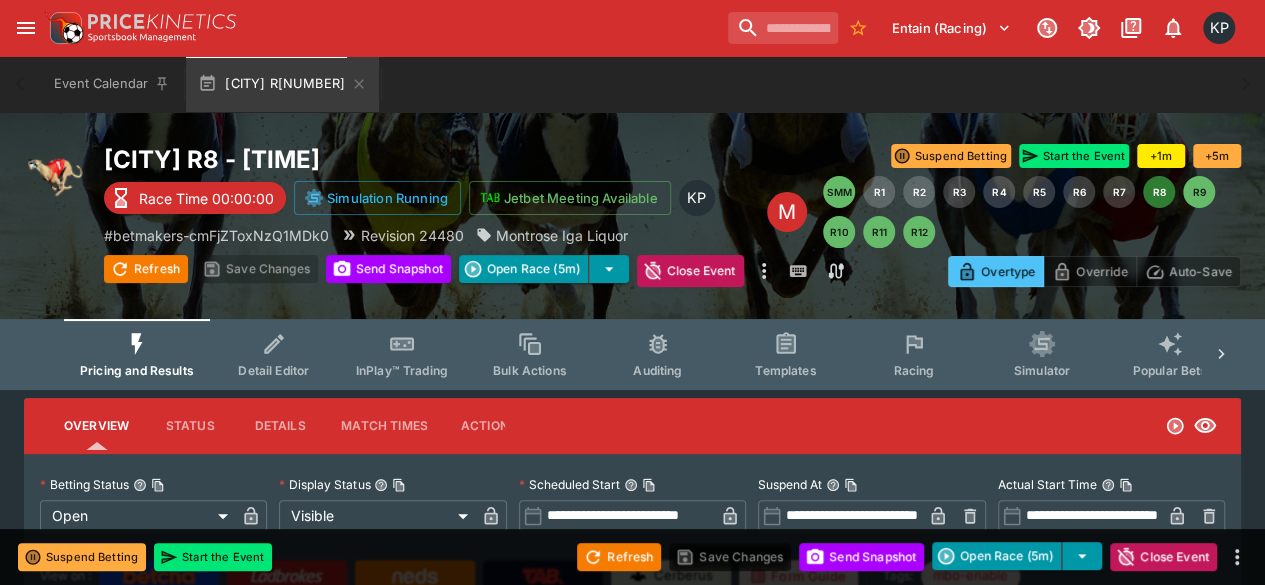 type on "*****" 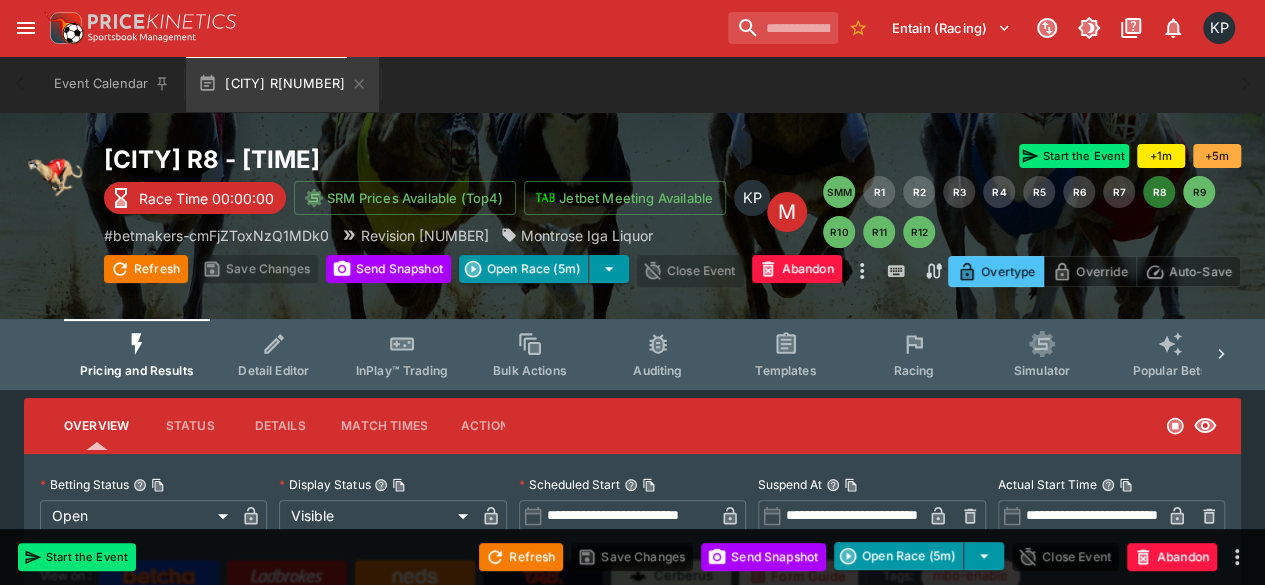 type on "**********" 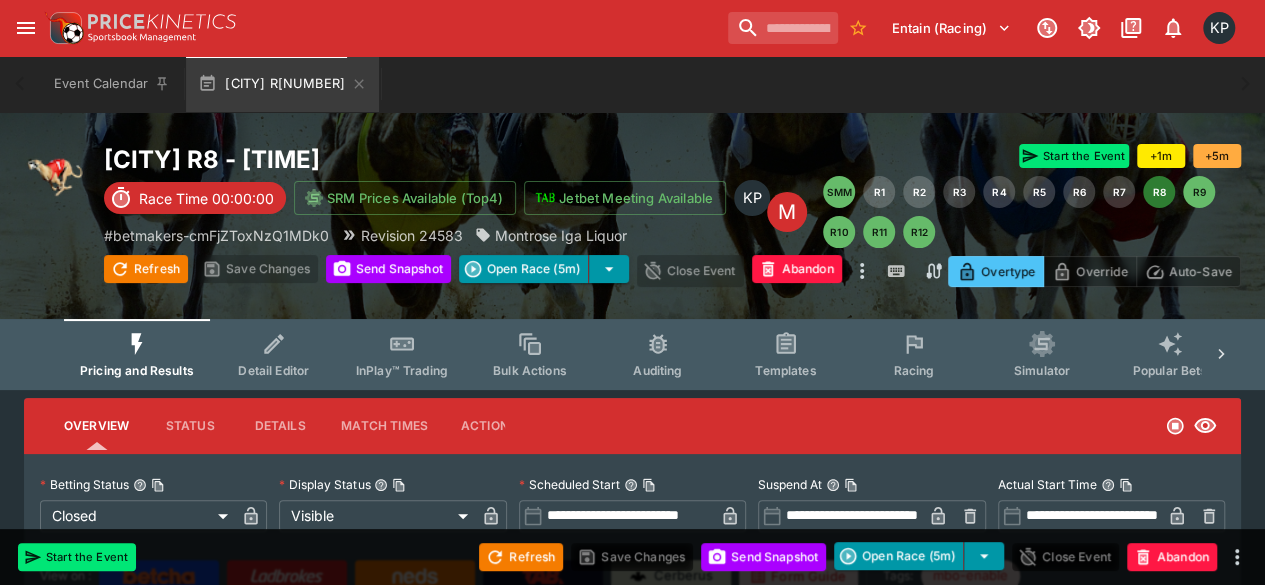 type on "*****" 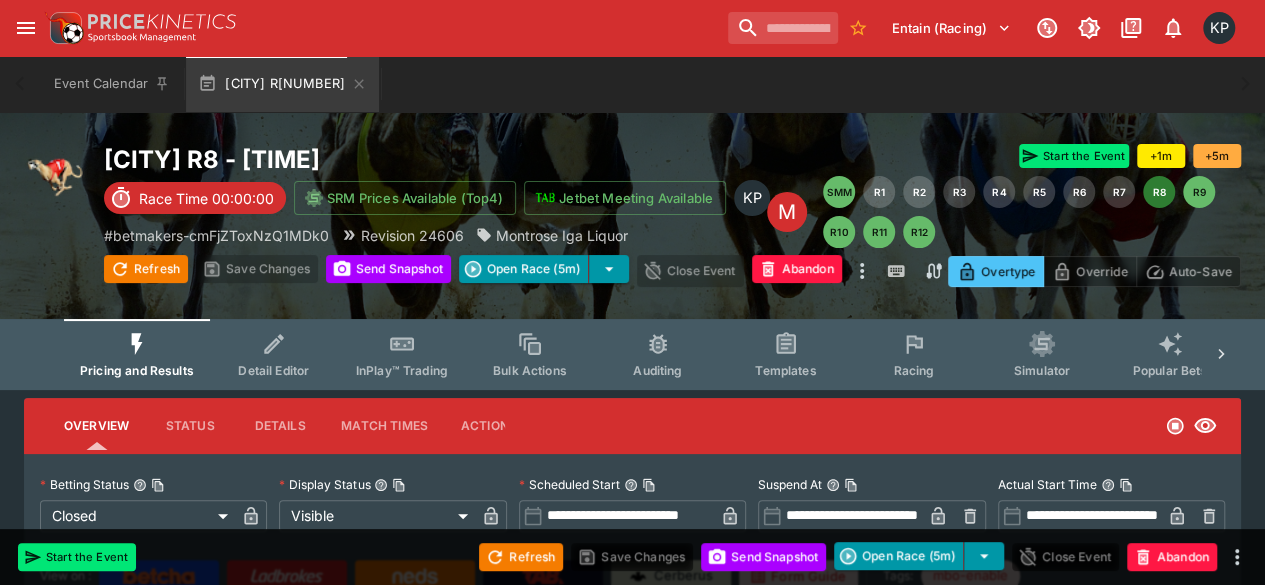 type on "*****" 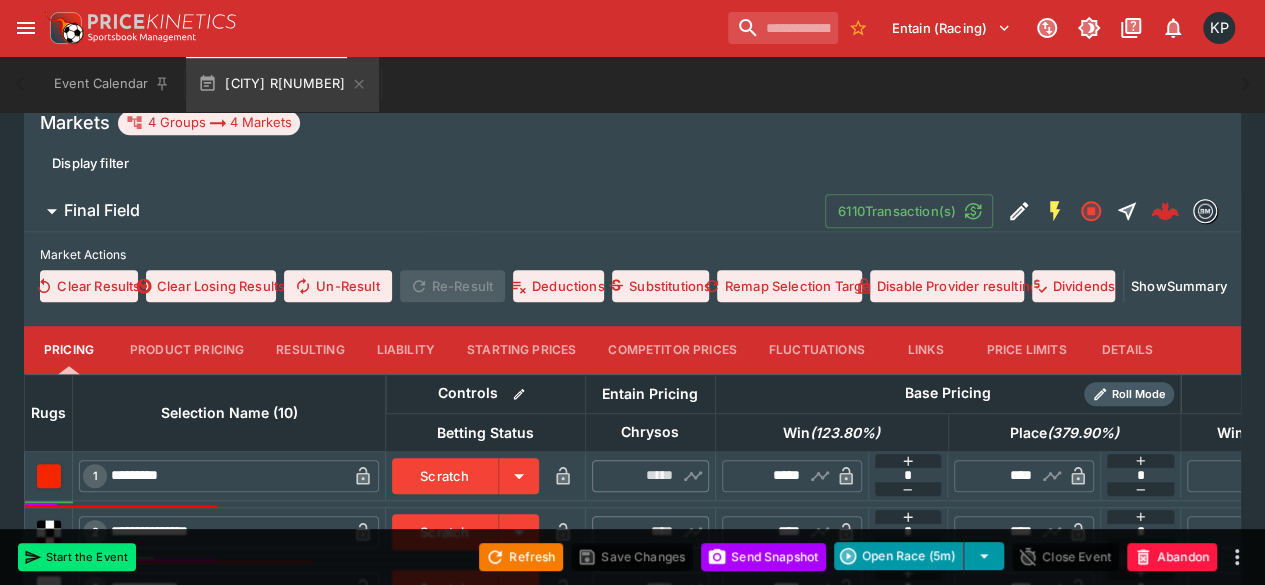scroll, scrollTop: 543, scrollLeft: 0, axis: vertical 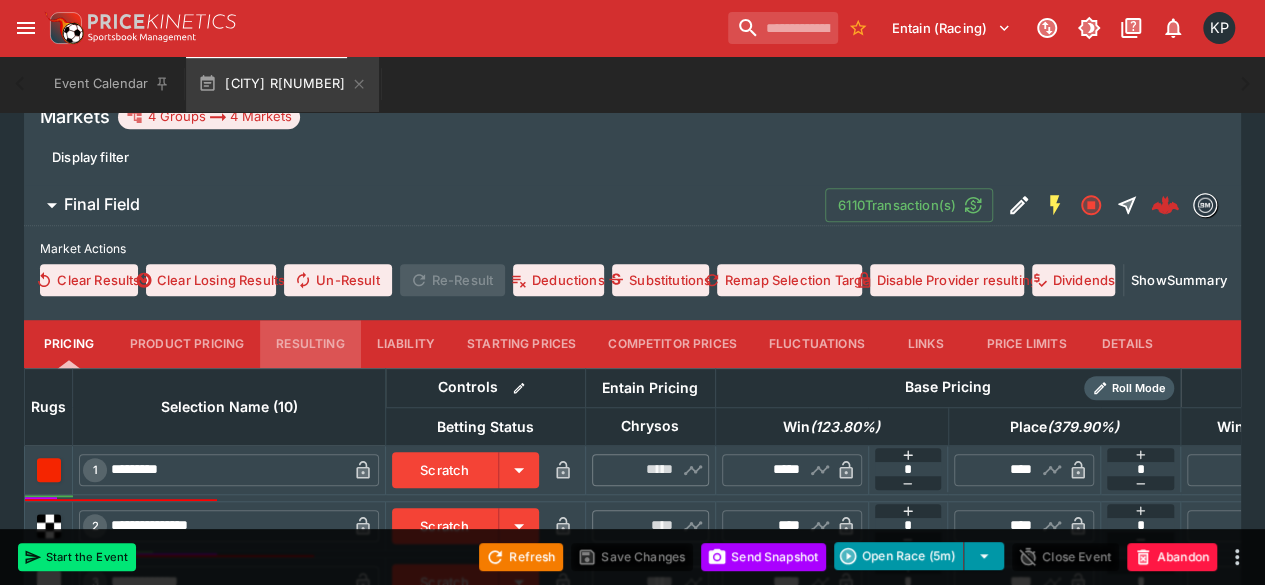 click on "Resulting" at bounding box center [310, 344] 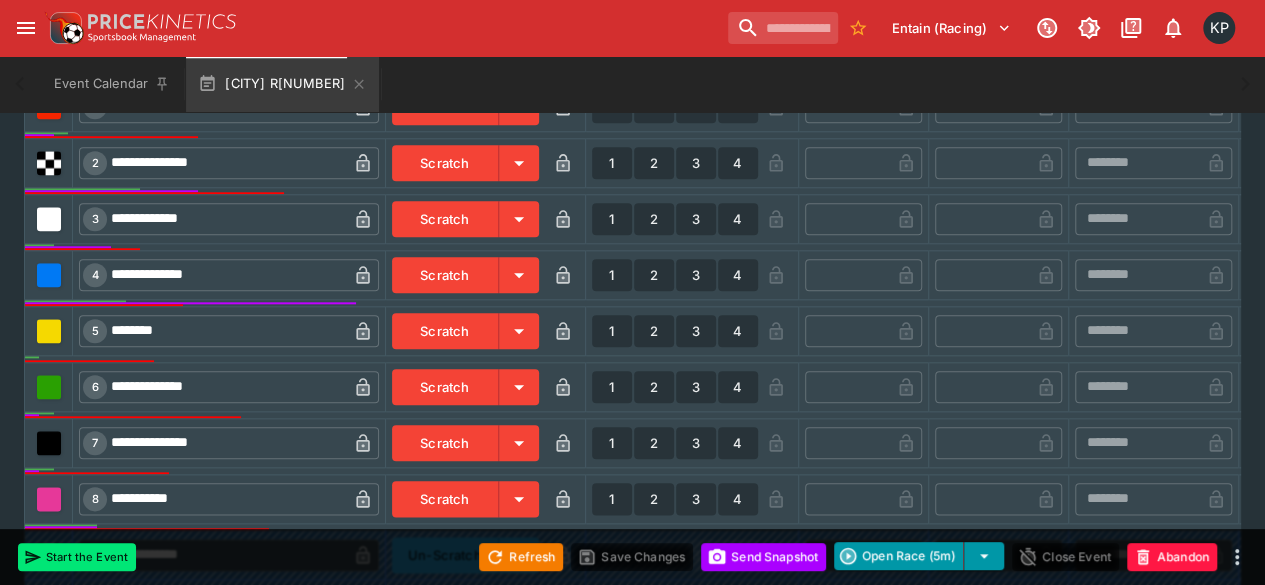 scroll, scrollTop: 914, scrollLeft: 0, axis: vertical 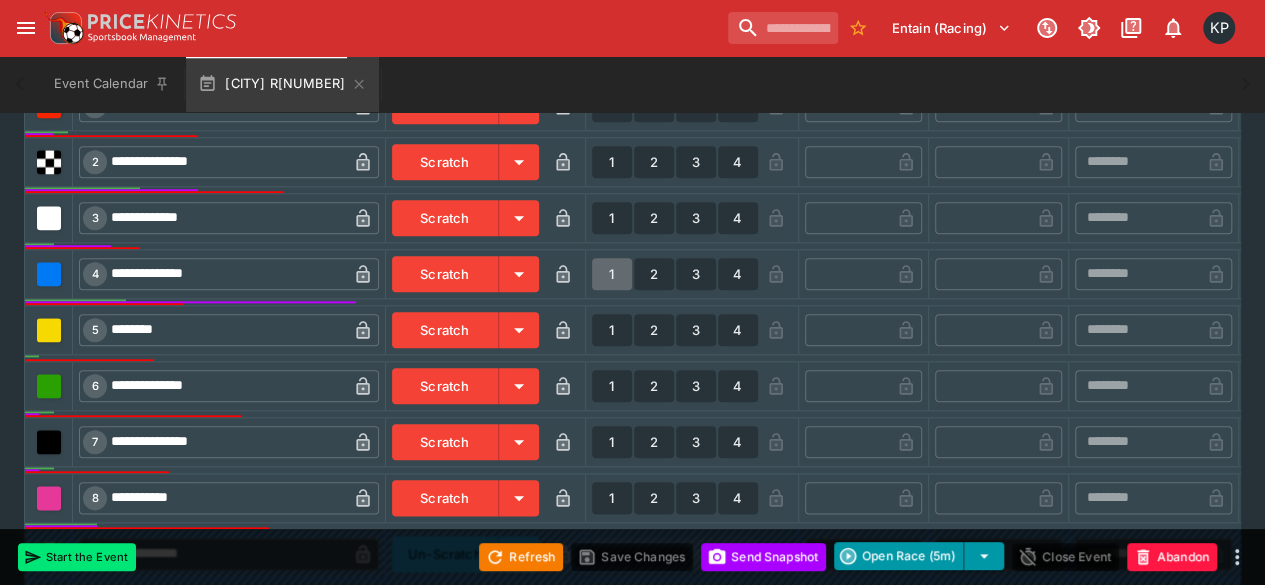click on "1" at bounding box center (612, 274) 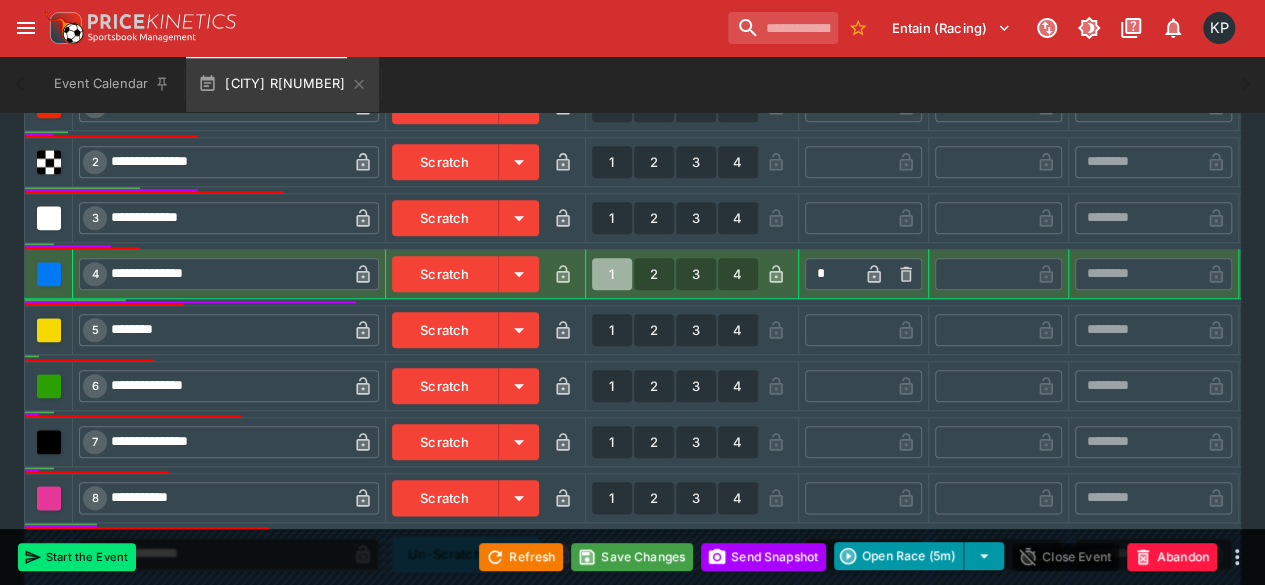 type on "*" 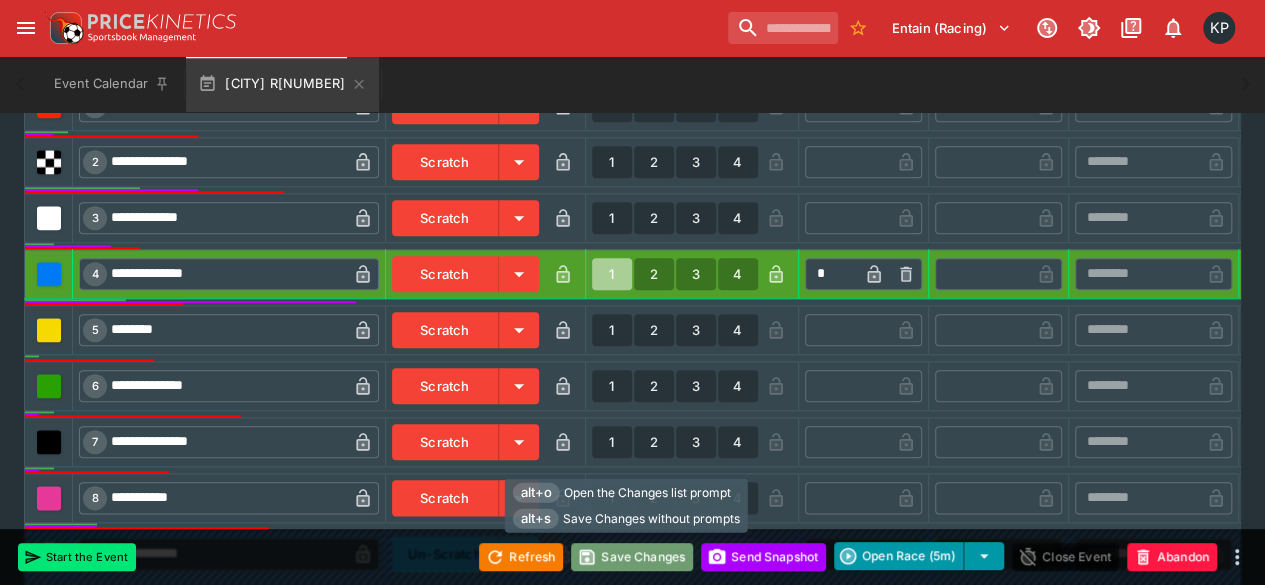 click on "Save Changes" at bounding box center (632, 557) 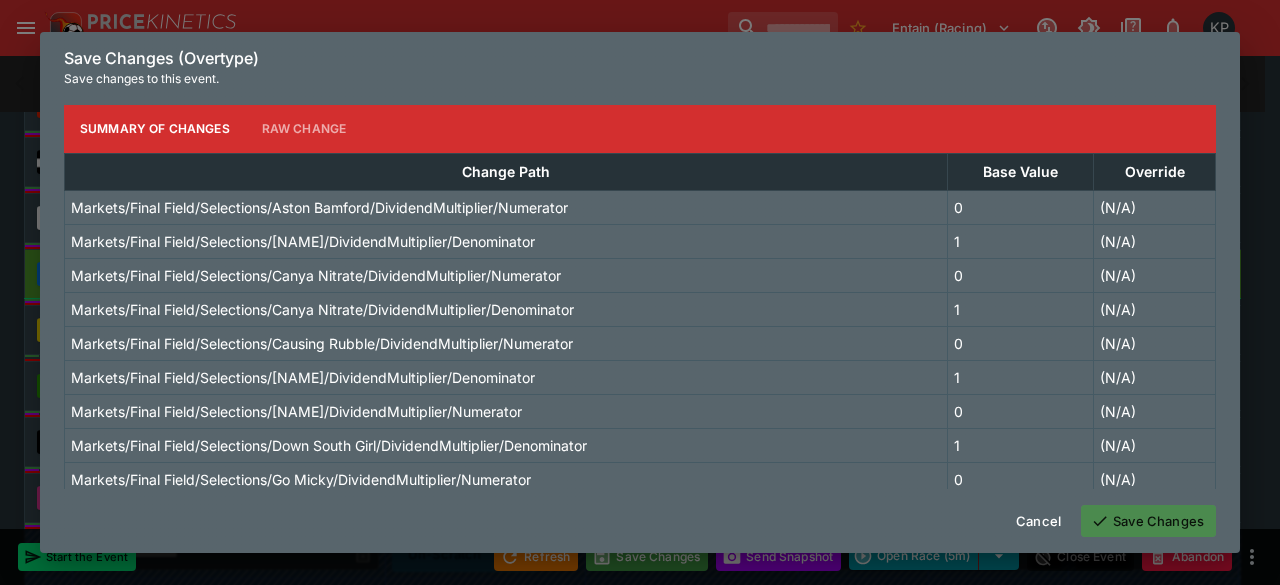 click on "Save Changes" at bounding box center (1148, 521) 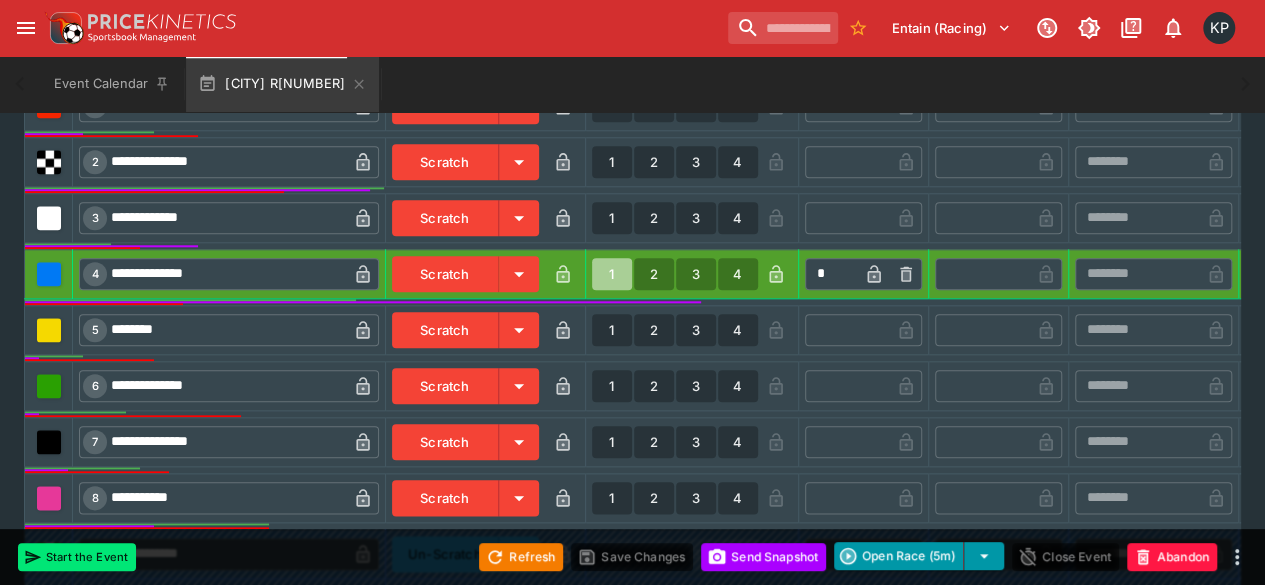 type on "*" 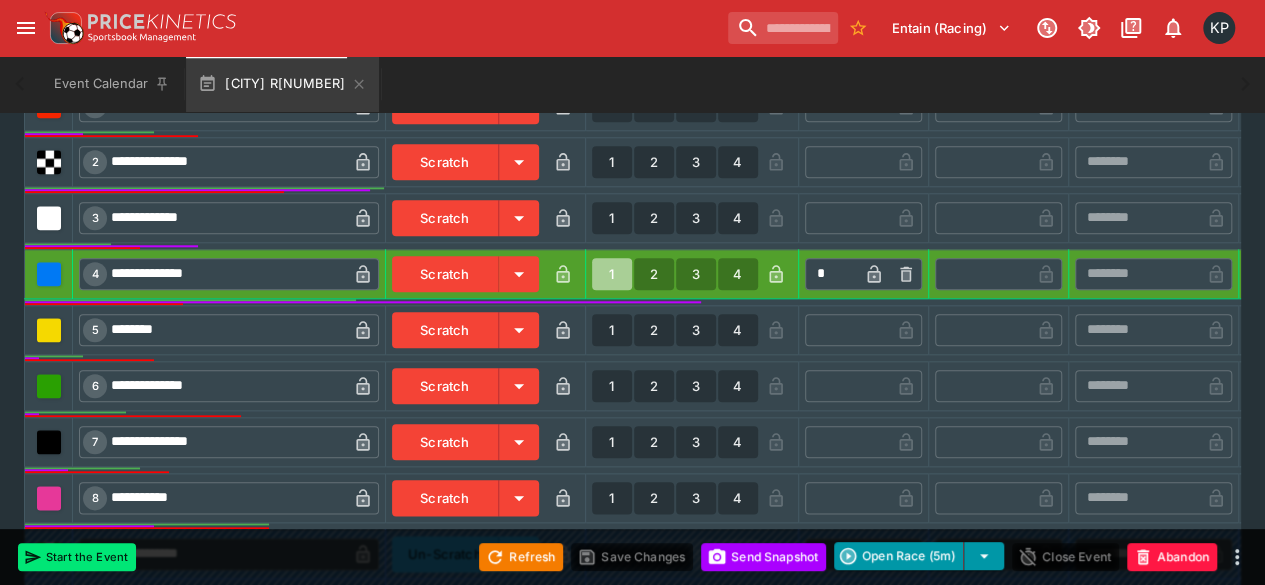 type on "*" 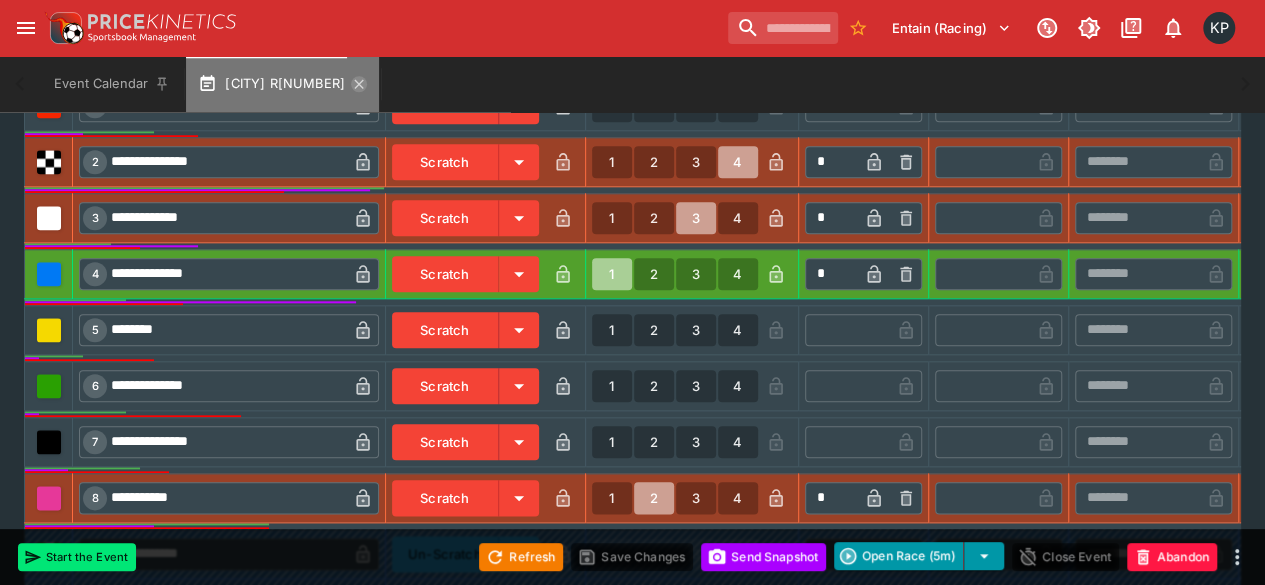 click 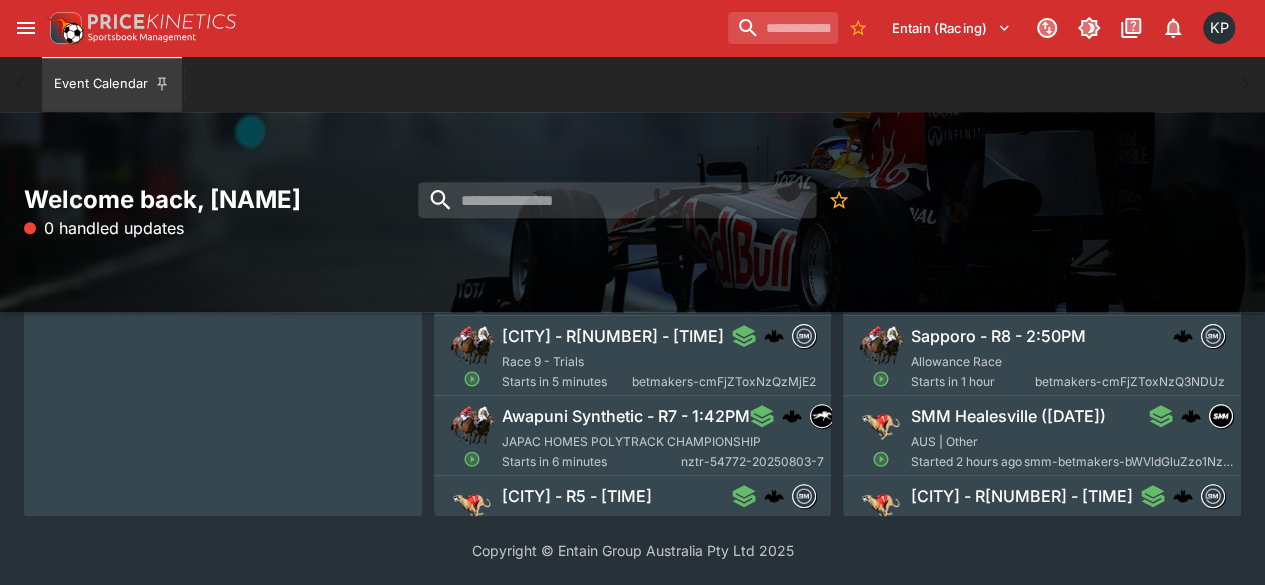 scroll, scrollTop: 0, scrollLeft: 0, axis: both 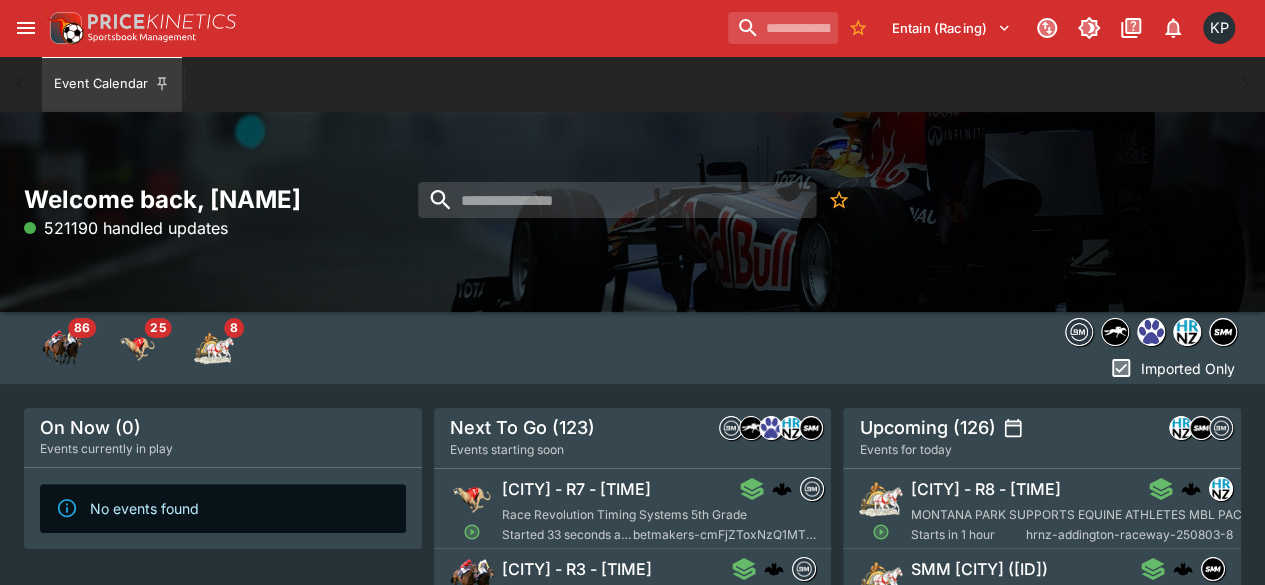 click on "Capalaba - R7 - 1:39PM" at bounding box center [576, 489] 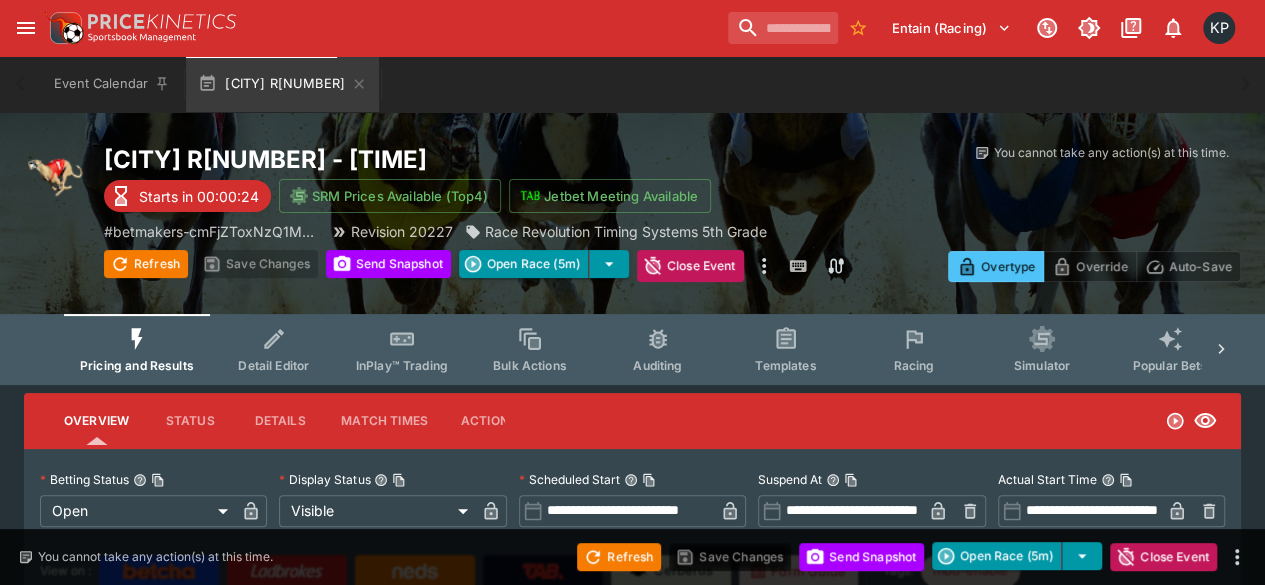 type on "**********" 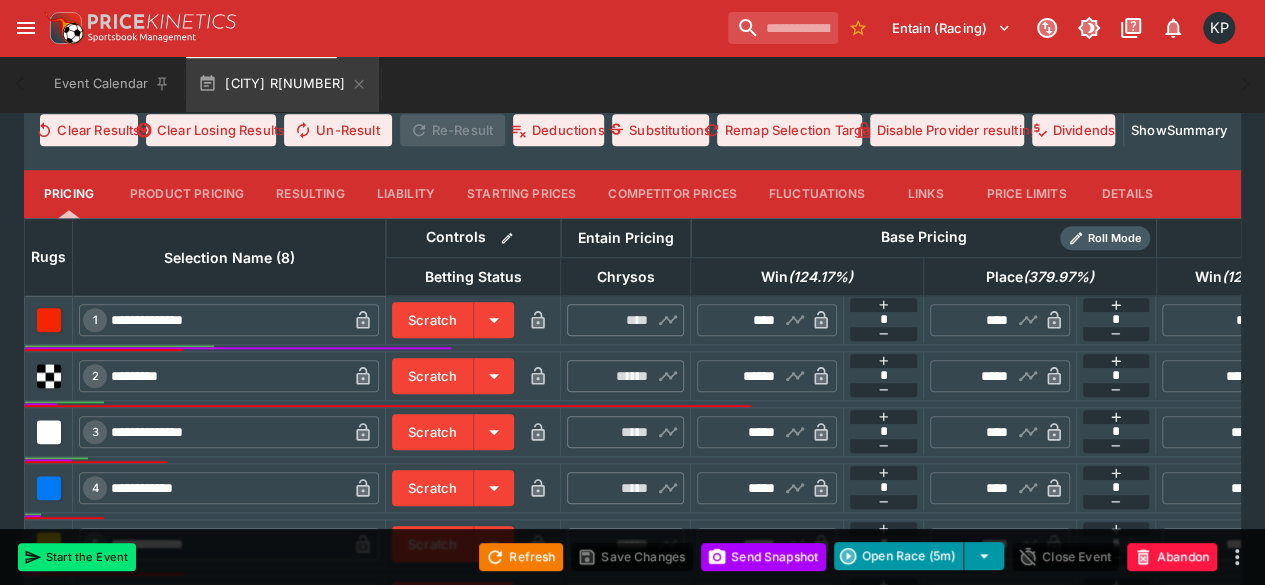 scroll, scrollTop: 702, scrollLeft: 0, axis: vertical 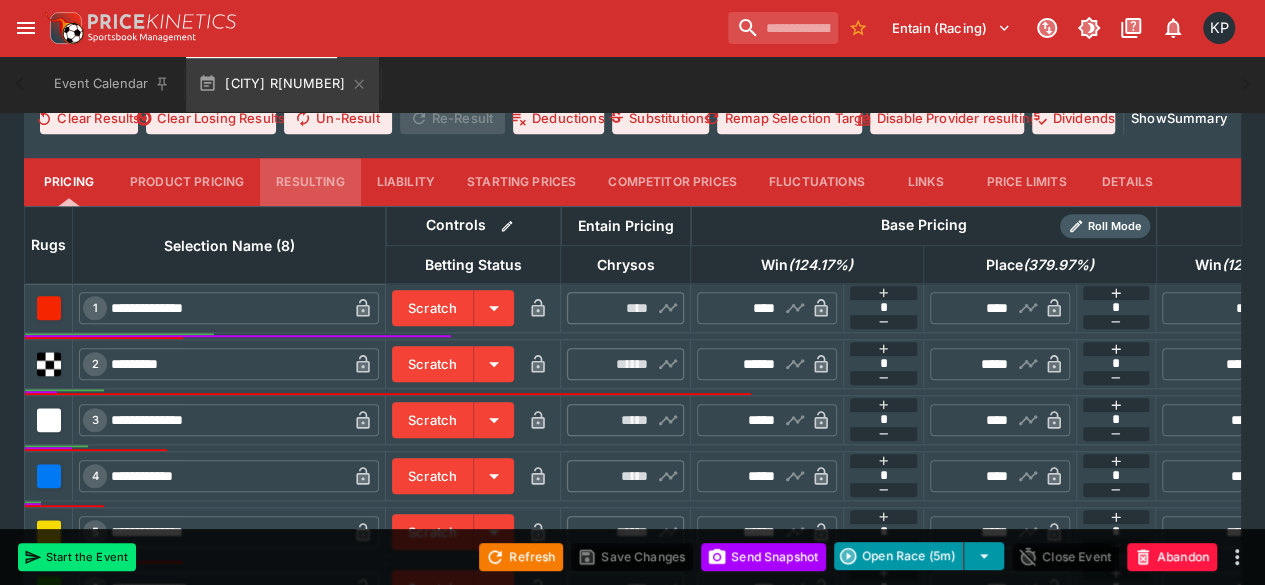 click on "Resulting" at bounding box center (310, 182) 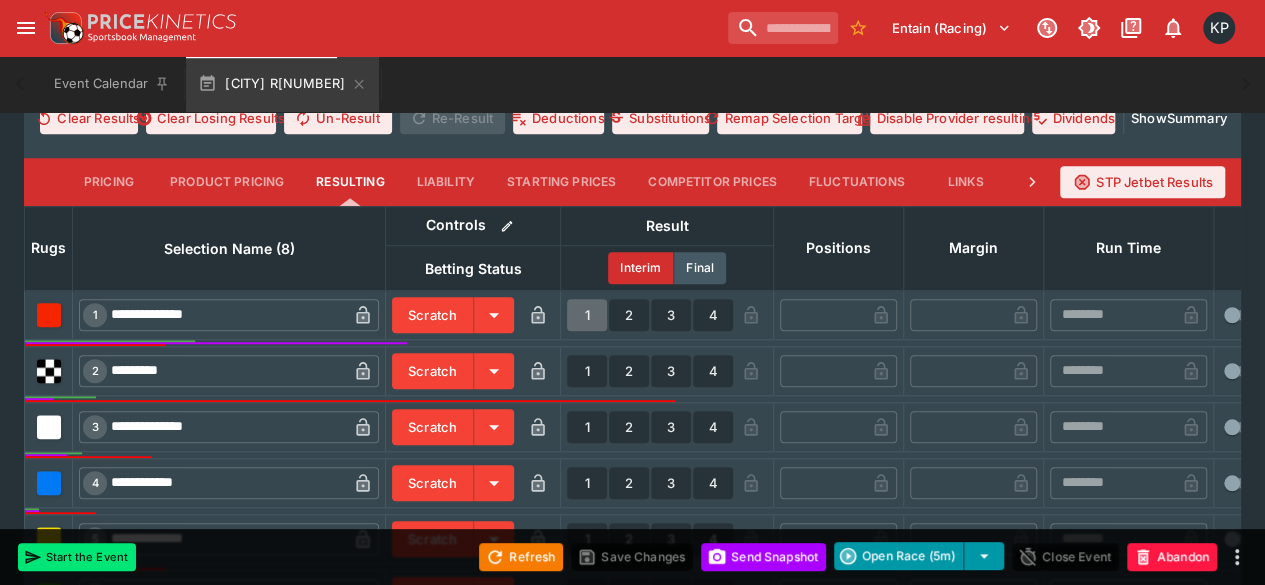 click on "1" at bounding box center [587, 315] 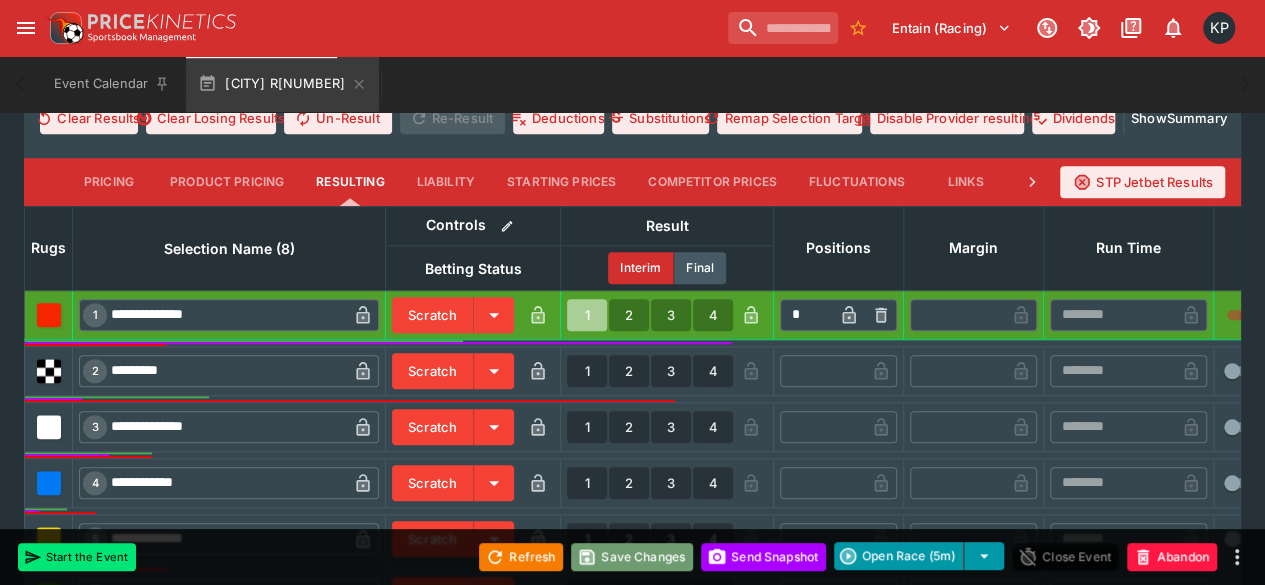 click on "Save Changes" at bounding box center (632, 557) 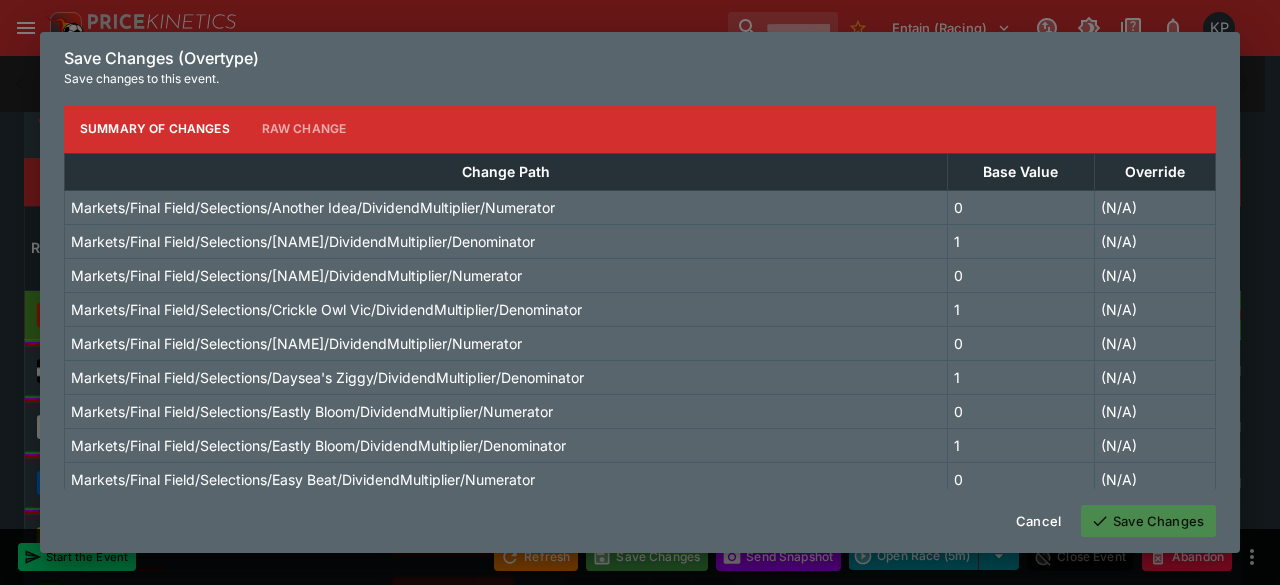 click on "Save Changes" at bounding box center (1148, 521) 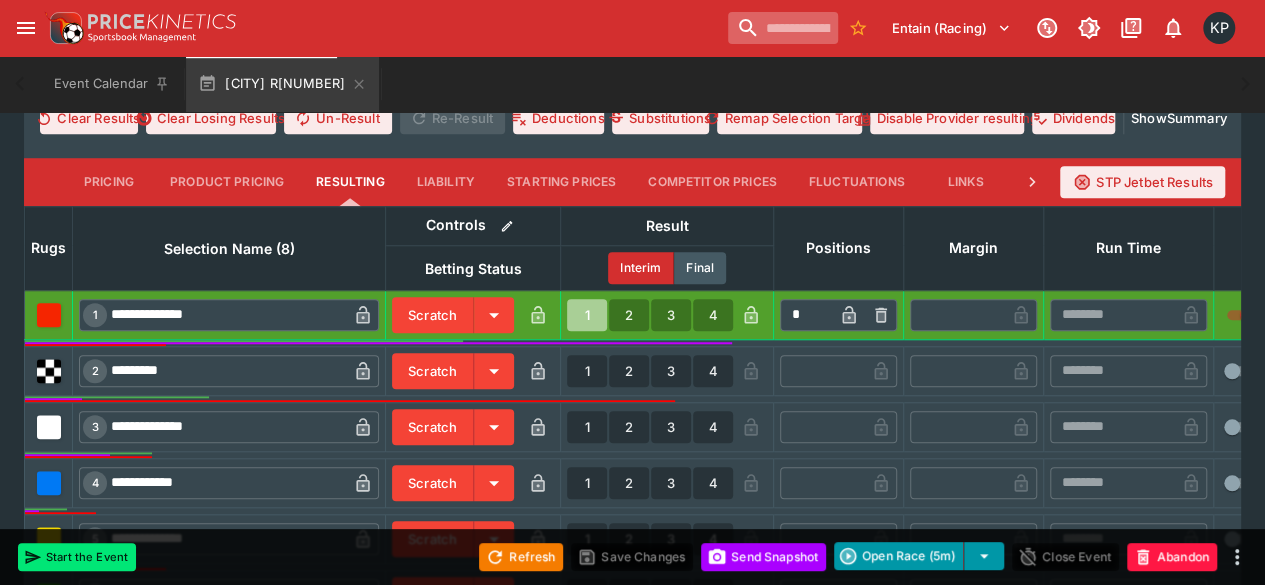 scroll, scrollTop: 0, scrollLeft: 0, axis: both 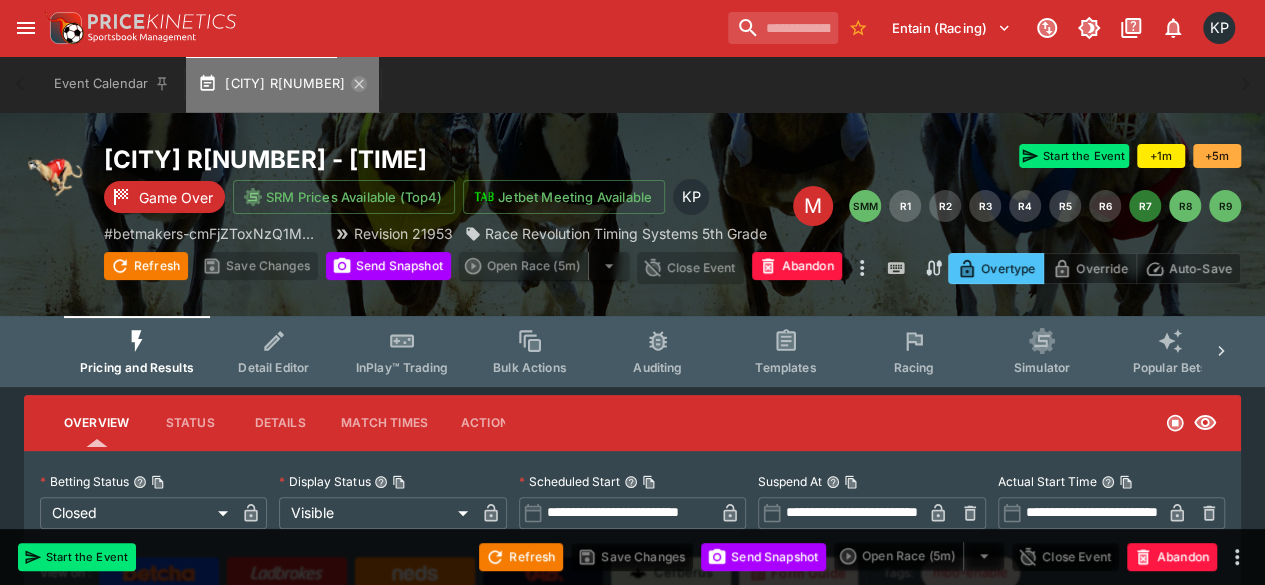 click 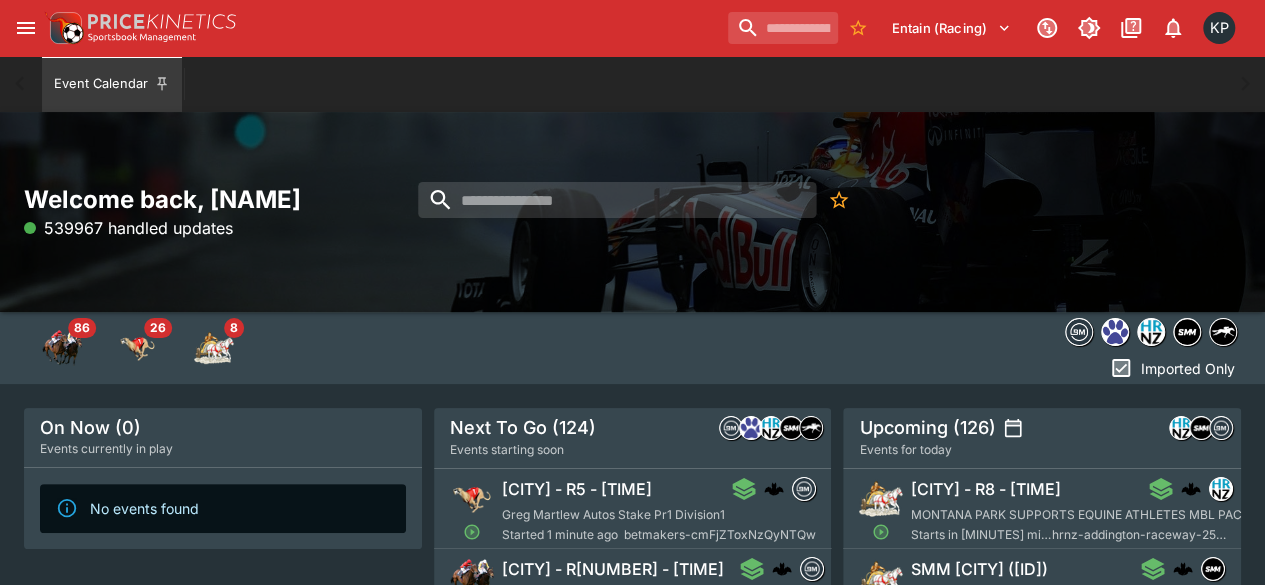 click on "Mount Gambier - R5 - 1:47PM" at bounding box center (577, 489) 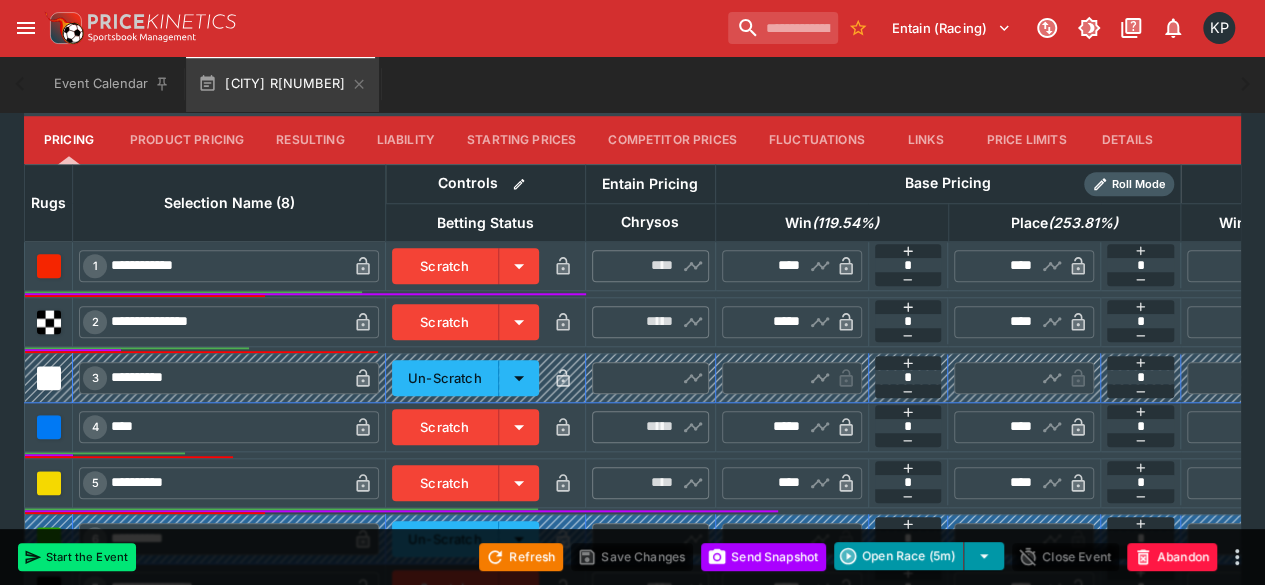 scroll, scrollTop: 745, scrollLeft: 0, axis: vertical 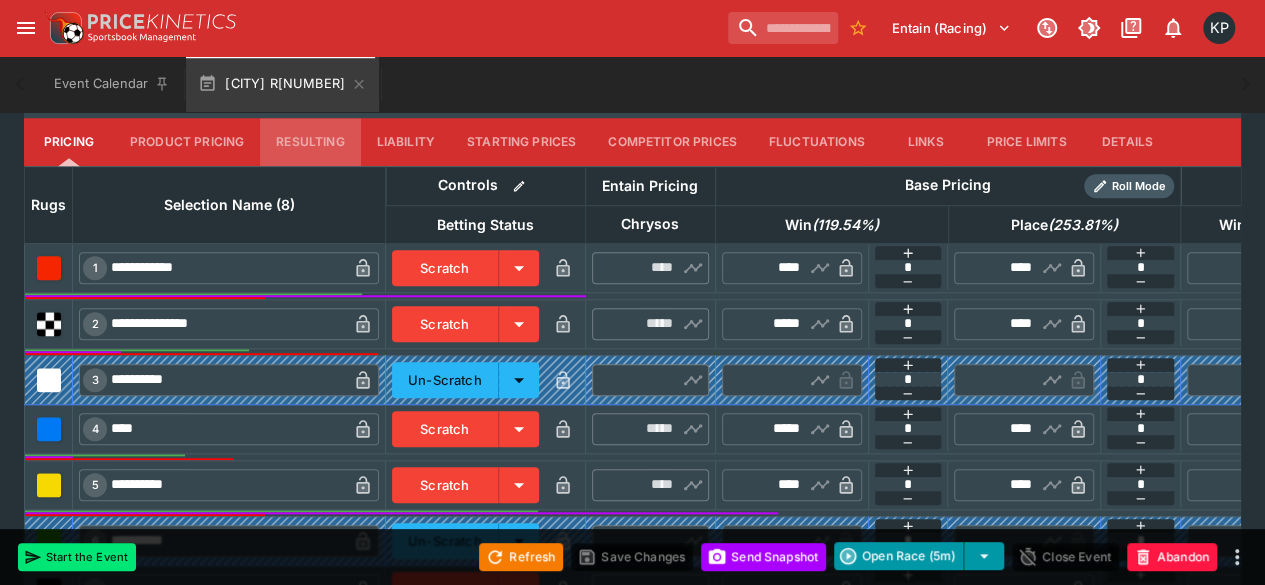 click on "Resulting" at bounding box center [310, 142] 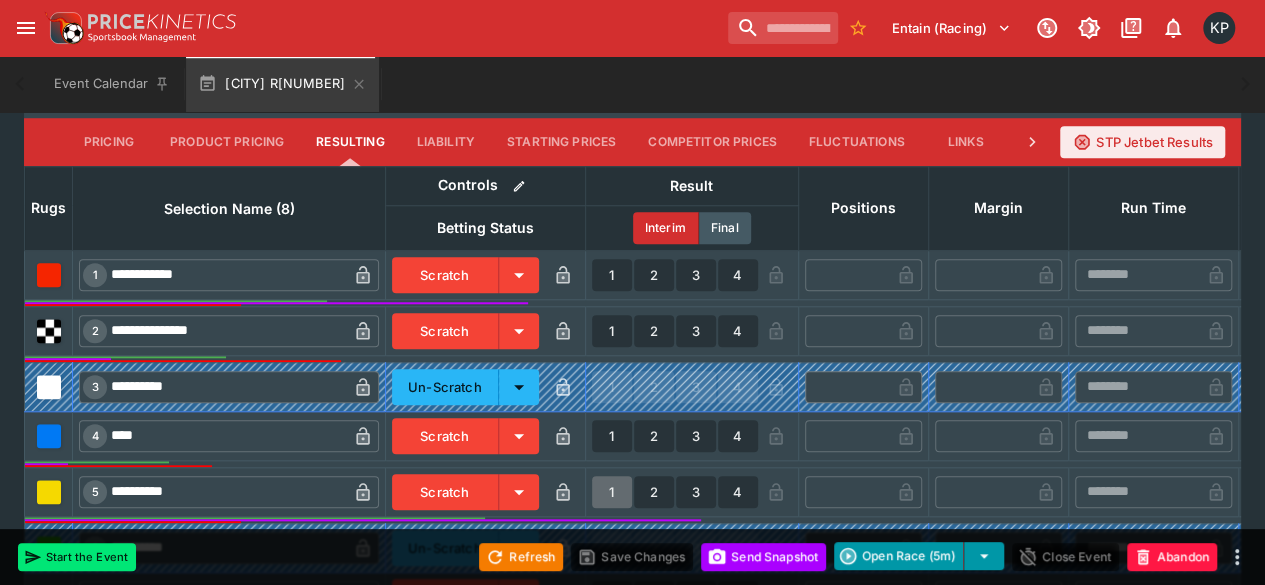 click on "1" at bounding box center [612, 492] 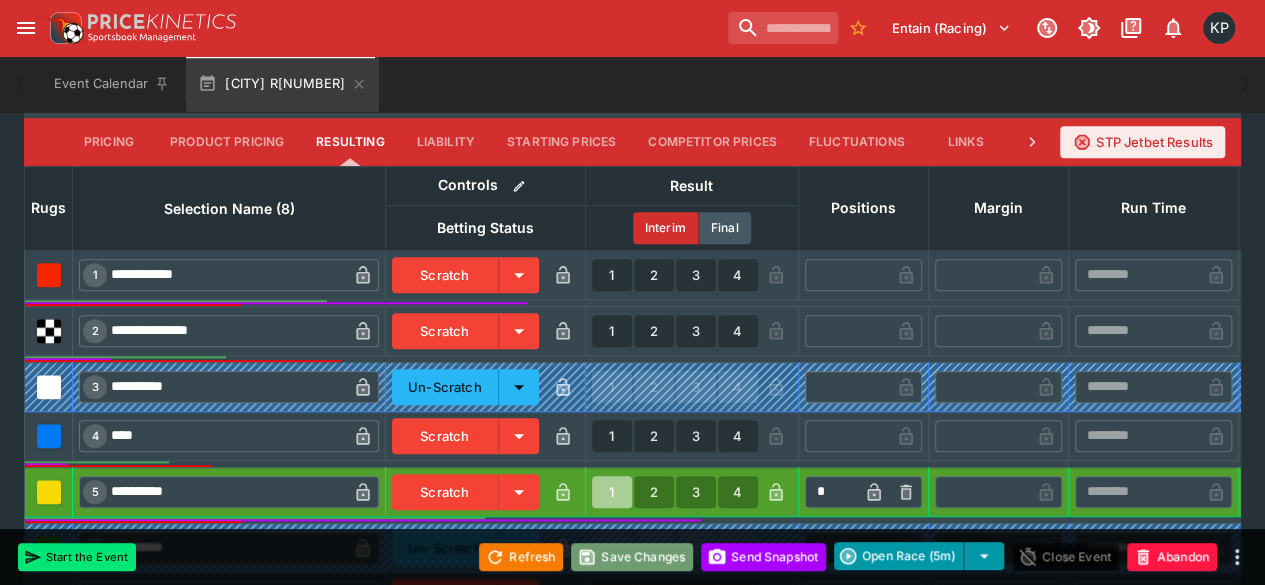 click on "Save Changes" at bounding box center [632, 557] 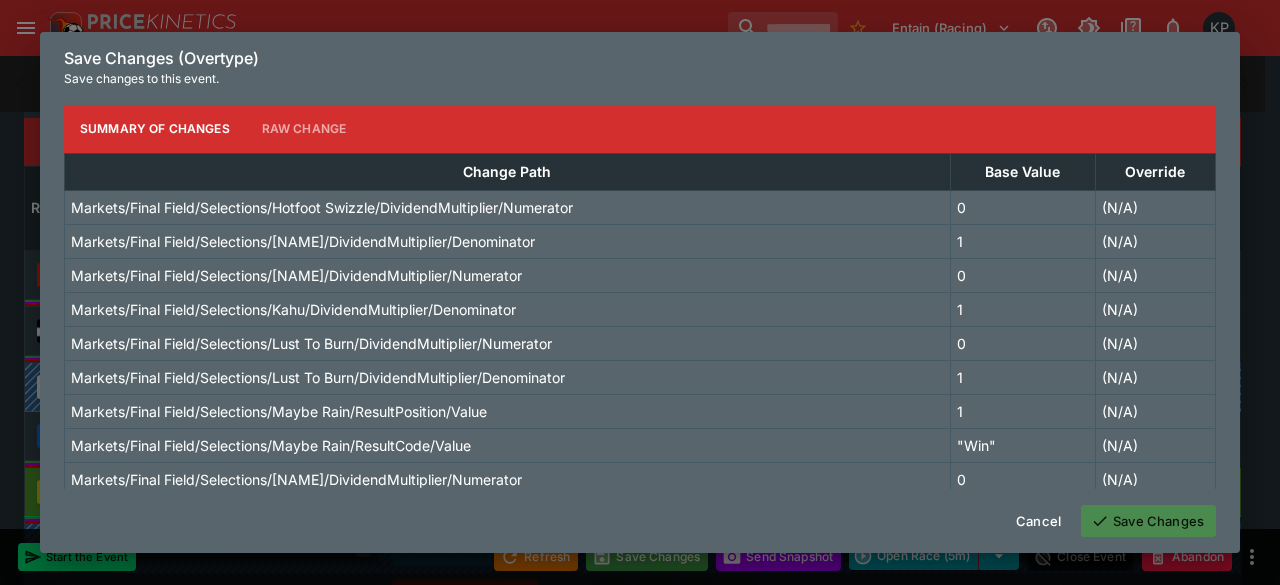 click on "Save Changes" at bounding box center (1148, 521) 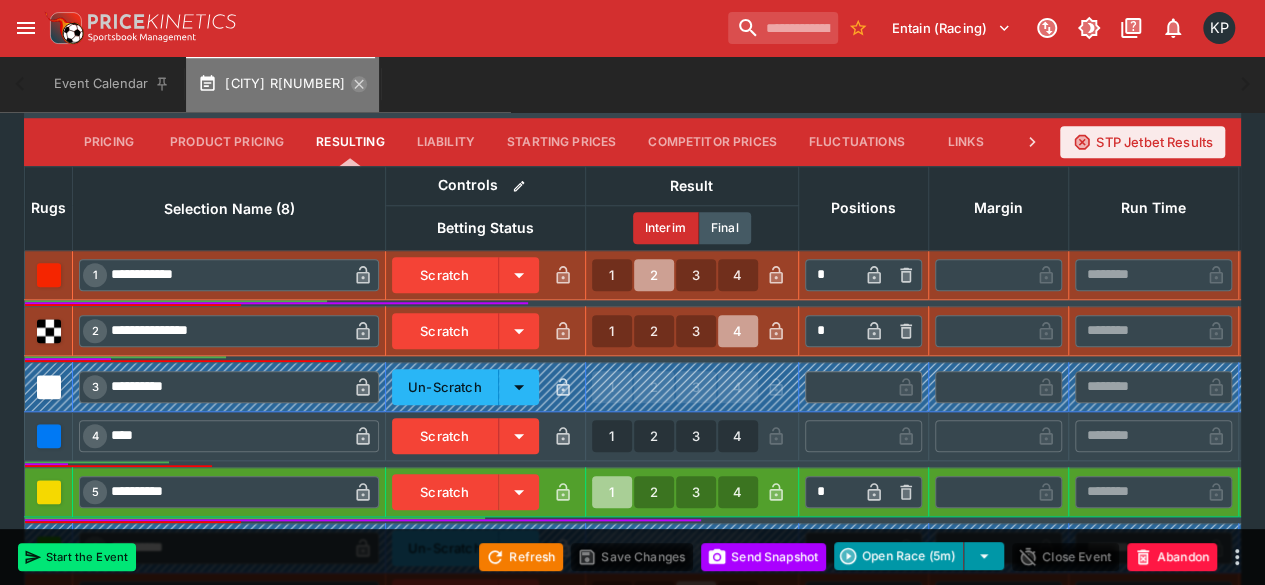 click 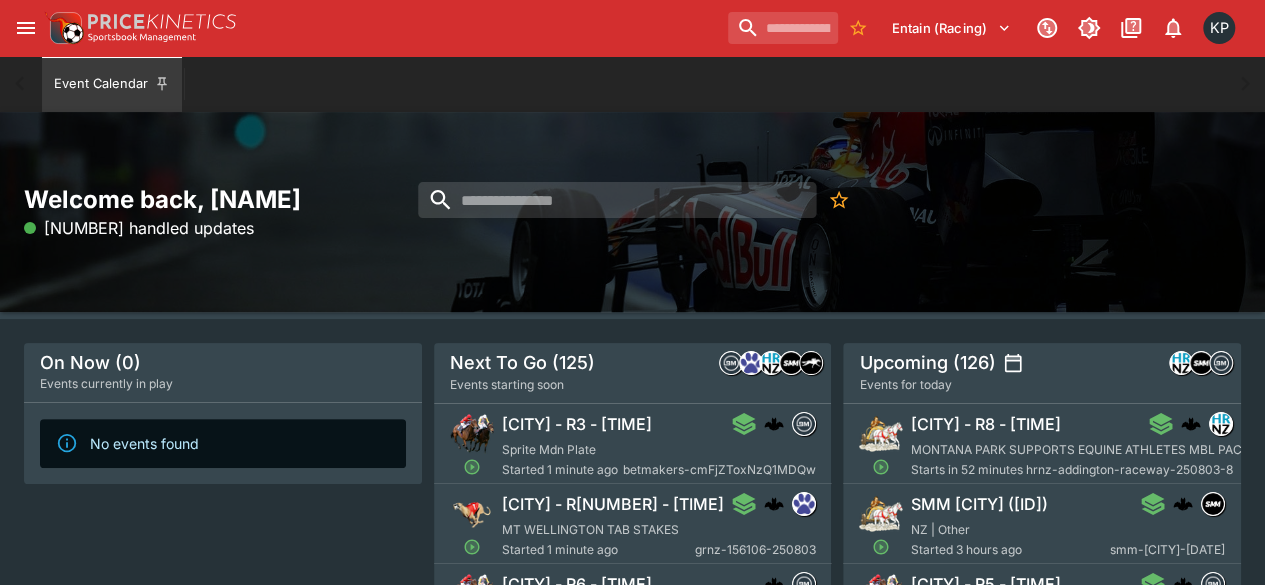scroll, scrollTop: 66, scrollLeft: 0, axis: vertical 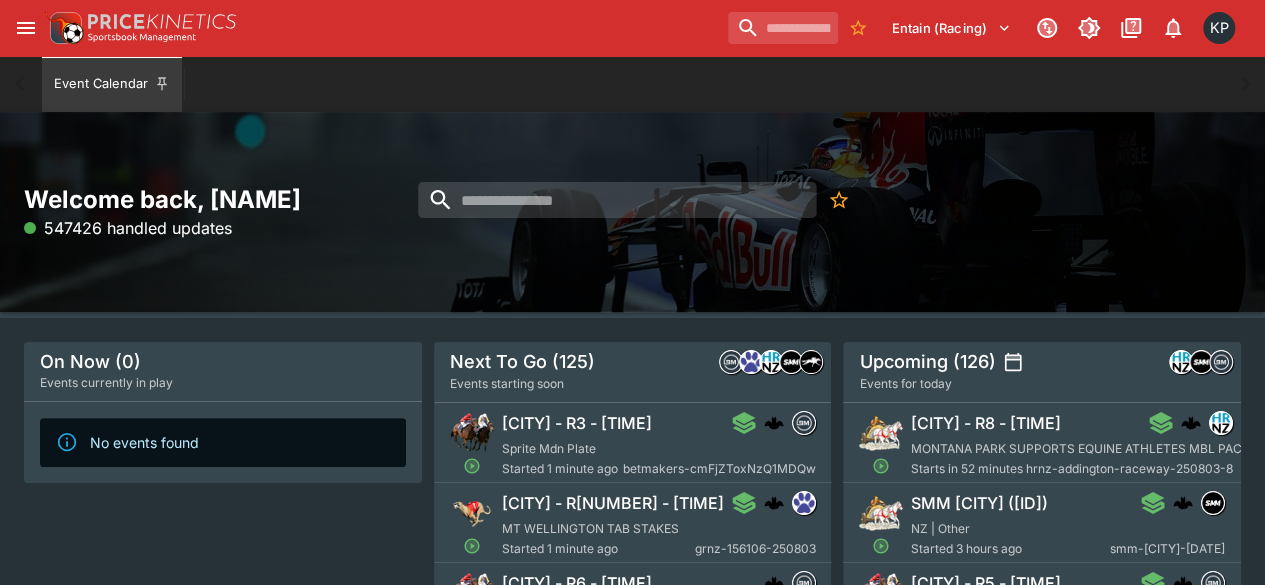 click on "Manukau - R9 - 1:49PM" at bounding box center [613, 503] 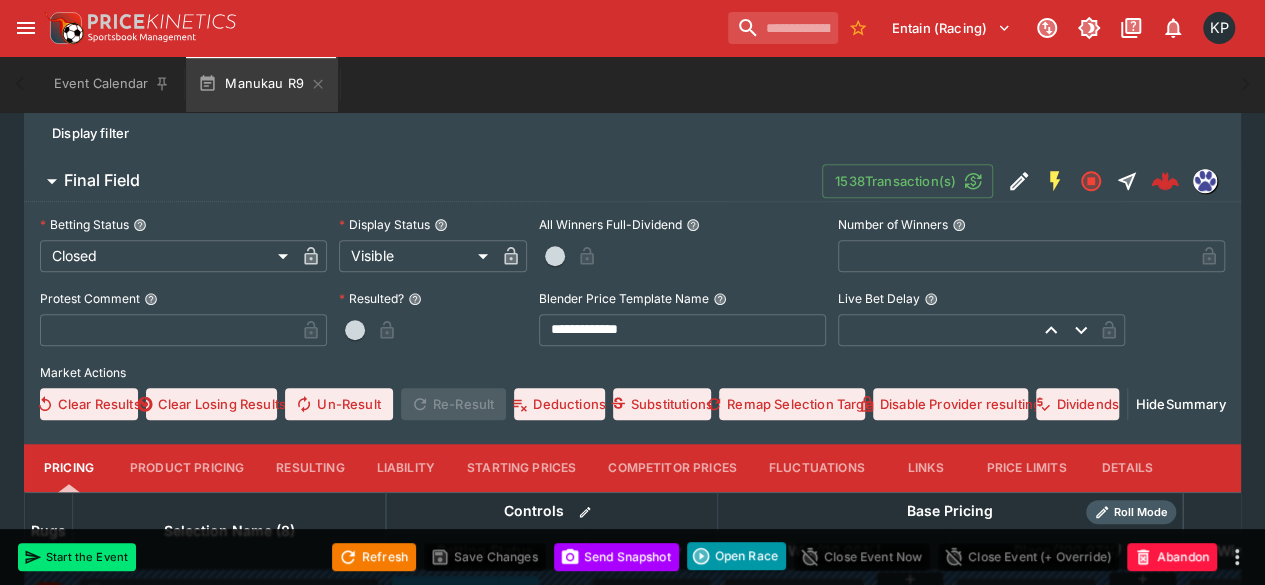 scroll, scrollTop: 568, scrollLeft: 0, axis: vertical 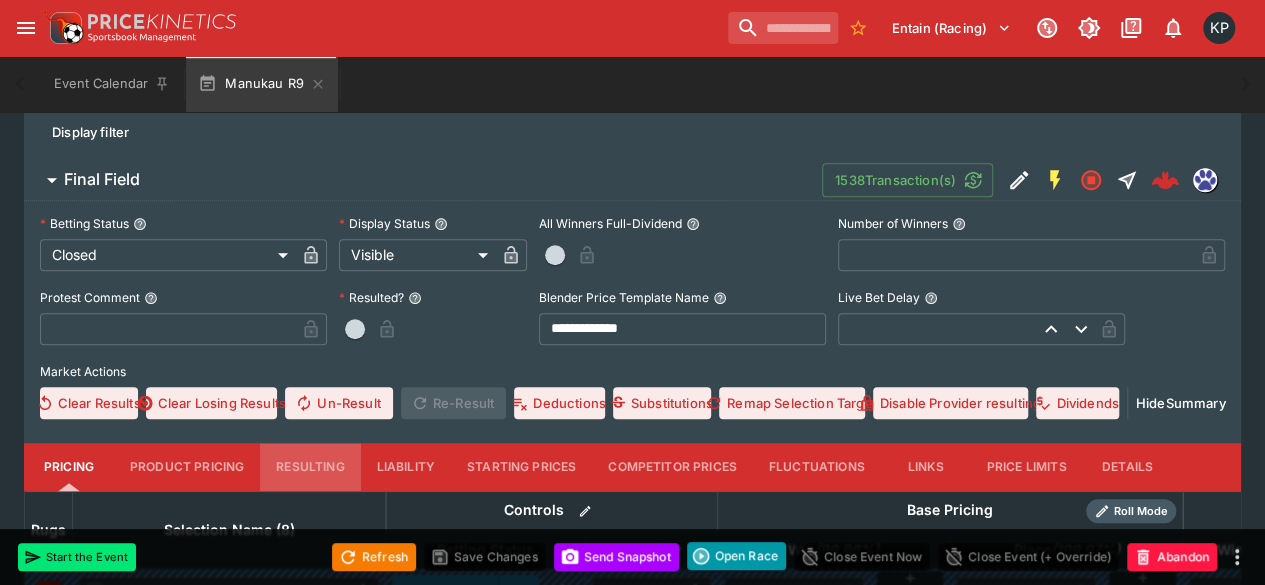 click on "Resulting" at bounding box center (310, 467) 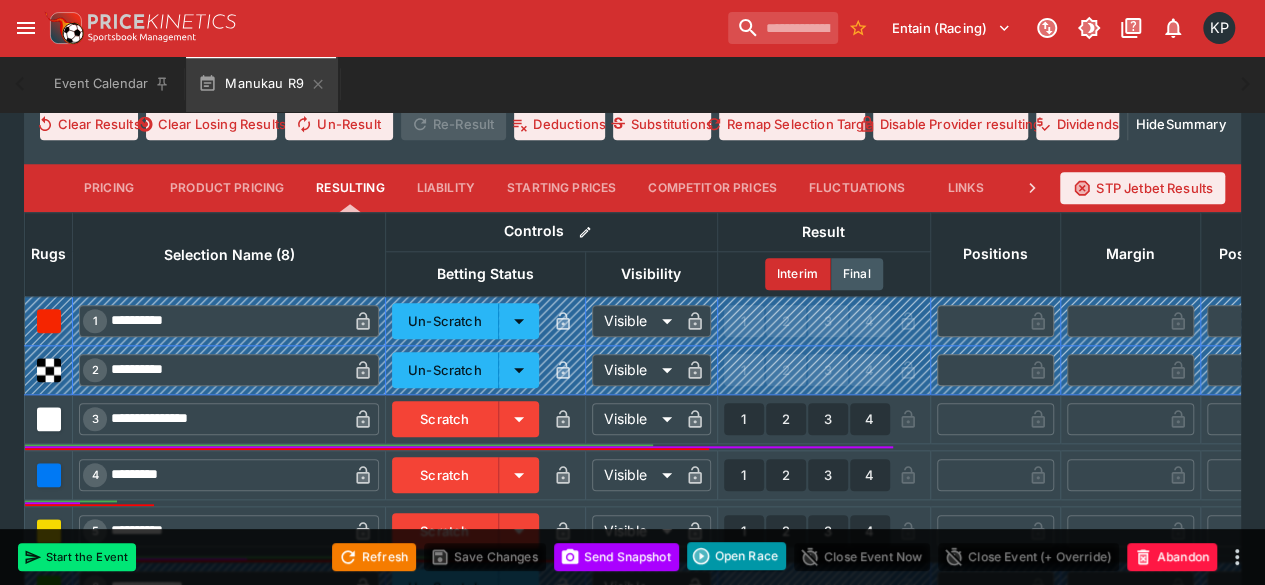 scroll, scrollTop: 848, scrollLeft: 0, axis: vertical 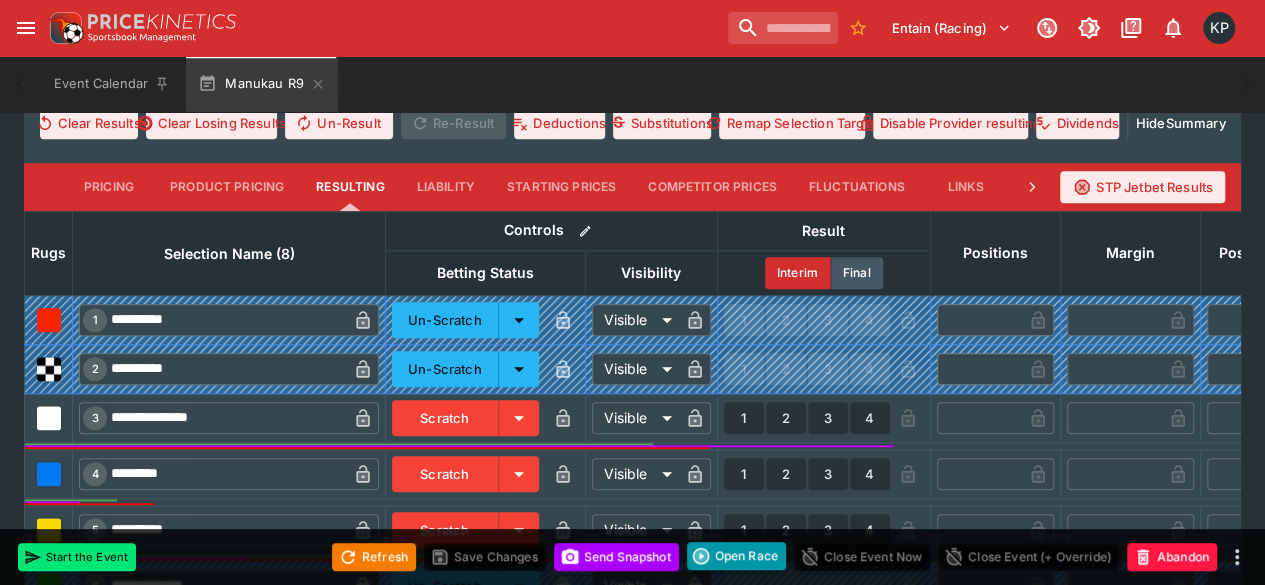 click on "1" at bounding box center [744, 474] 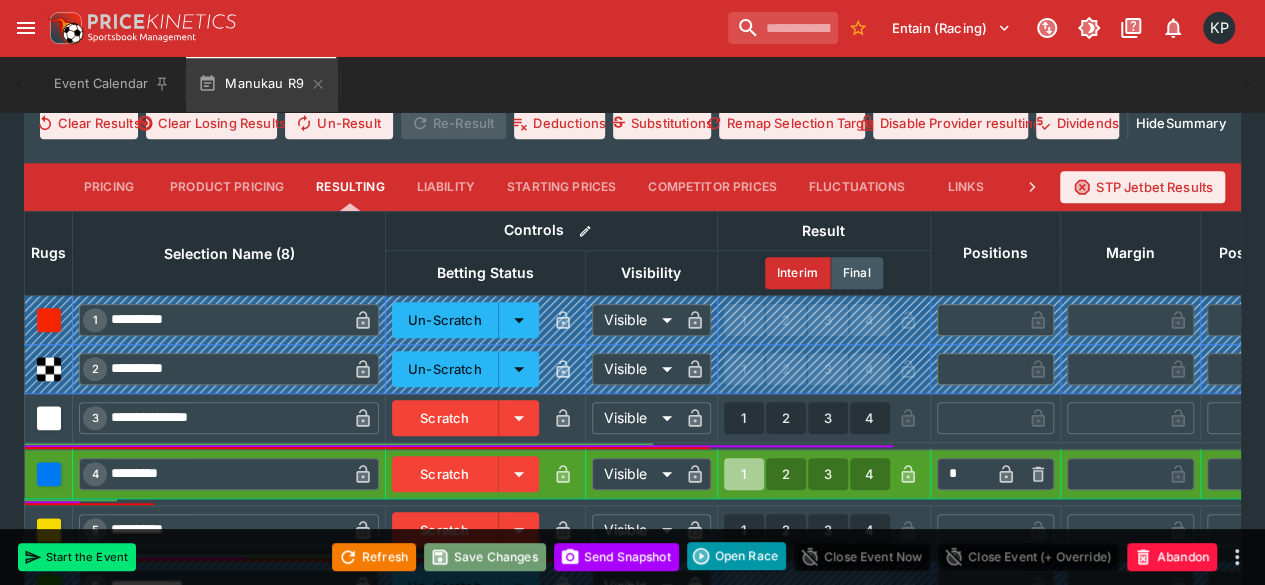 click on "Save Changes" at bounding box center (485, 557) 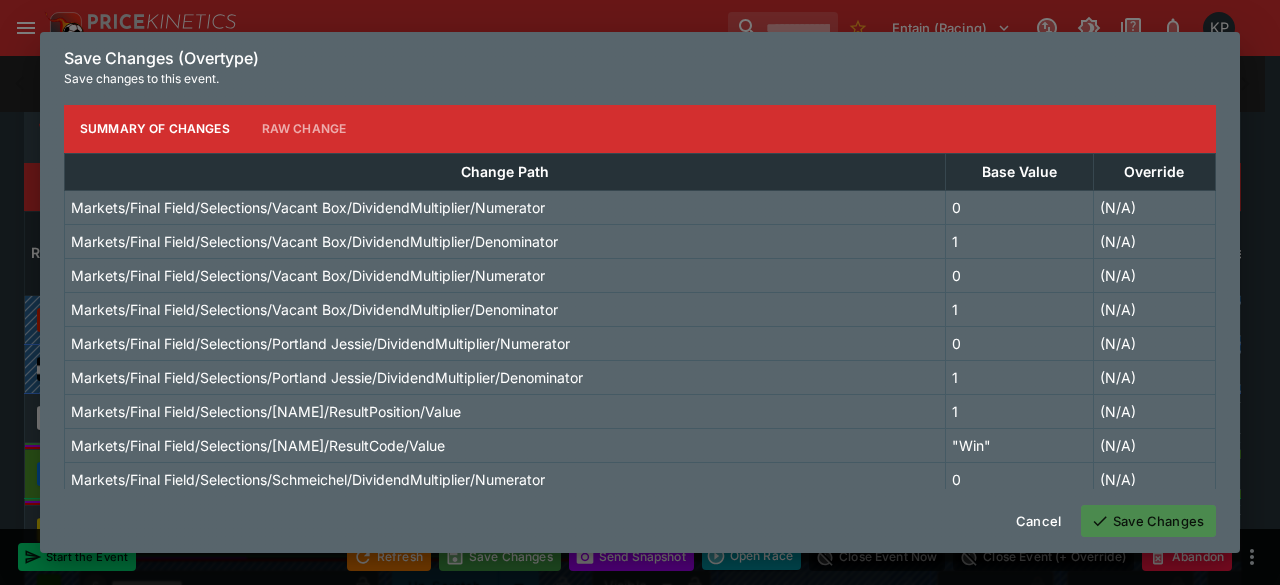 click on "Save Changes" at bounding box center [1148, 521] 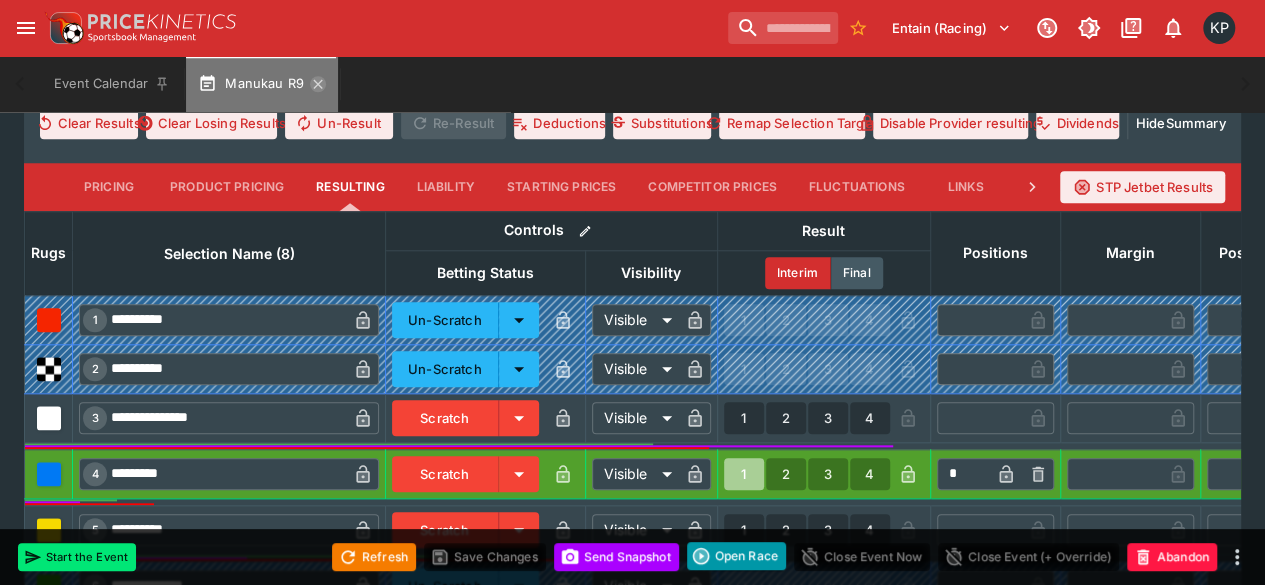 click 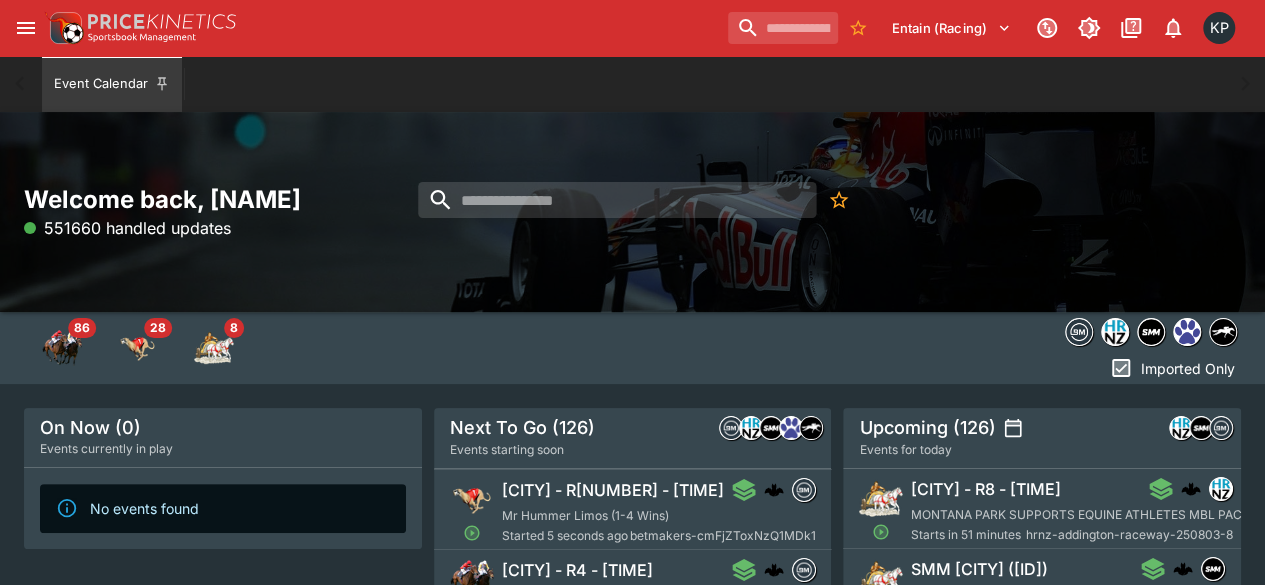 scroll, scrollTop: 80, scrollLeft: 0, axis: vertical 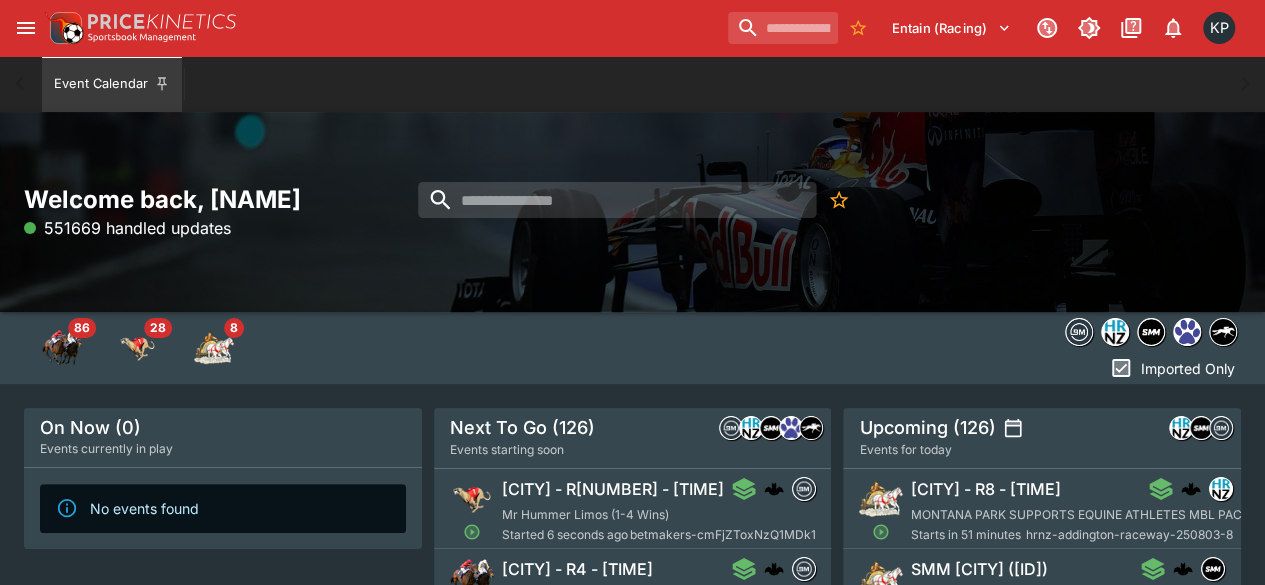 click on "Healesville - R9 - 1:52PM" at bounding box center [613, 489] 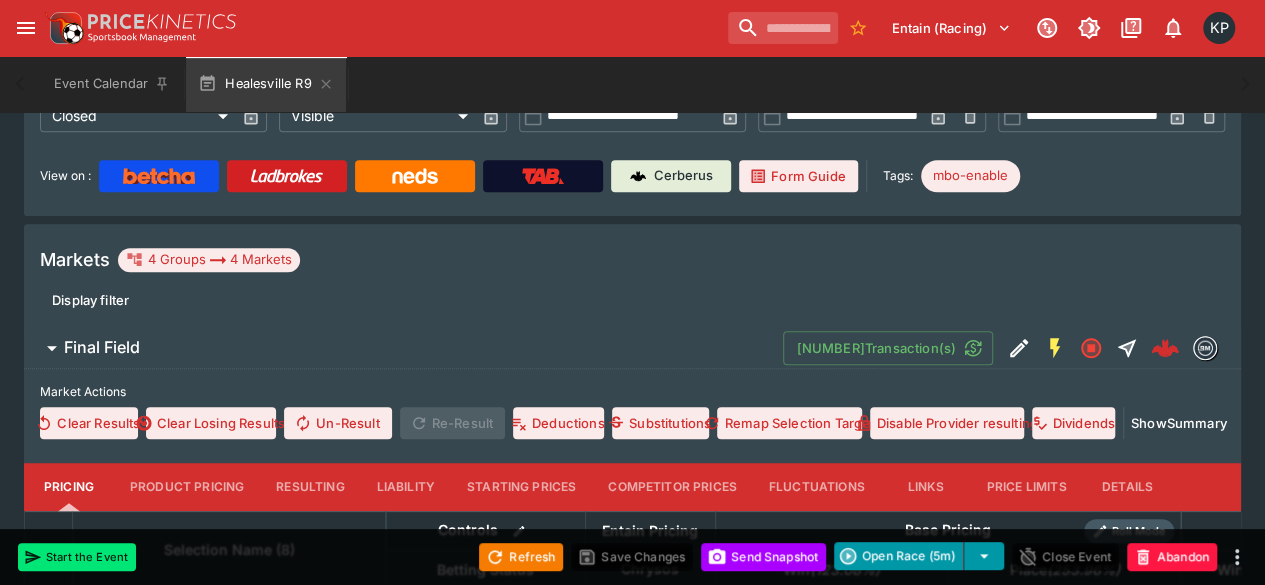 scroll, scrollTop: 410, scrollLeft: 0, axis: vertical 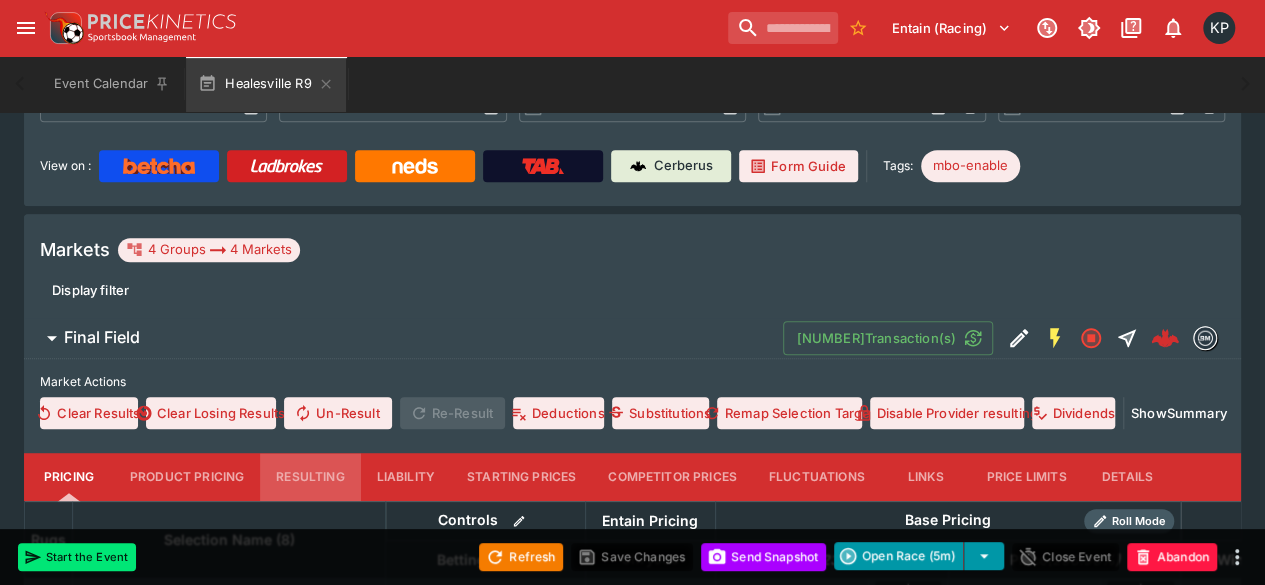 click on "Resulting" at bounding box center [310, 477] 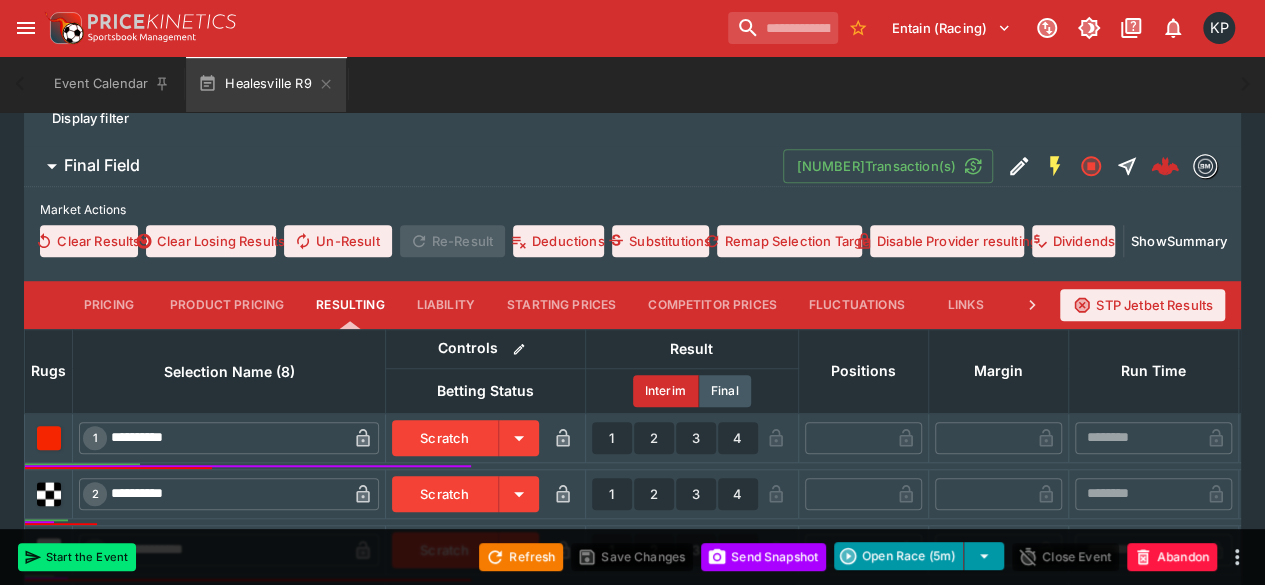 scroll, scrollTop: 583, scrollLeft: 0, axis: vertical 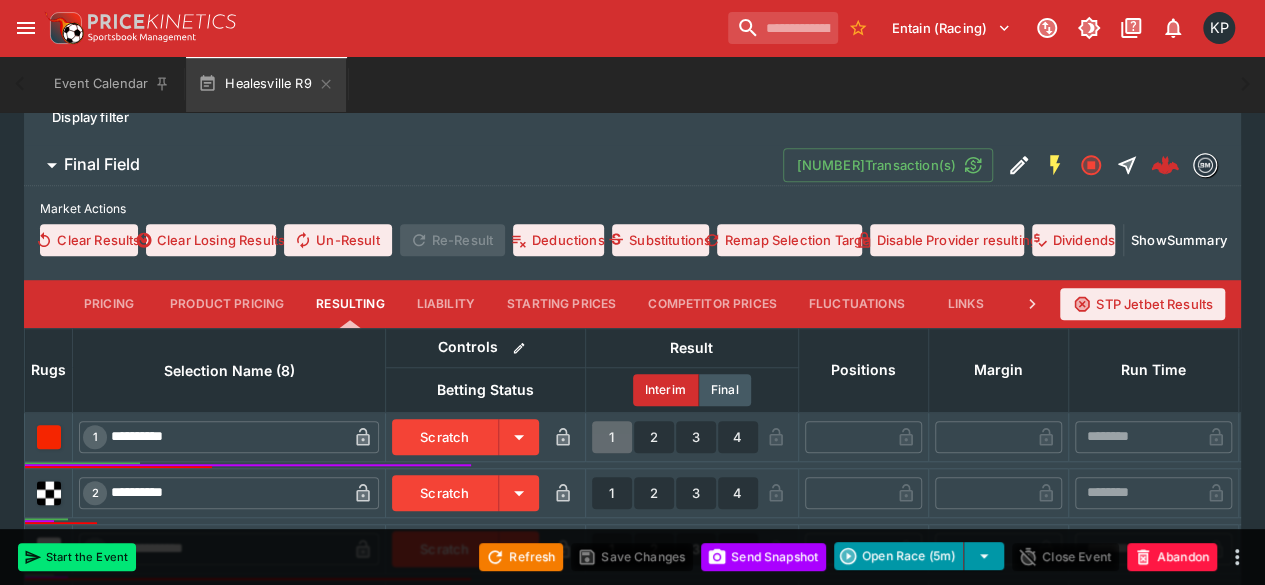 click on "1" at bounding box center [612, 437] 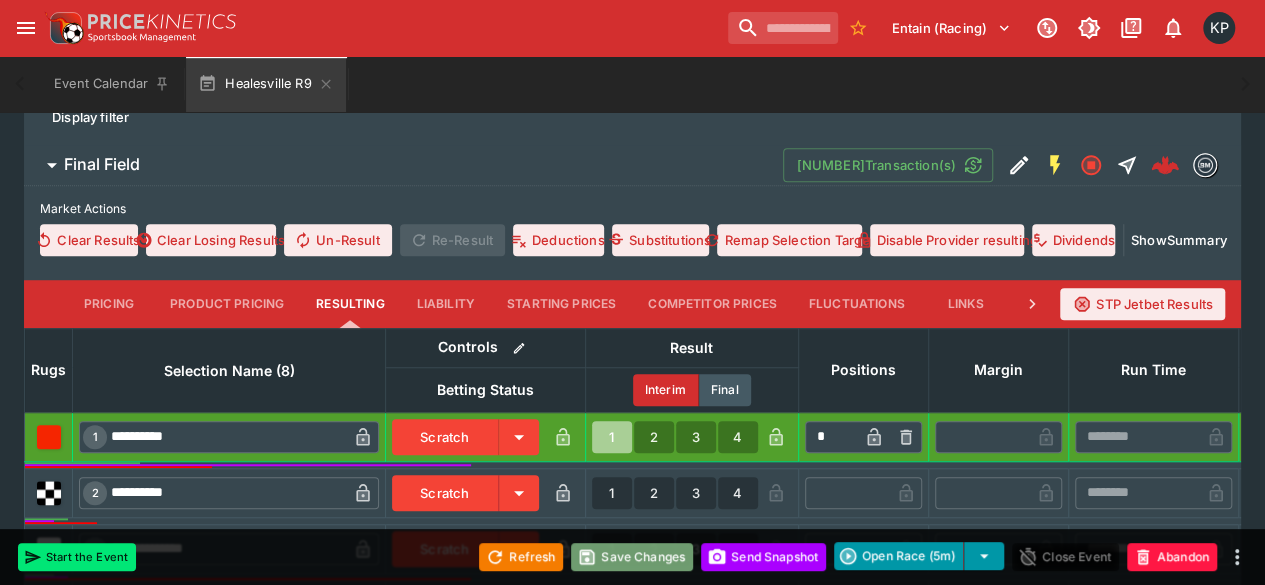 click on "Save Changes" at bounding box center [632, 557] 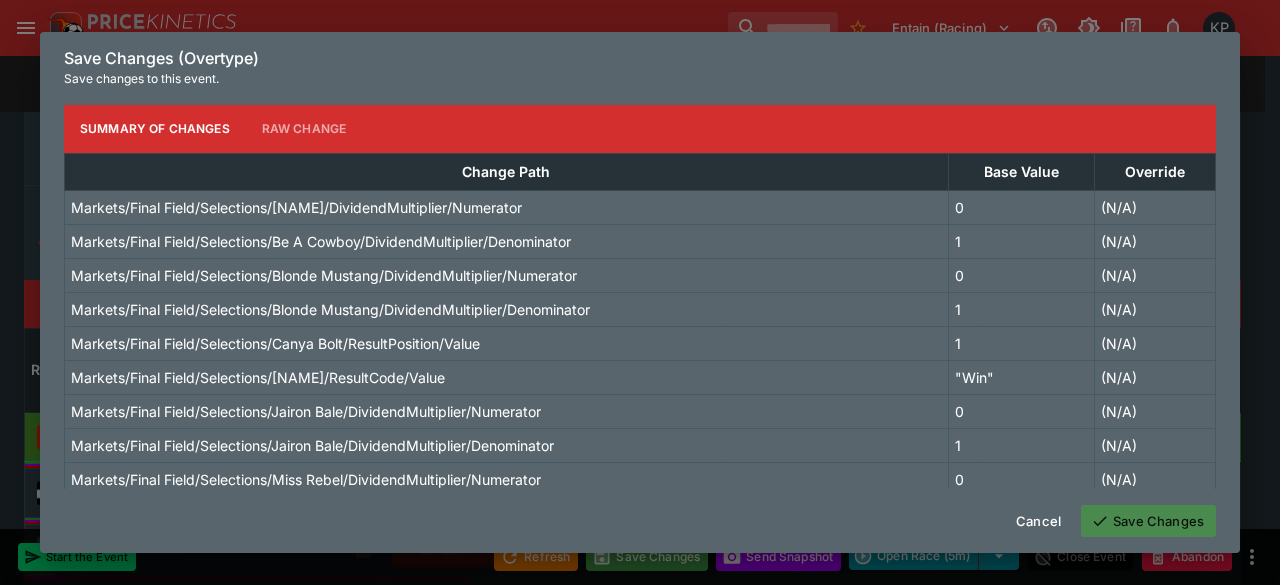 click on "Save Changes" at bounding box center [1148, 521] 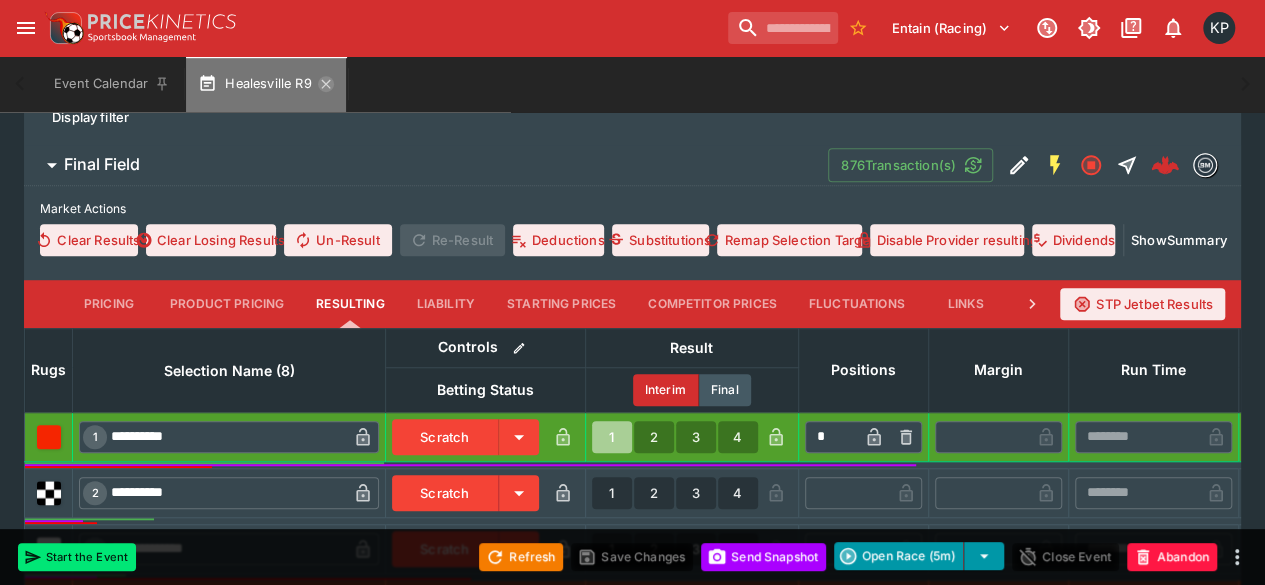 click 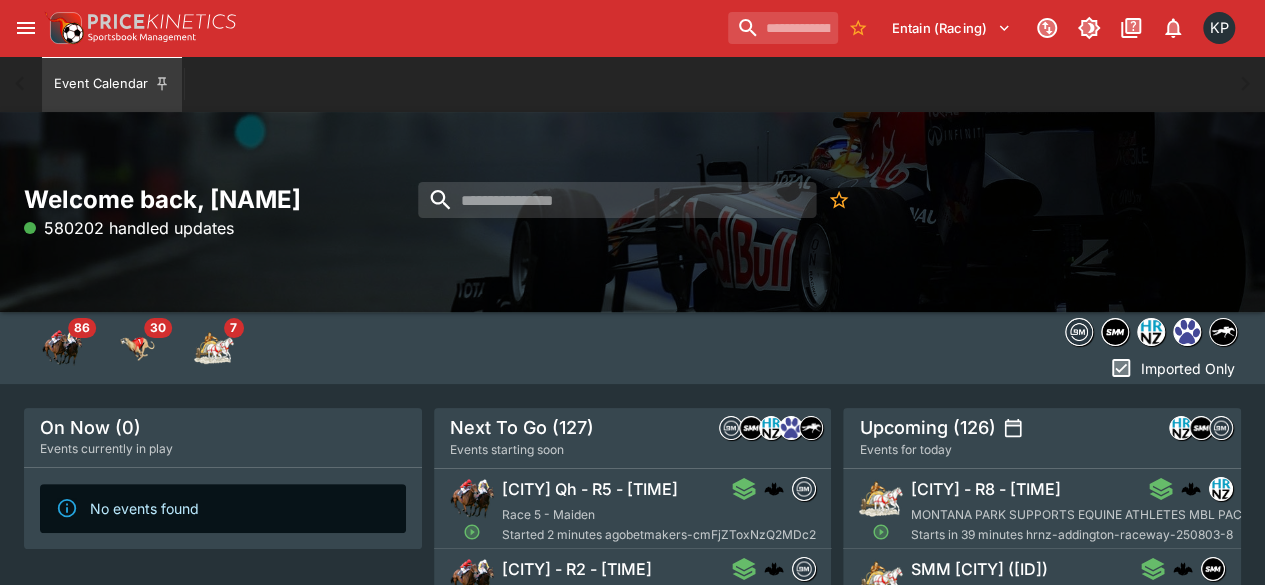 scroll, scrollTop: 206, scrollLeft: 0, axis: vertical 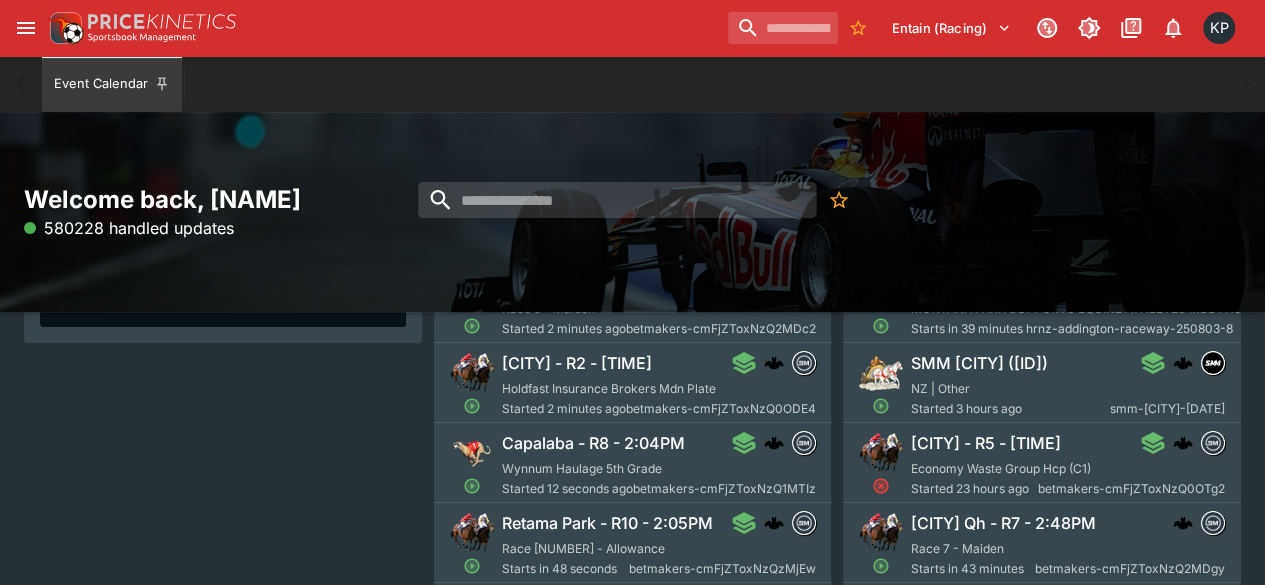 click on "Capalaba - R8 - 2:04PM Wynnum Haulage 5th Grade Started 12 seconds ago betmakers-cmFjZToxNzQ1MTIz" at bounding box center [659, 465] 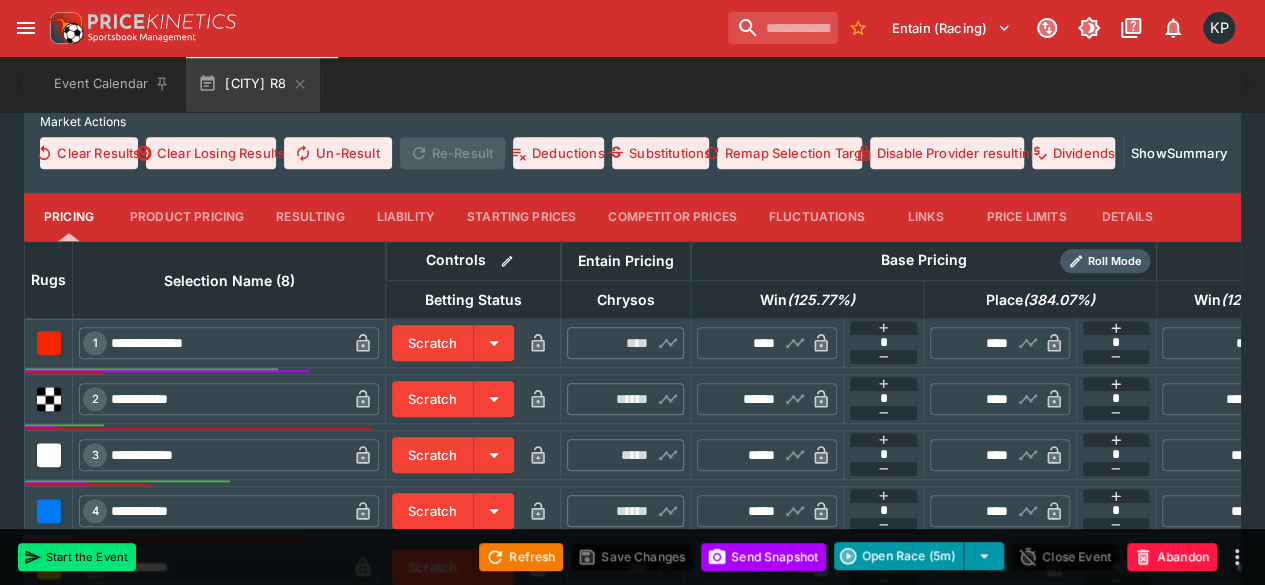scroll, scrollTop: 668, scrollLeft: 0, axis: vertical 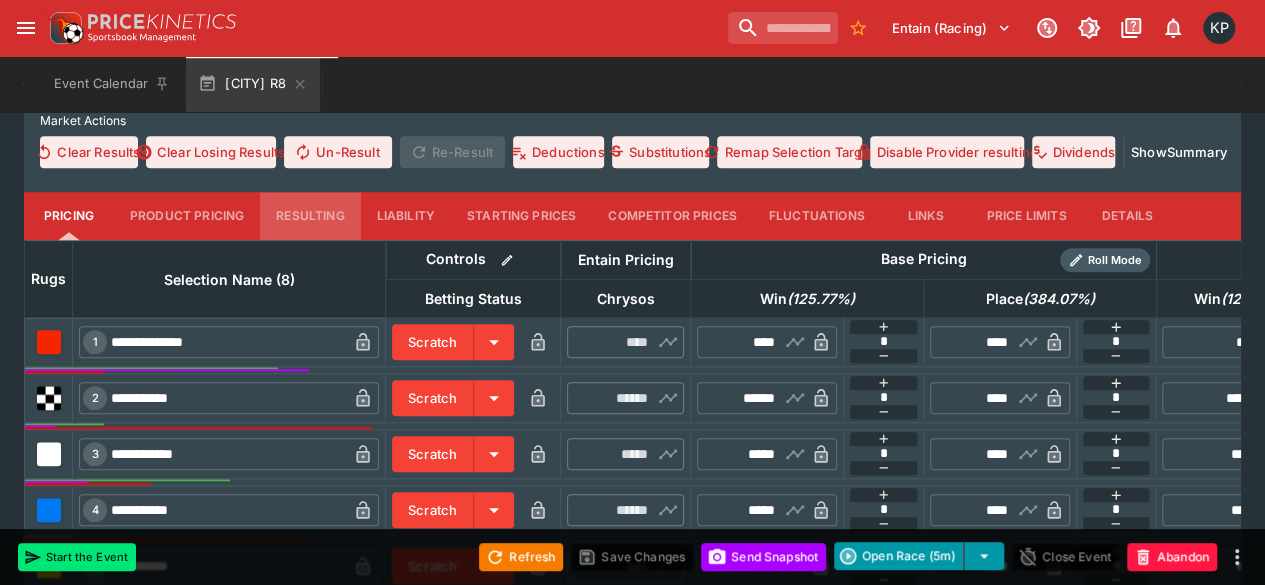 click on "Resulting" at bounding box center (310, 216) 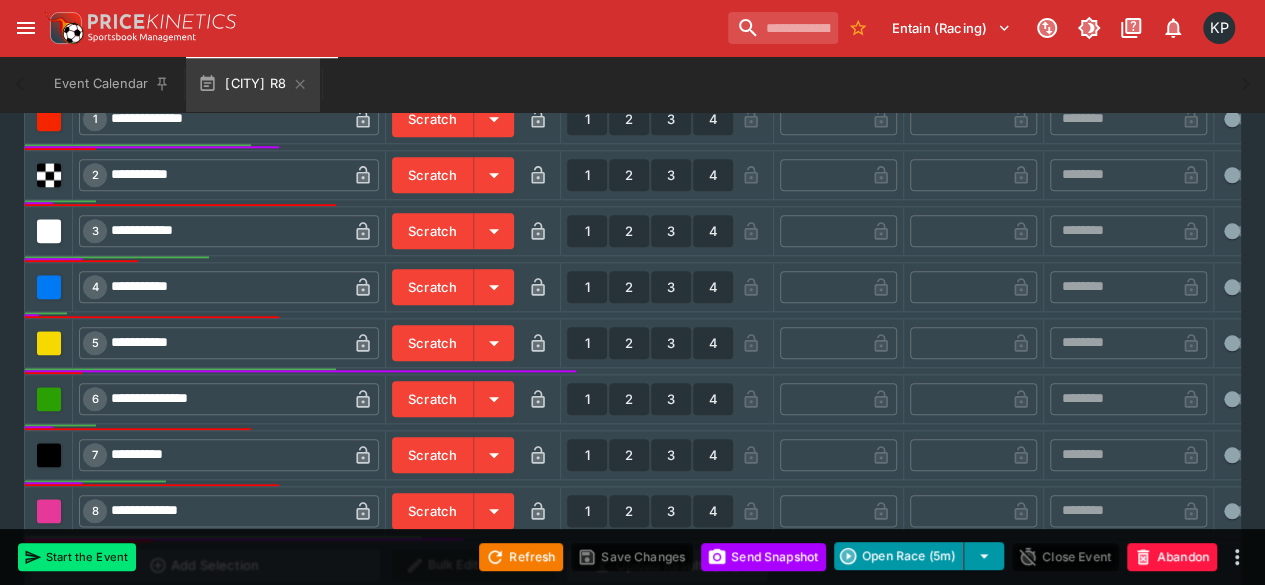 scroll, scrollTop: 901, scrollLeft: 0, axis: vertical 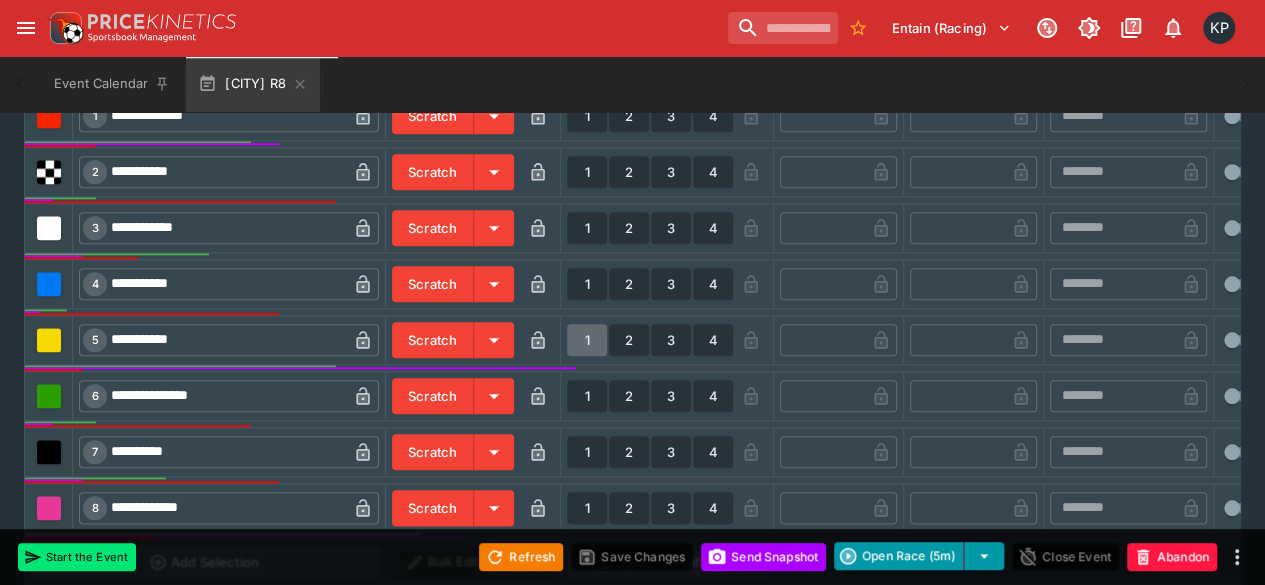 click on "1" at bounding box center [587, 340] 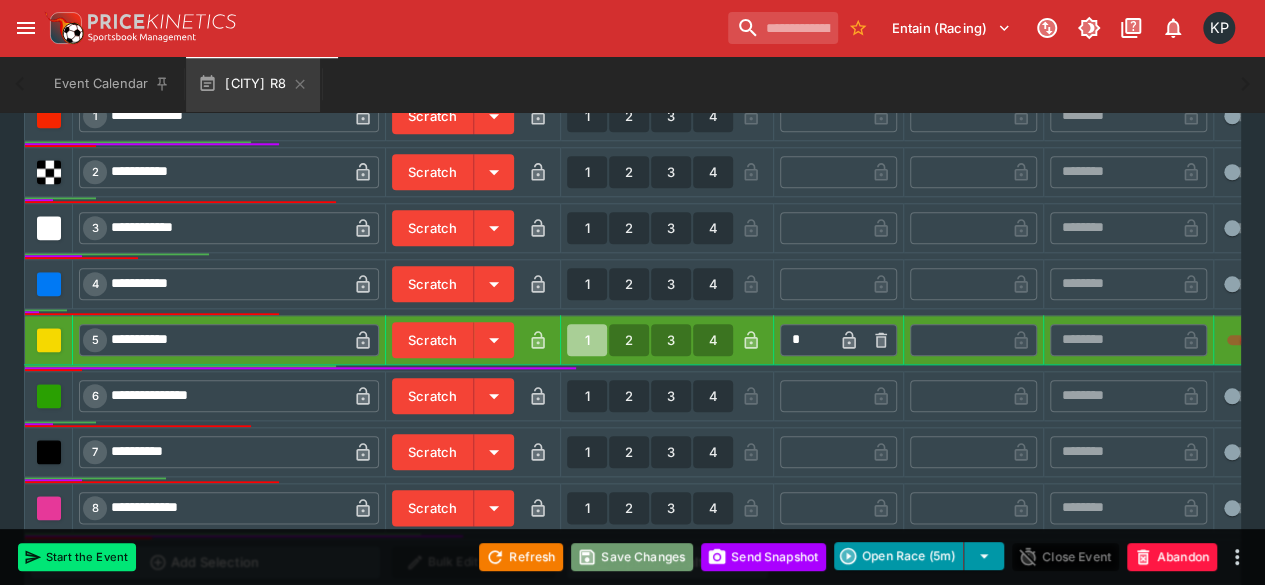 click on "Save Changes" at bounding box center (632, 557) 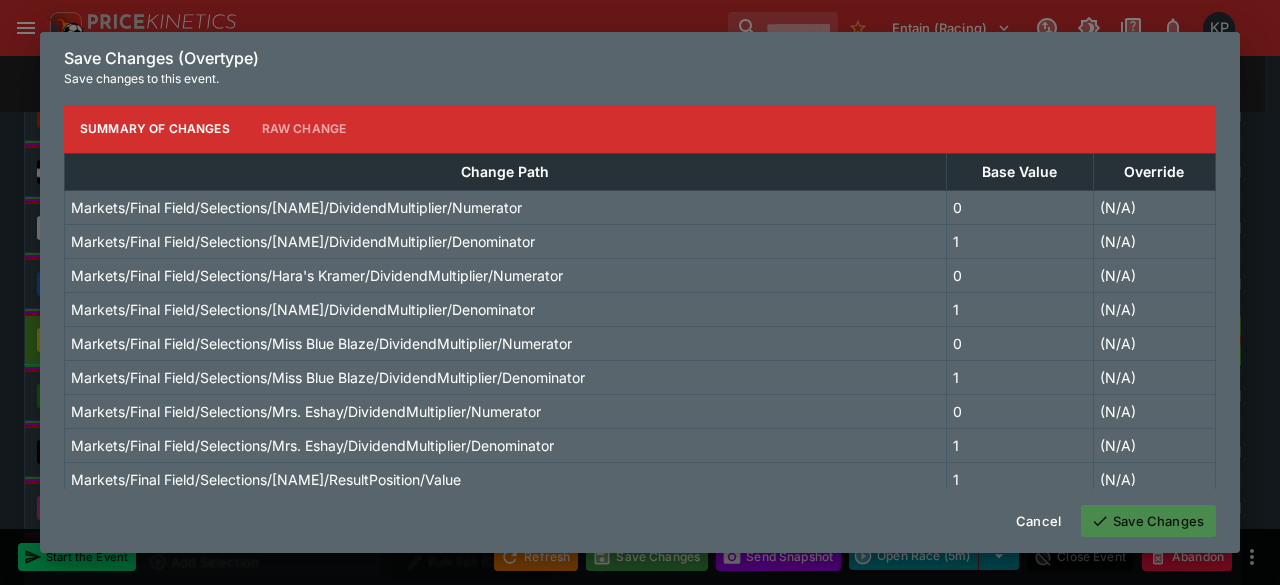 click on "Save Changes" at bounding box center (1148, 521) 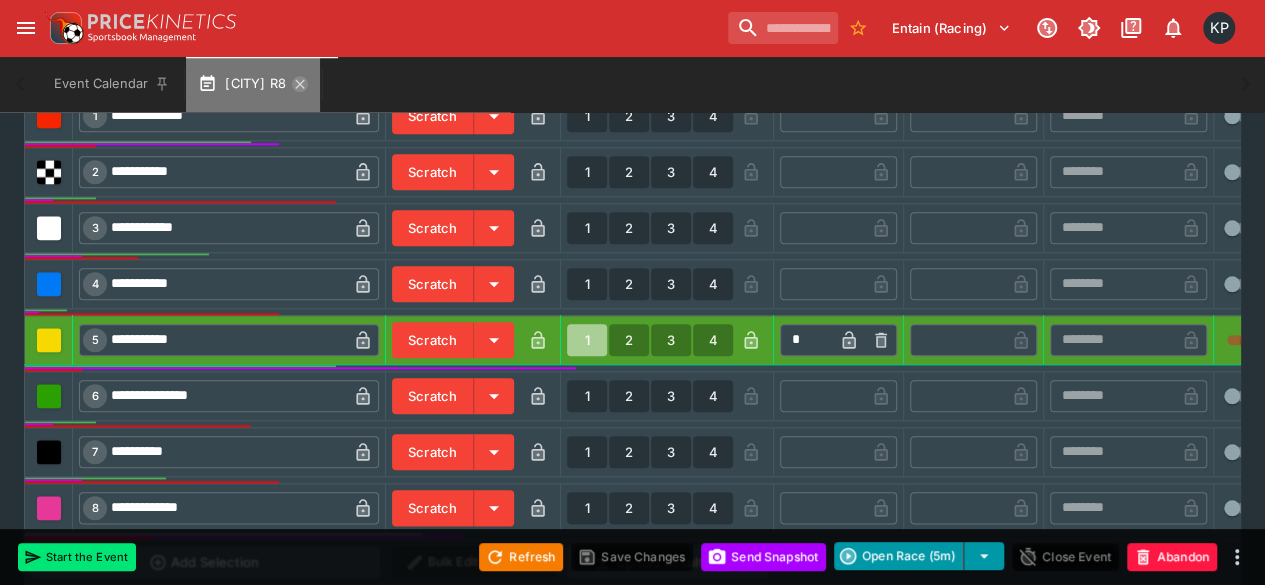 click 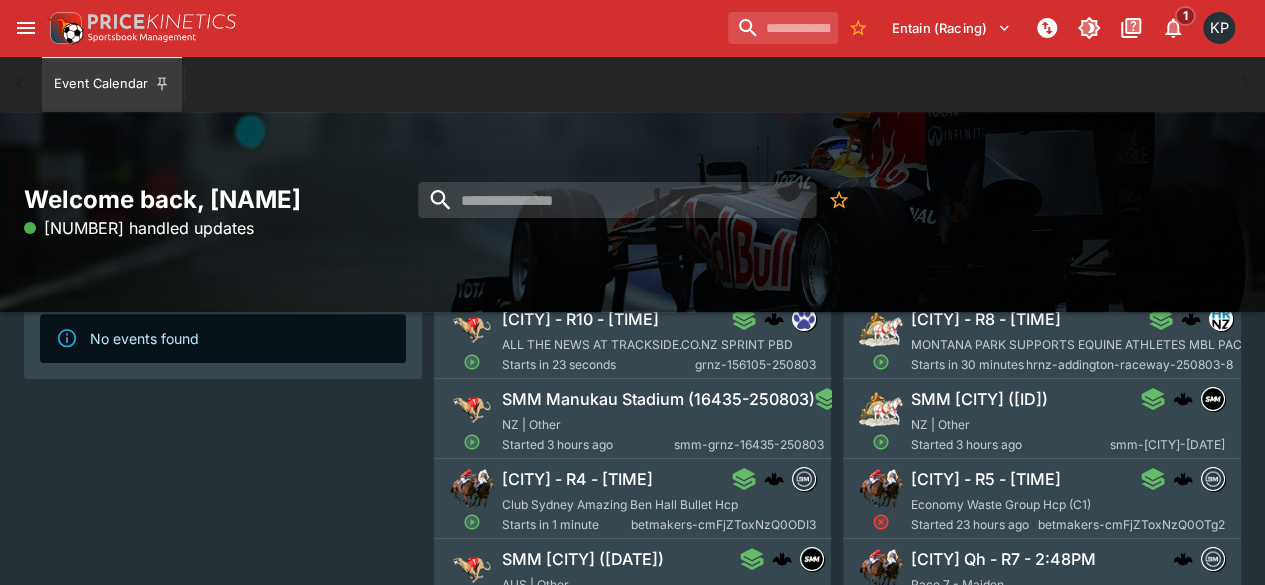 click on "Starts in 23 seconds" at bounding box center [598, 365] 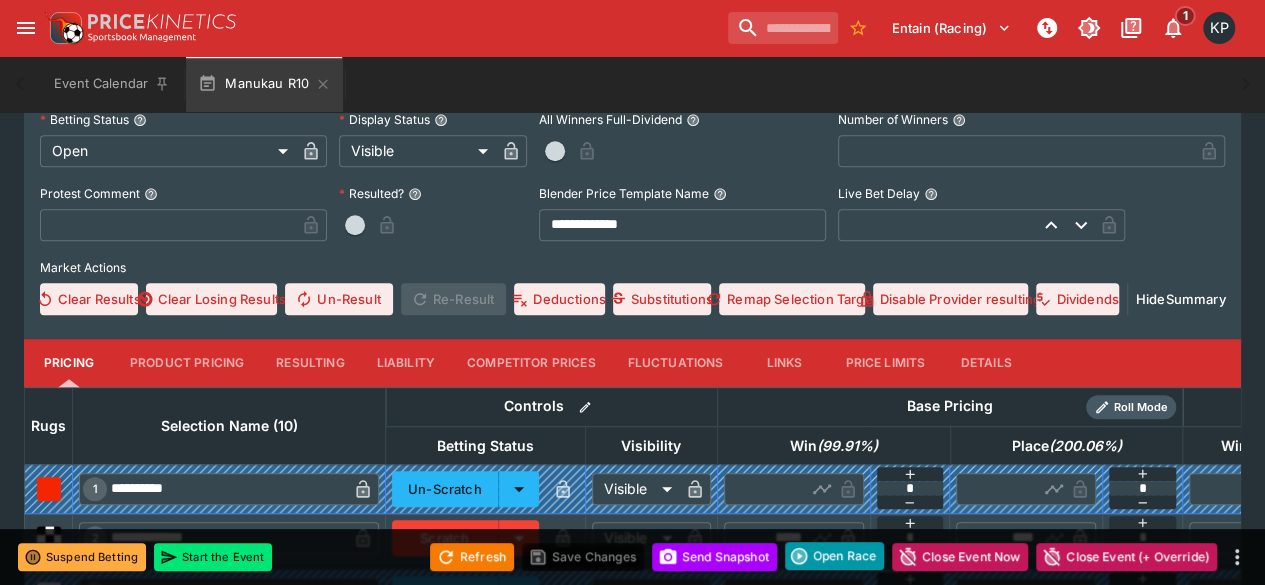 scroll, scrollTop: 743, scrollLeft: 0, axis: vertical 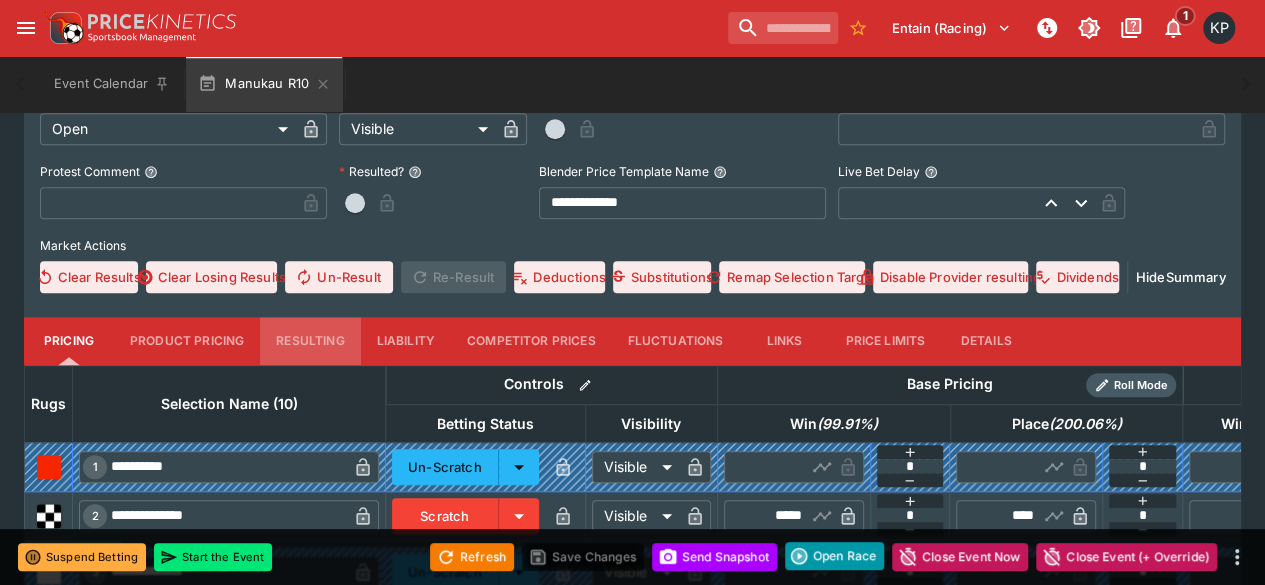 click on "Resulting" at bounding box center (310, 341) 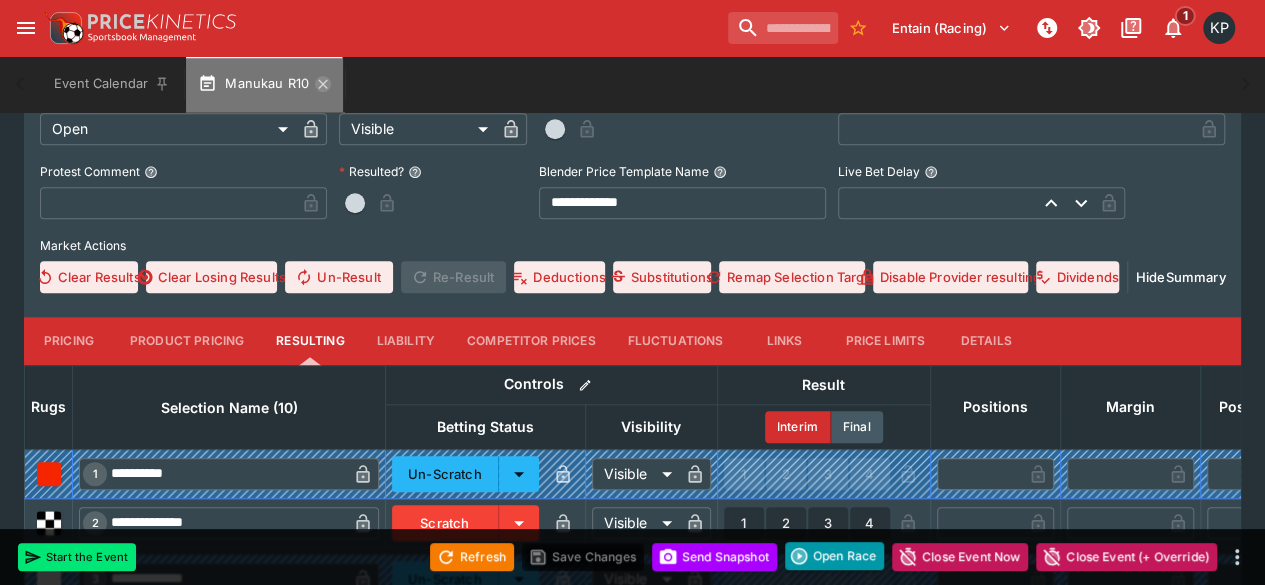 click 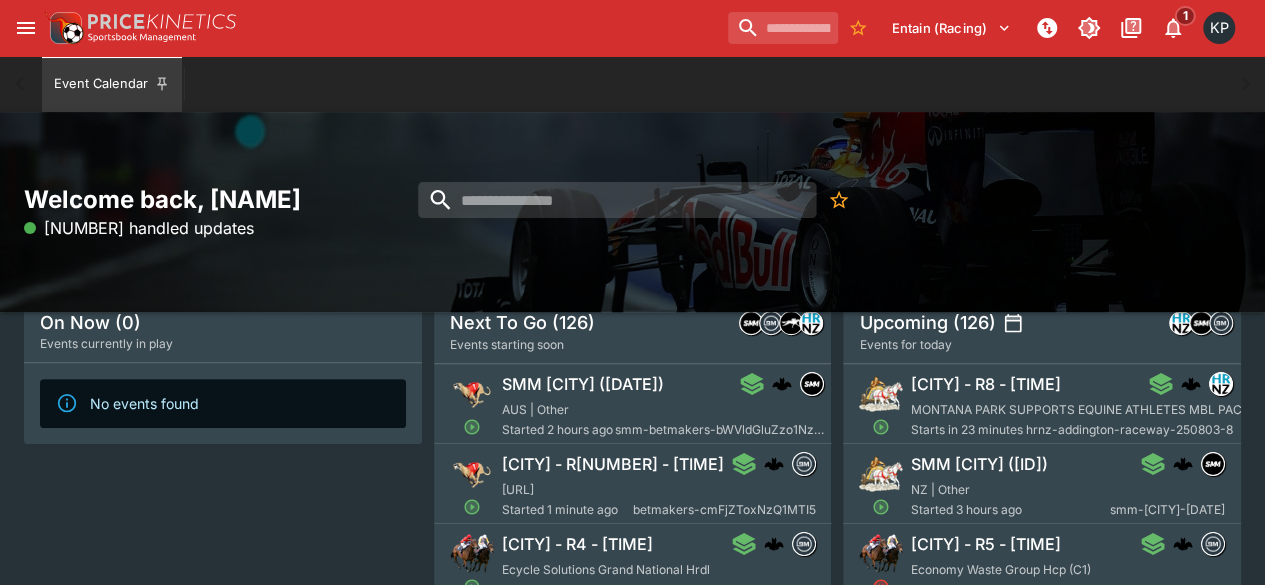 scroll, scrollTop: 158, scrollLeft: 0, axis: vertical 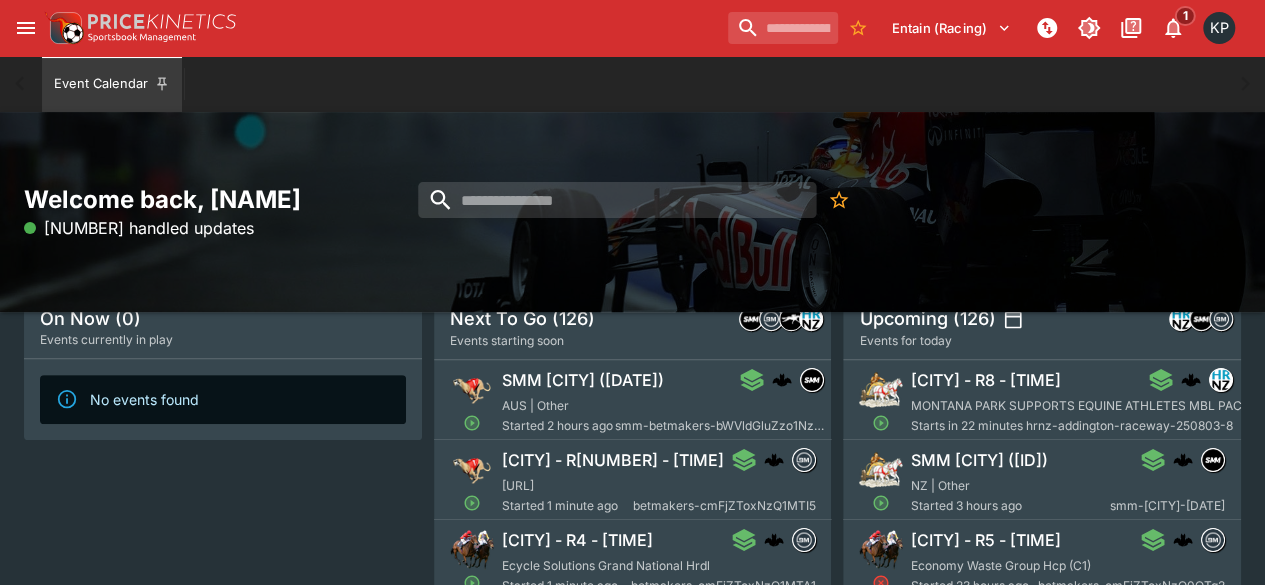 click on "Capalaba - R9 - 2:19PM www.ontheclock.com.au Started 1 minute ago betmakers-cmFjZToxNzQ1MTI5" at bounding box center [659, 482] 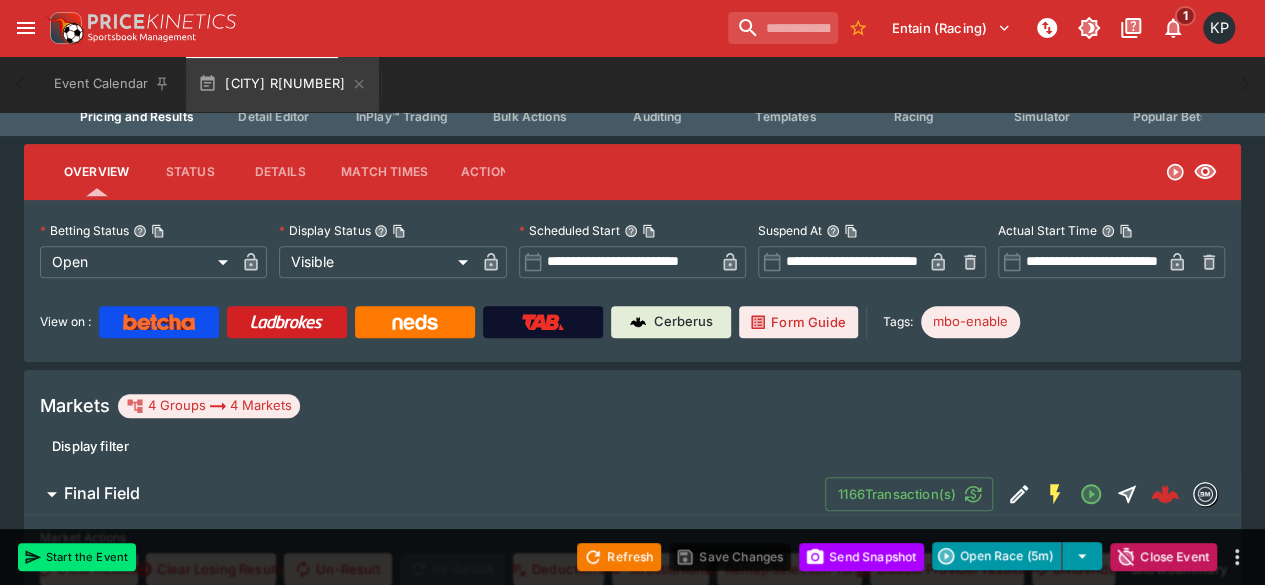 scroll, scrollTop: 408, scrollLeft: 0, axis: vertical 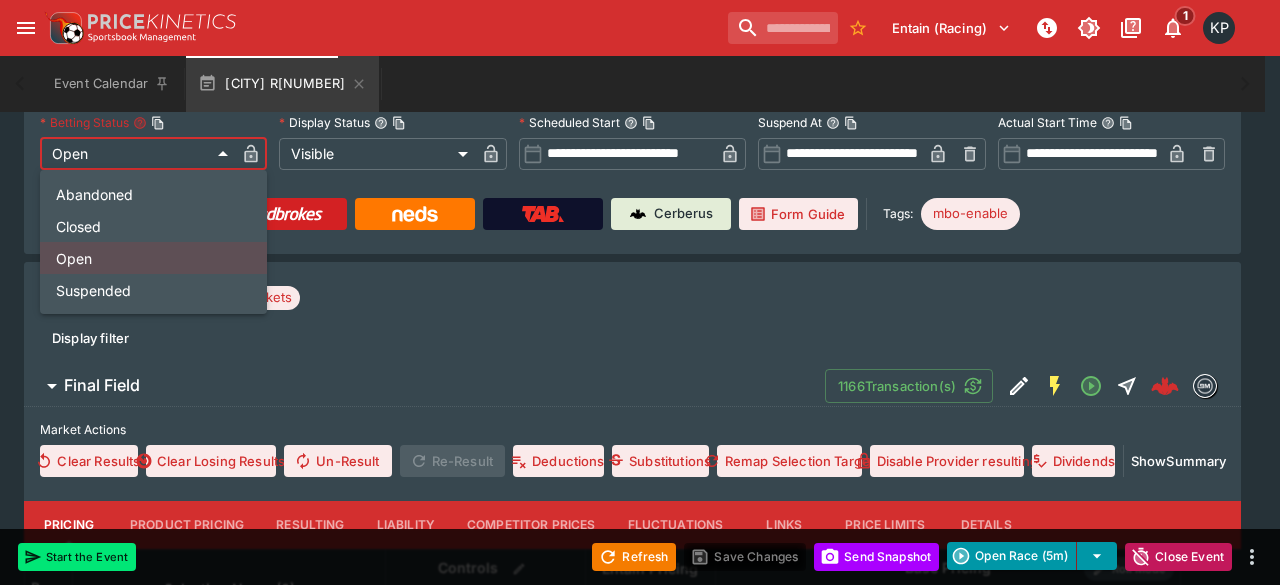 click on "**********" at bounding box center [640, 443] 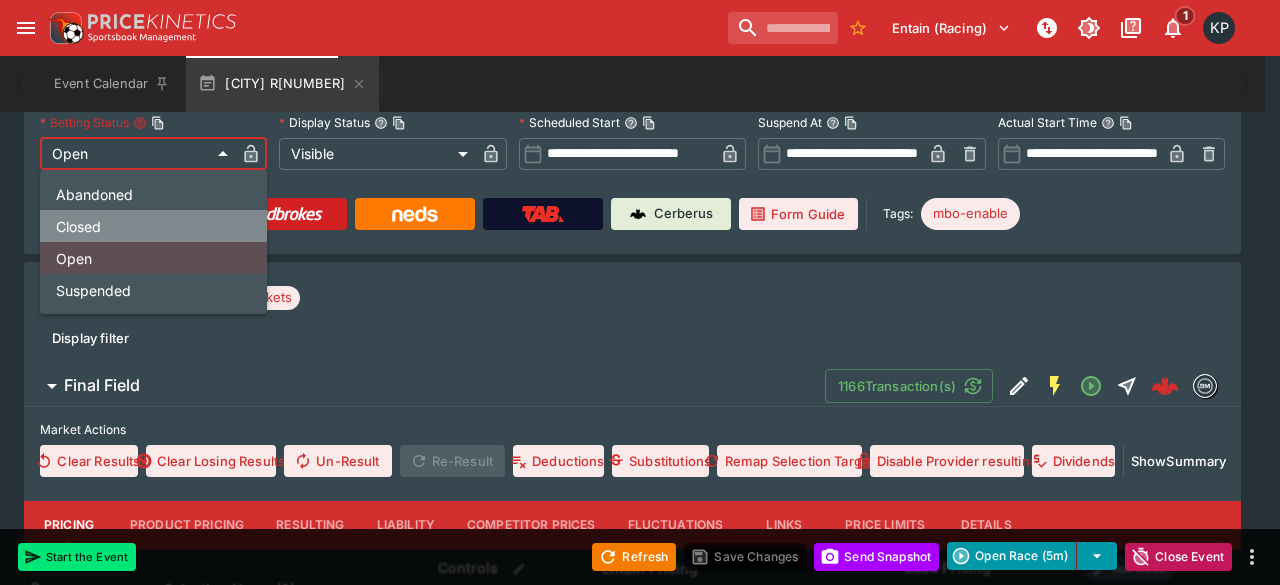 click on "Closed" at bounding box center (153, 226) 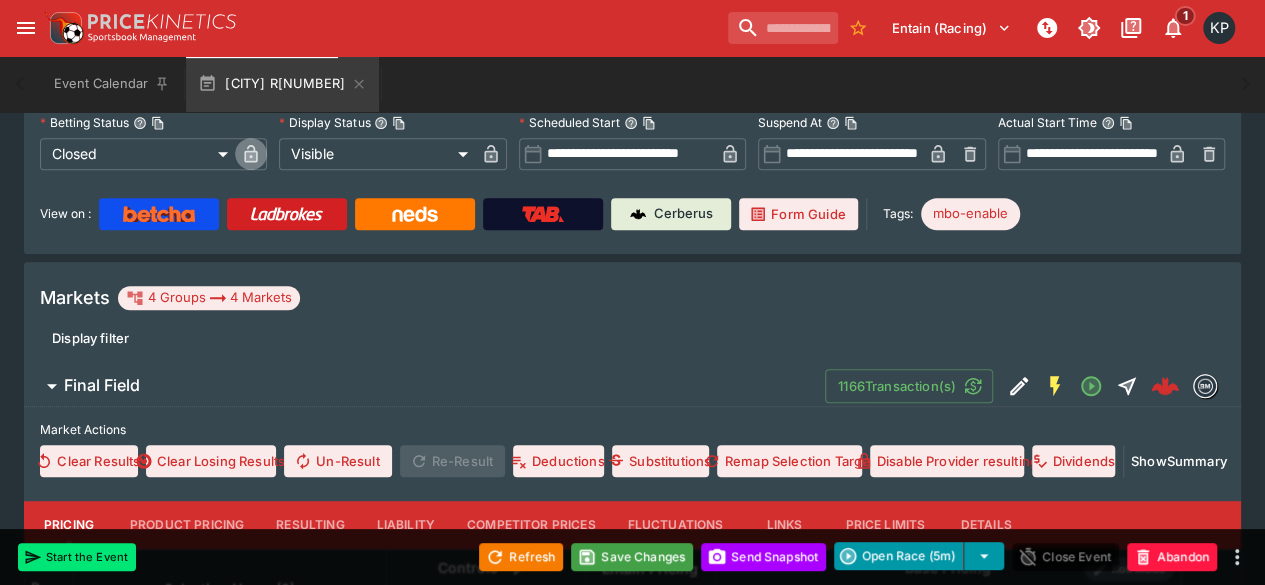 click 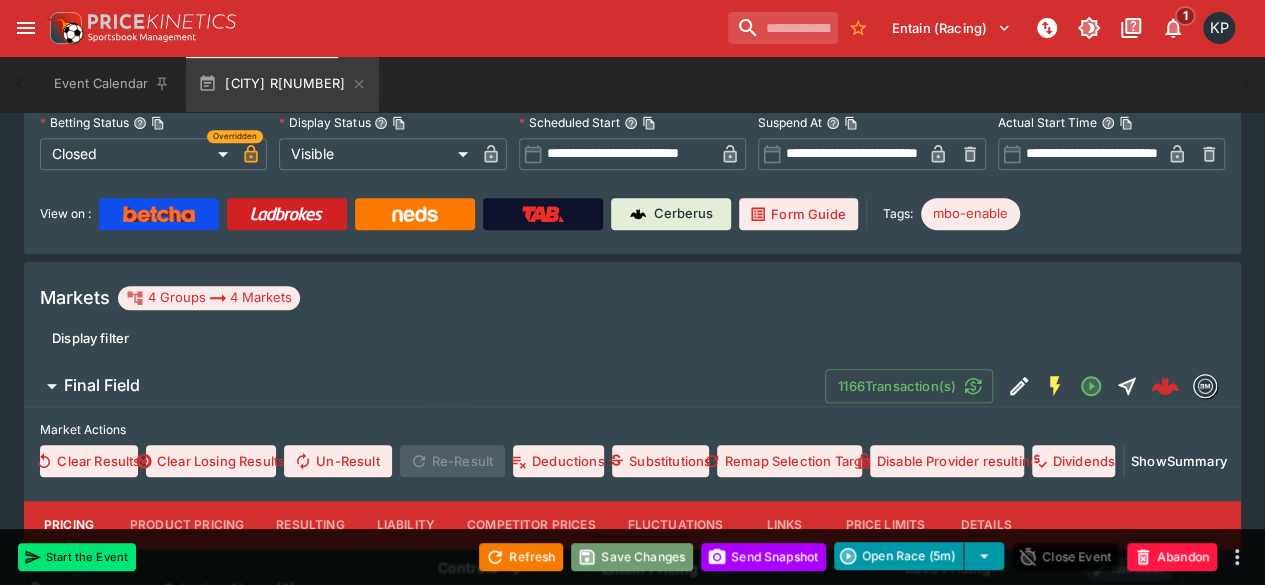 click on "Save Changes" at bounding box center (632, 557) 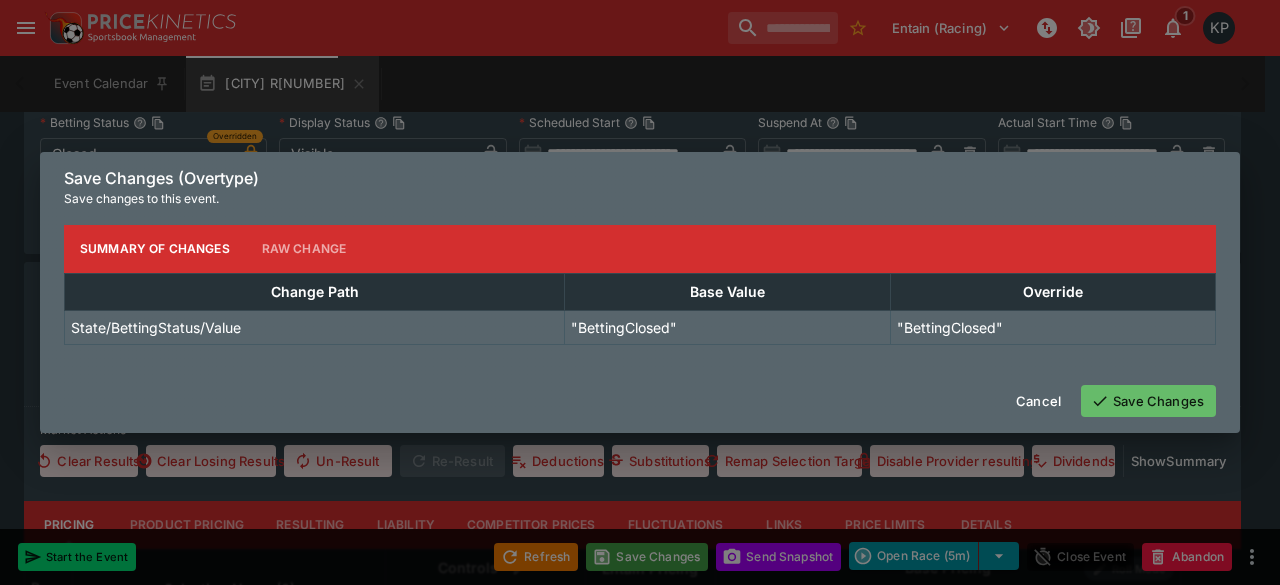click on "Save Changes" at bounding box center [1148, 401] 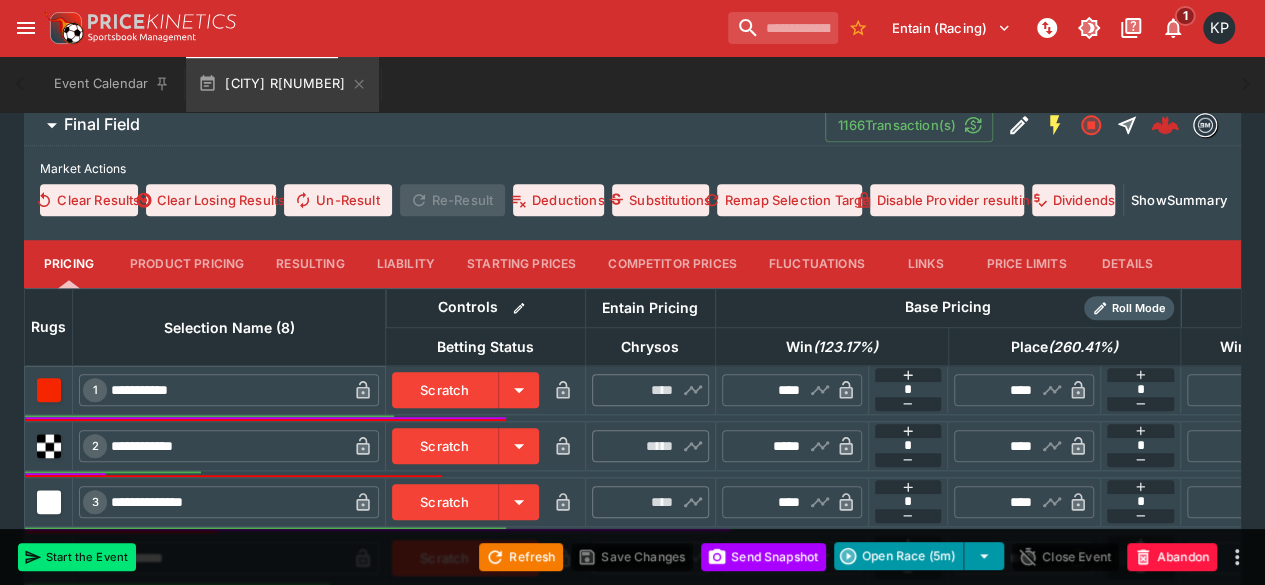 scroll, scrollTop: 682, scrollLeft: 0, axis: vertical 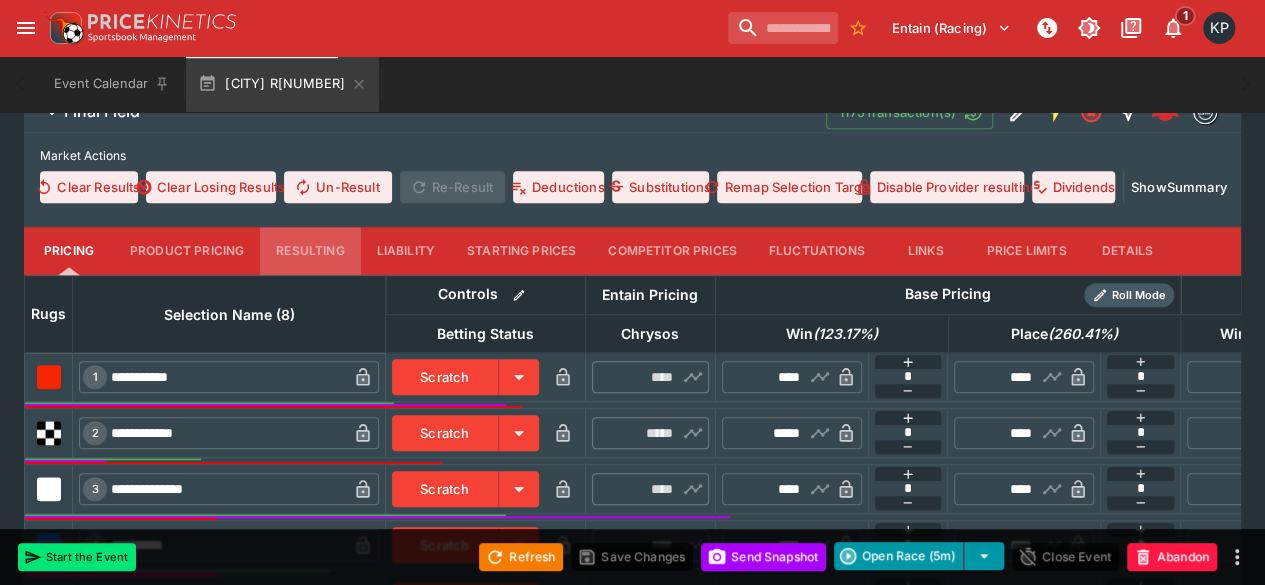click on "Resulting" at bounding box center [310, 251] 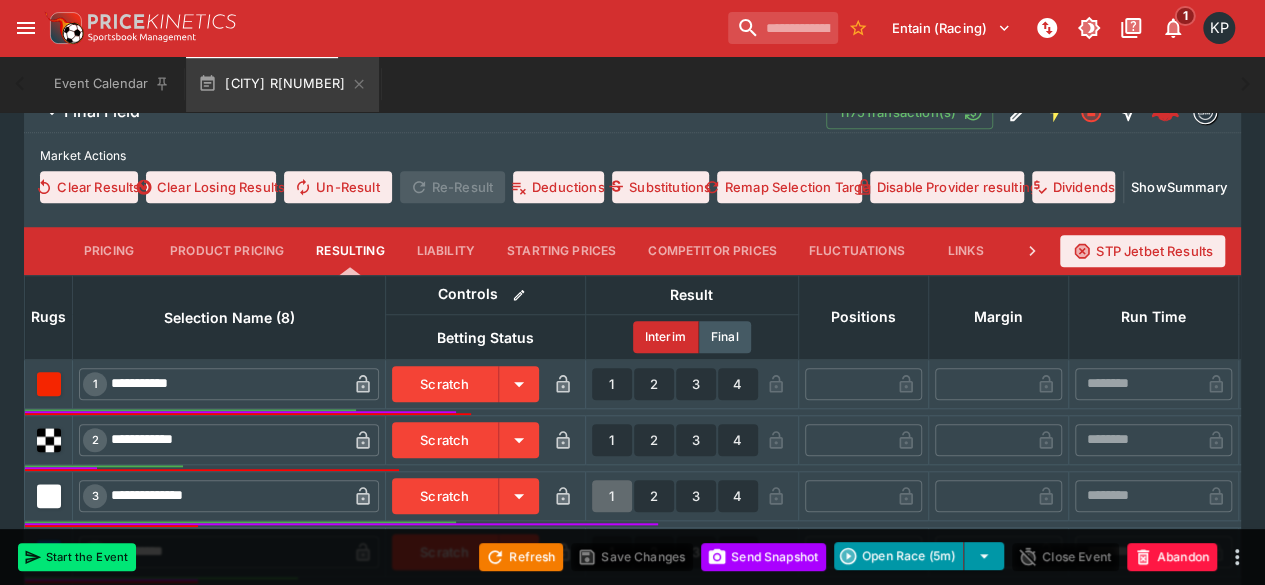 click on "1" at bounding box center [612, 496] 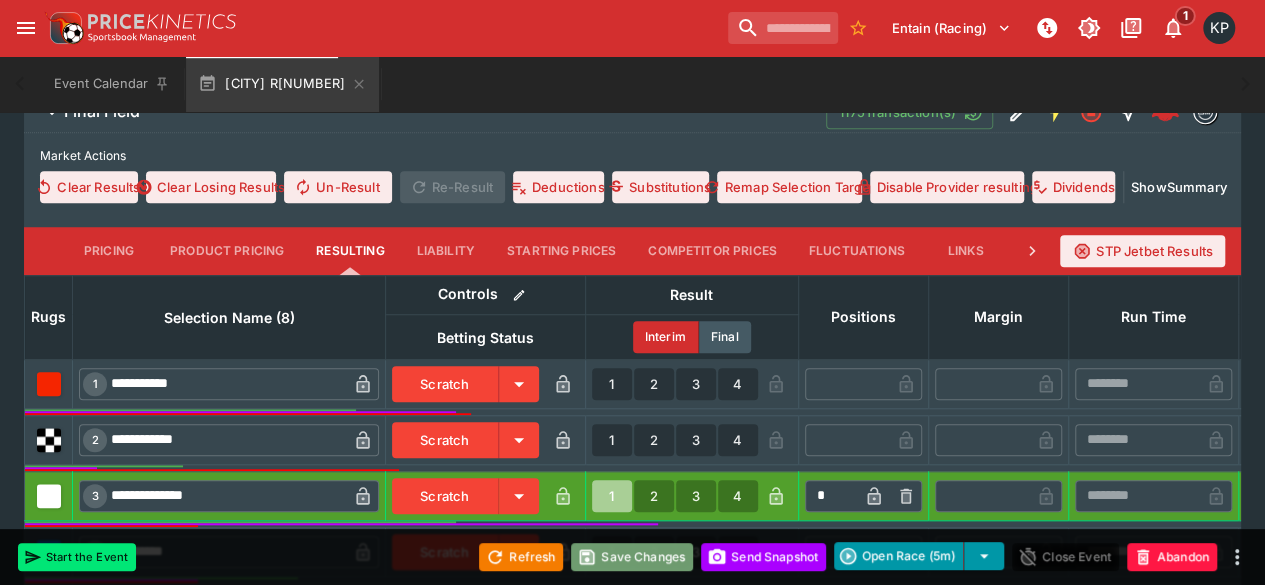 click on "Save Changes" at bounding box center (632, 557) 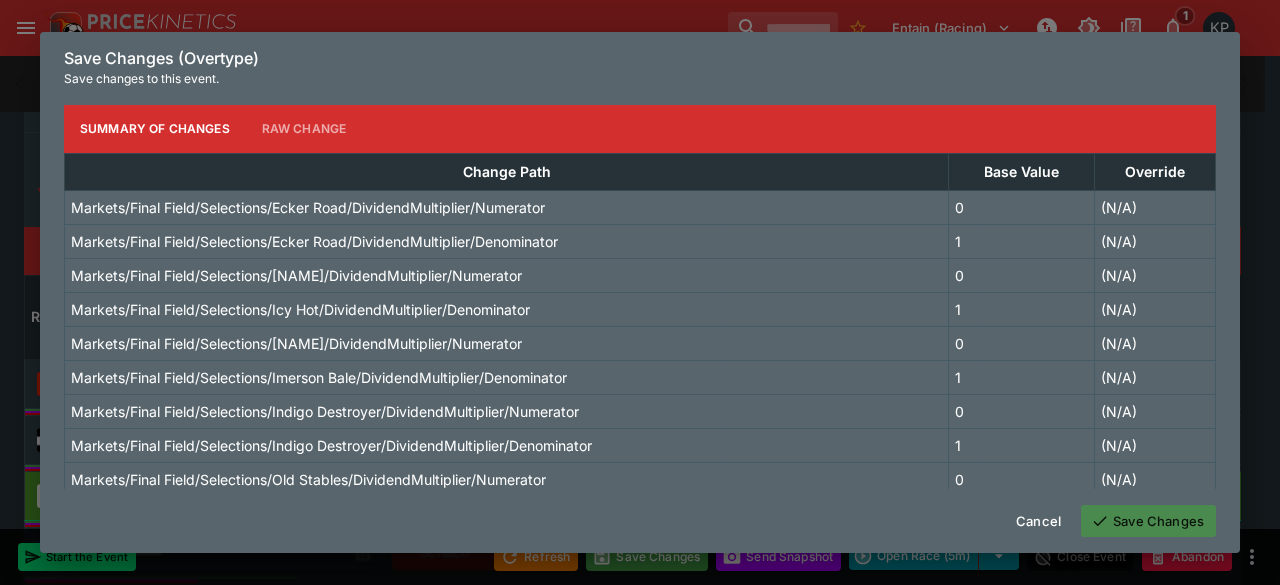 click on "Save Changes" at bounding box center [1148, 521] 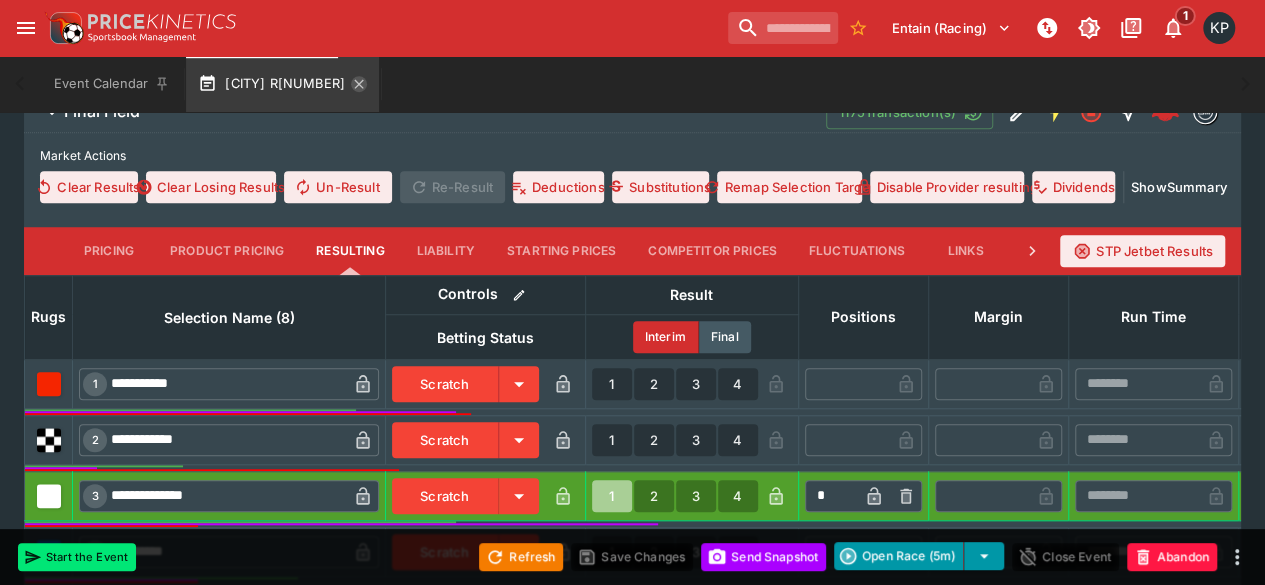click 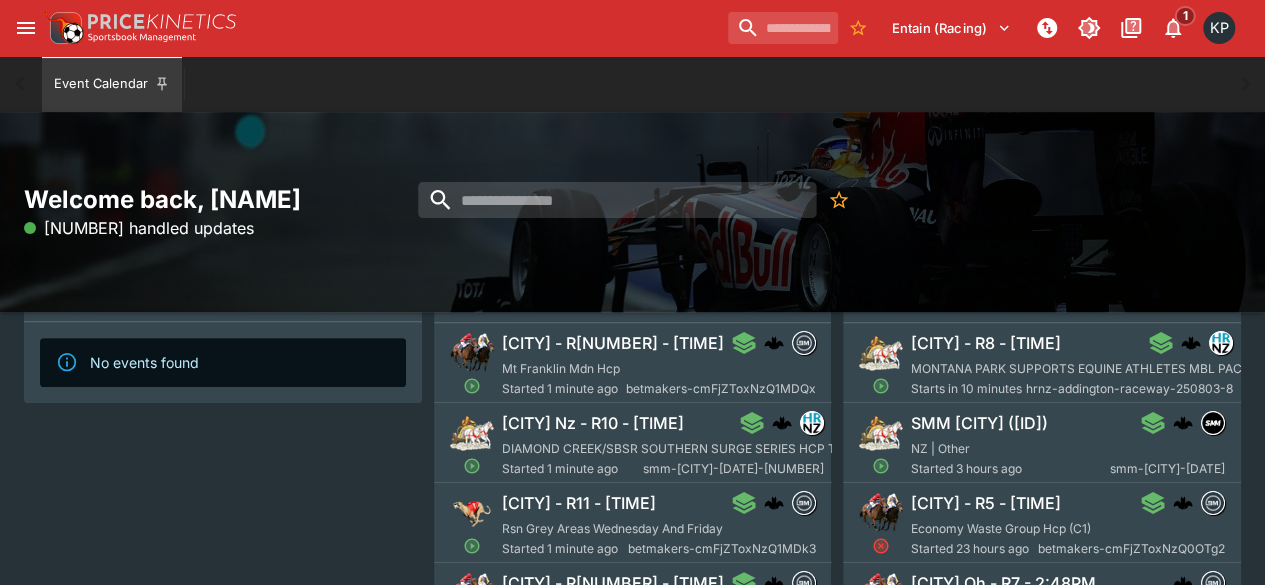 scroll, scrollTop: 197, scrollLeft: 0, axis: vertical 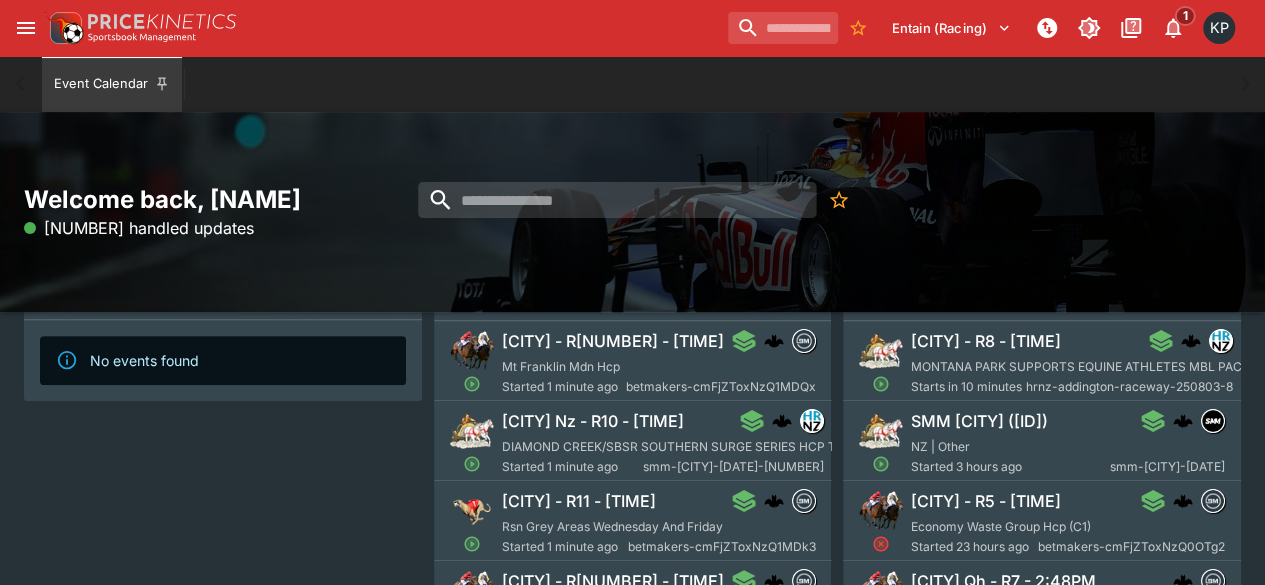 click on "Started 1 minute ago" at bounding box center (565, 547) 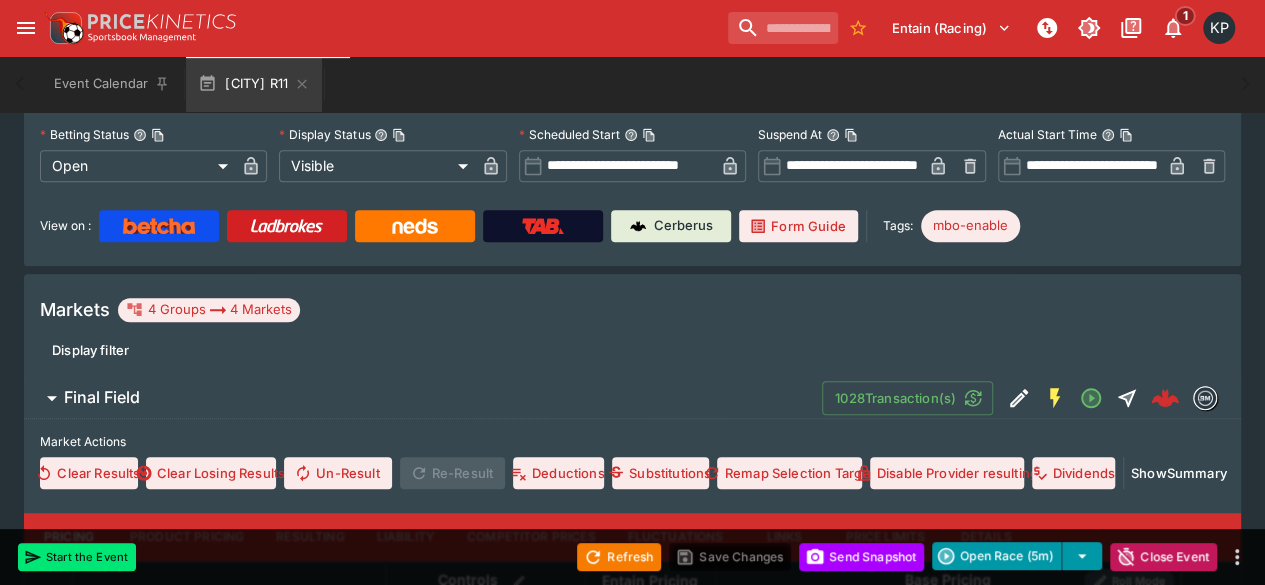 scroll, scrollTop: 404, scrollLeft: 0, axis: vertical 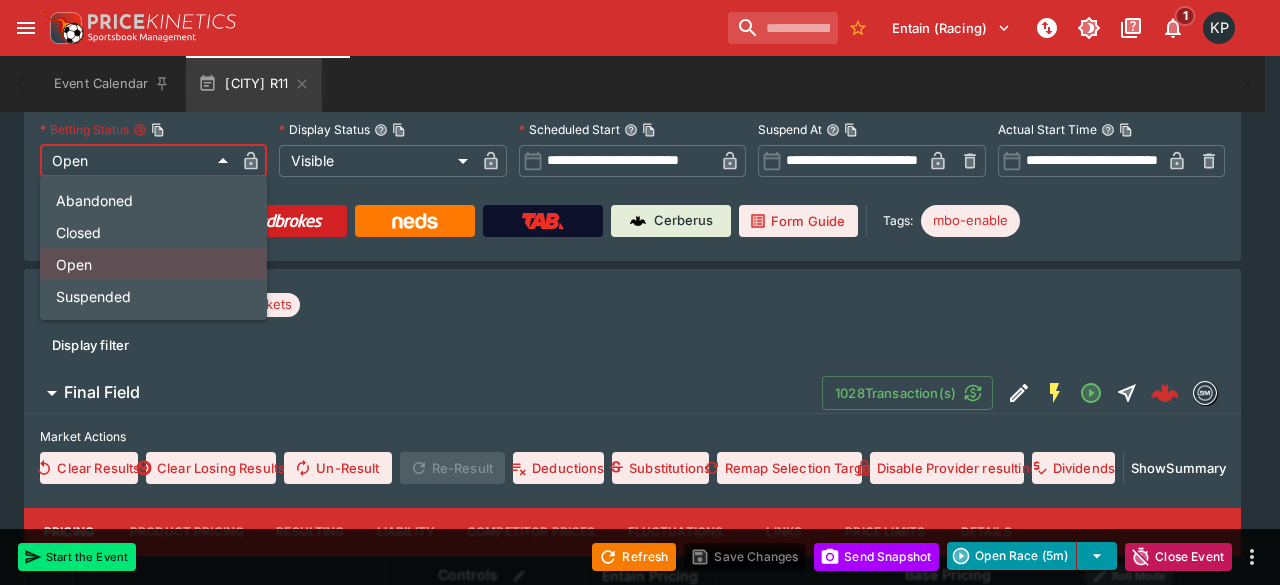 click on "**********" at bounding box center (640, 505) 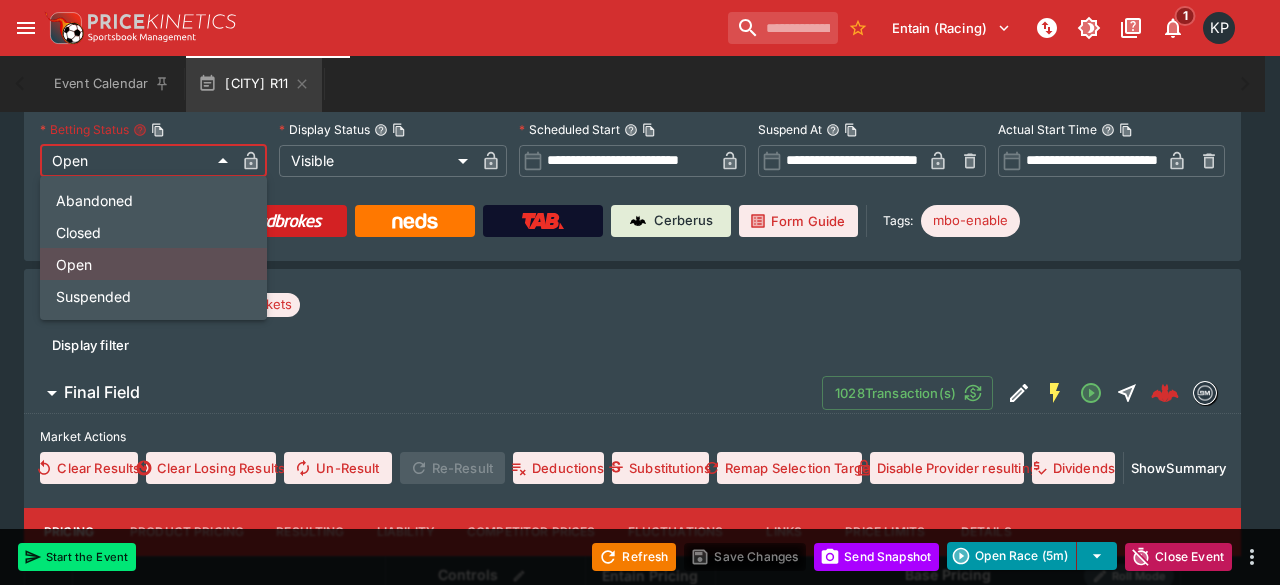 click on "Closed" at bounding box center (153, 232) 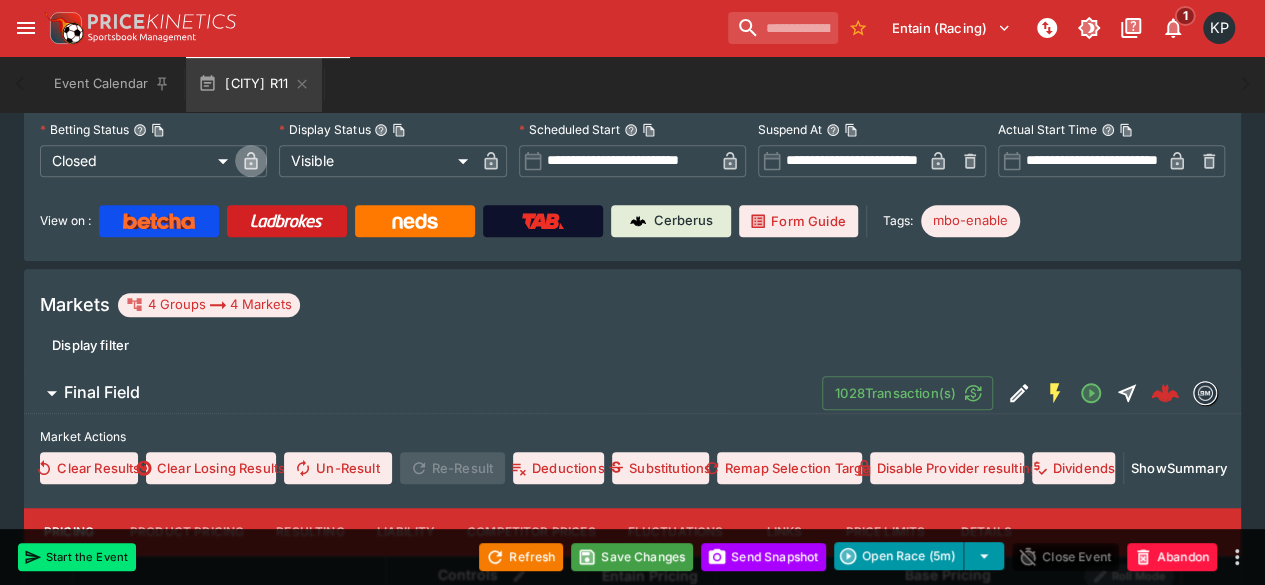 click 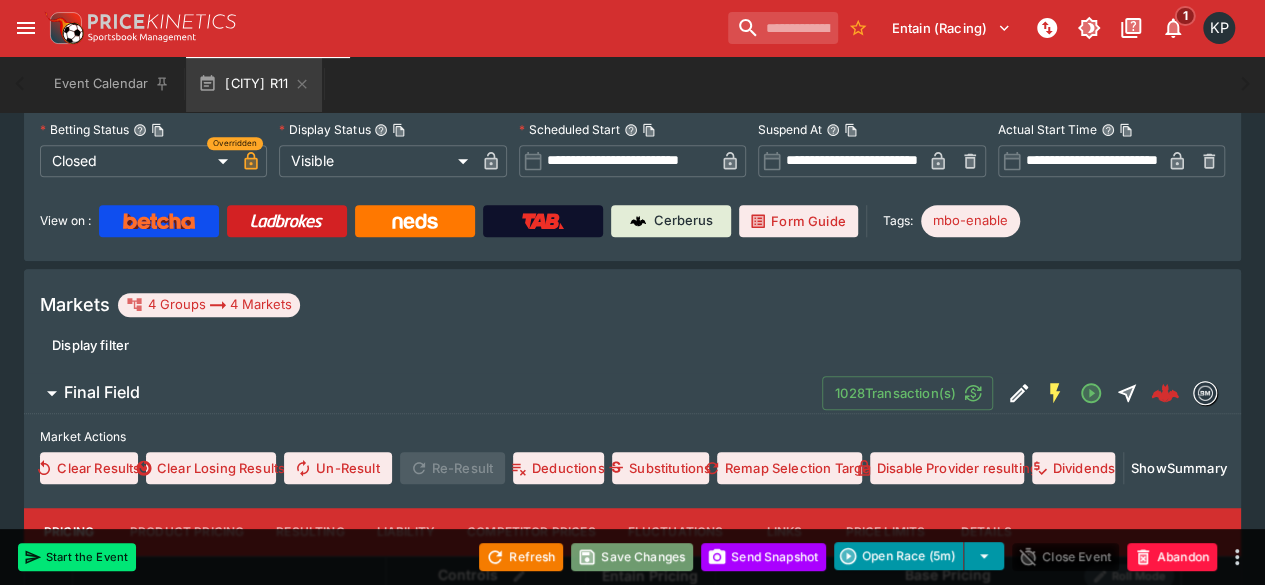 click on "Save Changes" at bounding box center [632, 557] 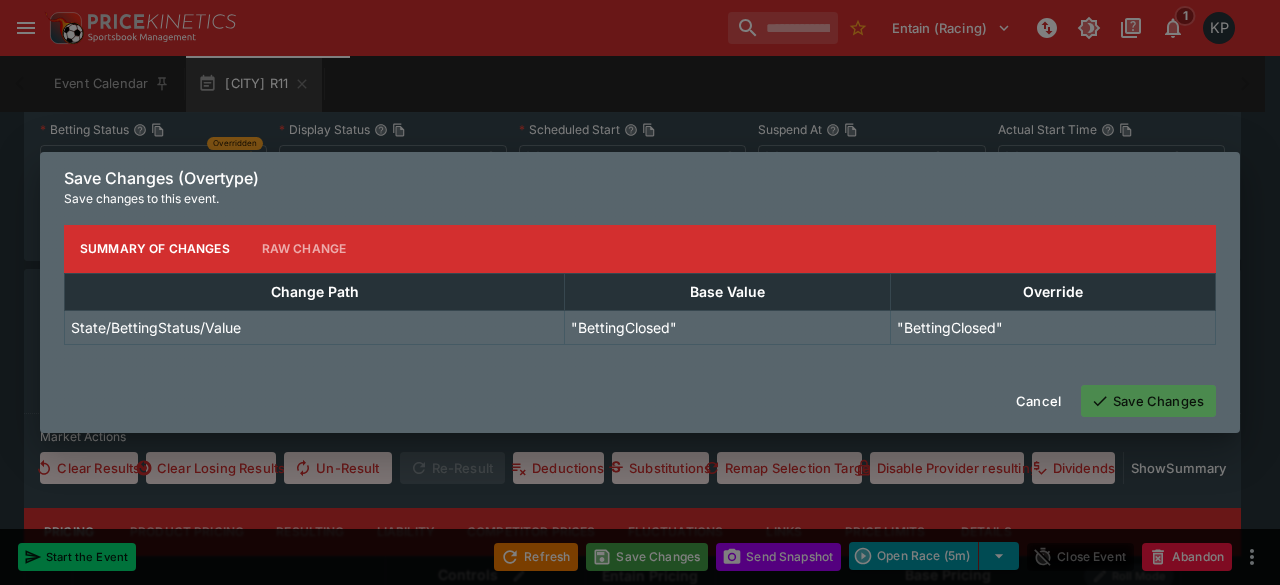 click on "Save Changes" at bounding box center (1148, 401) 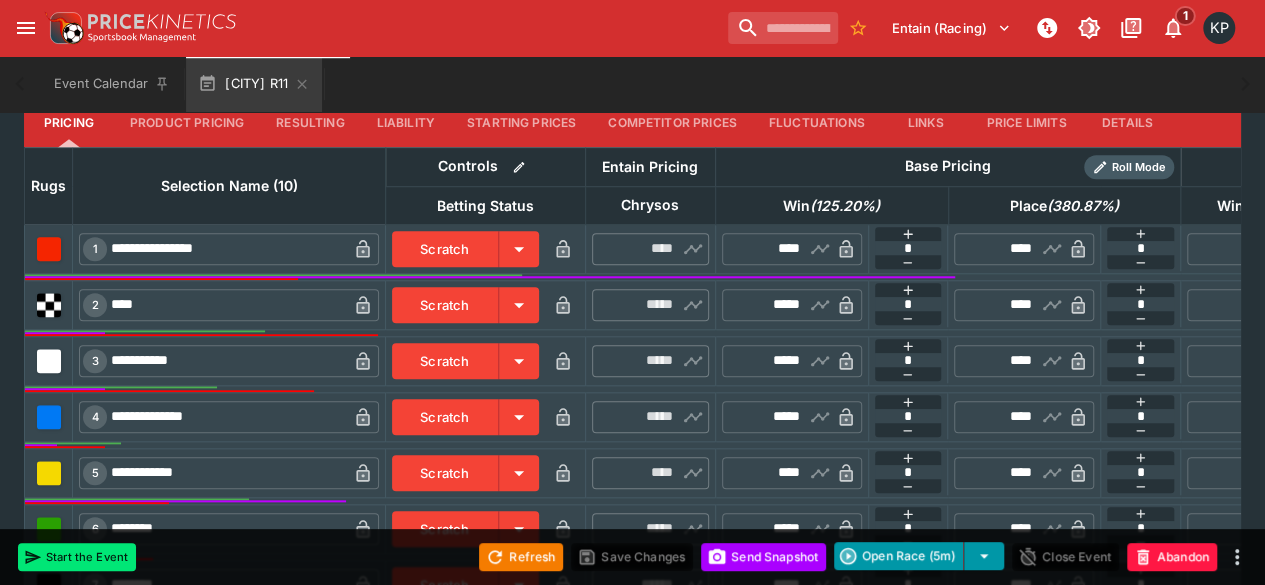 scroll, scrollTop: 814, scrollLeft: 0, axis: vertical 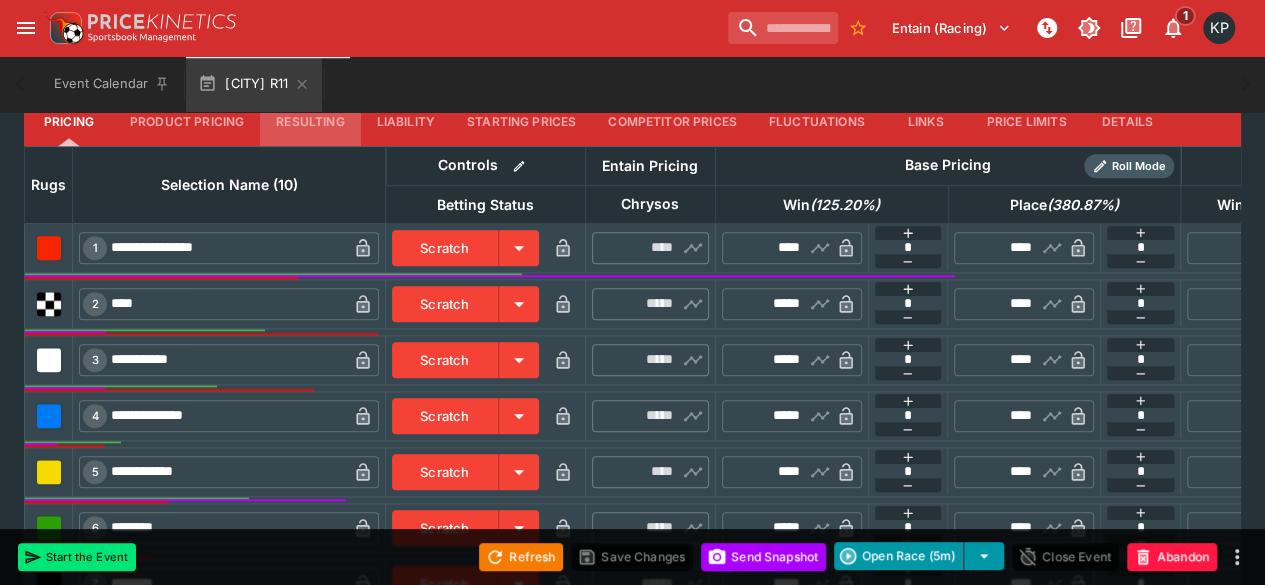 click on "Resulting" at bounding box center (310, 122) 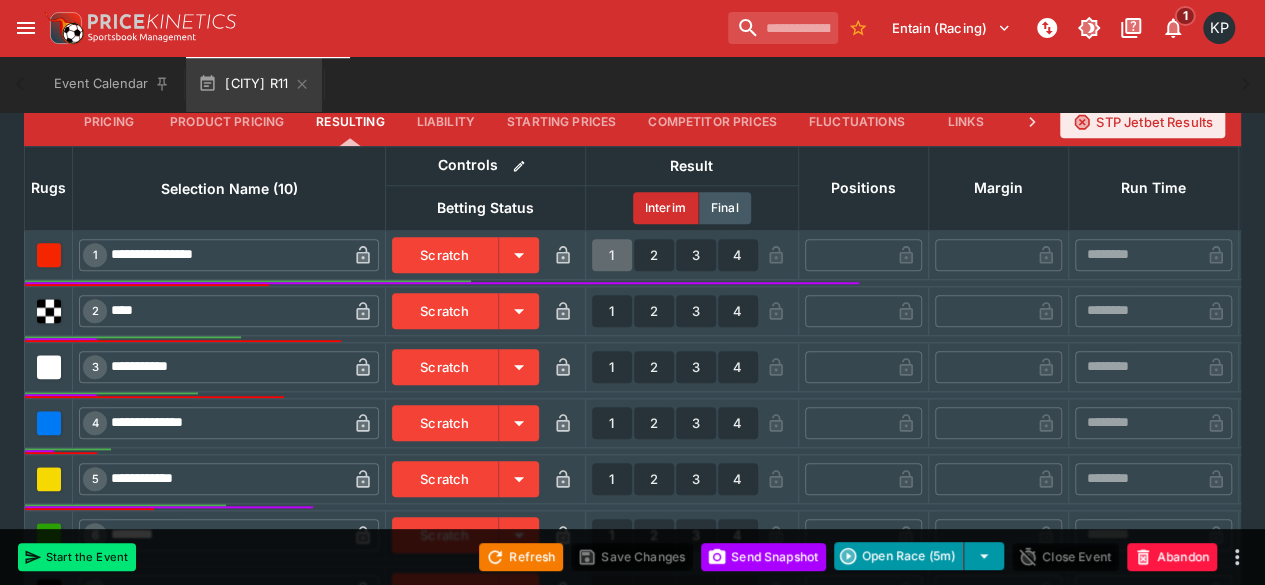 click on "1" at bounding box center (612, 255) 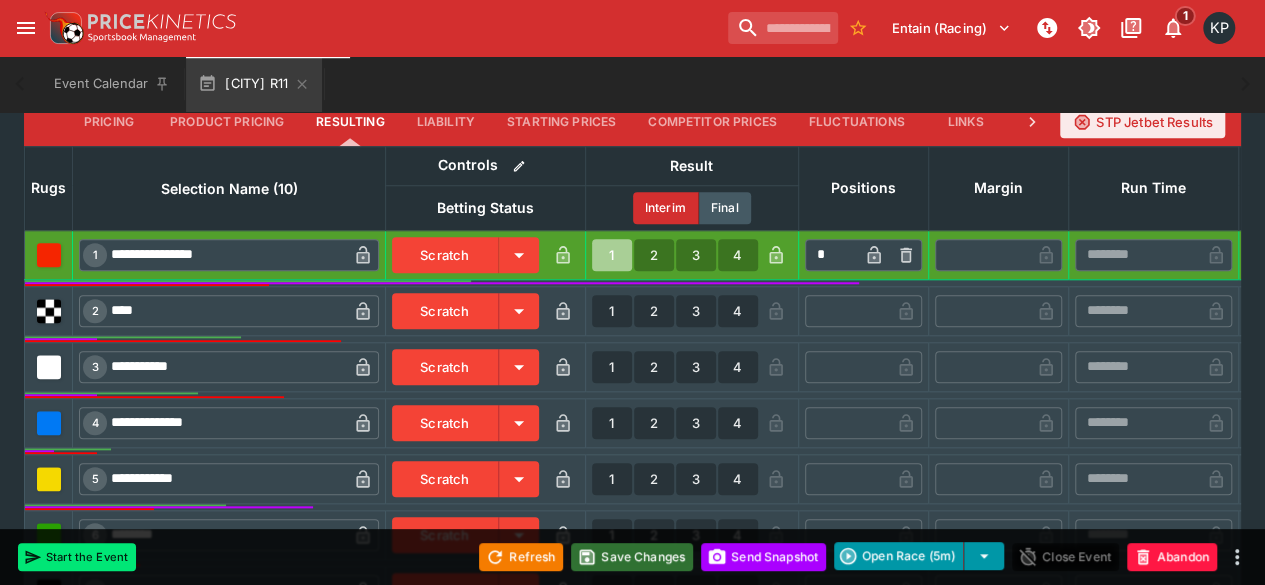 click on "Save Changes" at bounding box center [632, 557] 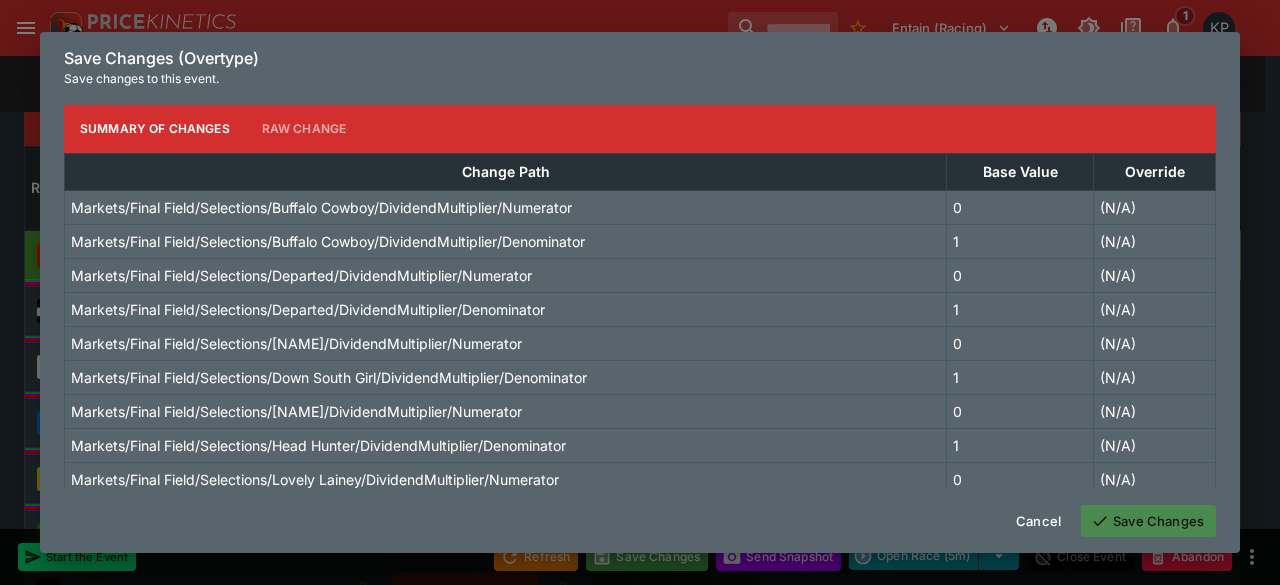 click on "Save Changes" at bounding box center [1148, 521] 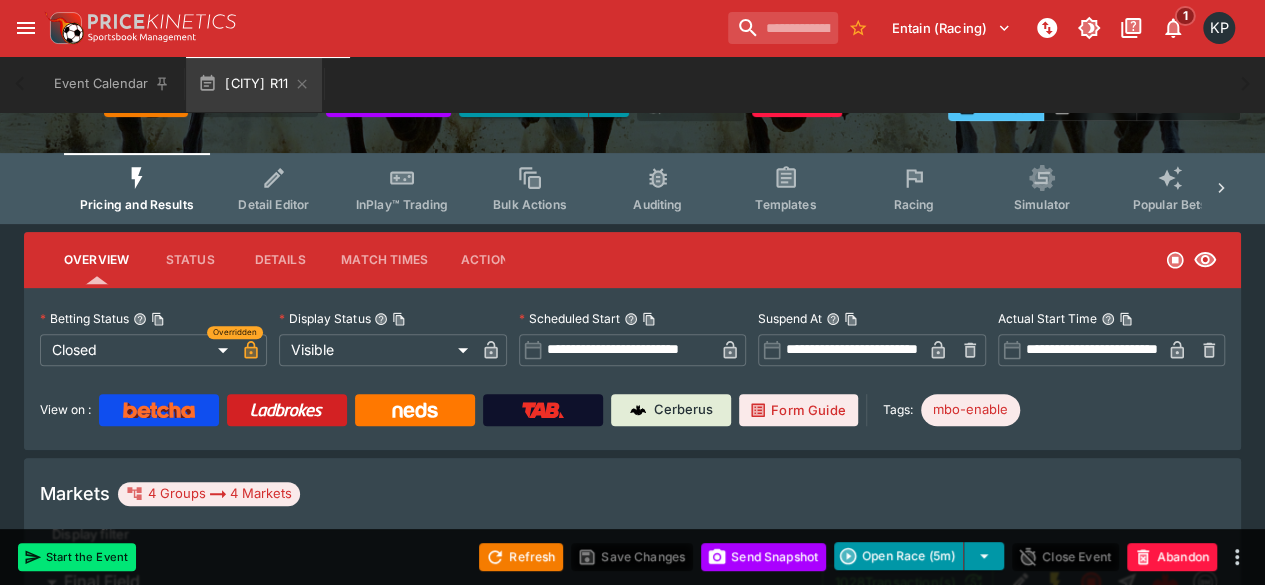scroll, scrollTop: 0, scrollLeft: 0, axis: both 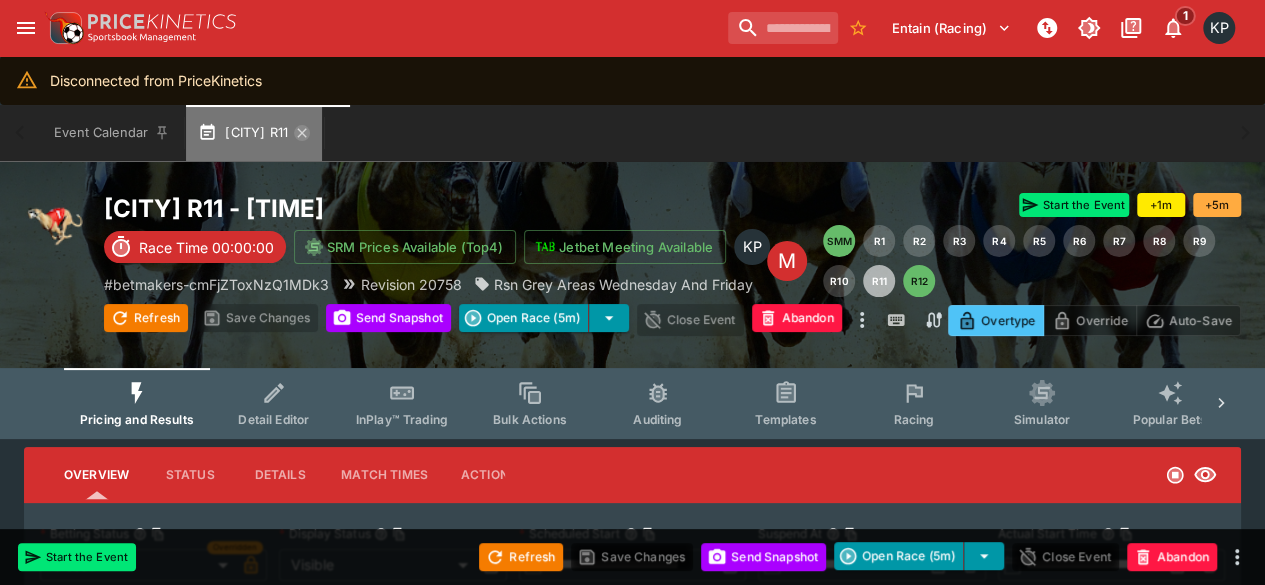 click 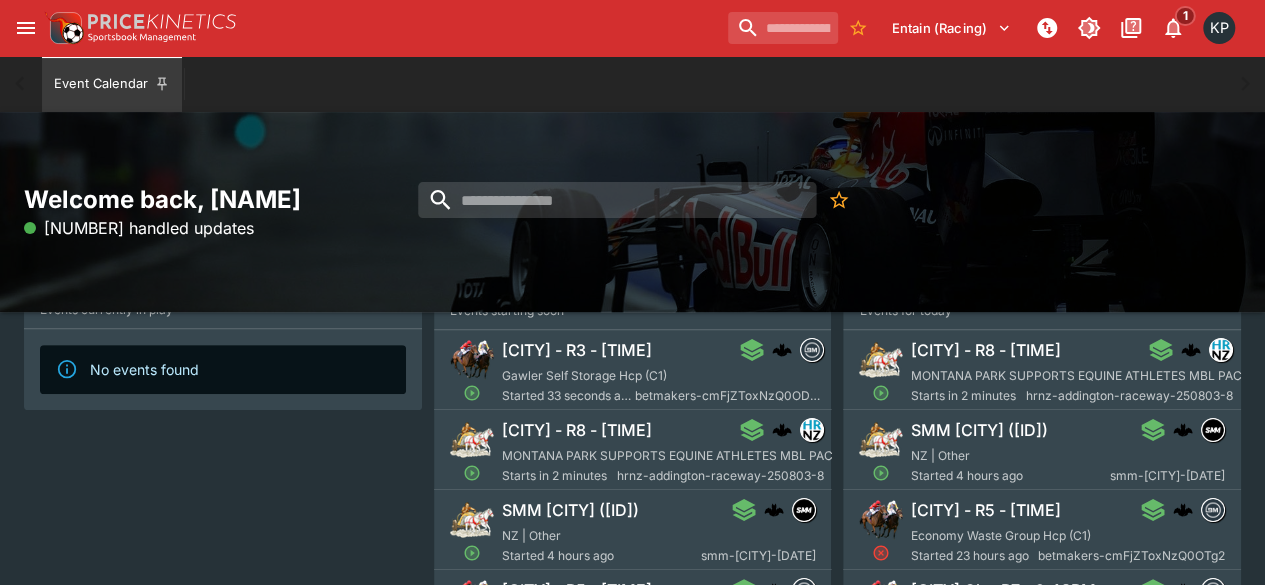 scroll, scrollTop: 193, scrollLeft: 0, axis: vertical 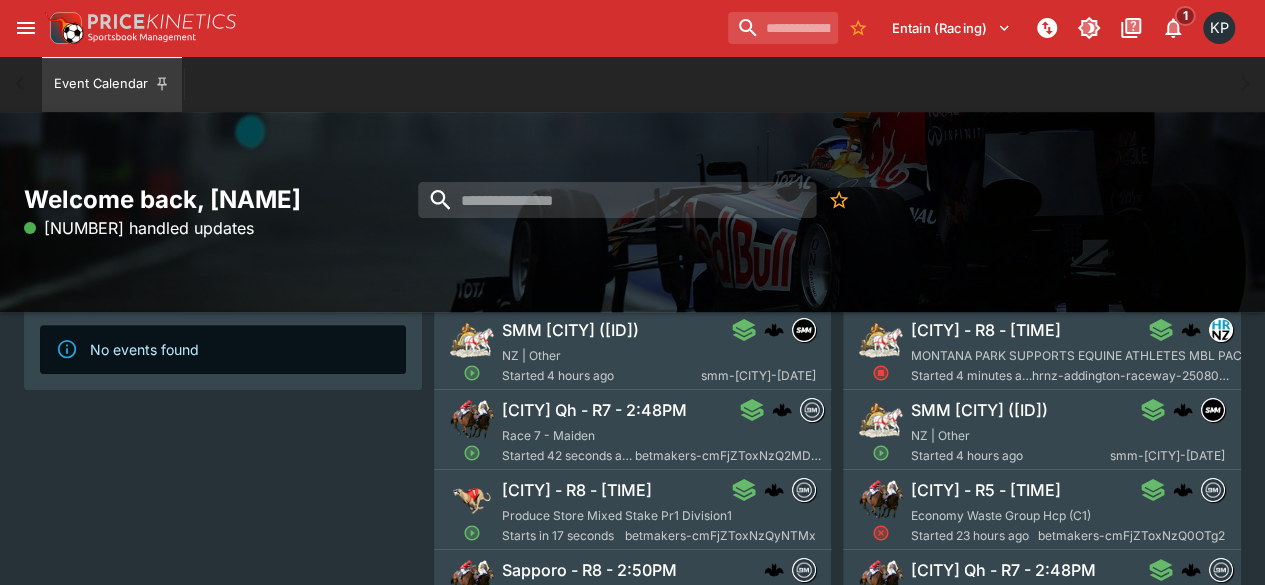 click on "Produce Store Mixed Stake Pr1 Division1" at bounding box center [617, 515] 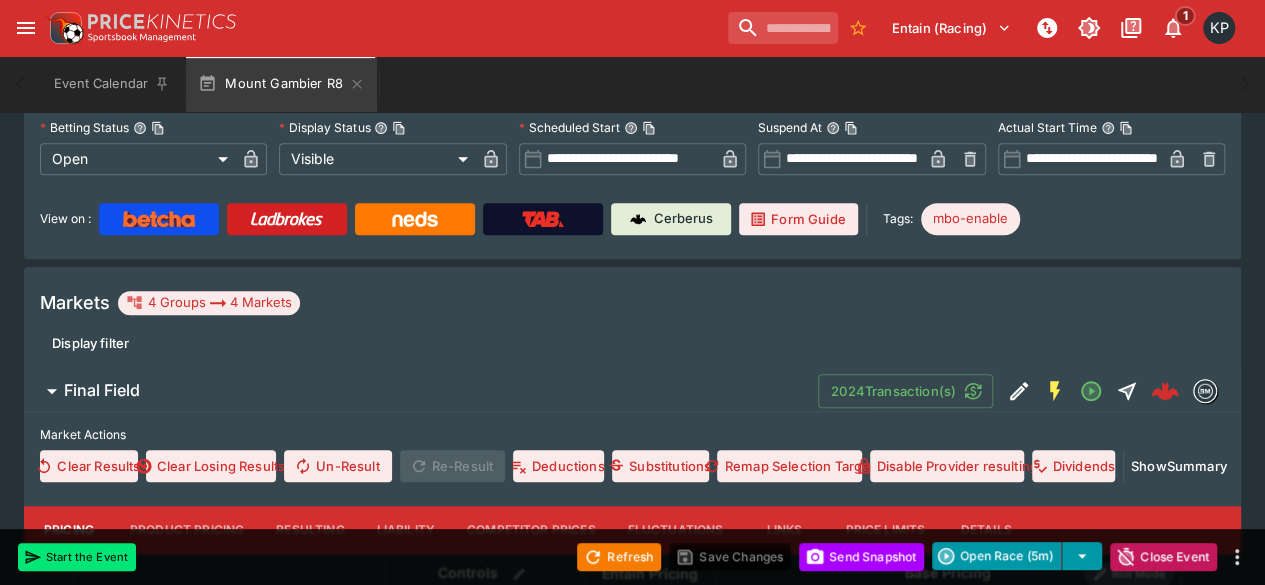 scroll, scrollTop: 408, scrollLeft: 0, axis: vertical 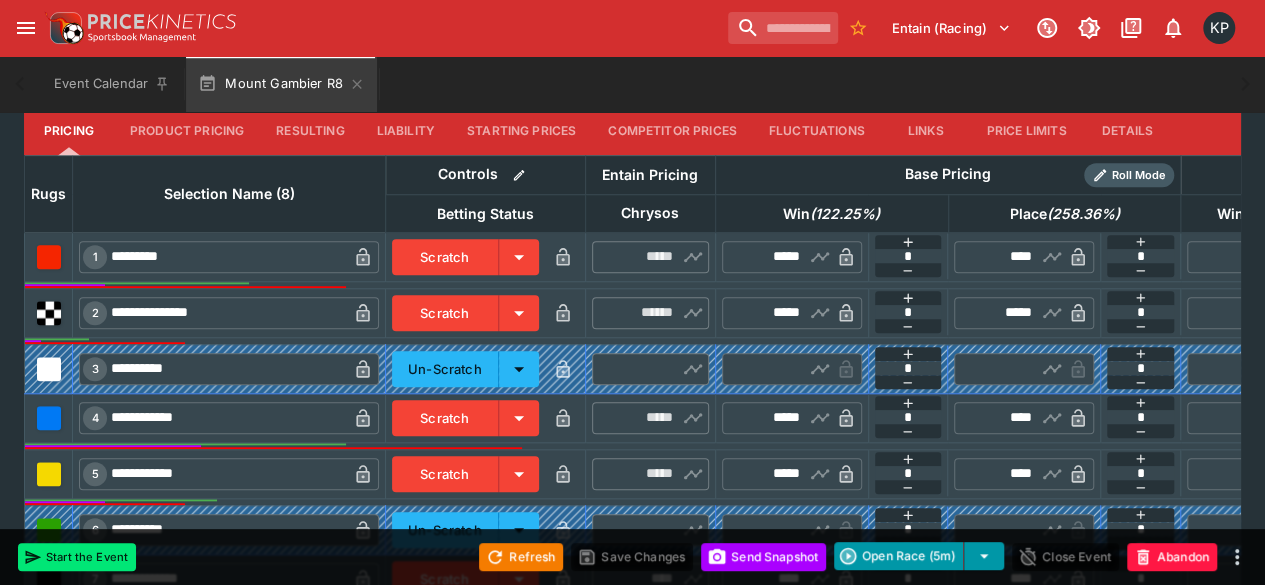click on "Resulting" at bounding box center (310, 131) 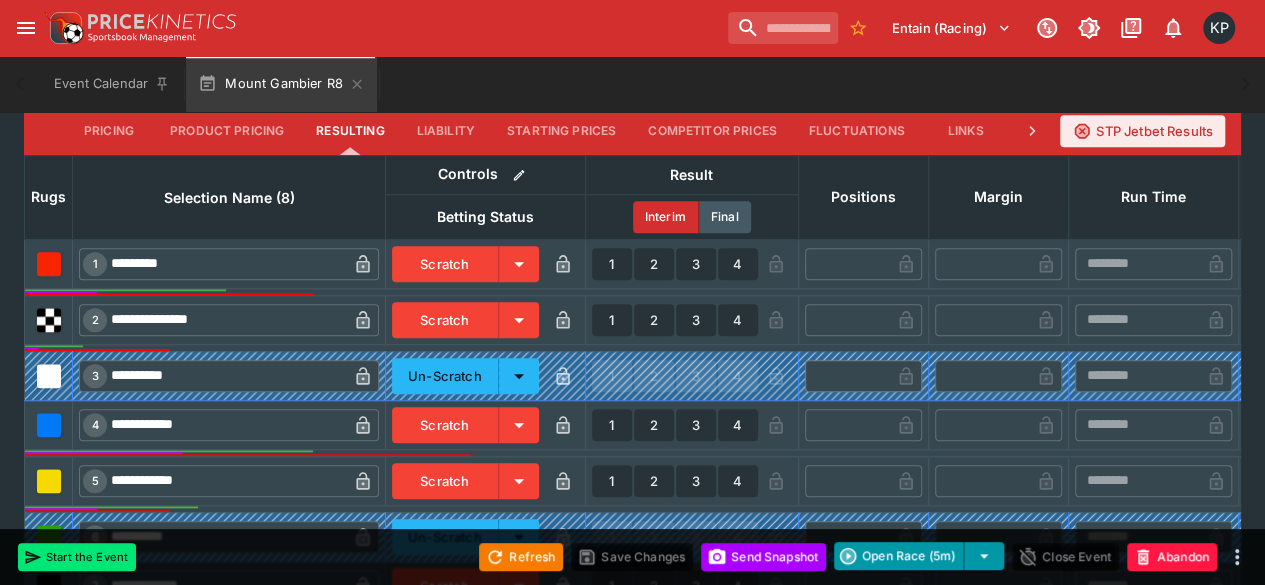 type on "*" 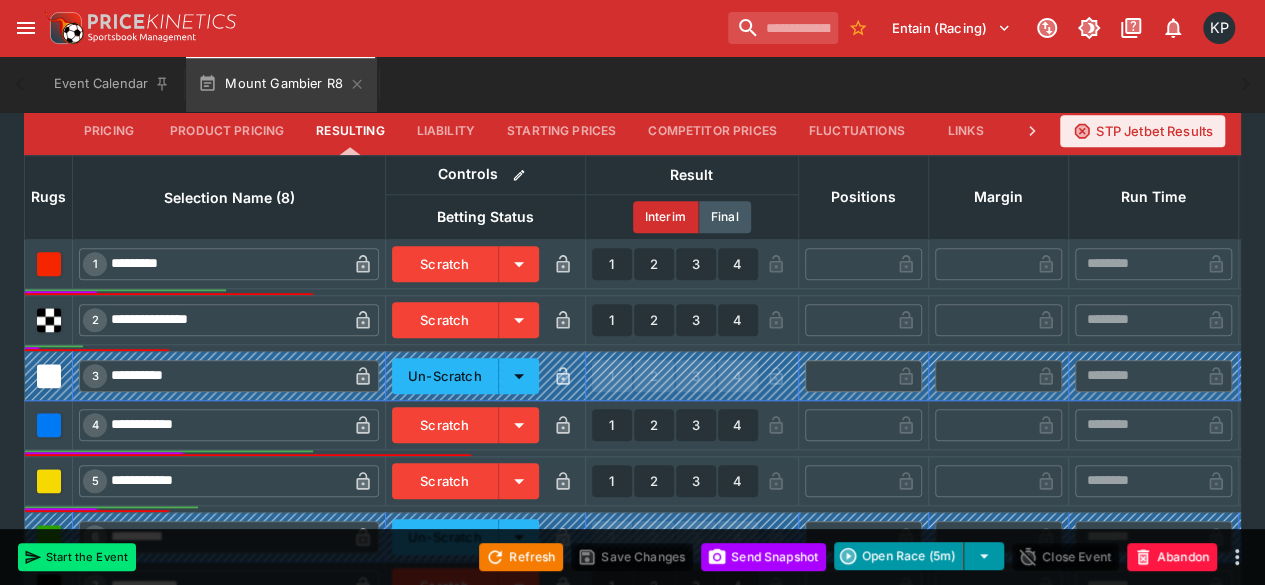 type on "*" 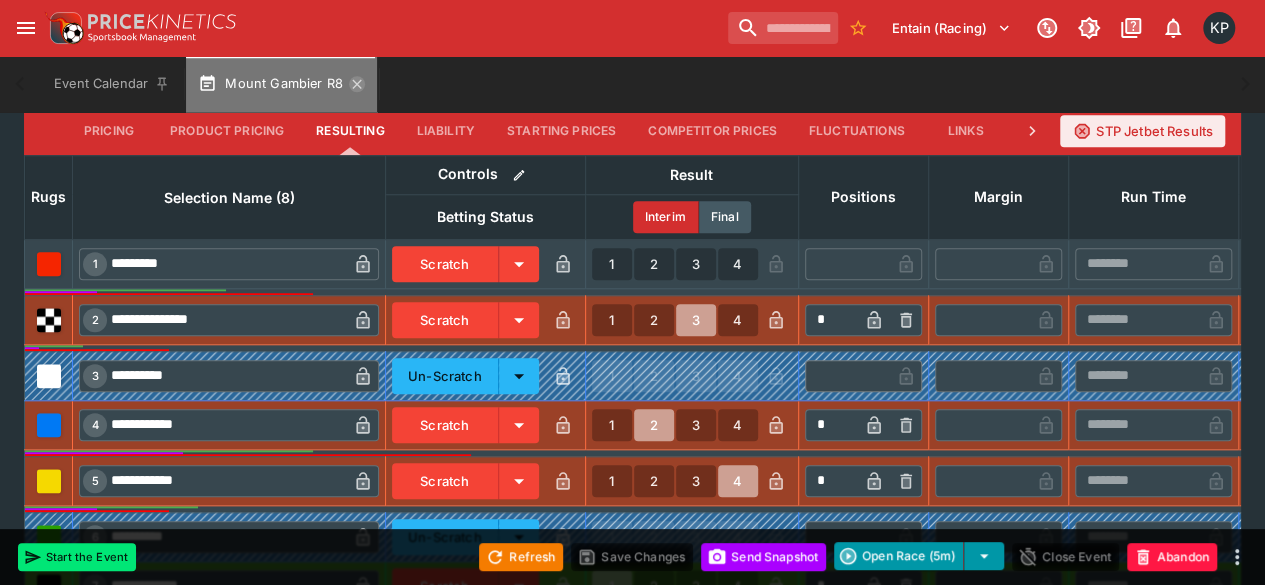click 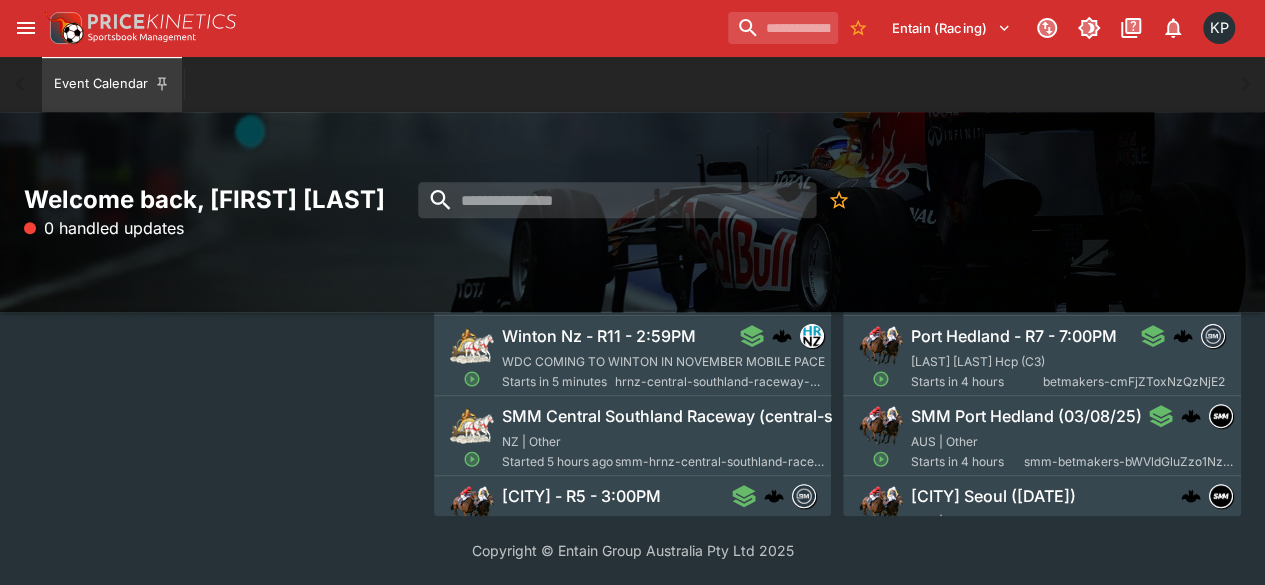 scroll, scrollTop: 0, scrollLeft: 0, axis: both 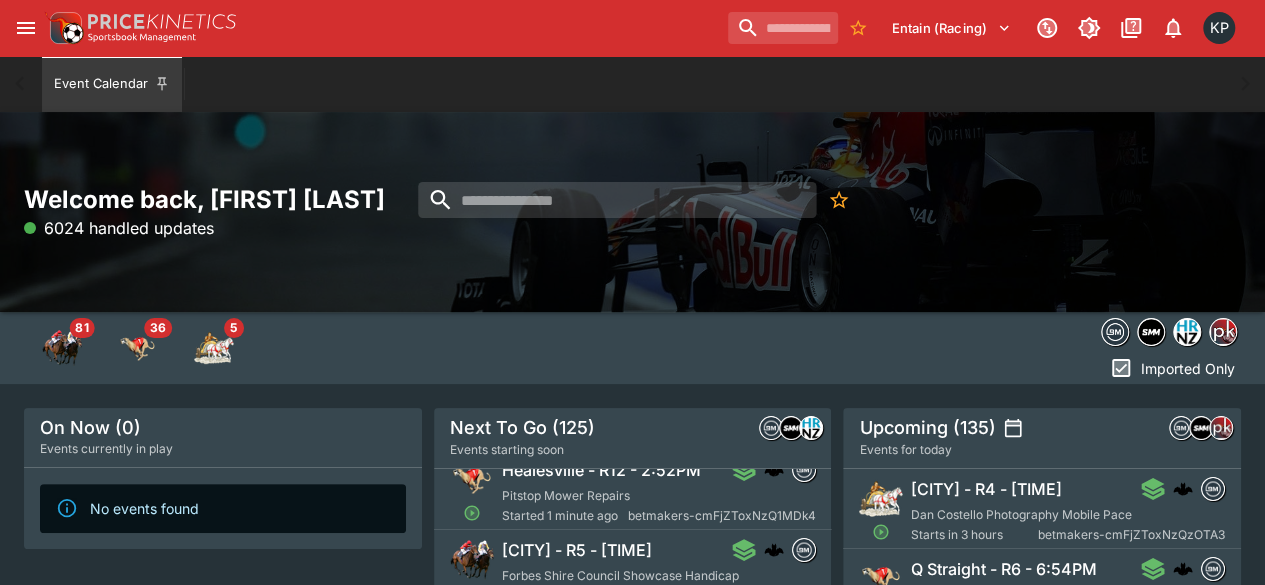 click on "[CITY] - R12 - [TIME] Pitstop Mower Repairs Started 1 minute ago betmakers-[ENCODED_ID]" at bounding box center (659, 492) 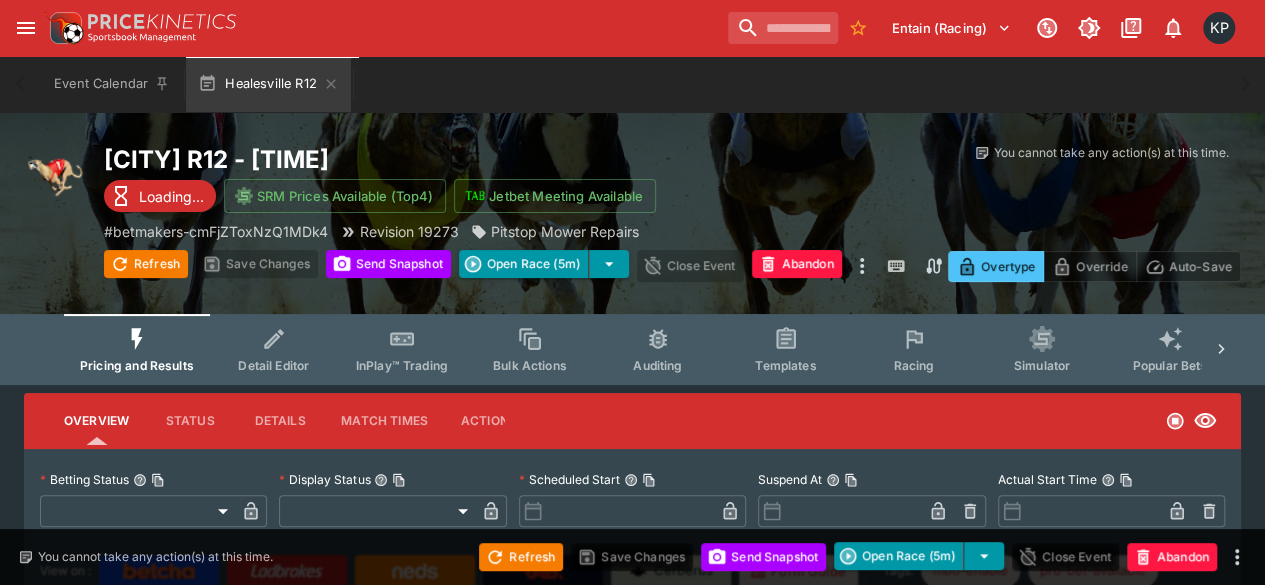 type on "**********" 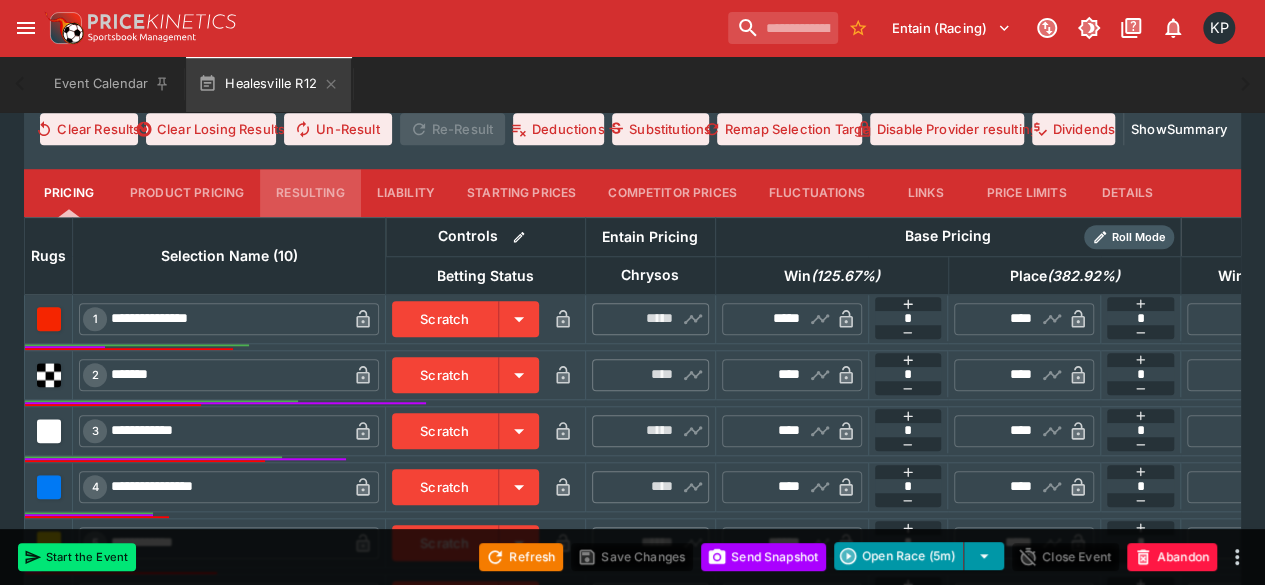 click on "Resulting" at bounding box center [310, 193] 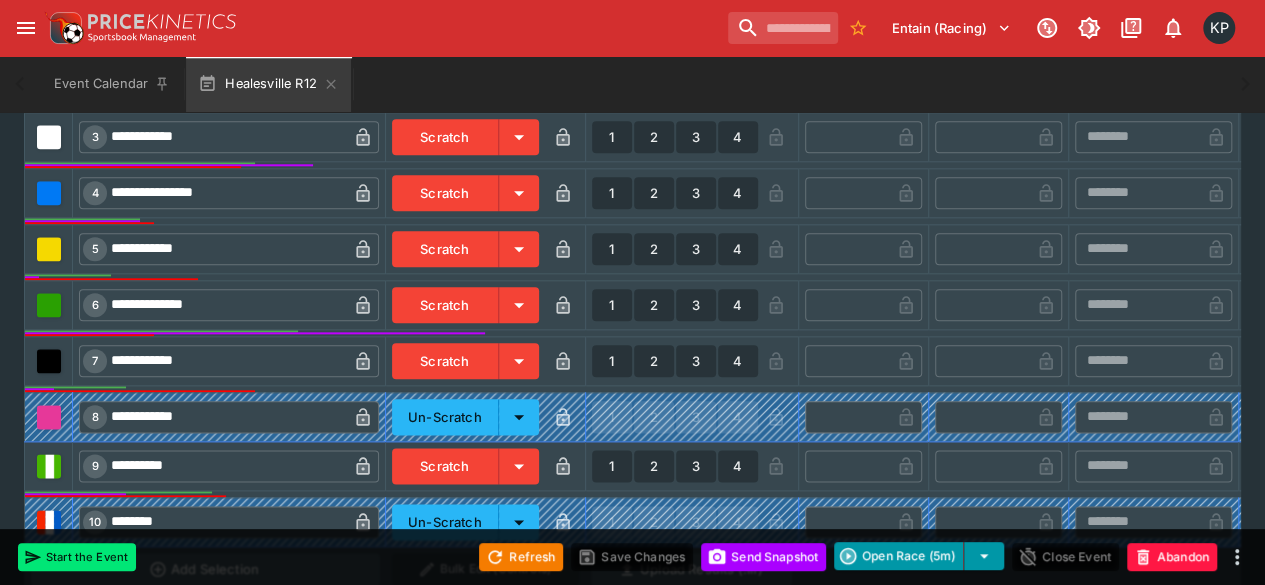 scroll, scrollTop: 1001, scrollLeft: 0, axis: vertical 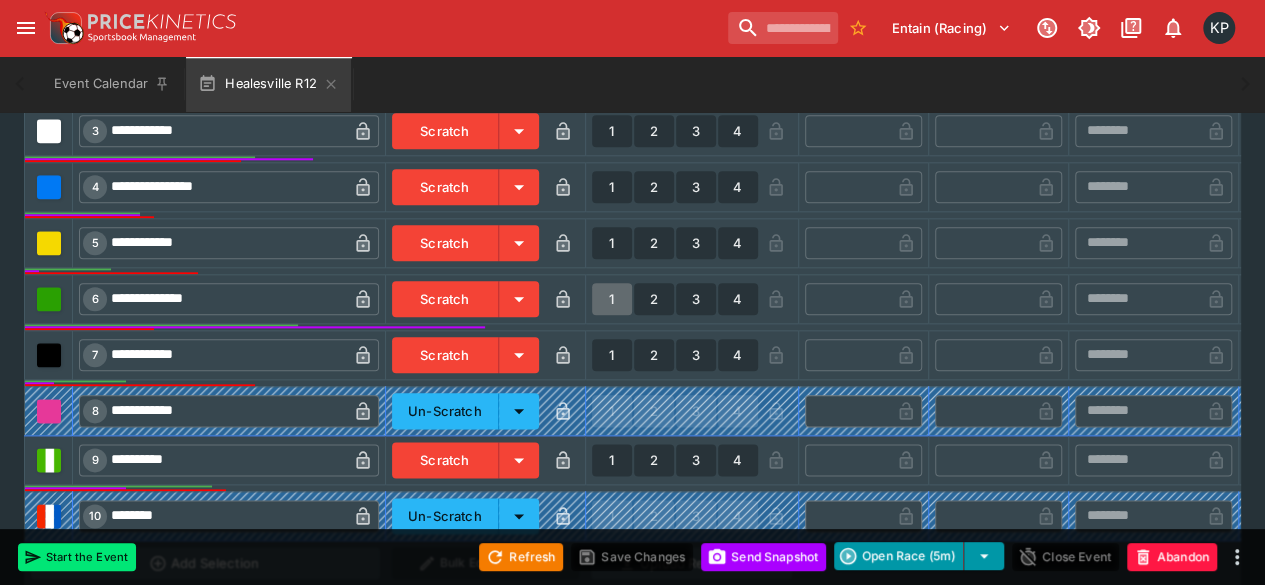 click on "1" at bounding box center [612, 299] 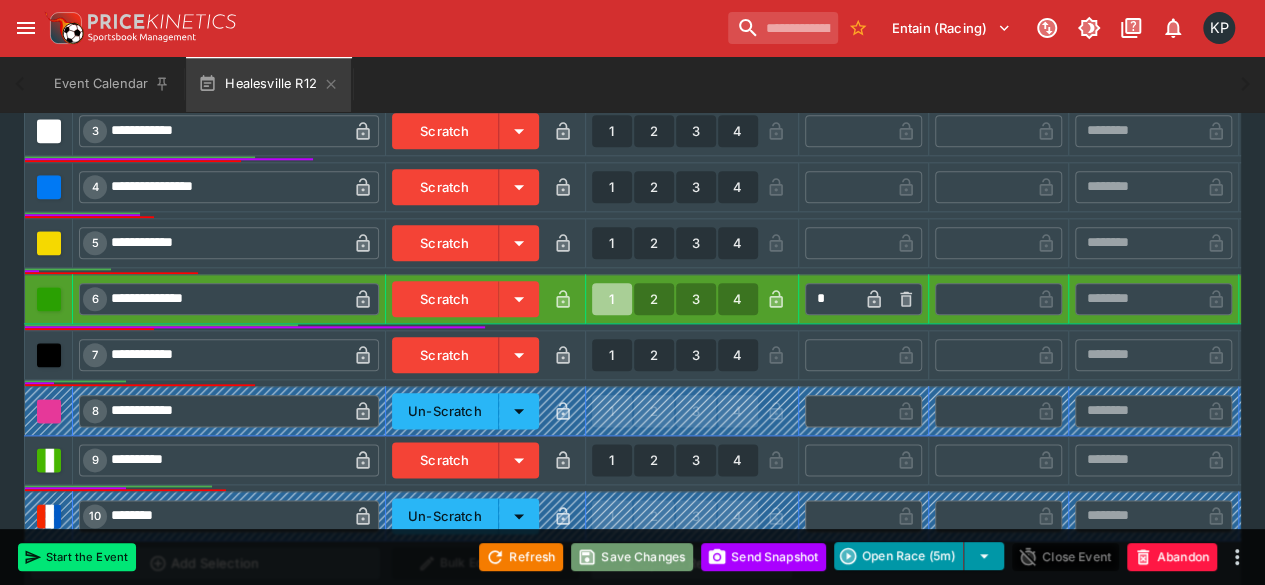 click on "Save Changes" at bounding box center [632, 557] 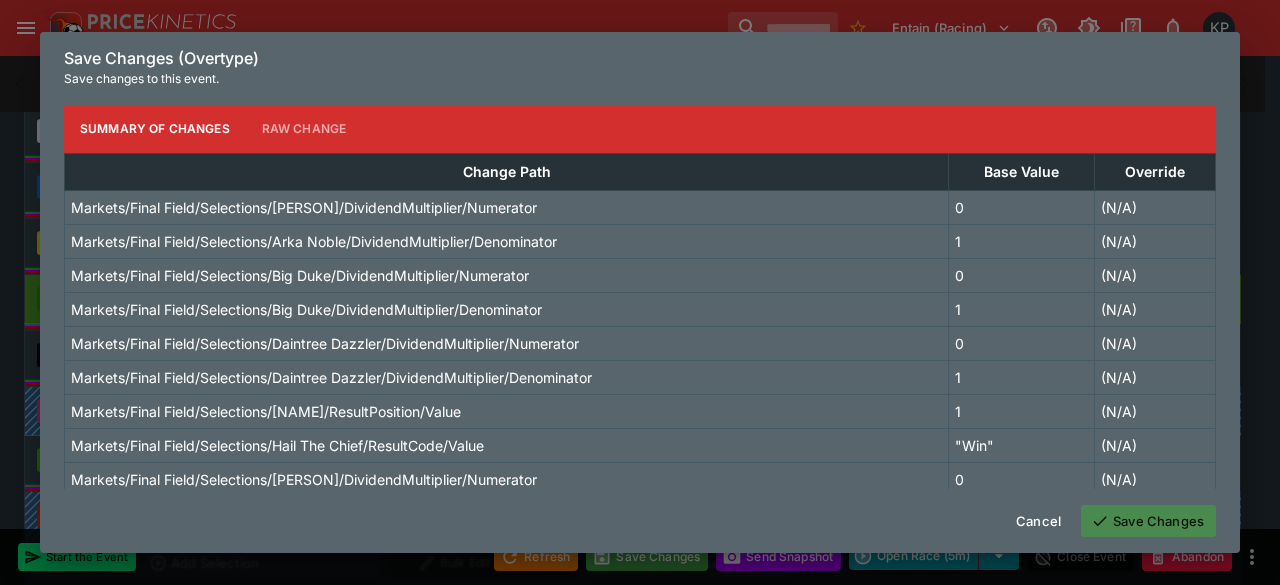click on "Save Changes" at bounding box center (1148, 521) 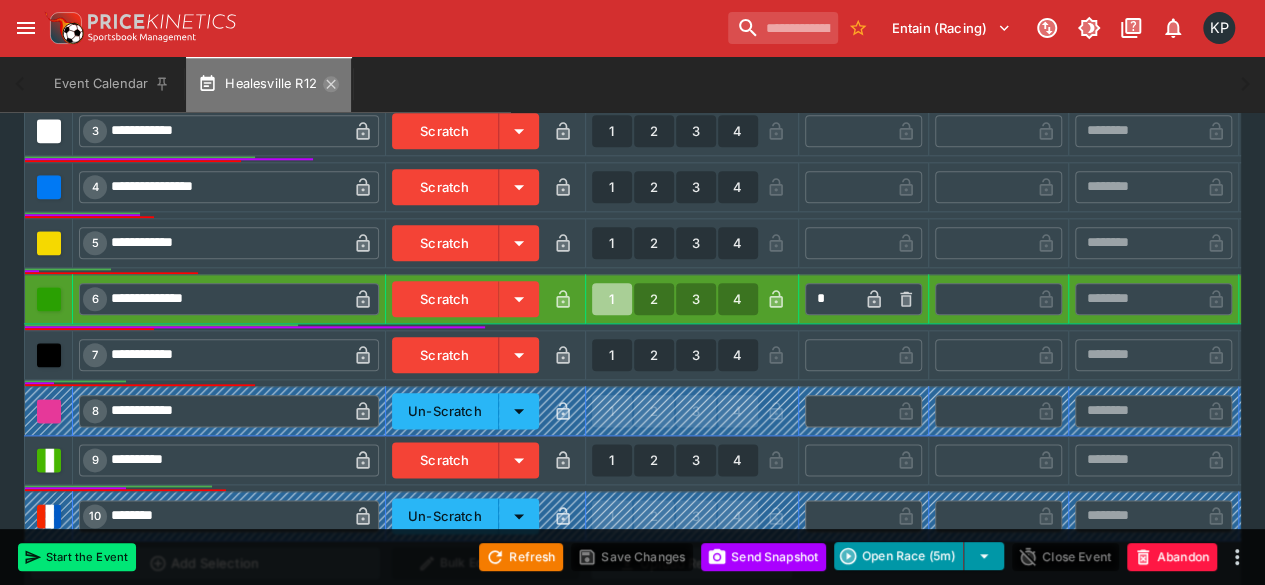 click 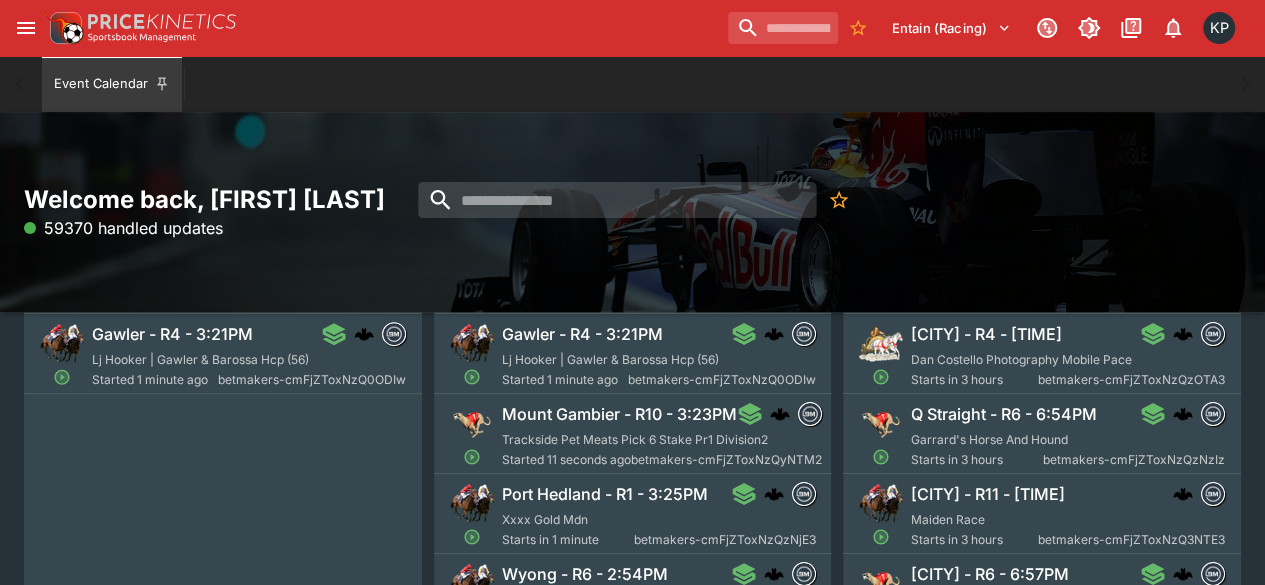 scroll, scrollTop: 156, scrollLeft: 0, axis: vertical 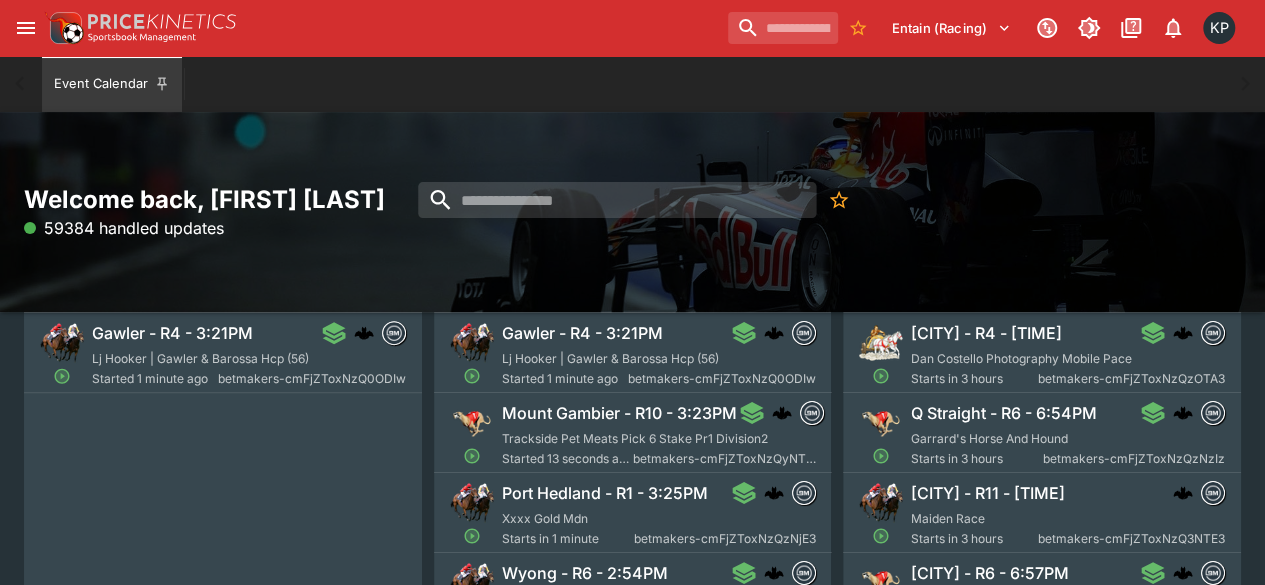 click on "[CITY] - R10 - [TIME] Trackside Pet Meats Pick 6 Stake Pr1 Division2 Started [TIME] ago betmakers-cmFjZToxNzQyNTM2" at bounding box center (663, 435) 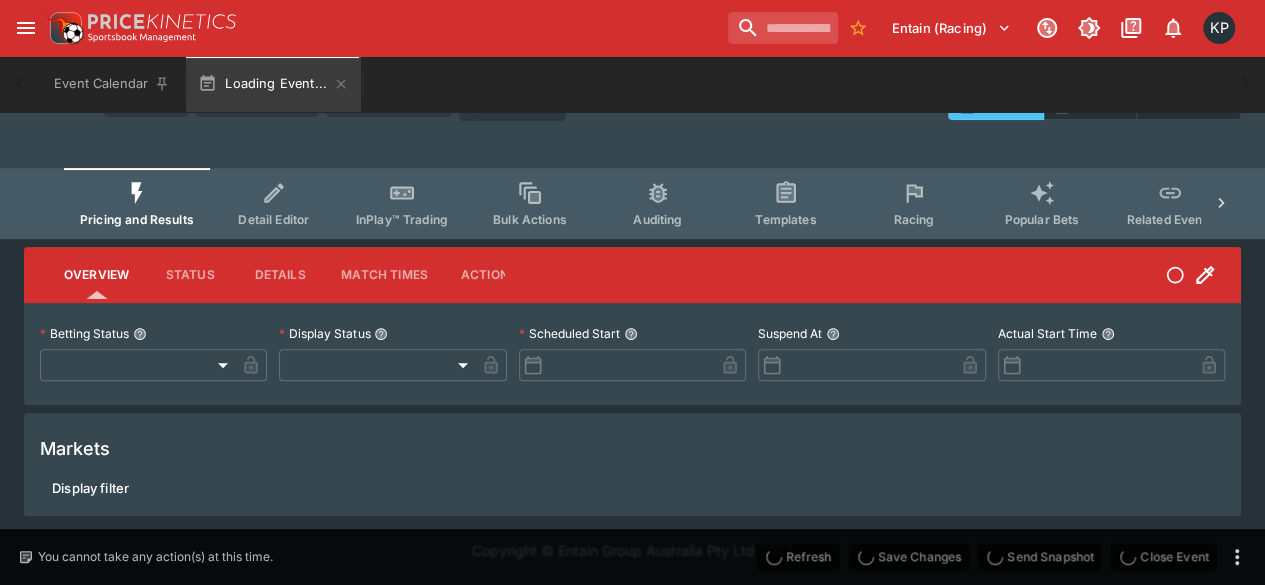 scroll, scrollTop: 143, scrollLeft: 0, axis: vertical 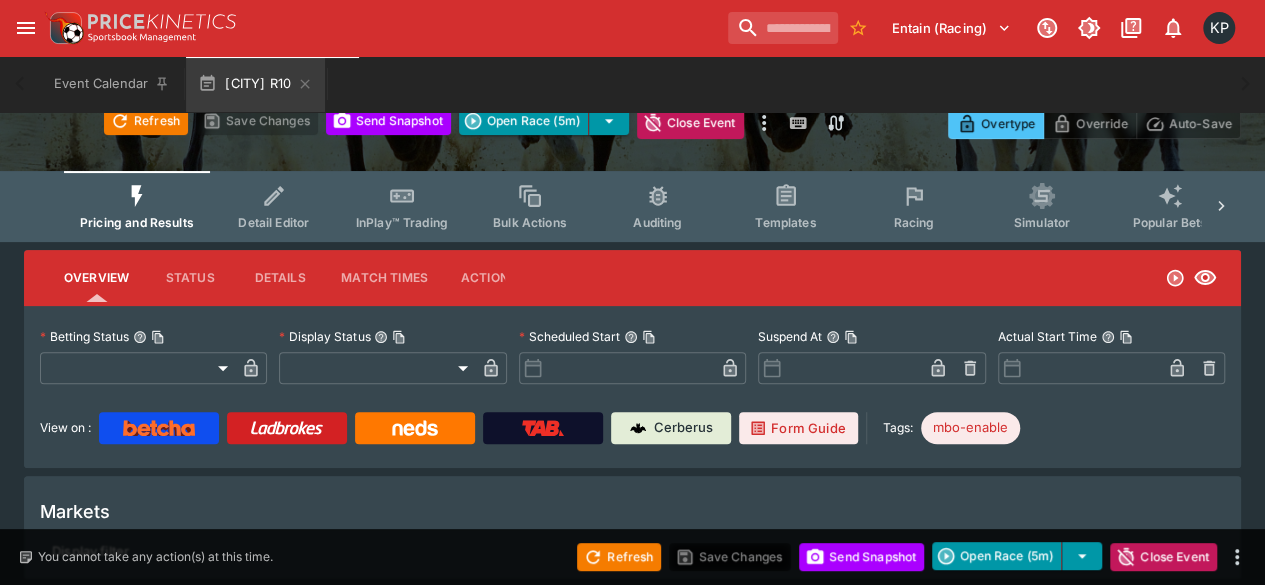 type on "**********" 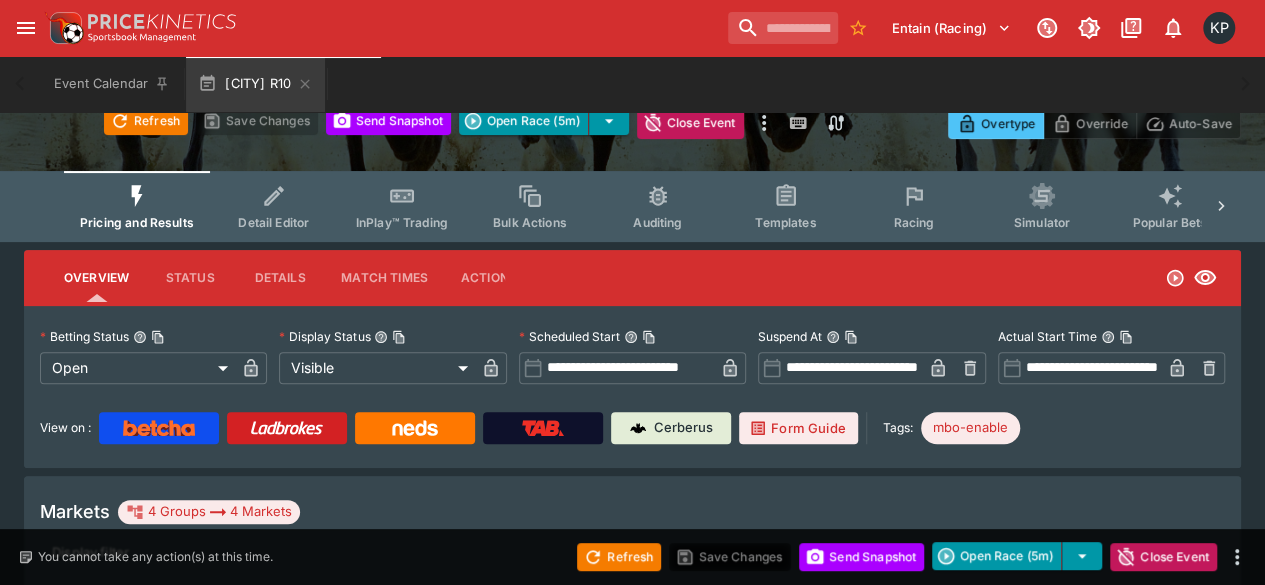 scroll, scrollTop: 156, scrollLeft: 0, axis: vertical 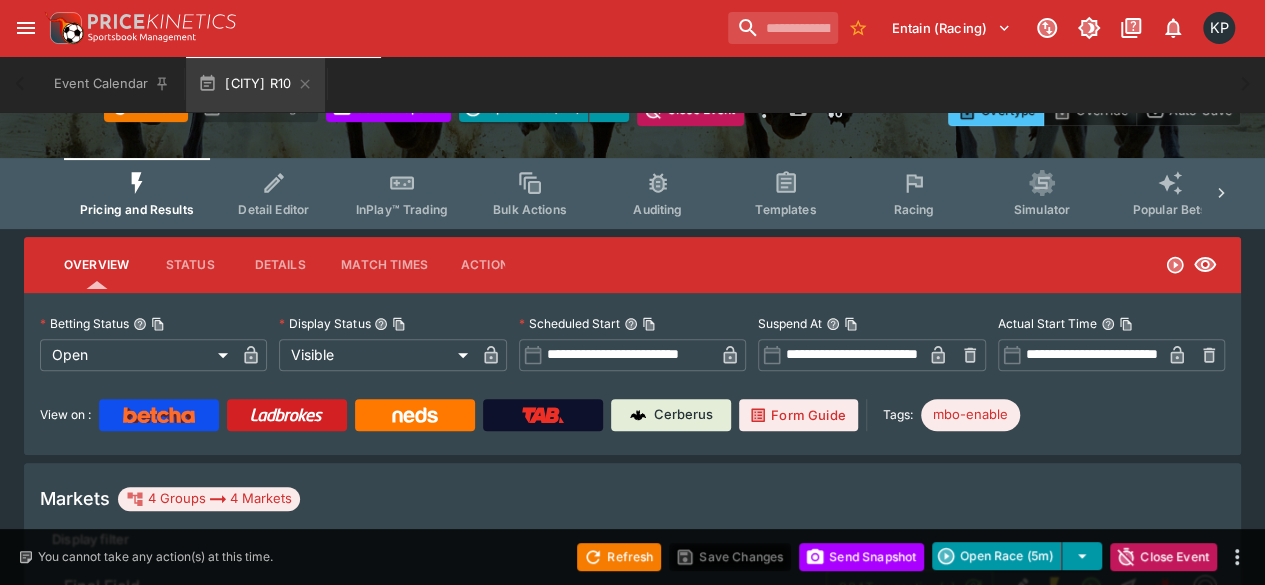 type on "****" 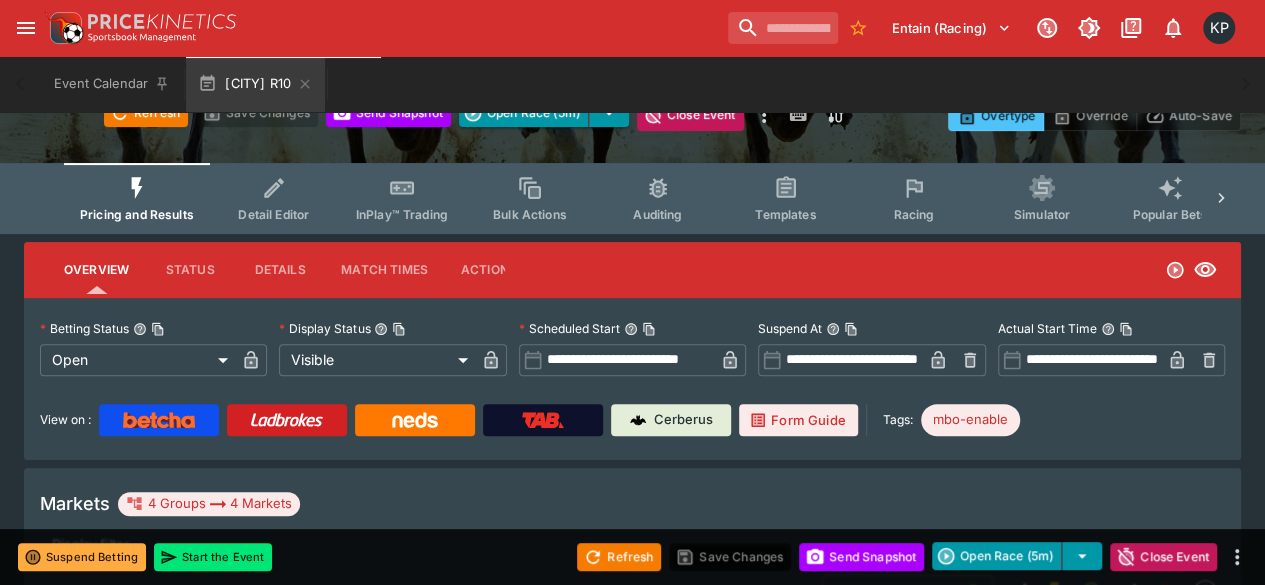 type on "****" 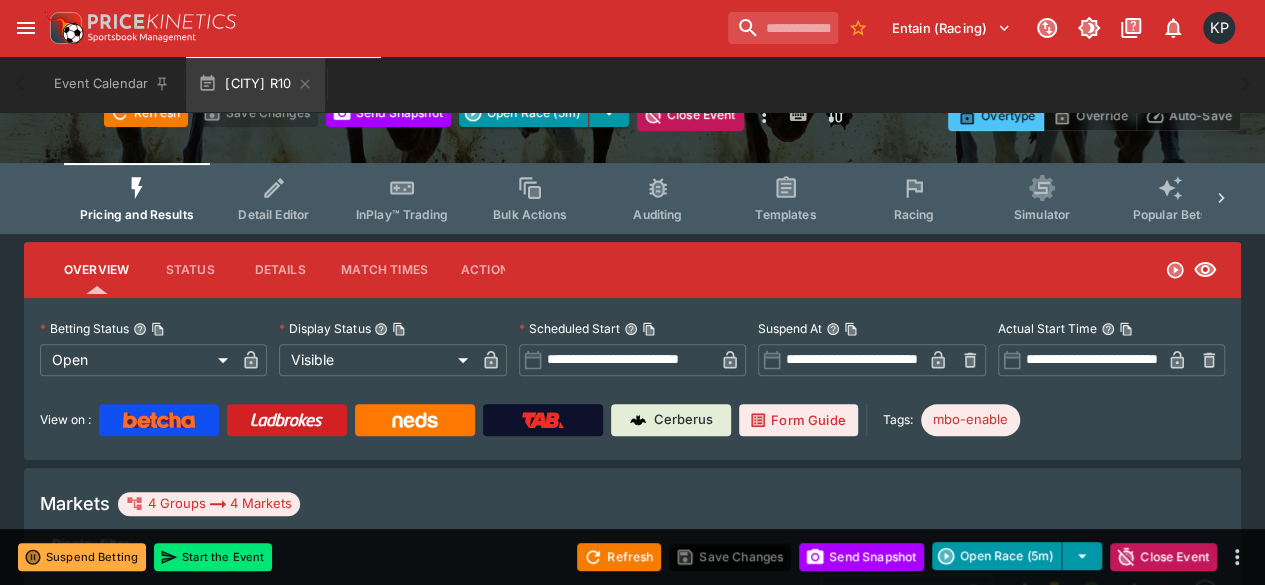 type on "****" 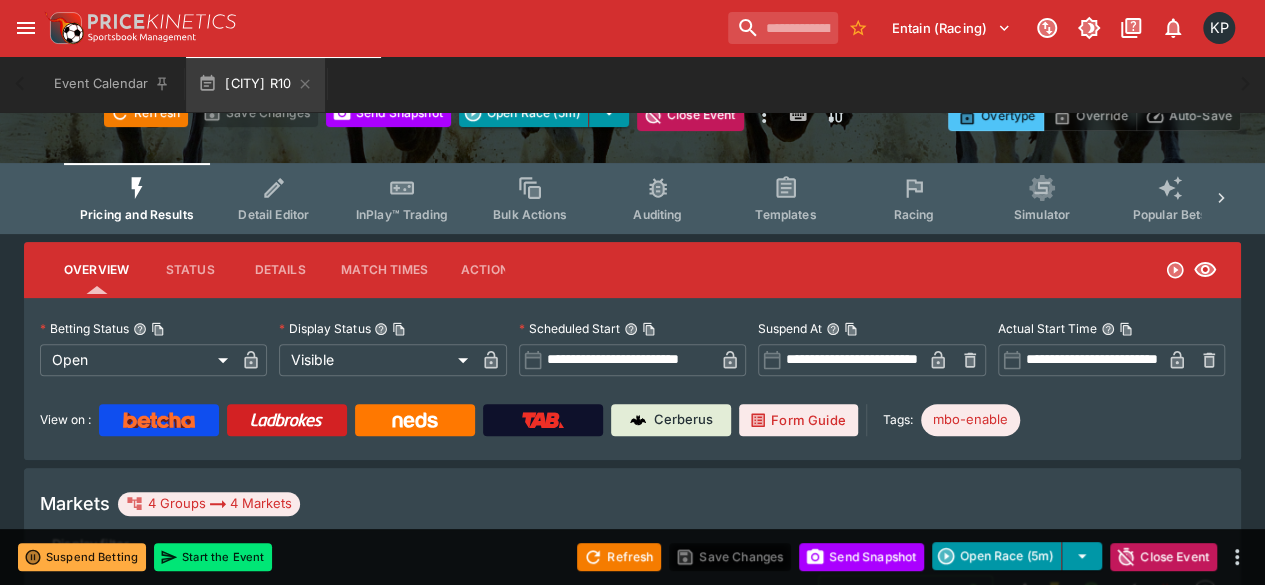 type on "****" 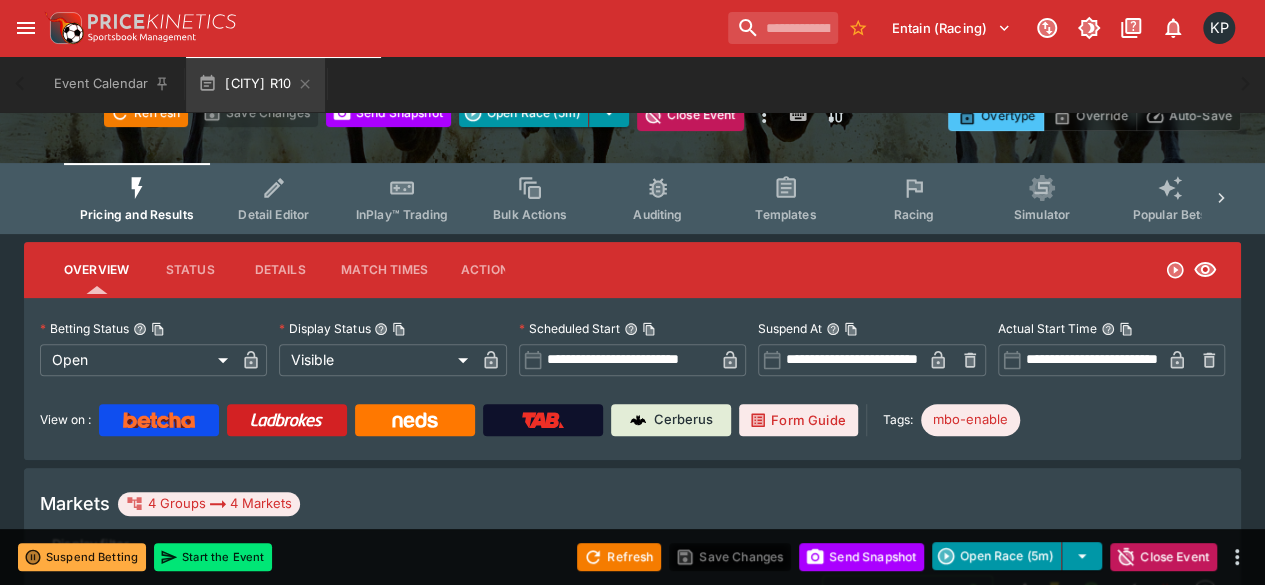 type on "****" 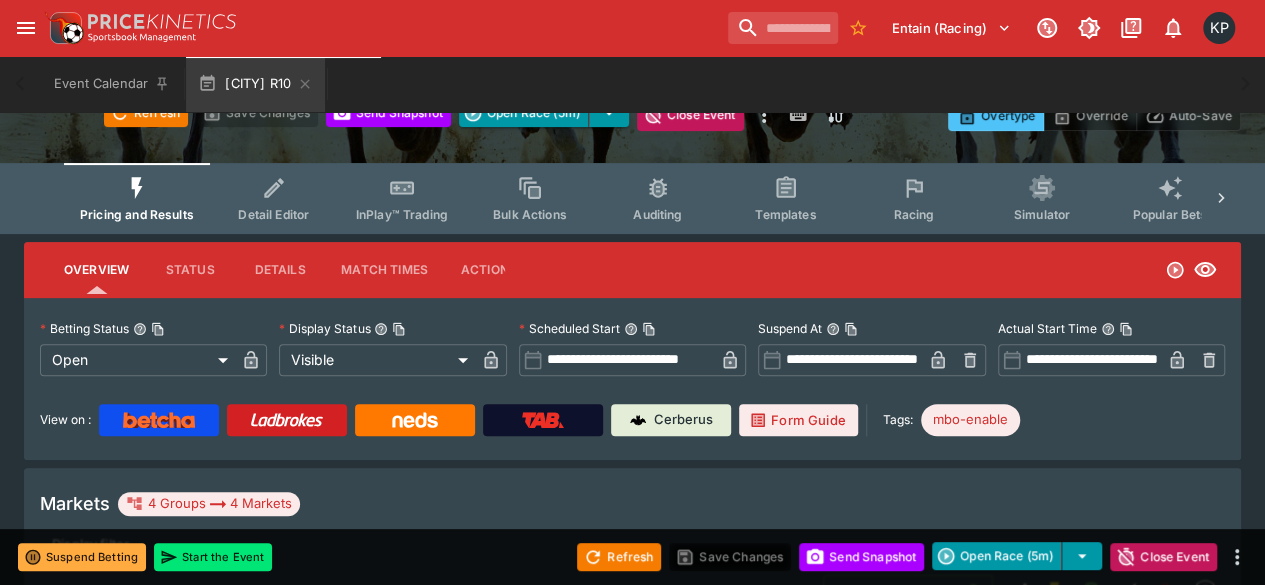 type on "****" 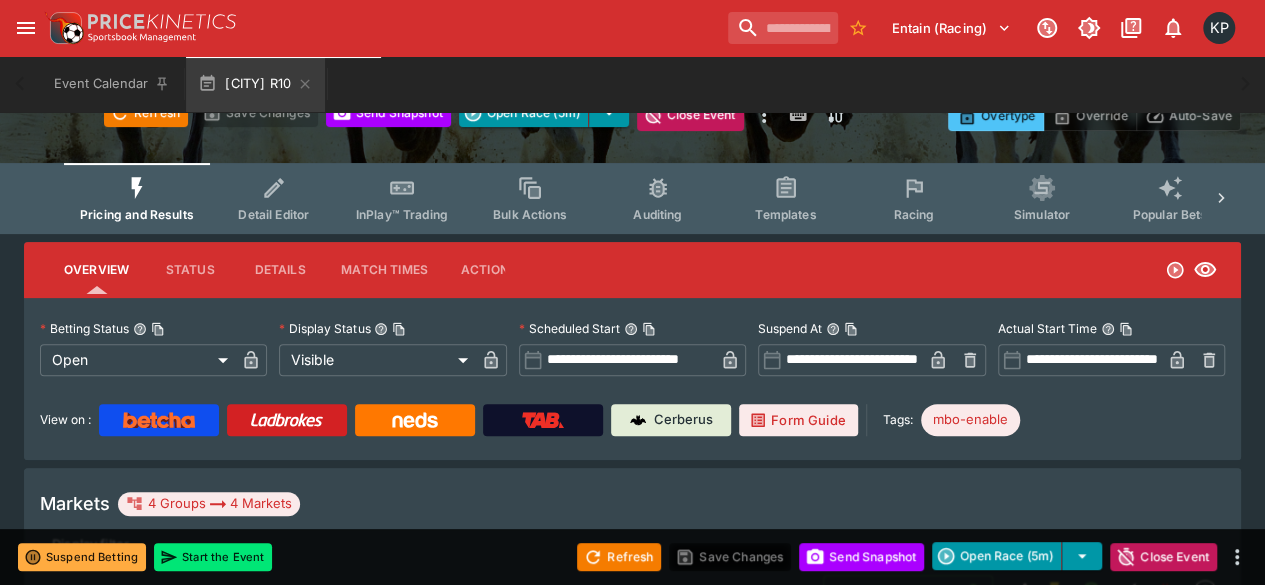 type on "****" 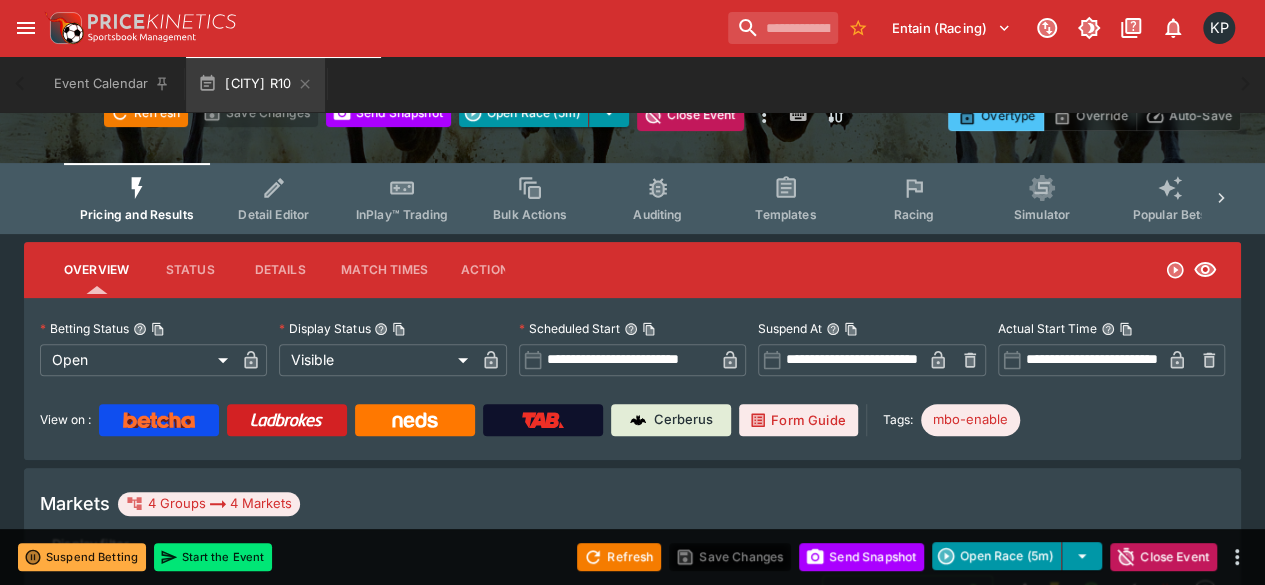 type on "****" 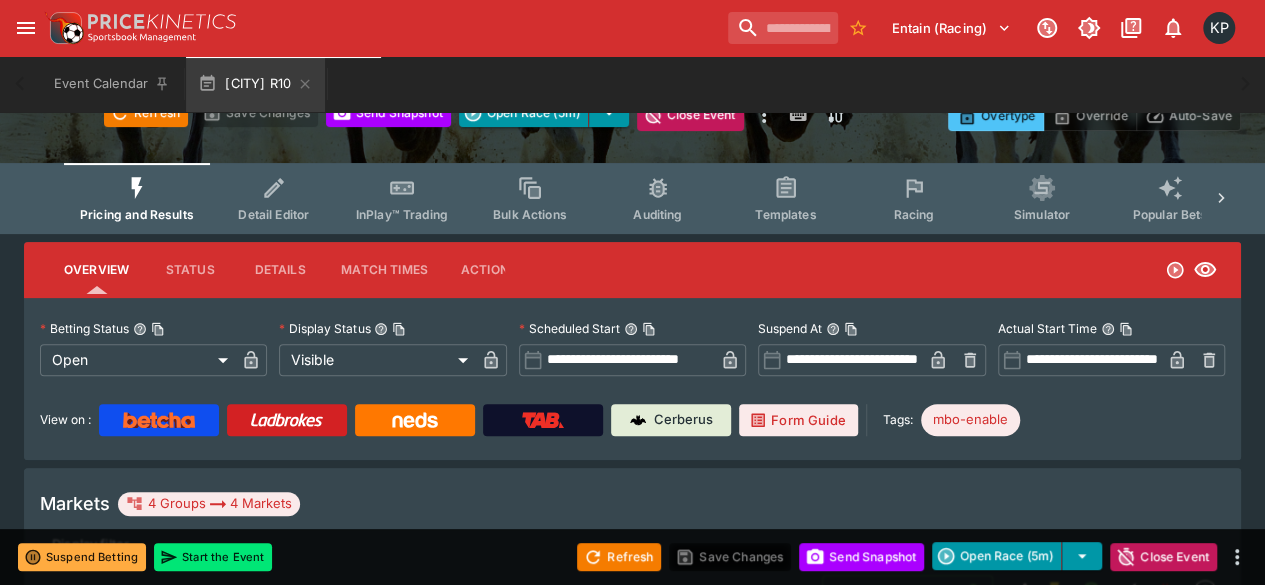 type on "**********" 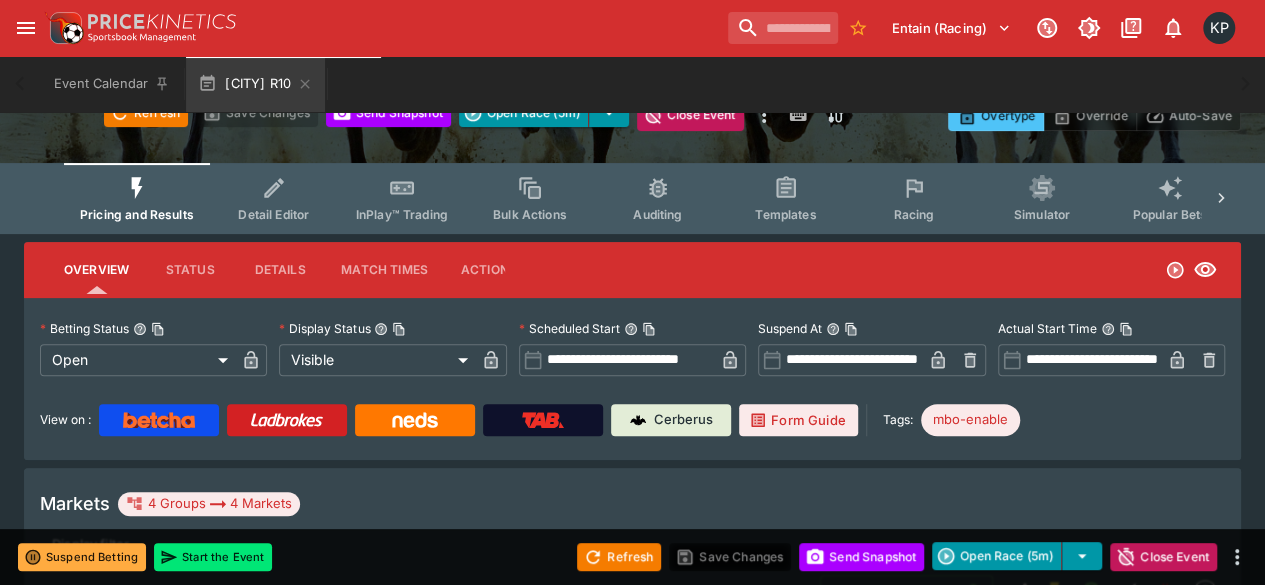 type on "****" 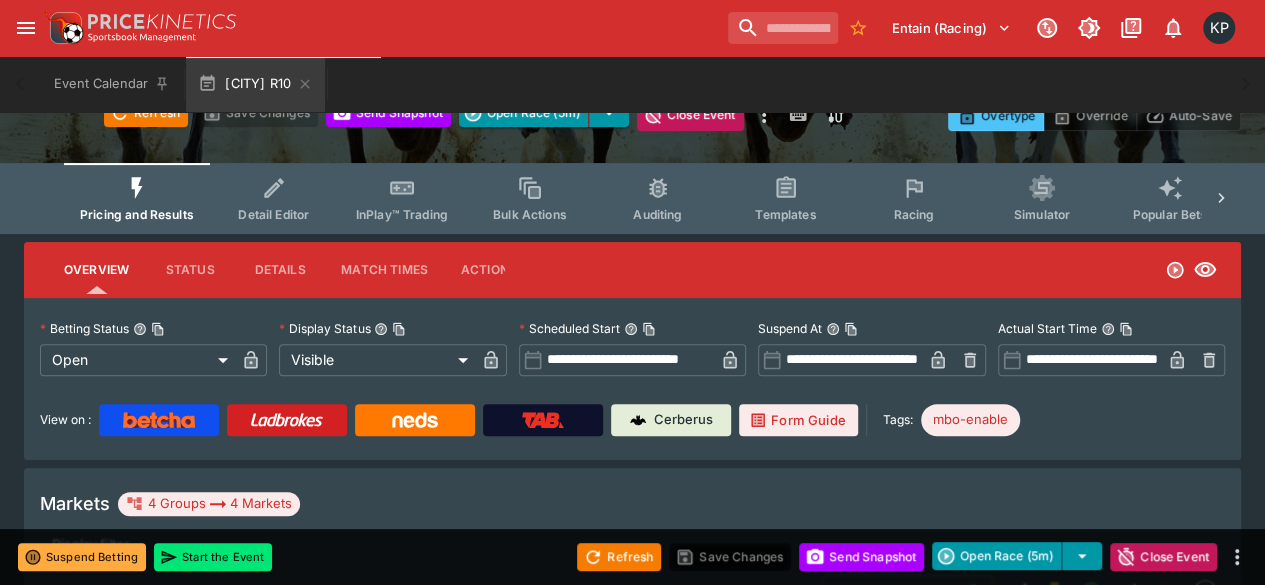 type on "****" 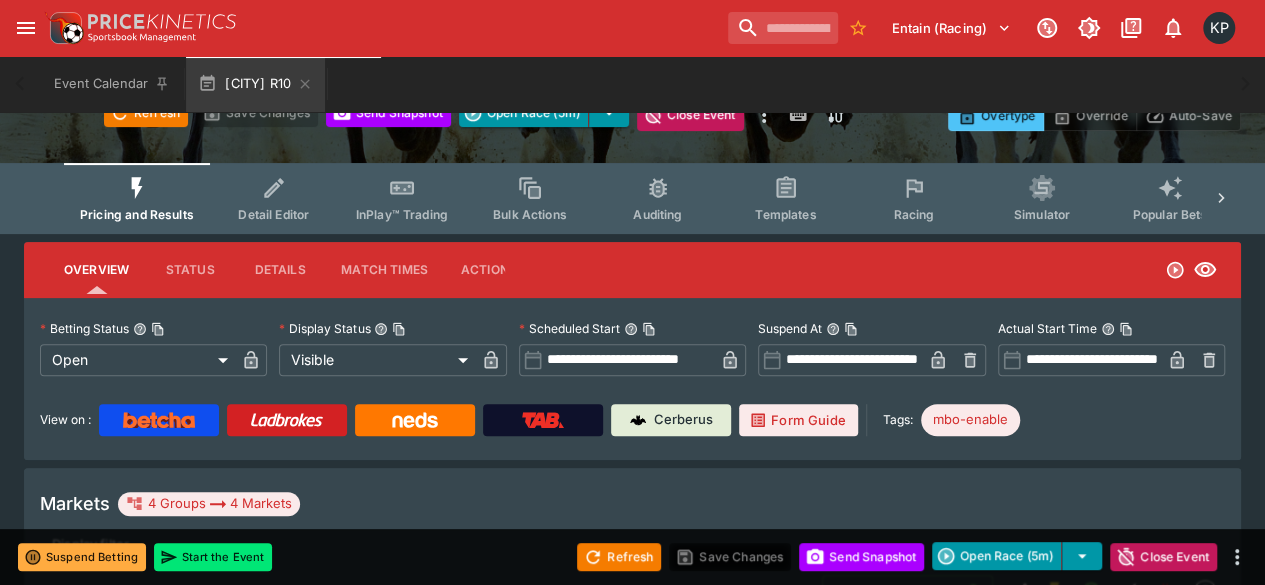 type on "*****" 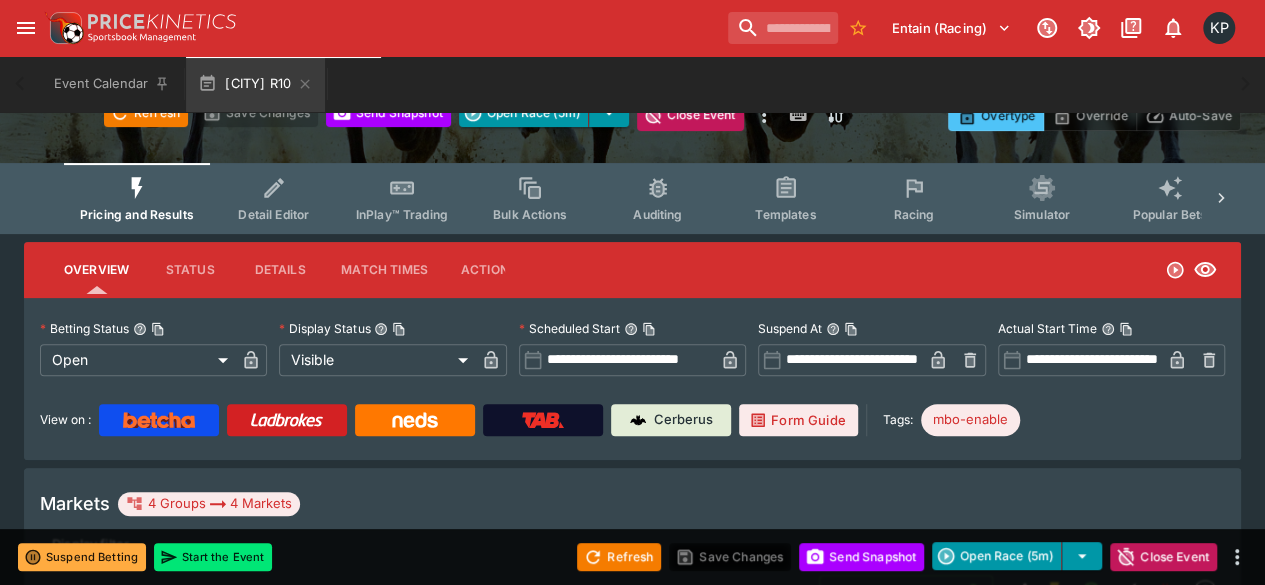 type on "****" 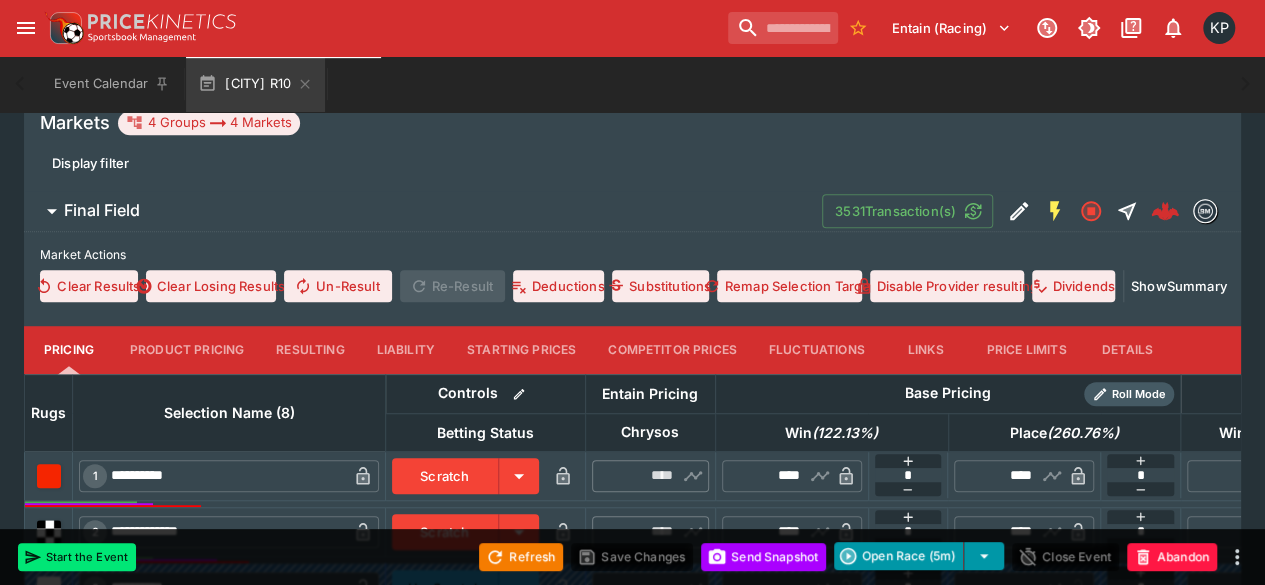 scroll, scrollTop: 544, scrollLeft: 0, axis: vertical 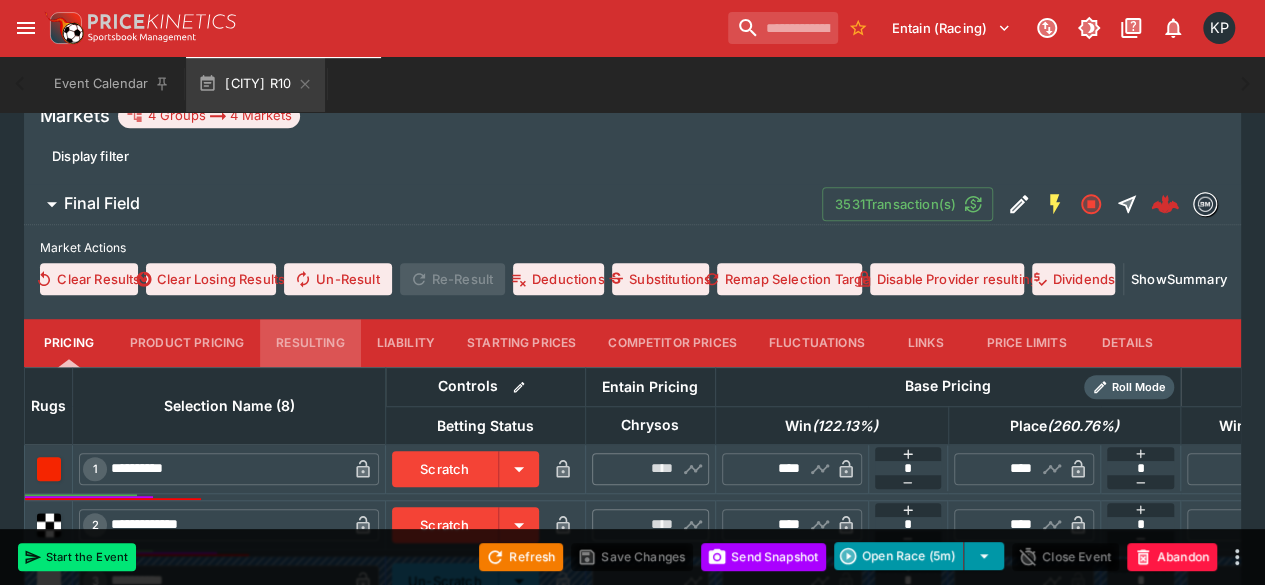 click on "Resulting" at bounding box center [310, 343] 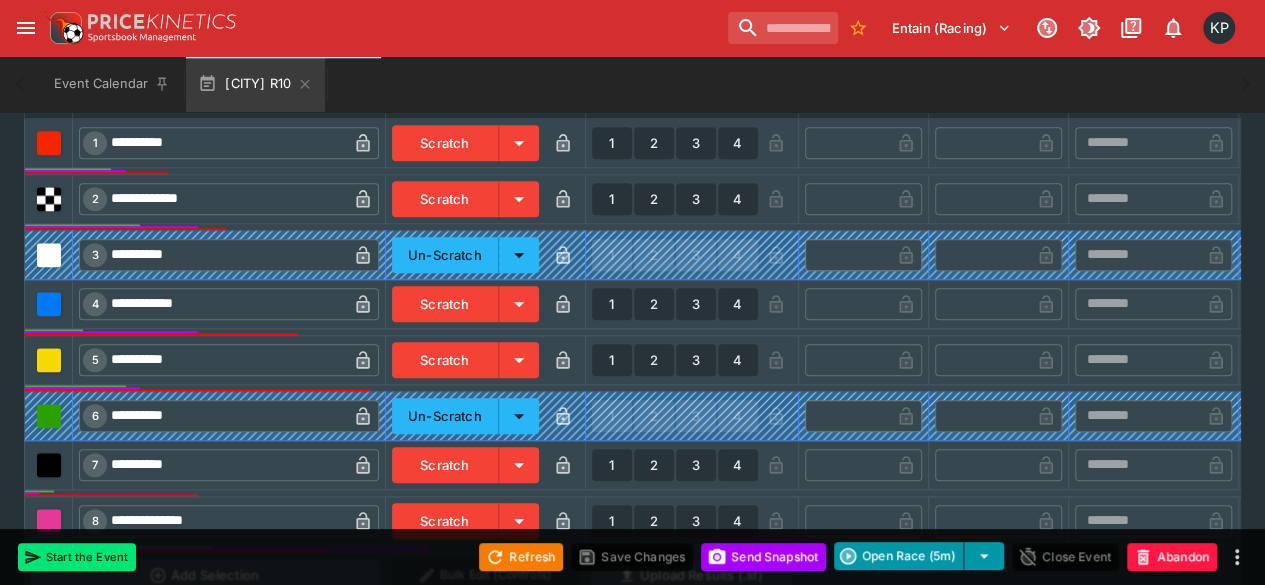 scroll, scrollTop: 890, scrollLeft: 0, axis: vertical 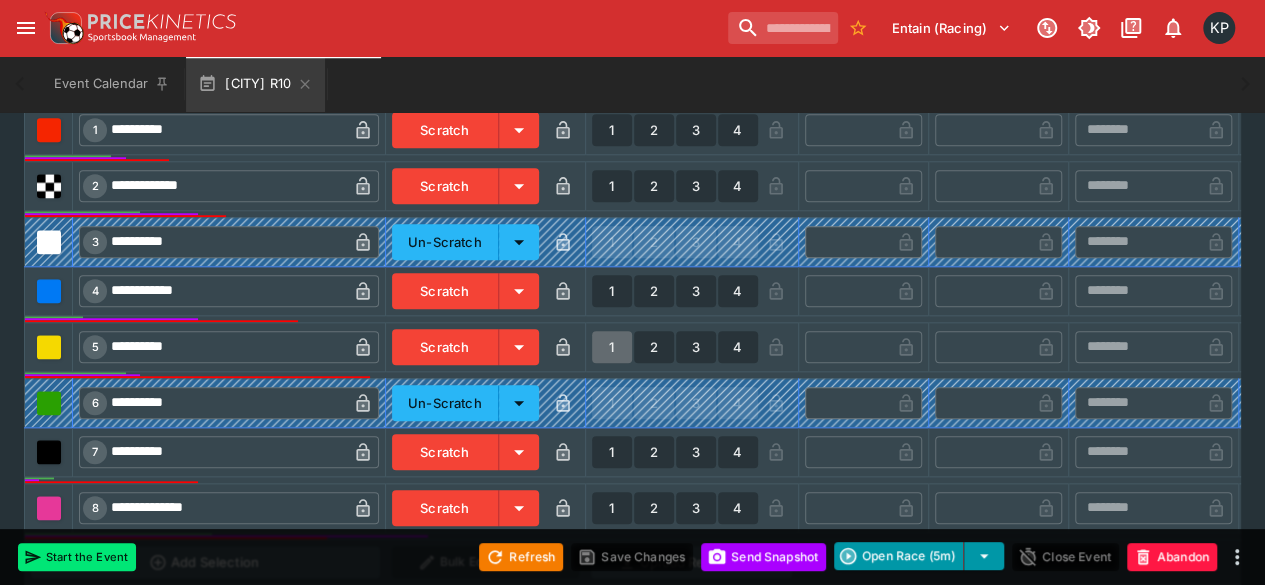click on "1" at bounding box center (612, 347) 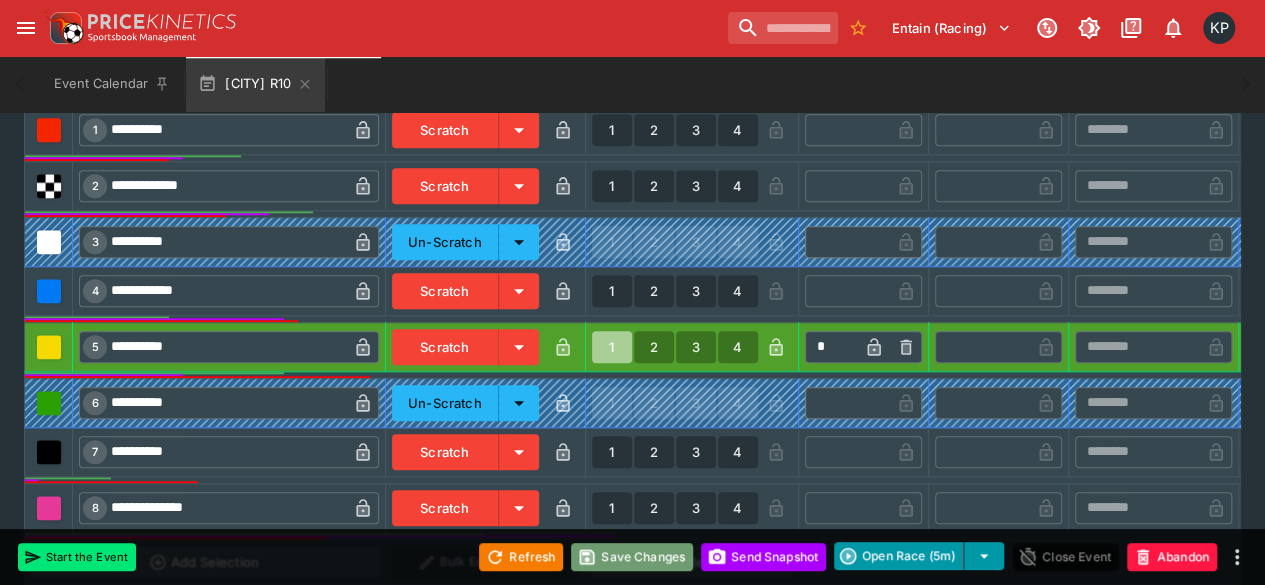 click on "Save Changes" at bounding box center [632, 557] 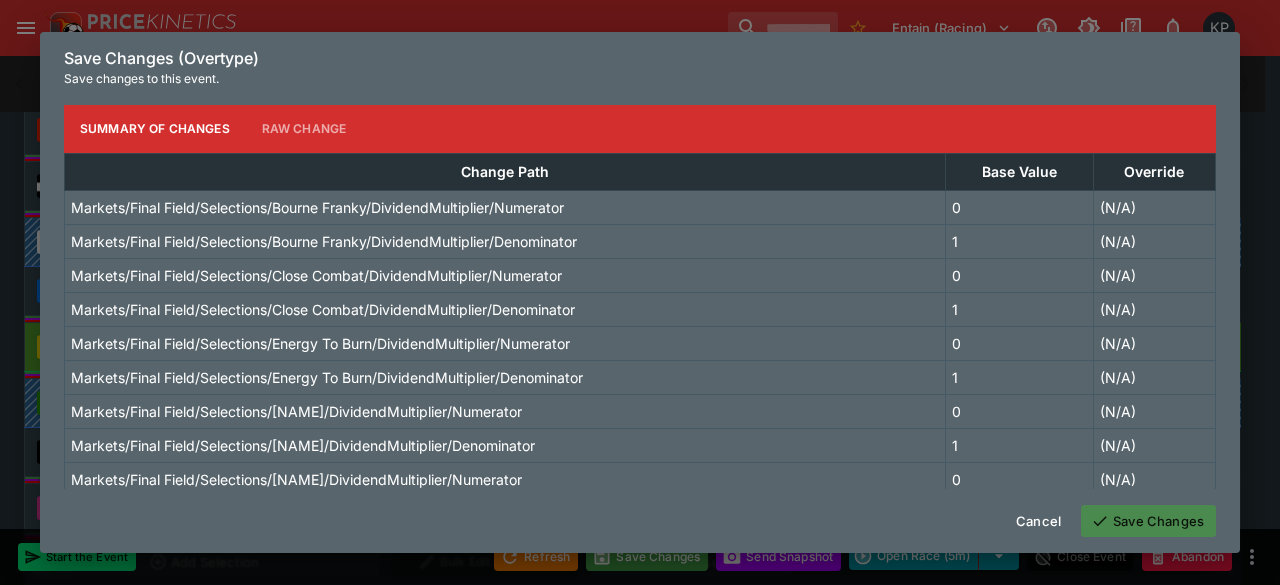 click on "Save Changes" at bounding box center (1148, 521) 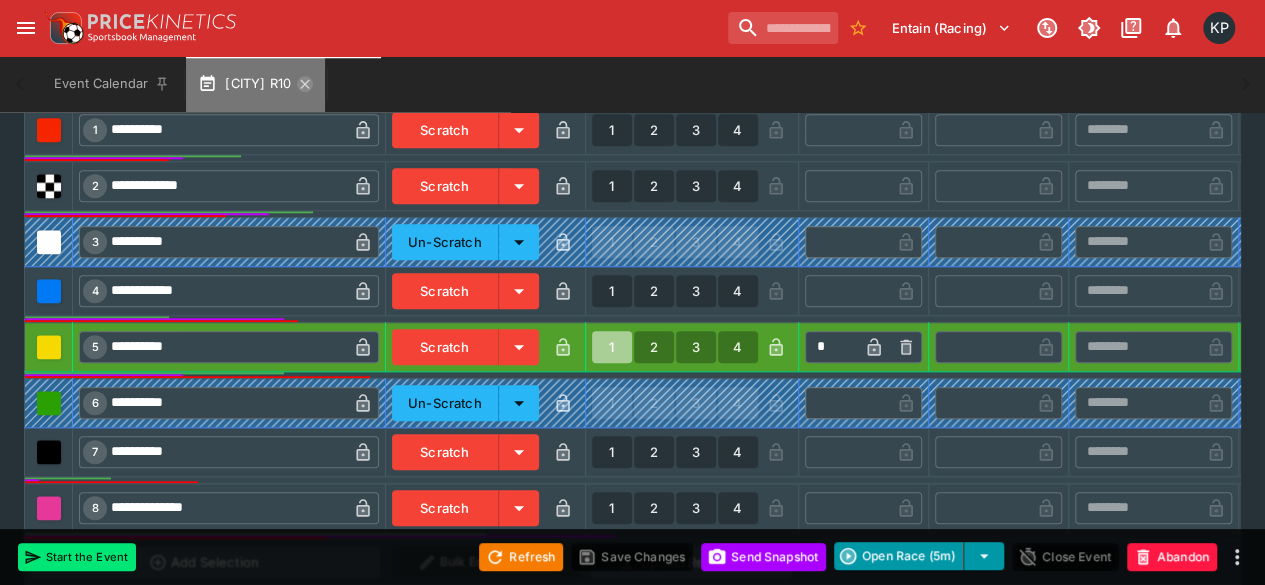 click 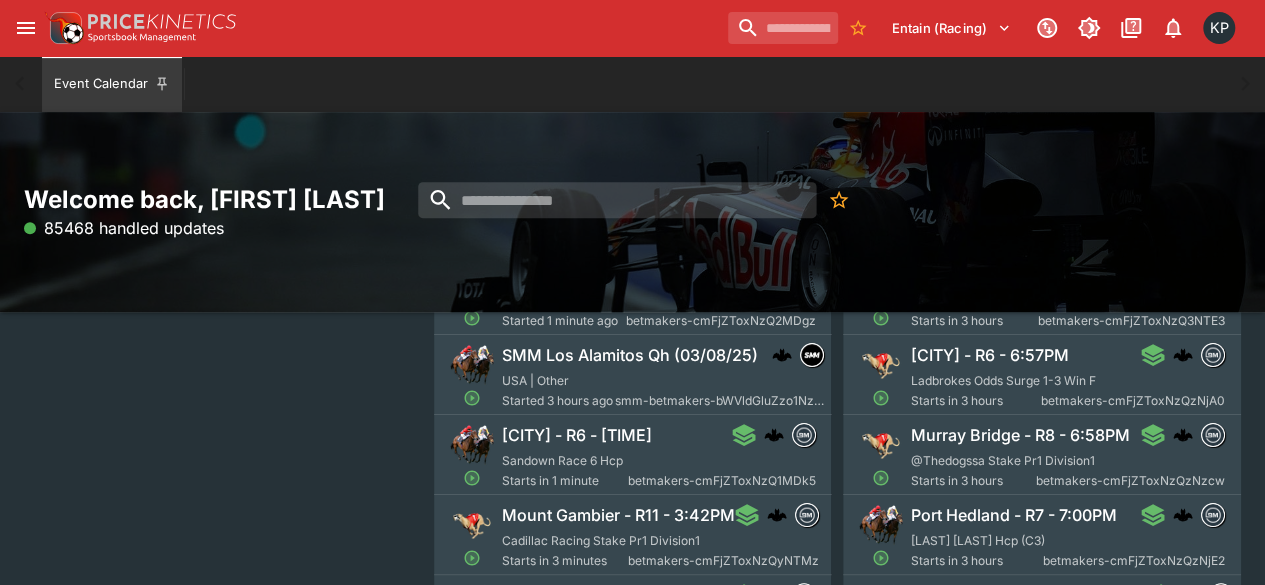 scroll, scrollTop: 380, scrollLeft: 0, axis: vertical 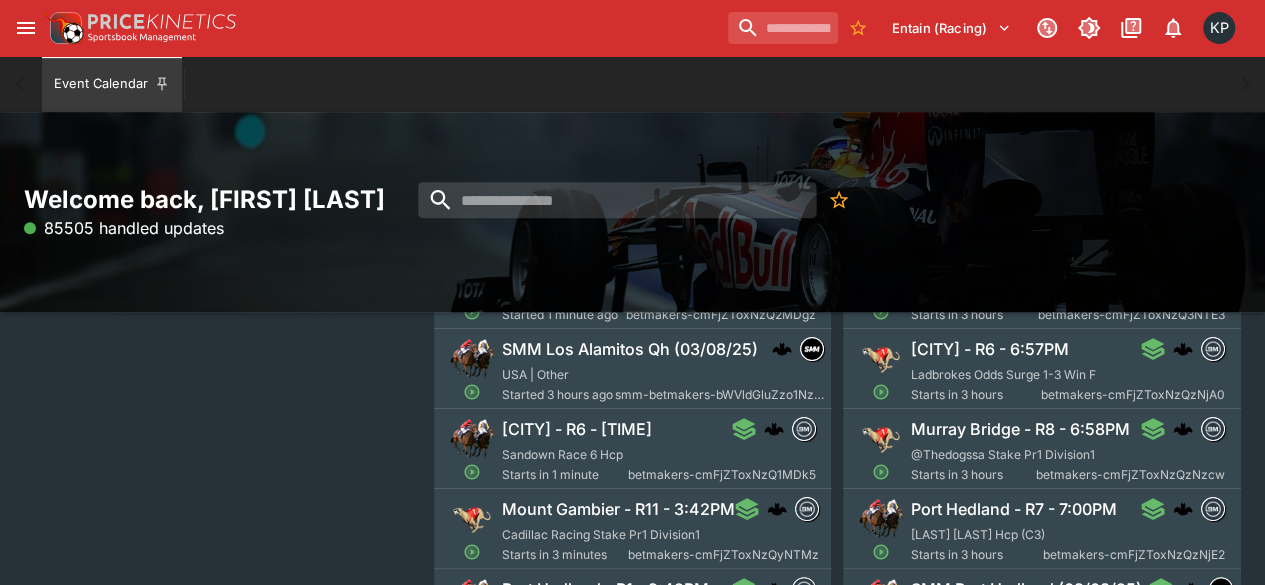 click on "[CITY] - R11 - [TIME] [NAME] Stake Pr1 Division1 Starts in 3 minutes betmakers-cmFjZToxNzQyNTMz" at bounding box center [660, 531] 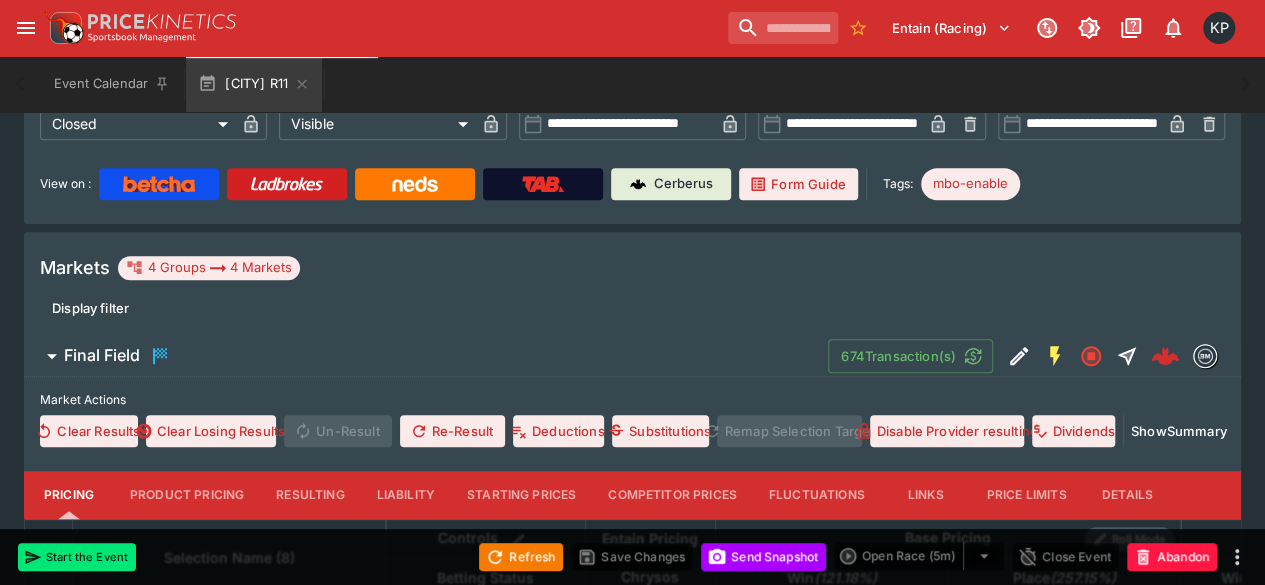 scroll, scrollTop: 0, scrollLeft: 0, axis: both 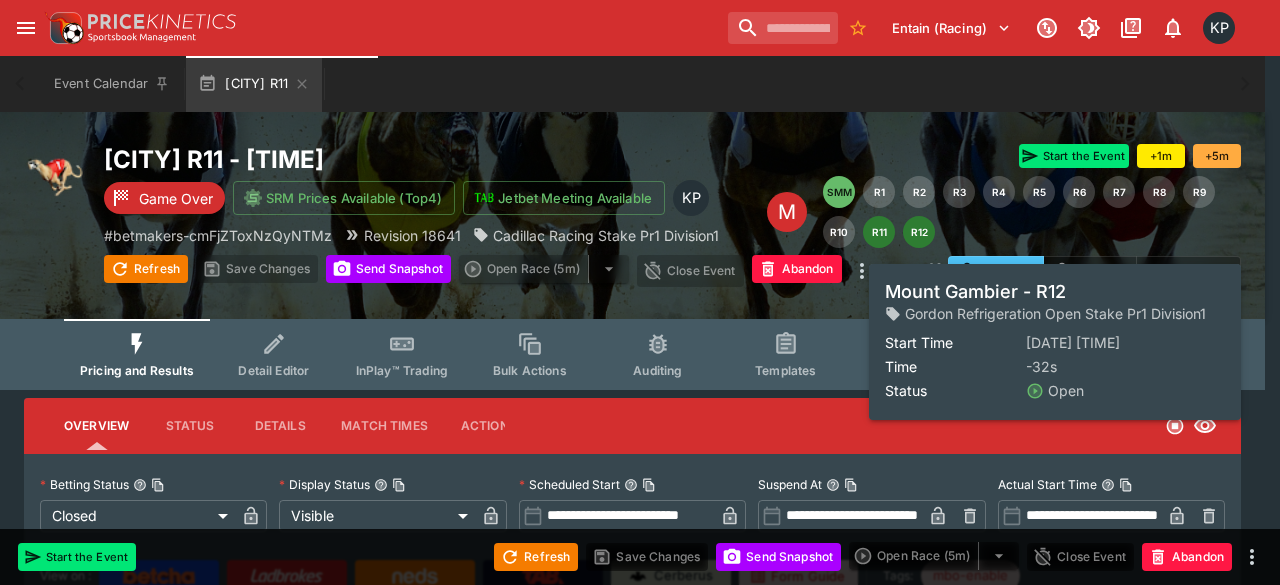 click on "R12" at bounding box center [919, 232] 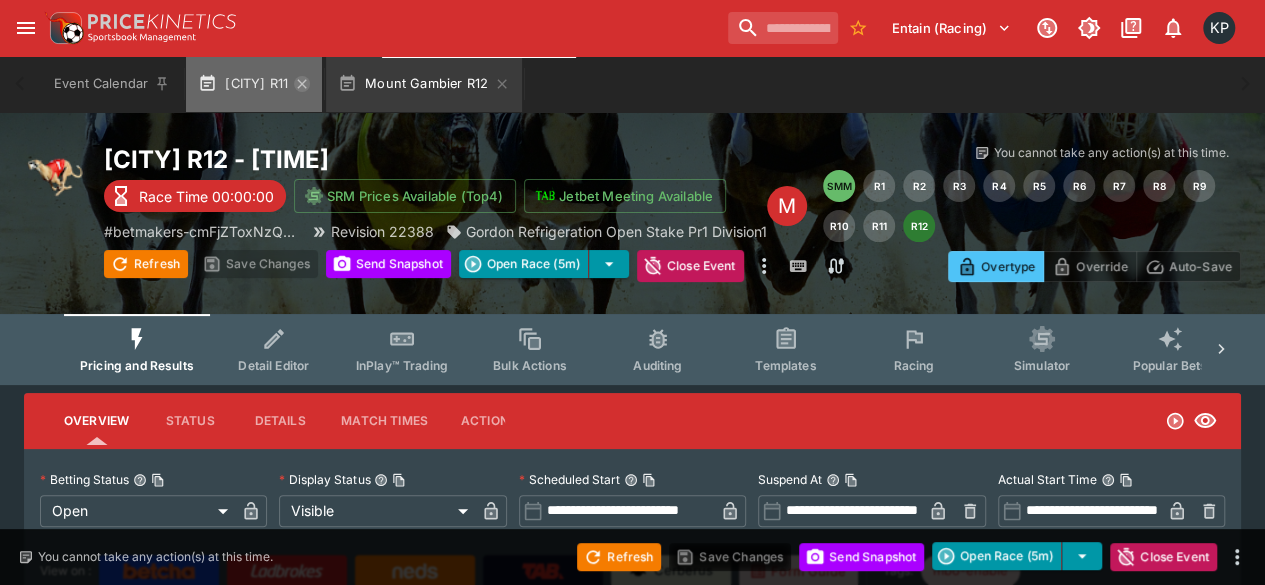 click 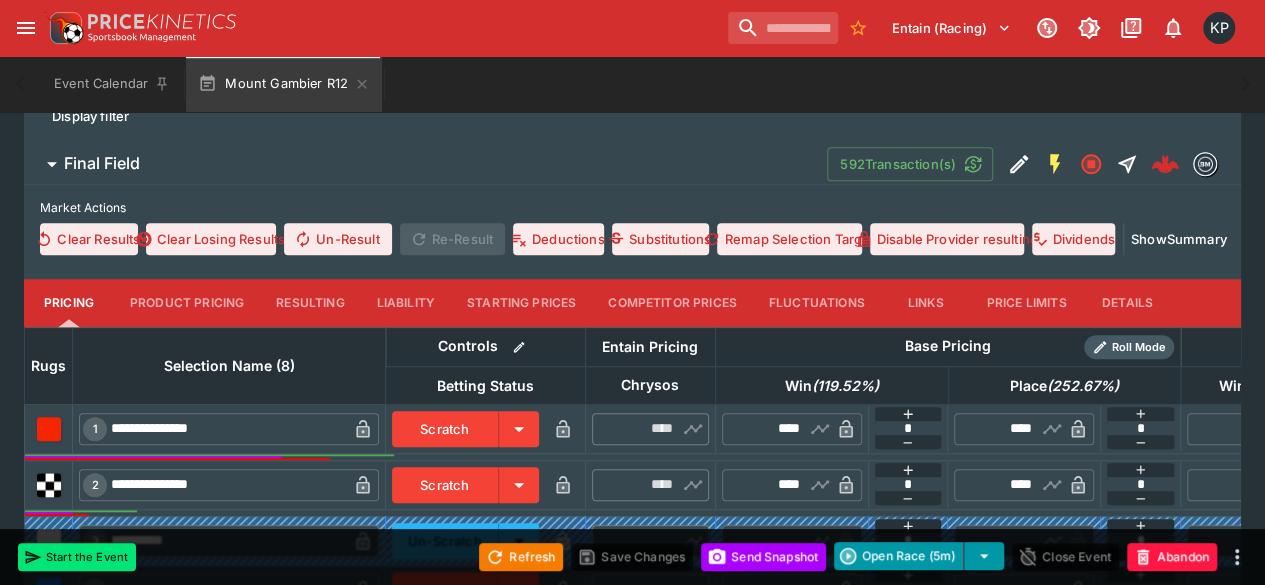 scroll, scrollTop: 593, scrollLeft: 0, axis: vertical 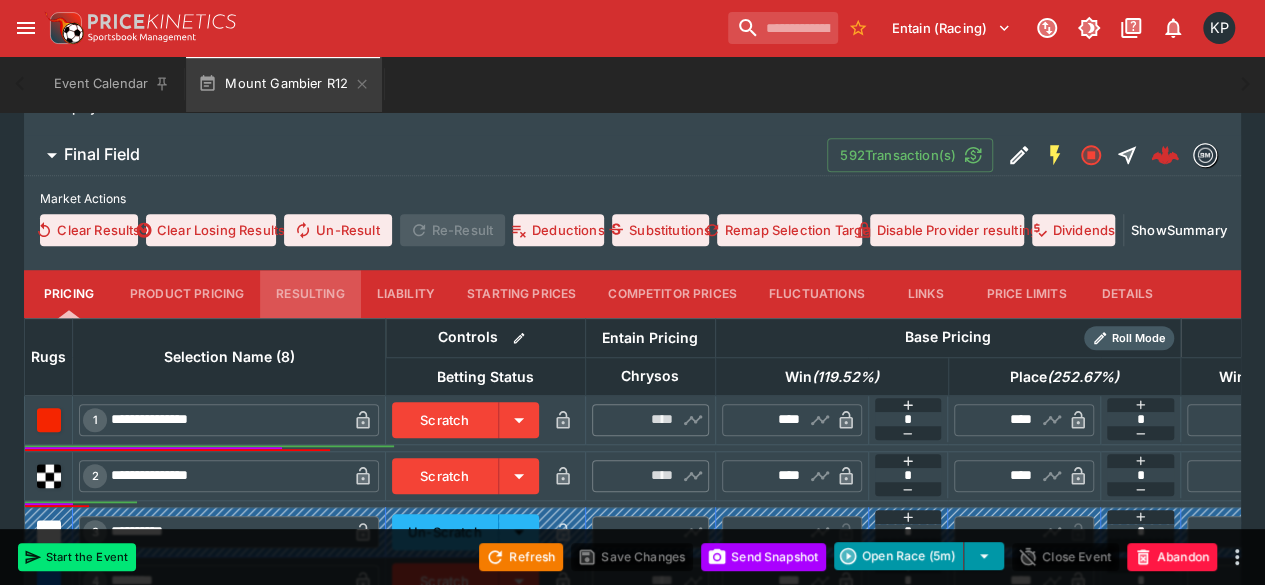 click on "Resulting" at bounding box center [310, 294] 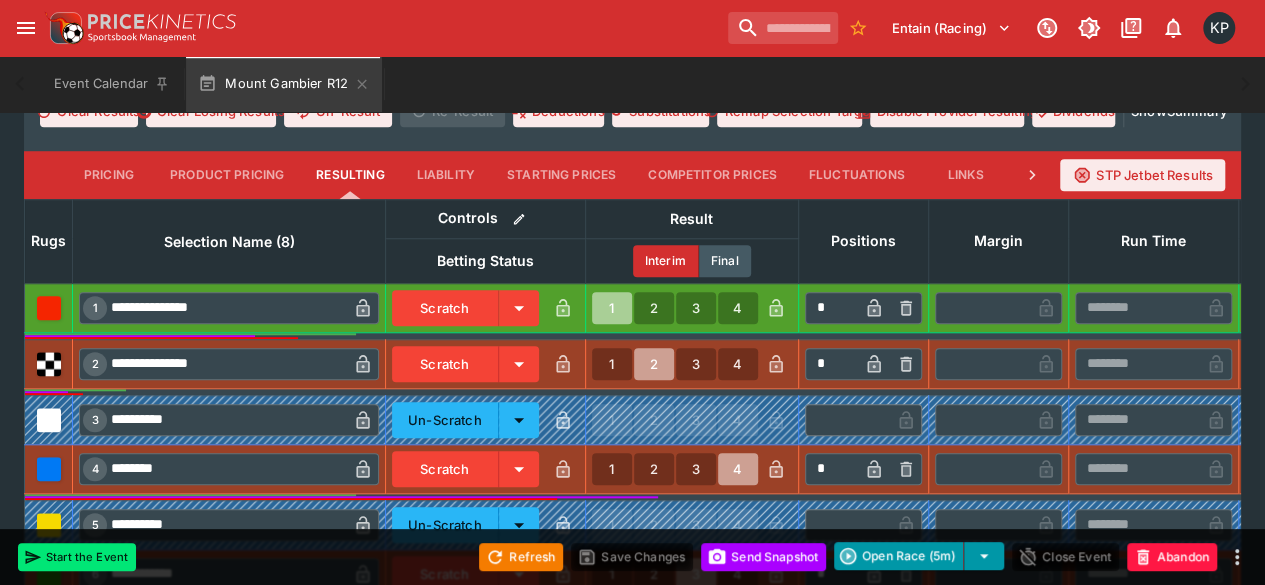 scroll, scrollTop: 704, scrollLeft: 0, axis: vertical 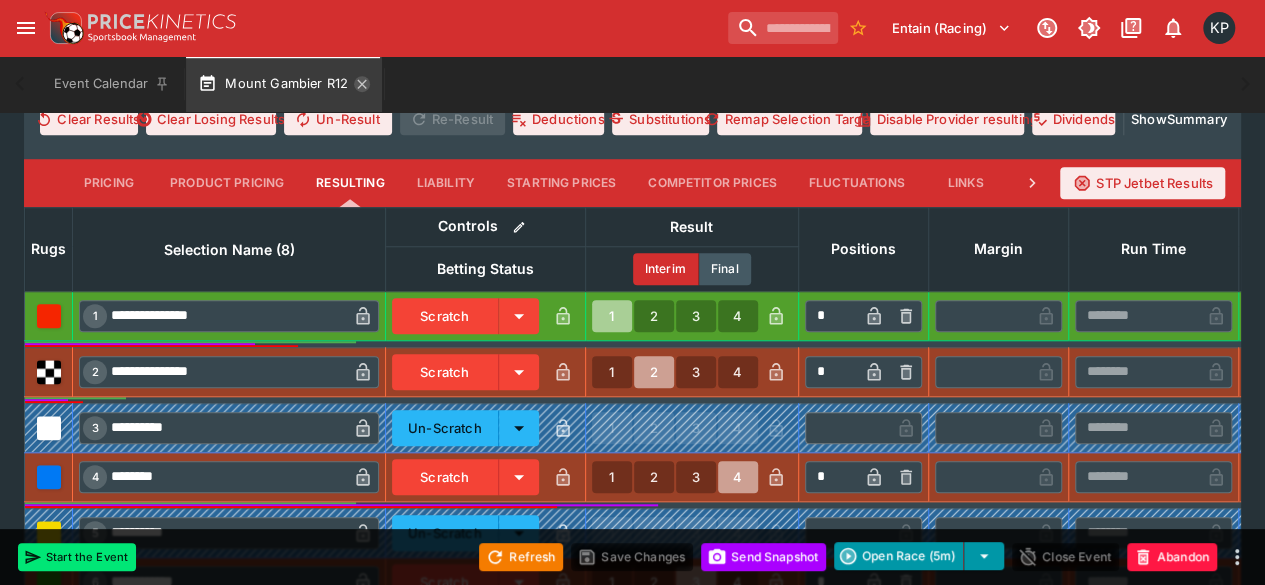 click 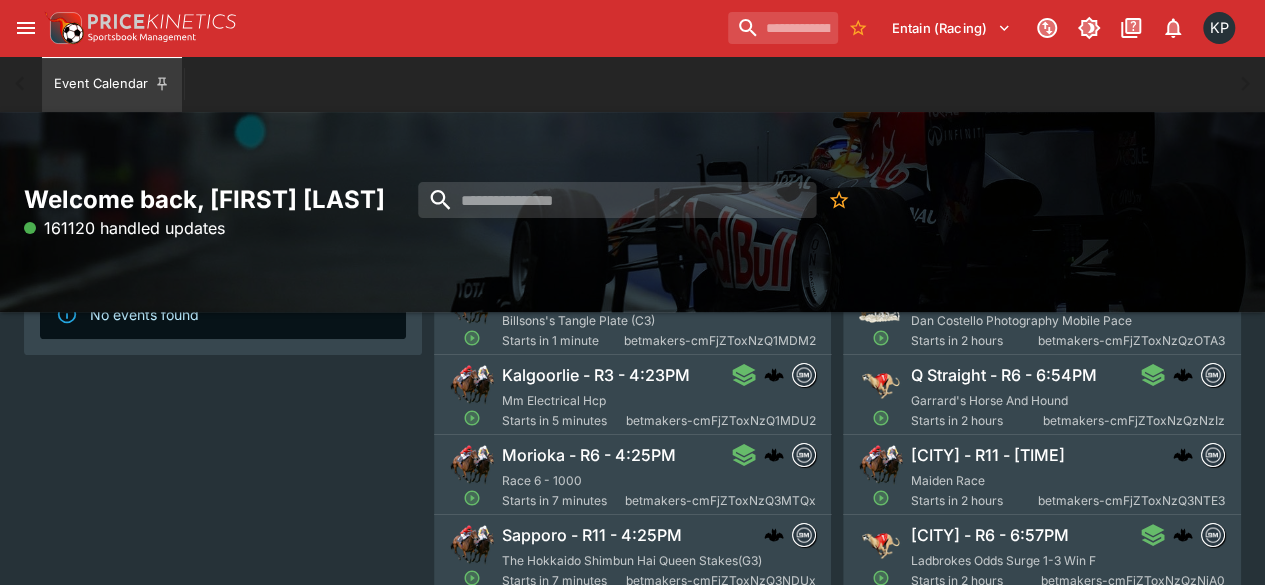 scroll, scrollTop: 213, scrollLeft: 0, axis: vertical 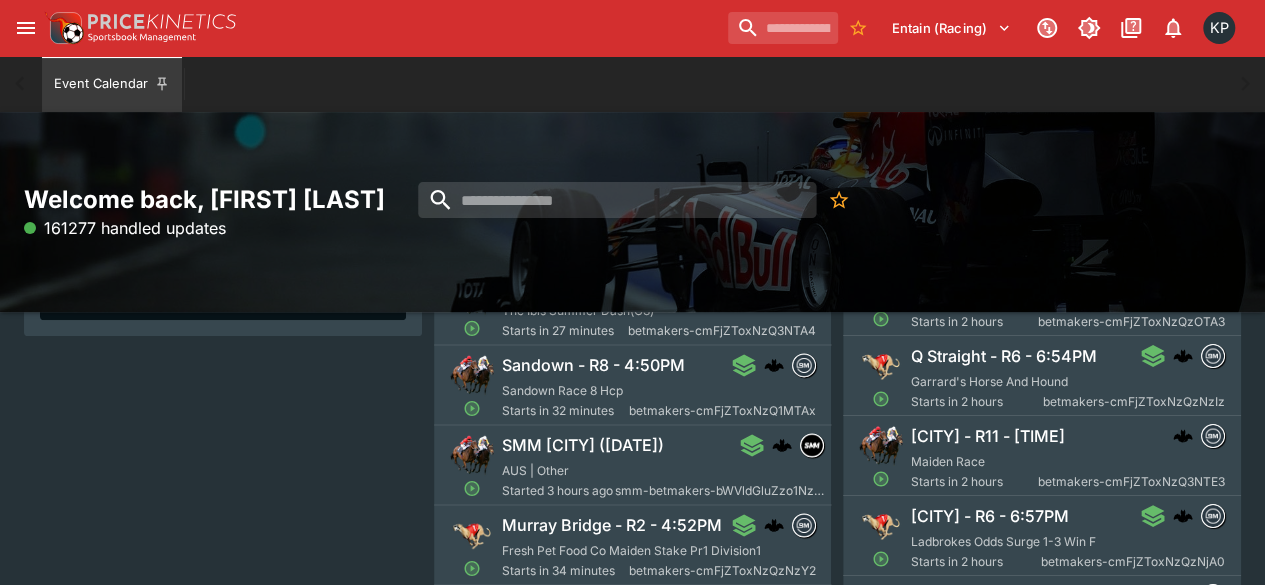 click on "Starts in 32 minutes" at bounding box center (565, 411) 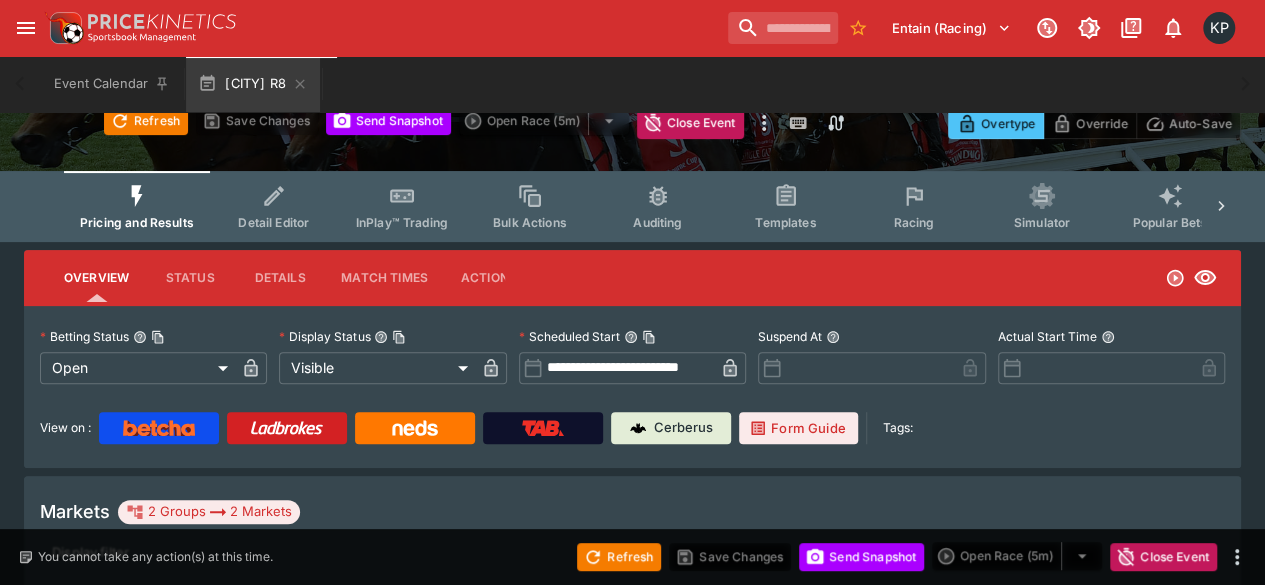 scroll, scrollTop: 0, scrollLeft: 0, axis: both 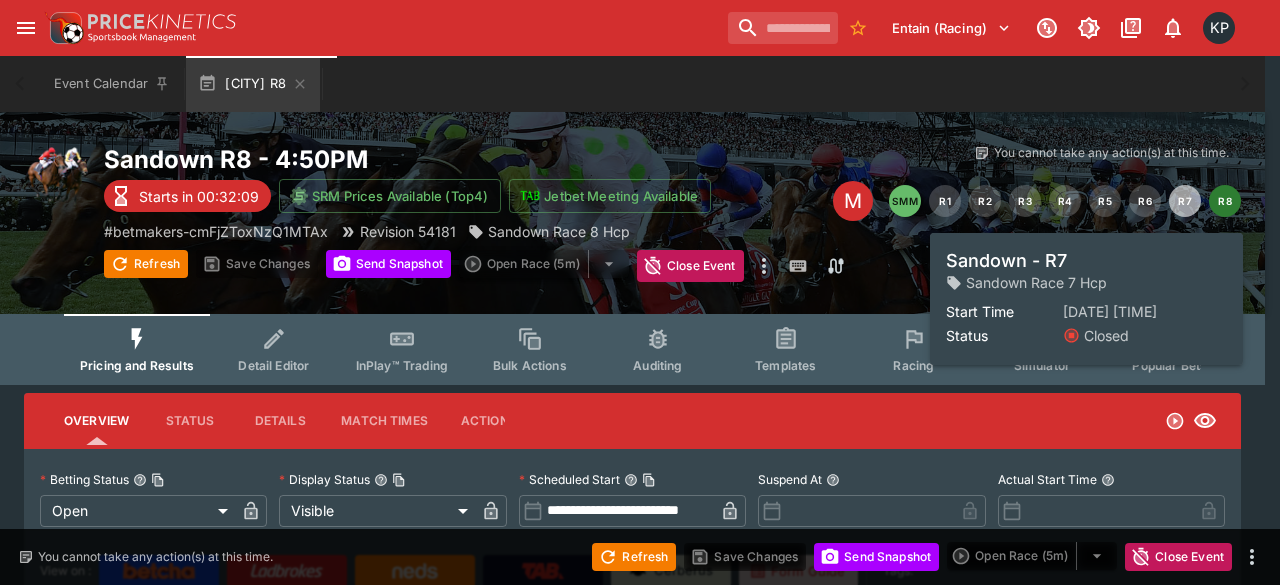click on "R7" at bounding box center [1185, 201] 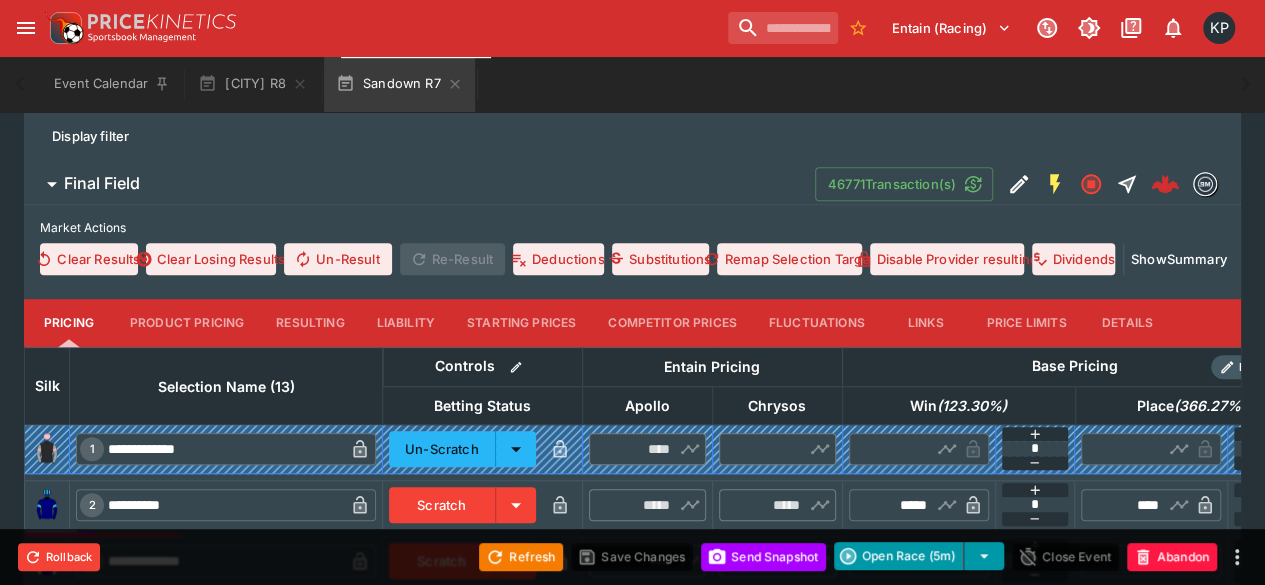 scroll, scrollTop: 564, scrollLeft: 0, axis: vertical 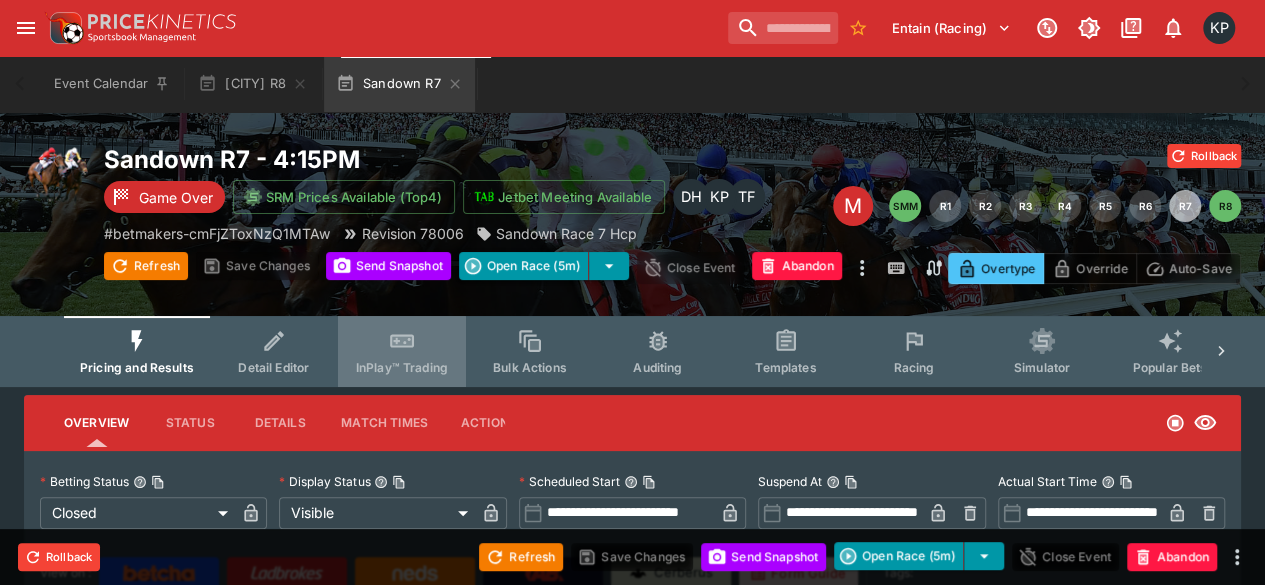 click on "InPlay™ Trading" at bounding box center [402, 351] 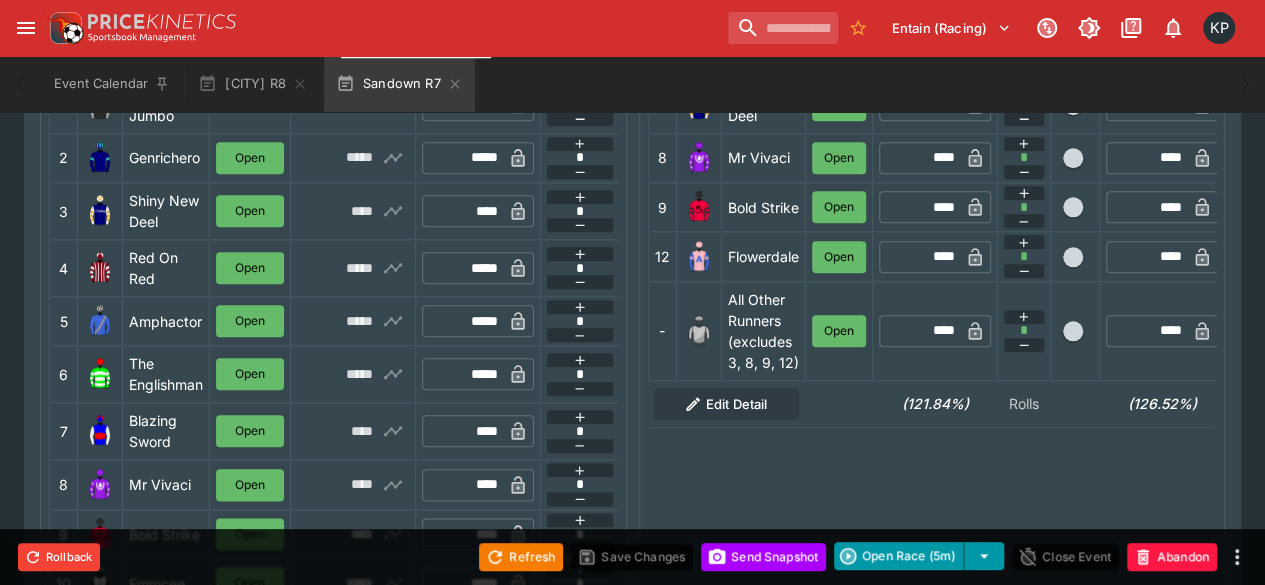 scroll, scrollTop: 1324, scrollLeft: 0, axis: vertical 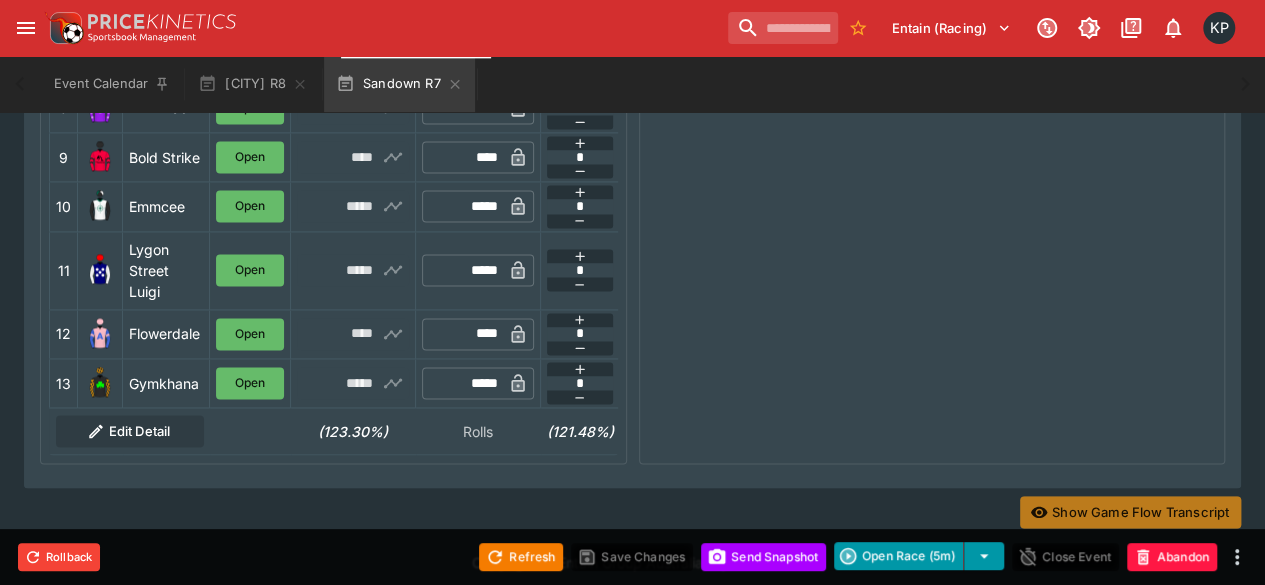 click 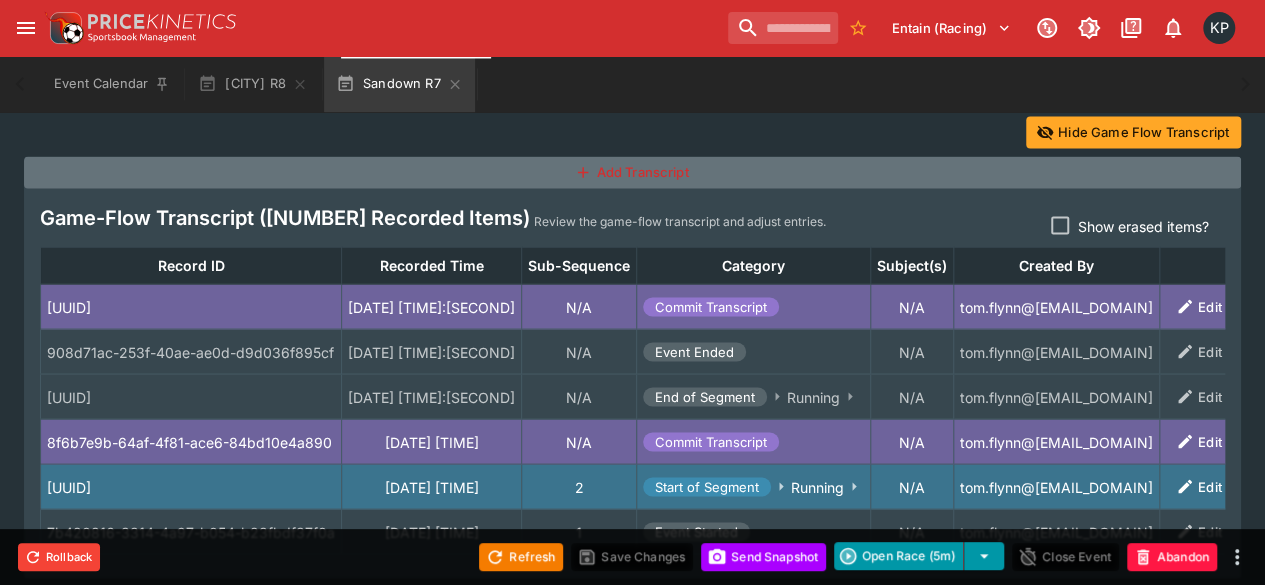 scroll, scrollTop: 1718, scrollLeft: 0, axis: vertical 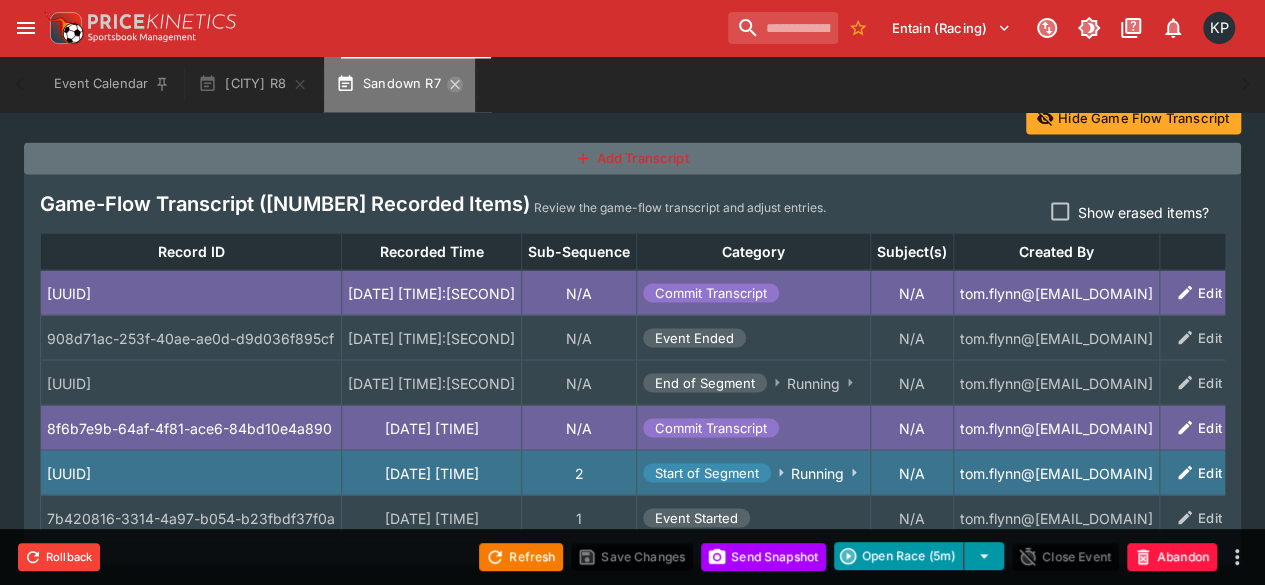 click 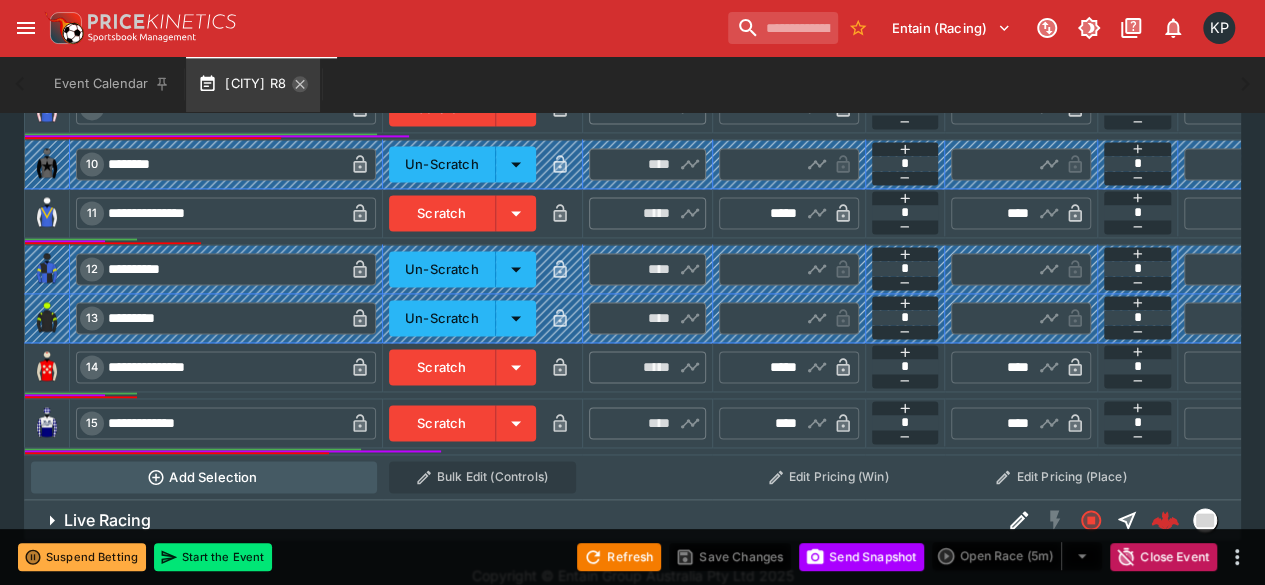 scroll, scrollTop: 1309, scrollLeft: 0, axis: vertical 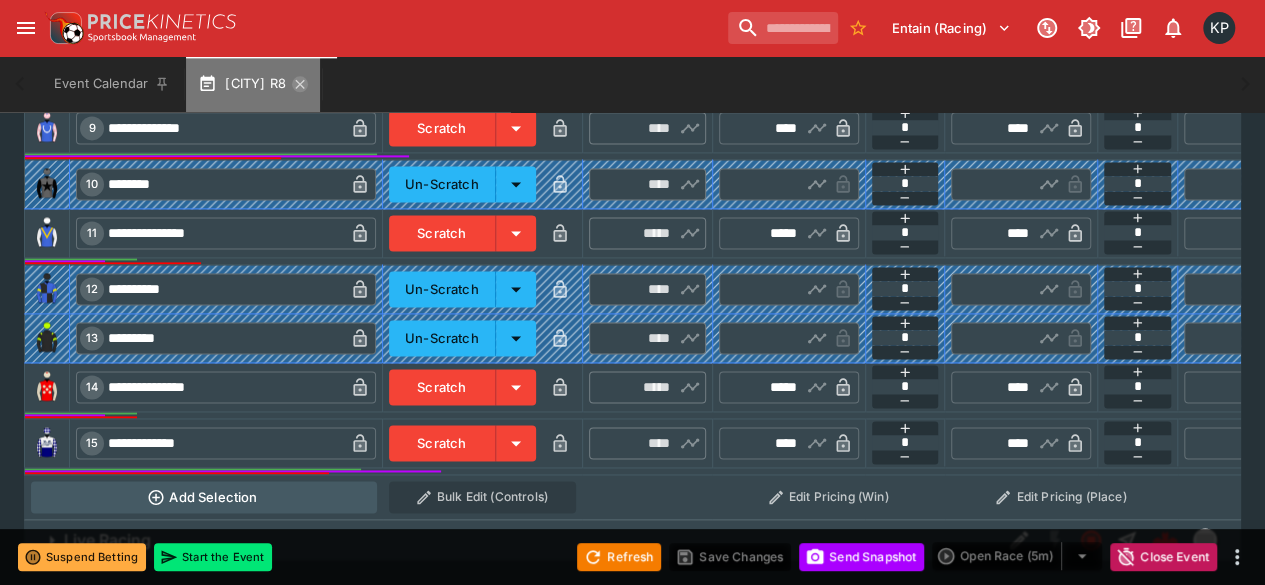 click 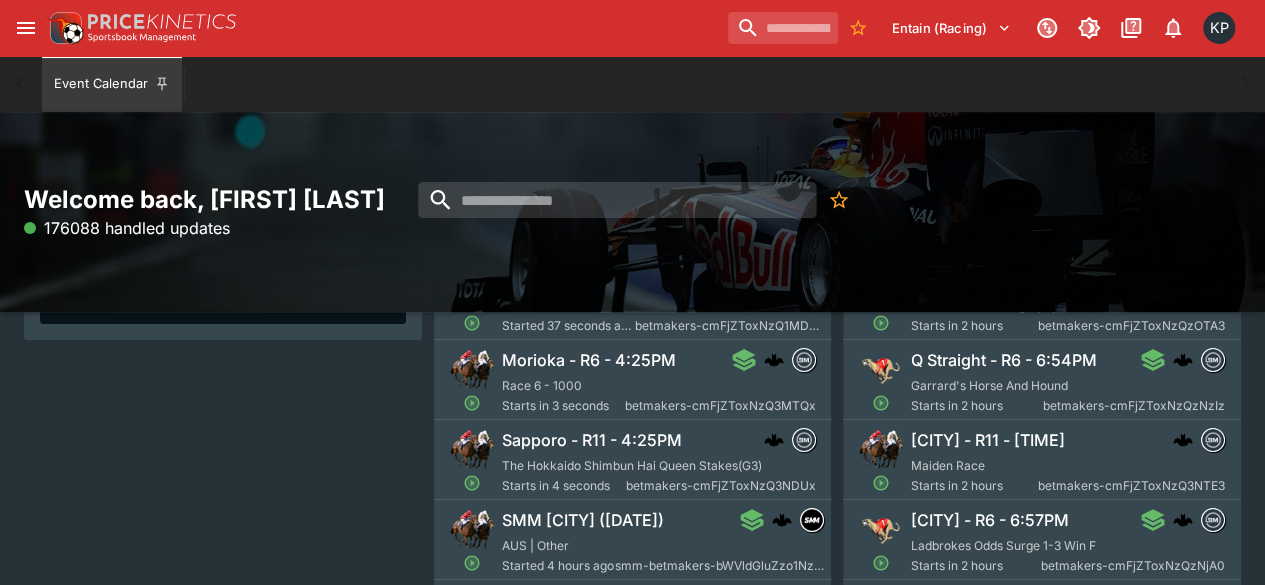 scroll, scrollTop: 248, scrollLeft: 0, axis: vertical 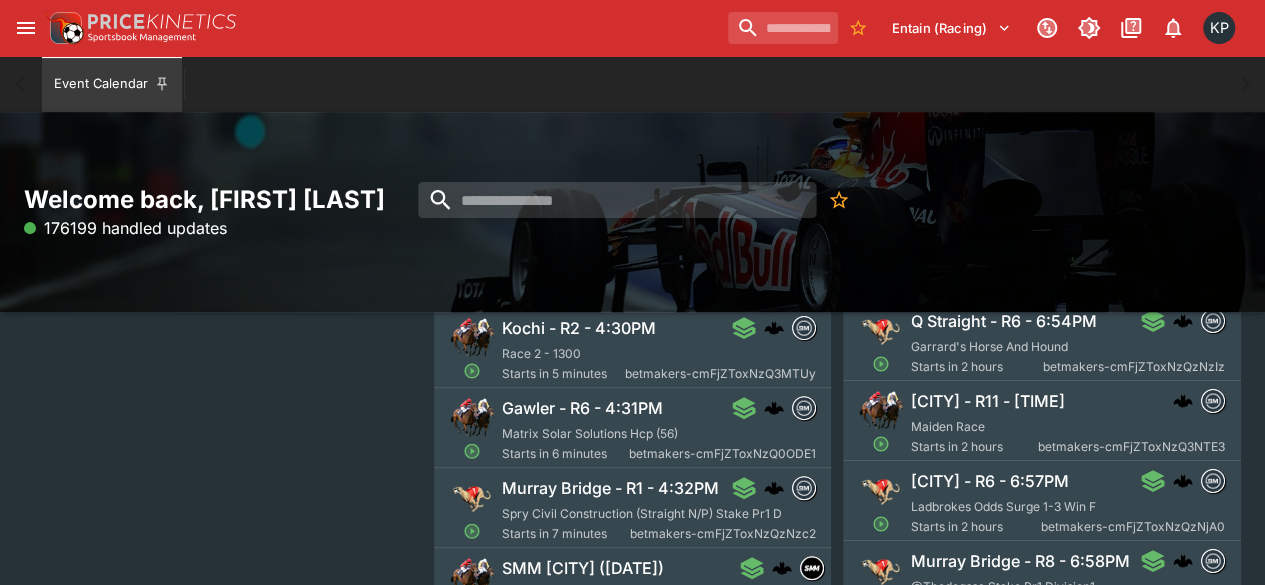 click on "Matrix Solar Solutions Hcp (56)" at bounding box center [590, 433] 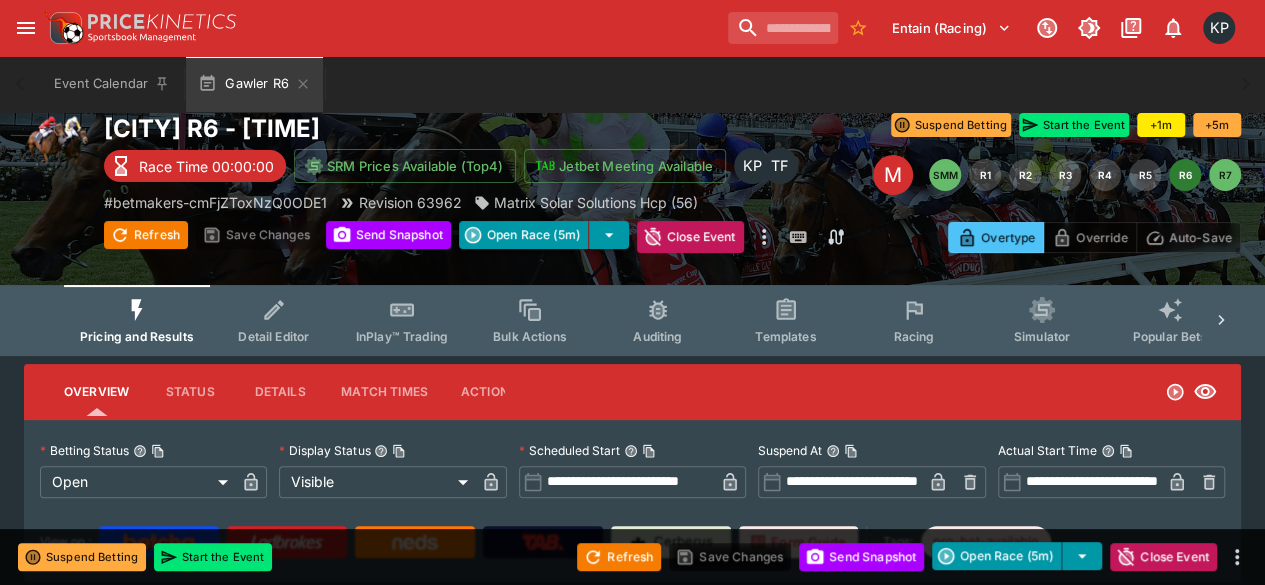 scroll, scrollTop: 0, scrollLeft: 0, axis: both 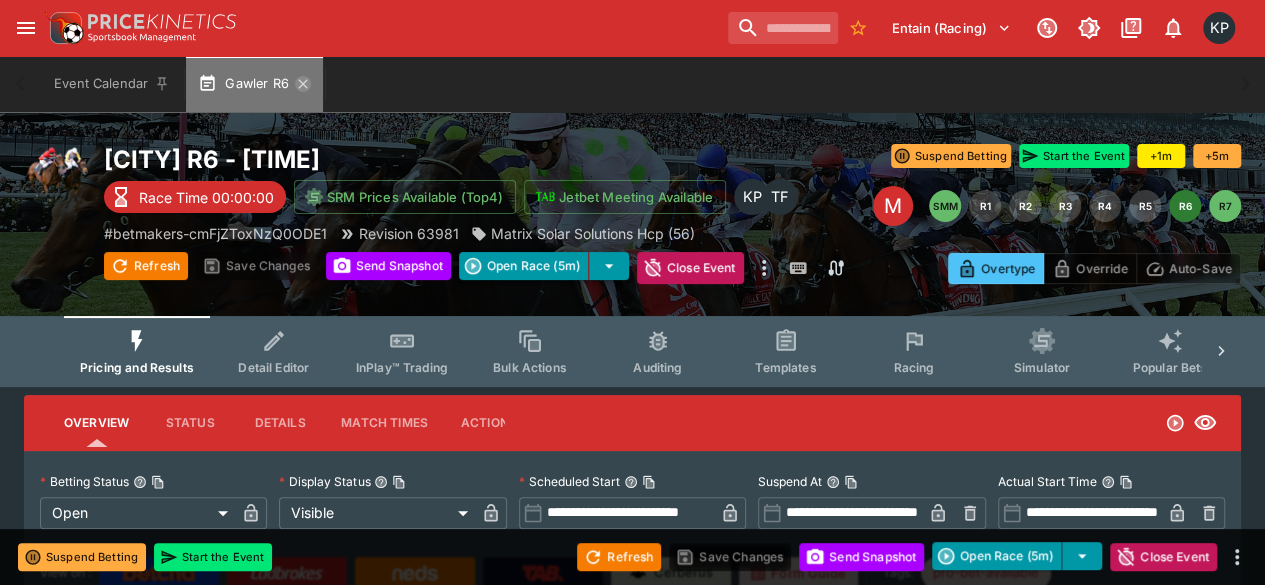 click 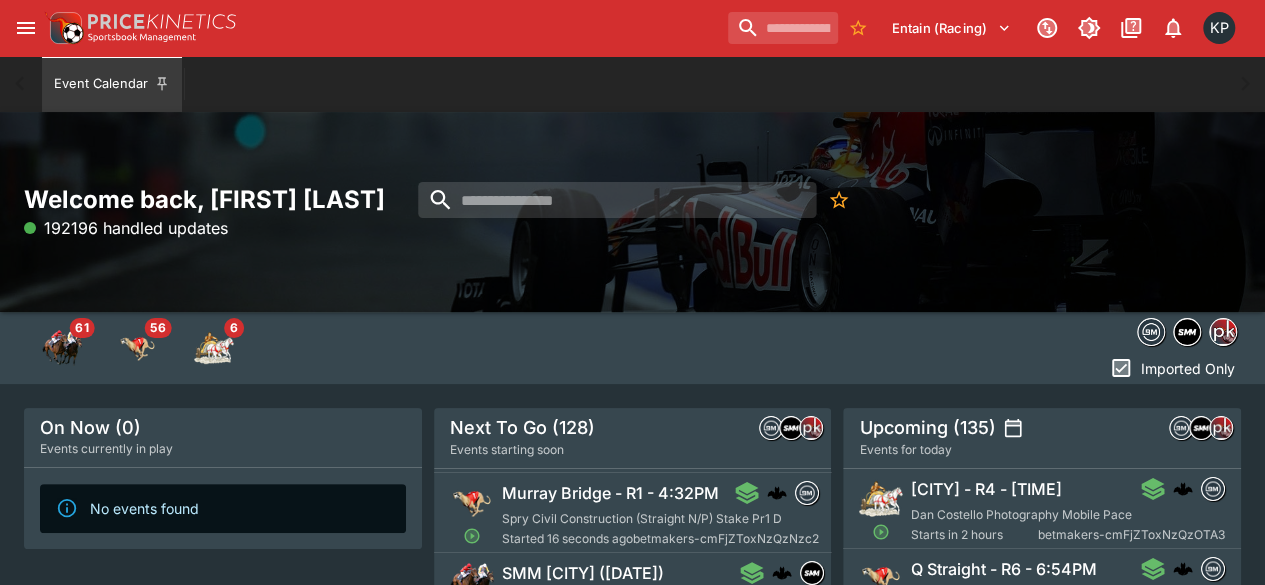 scroll, scrollTop: 168, scrollLeft: 0, axis: vertical 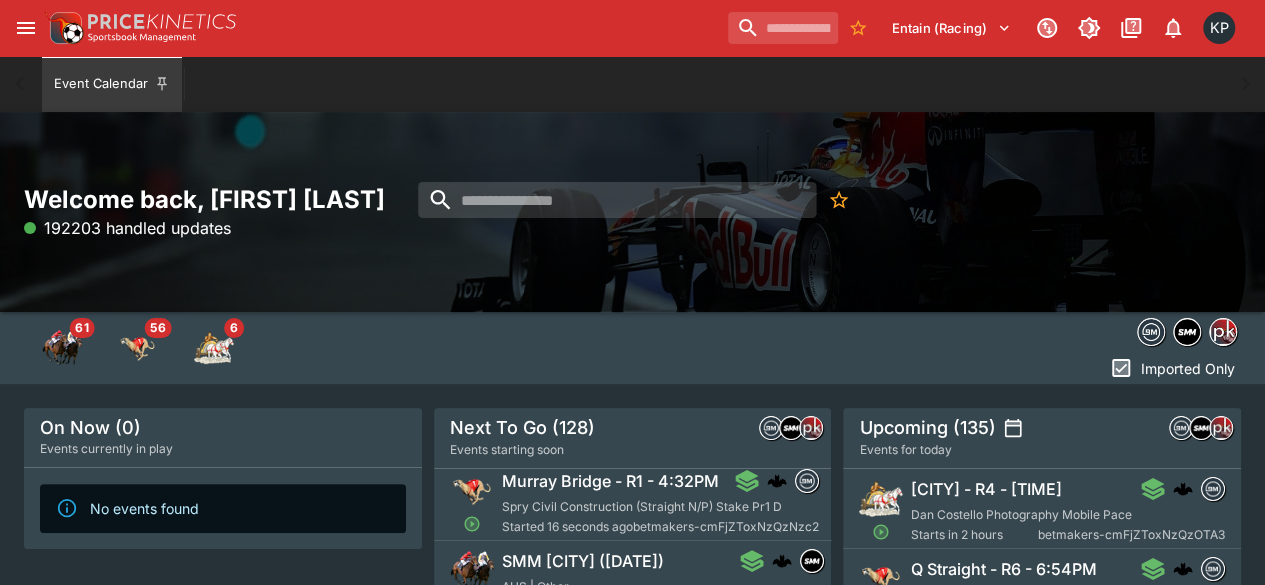 click on "Murray Bridge - R1 - 4:32PM" at bounding box center (610, 481) 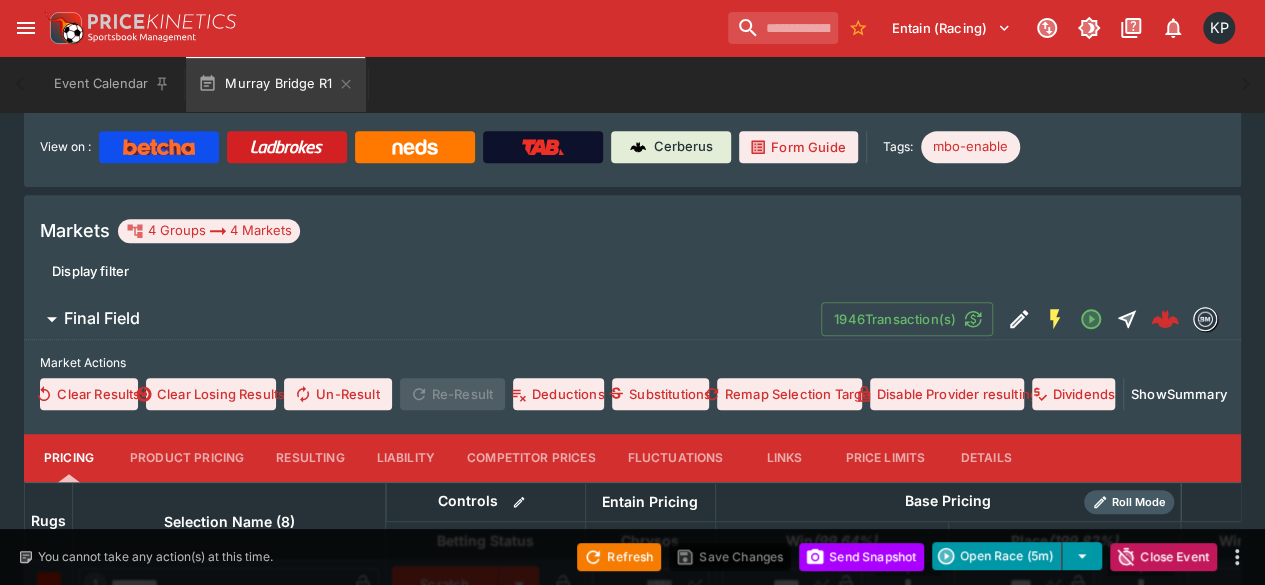 scroll, scrollTop: 434, scrollLeft: 0, axis: vertical 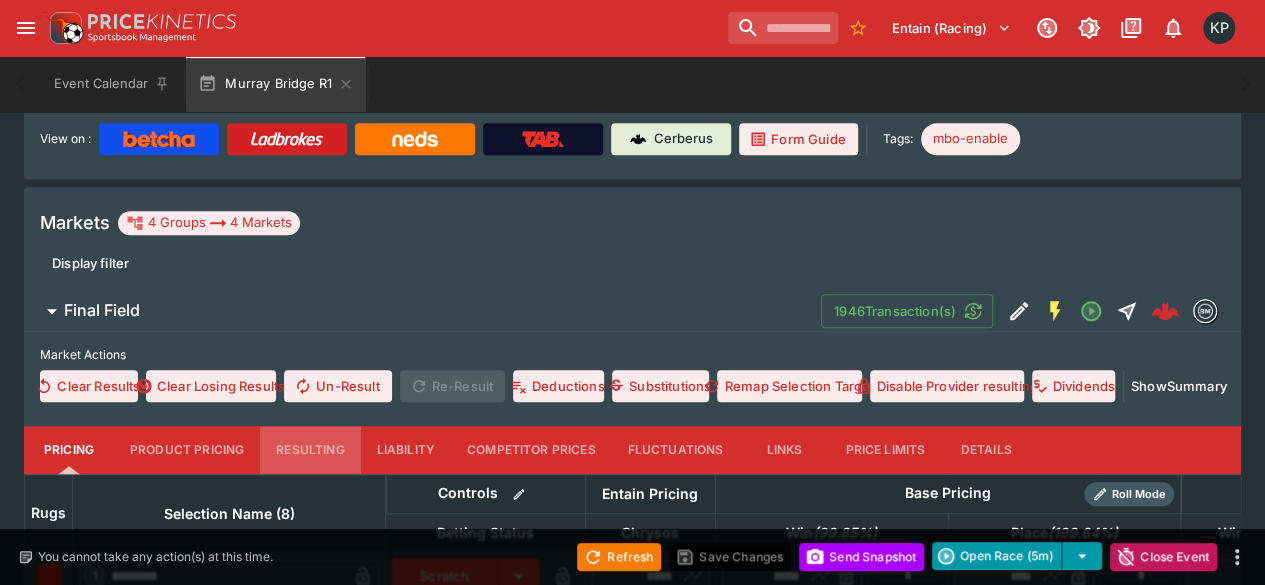 click on "Resulting" at bounding box center (310, 450) 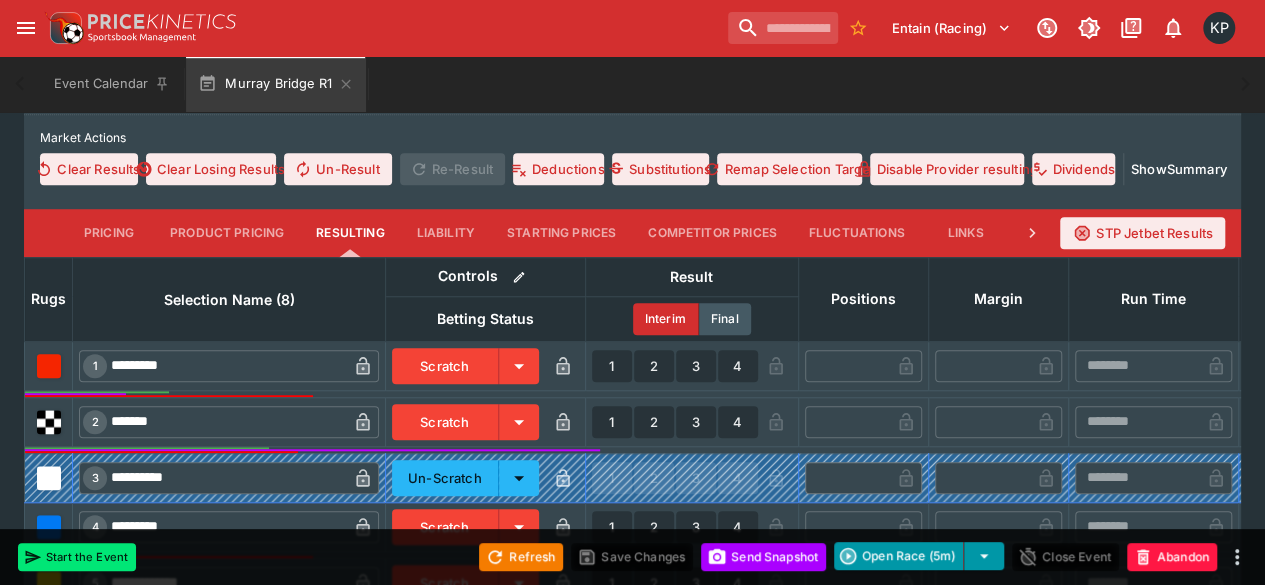 scroll, scrollTop: 749, scrollLeft: 0, axis: vertical 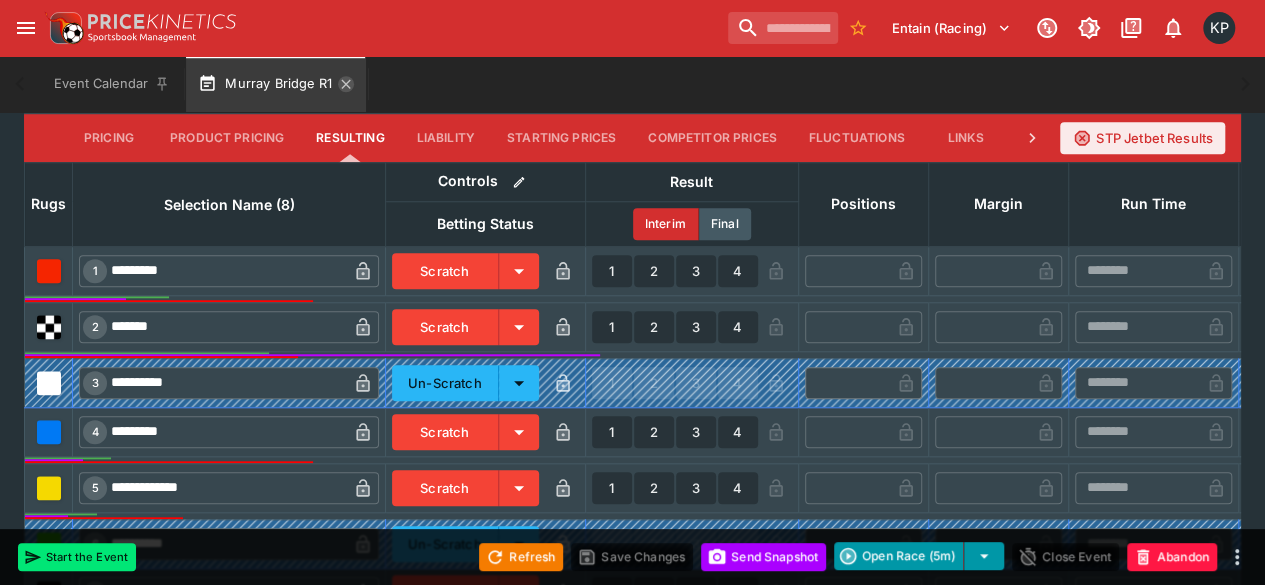 click 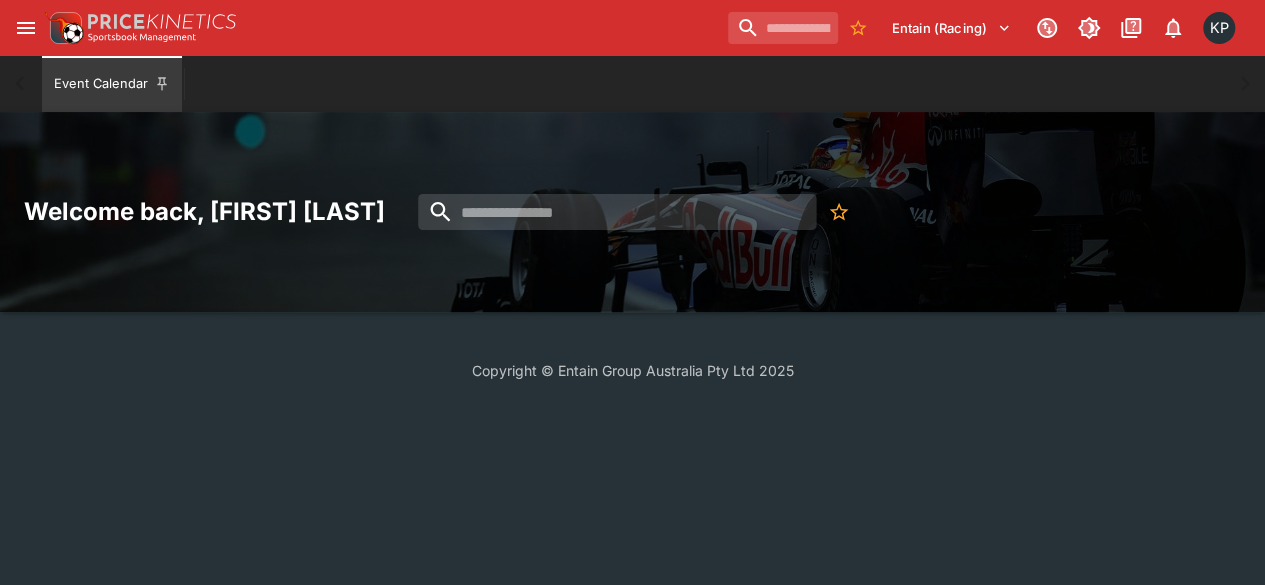 scroll, scrollTop: 0, scrollLeft: 0, axis: both 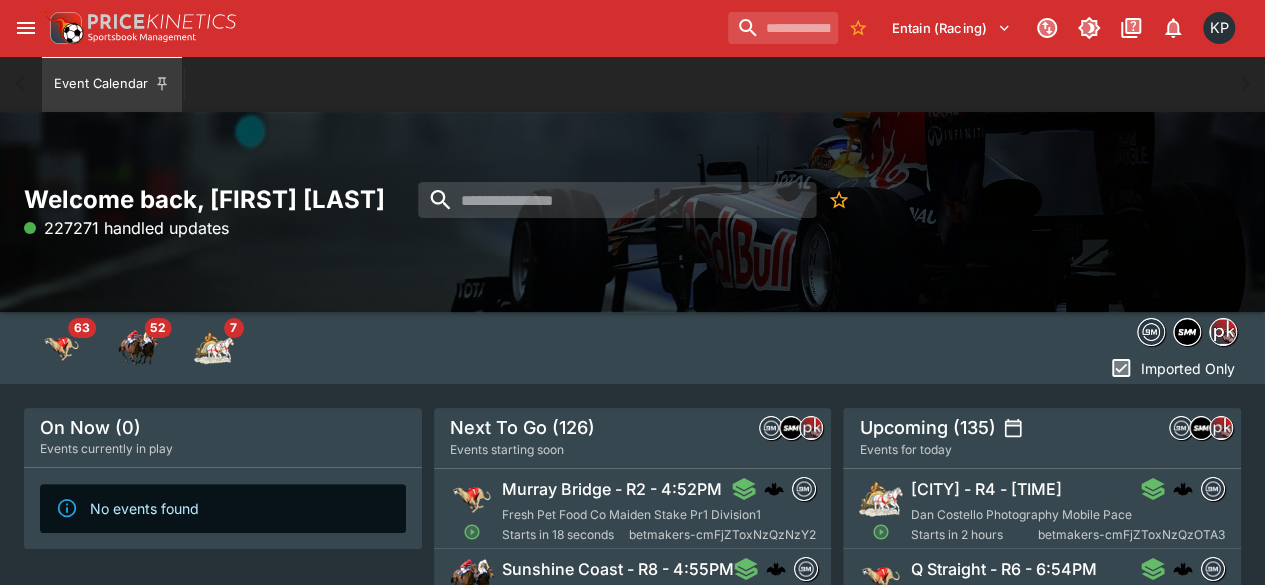 click on "Fresh Pet Food Co Maiden Stake Pr1 Division1" at bounding box center [631, 514] 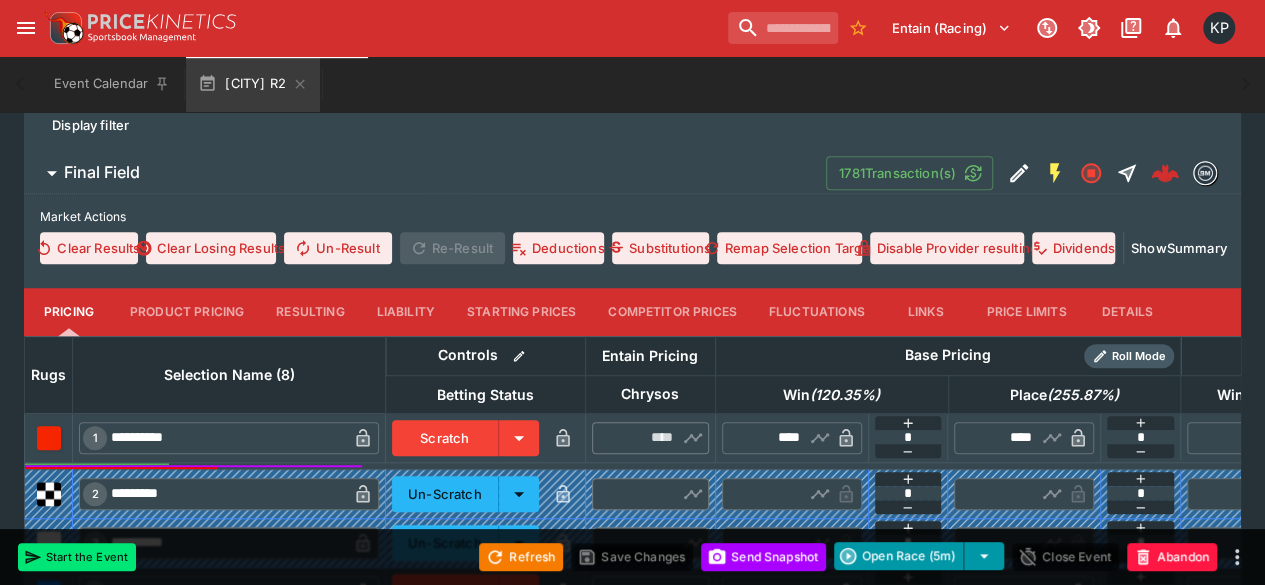 scroll, scrollTop: 584, scrollLeft: 0, axis: vertical 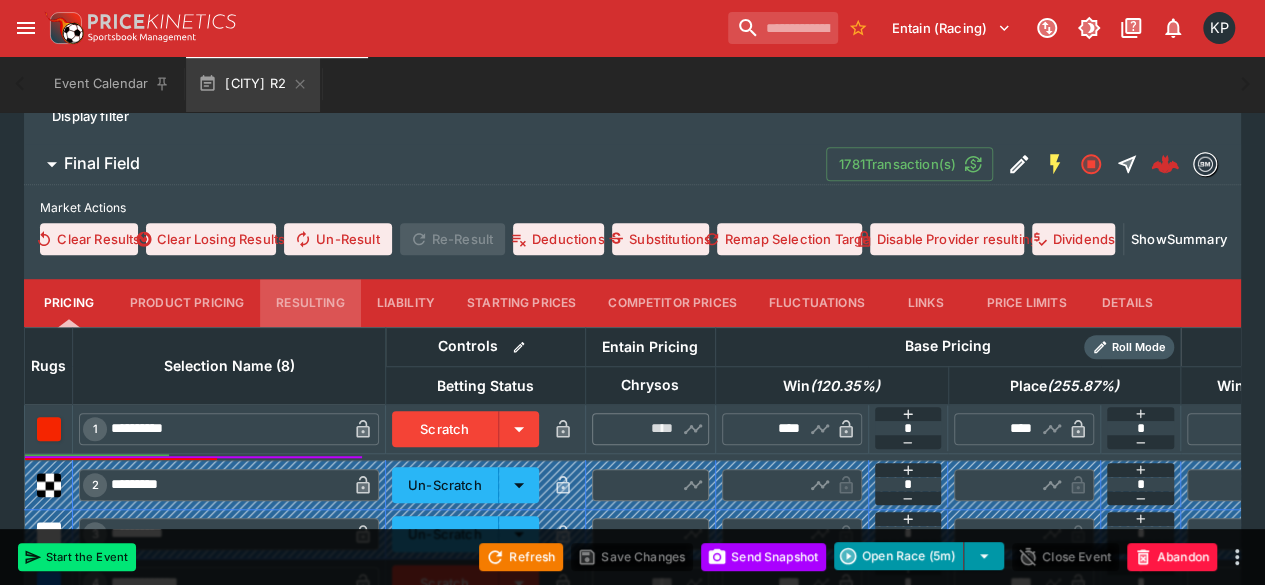 click on "Resulting" at bounding box center [310, 303] 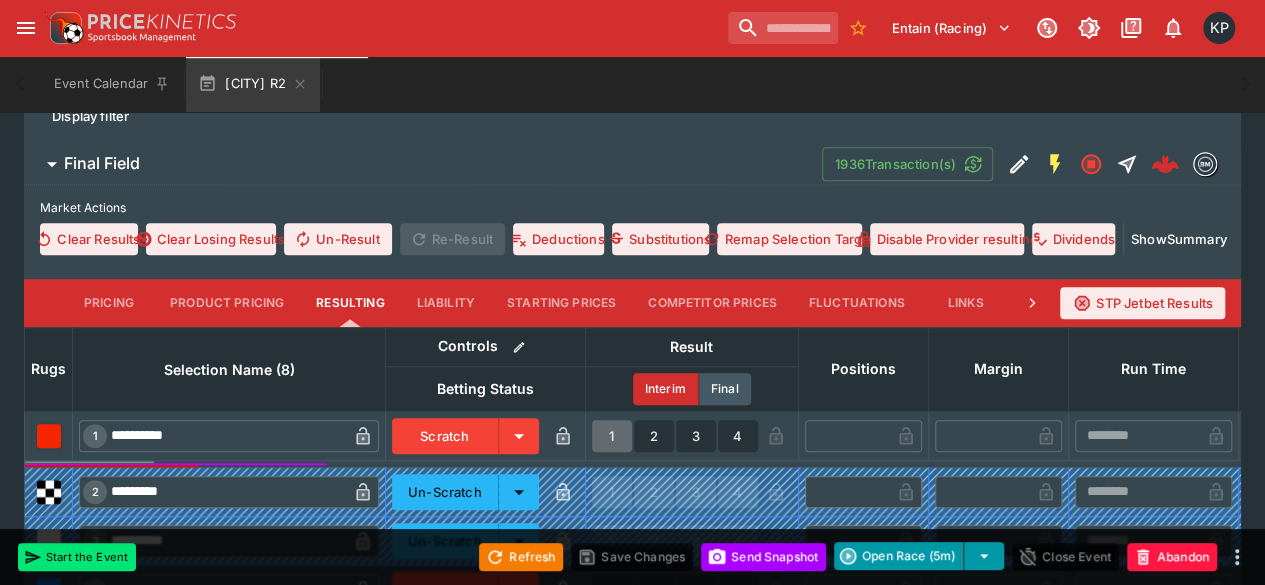 click on "1" at bounding box center (612, 436) 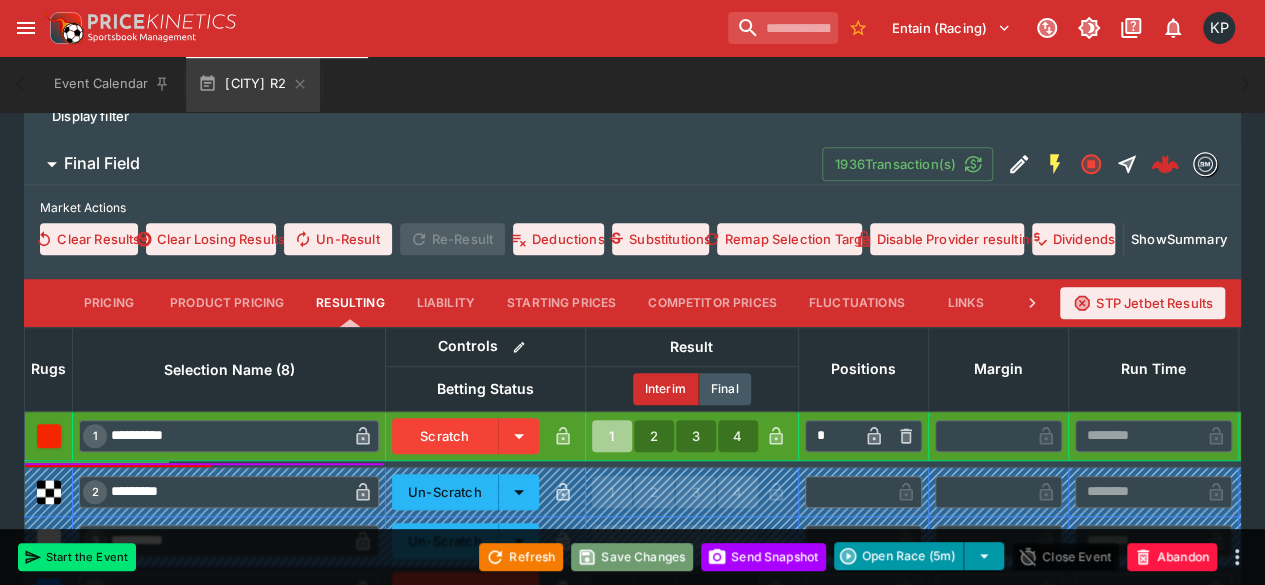 click on "Save Changes" at bounding box center (632, 557) 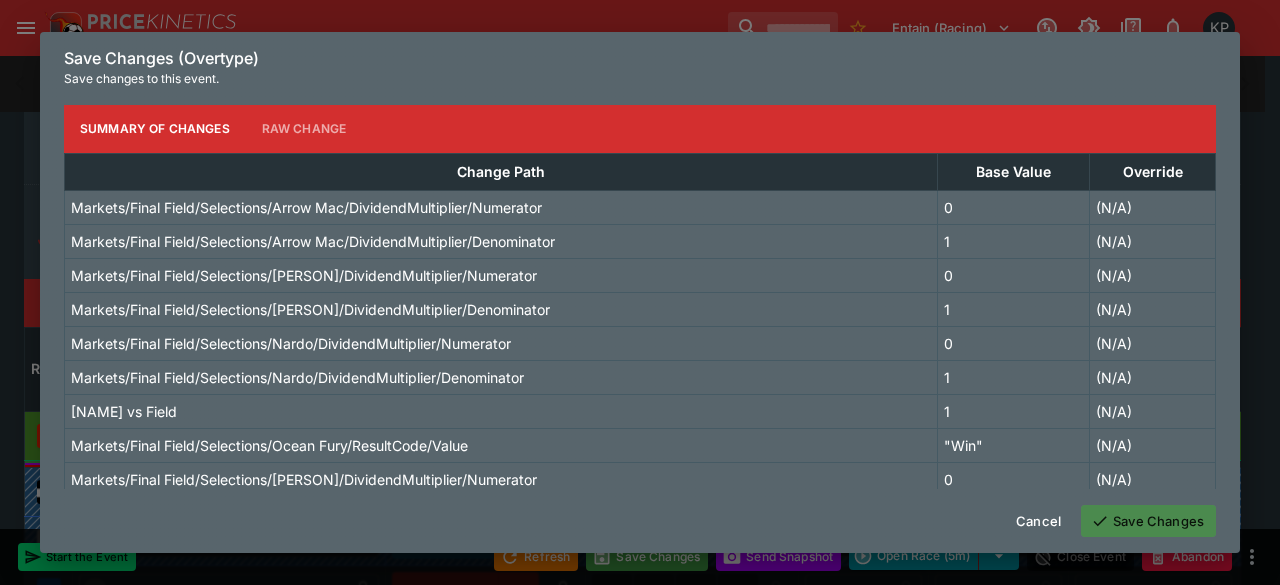 click 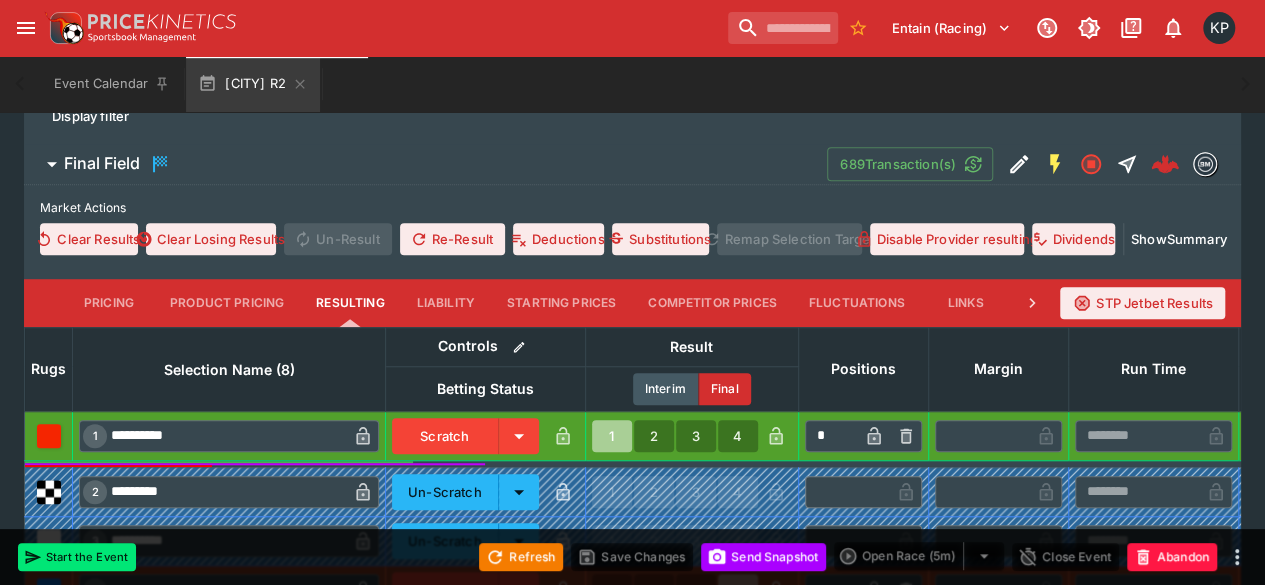 scroll, scrollTop: 0, scrollLeft: 0, axis: both 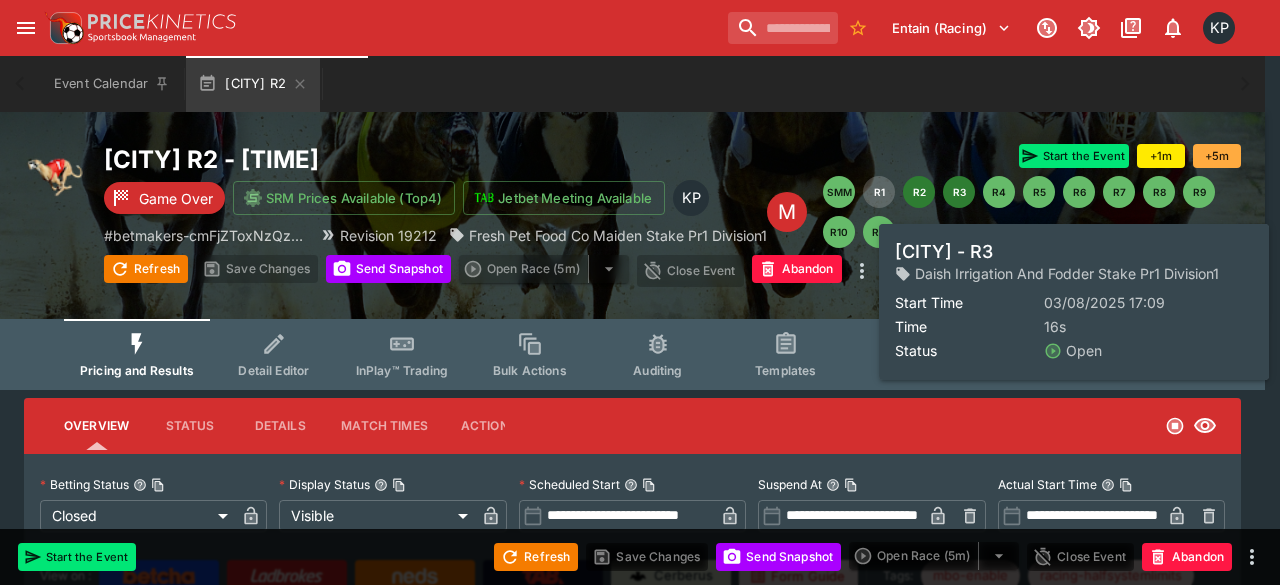 click on "R3" at bounding box center (959, 192) 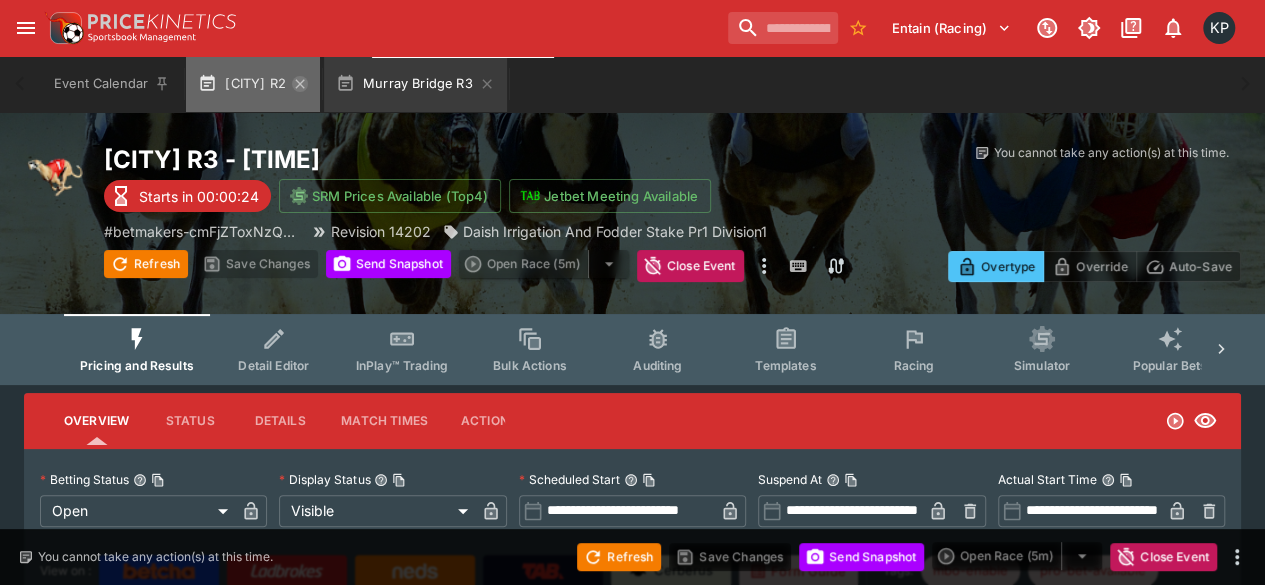 click 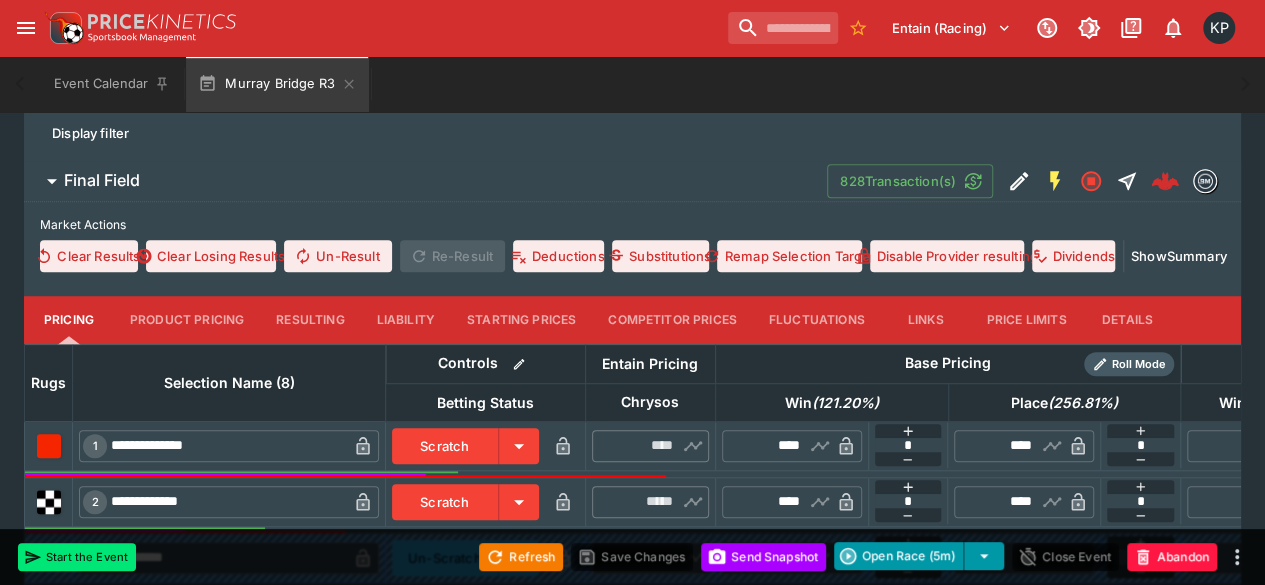 scroll, scrollTop: 572, scrollLeft: 0, axis: vertical 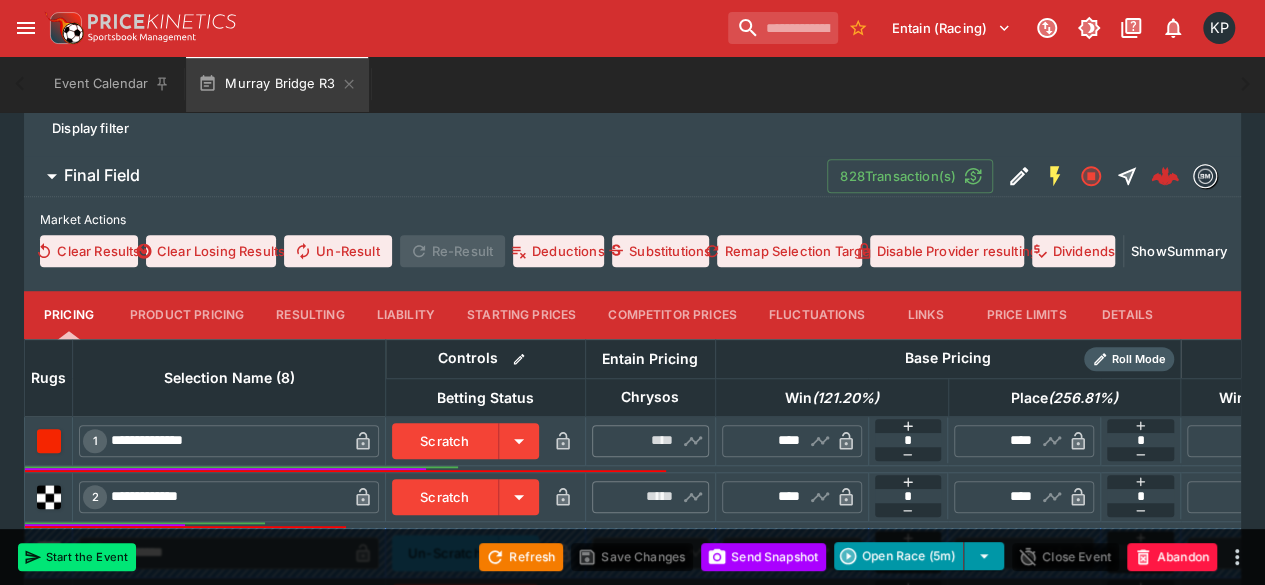 click on "Resulting" at bounding box center (310, 315) 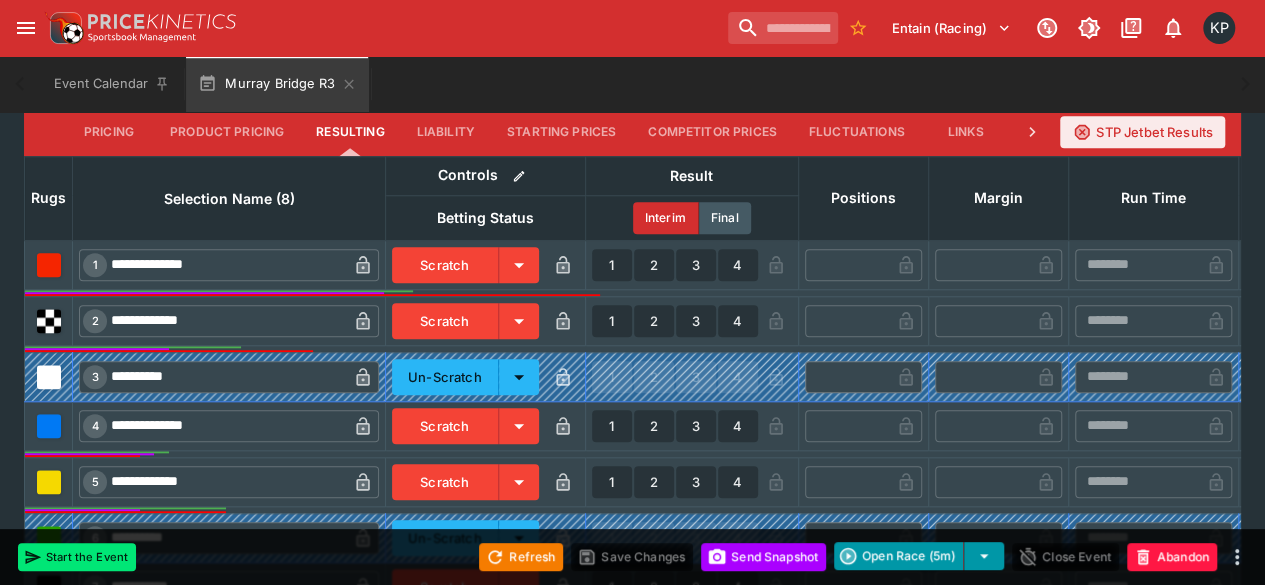 scroll, scrollTop: 756, scrollLeft: 0, axis: vertical 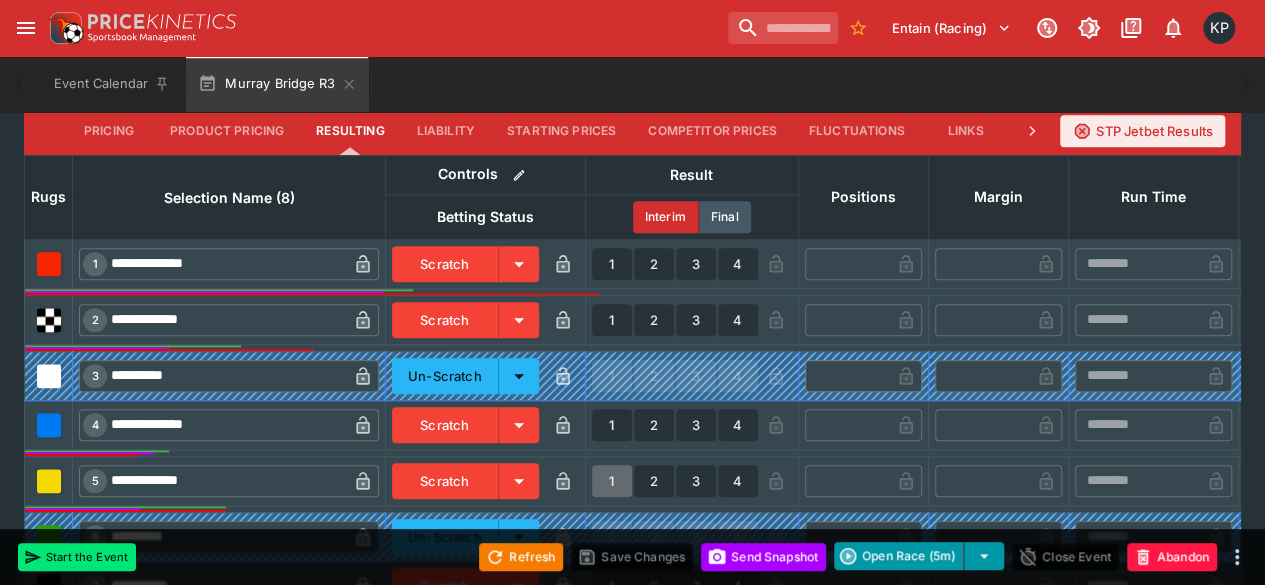 click on "1" at bounding box center (612, 481) 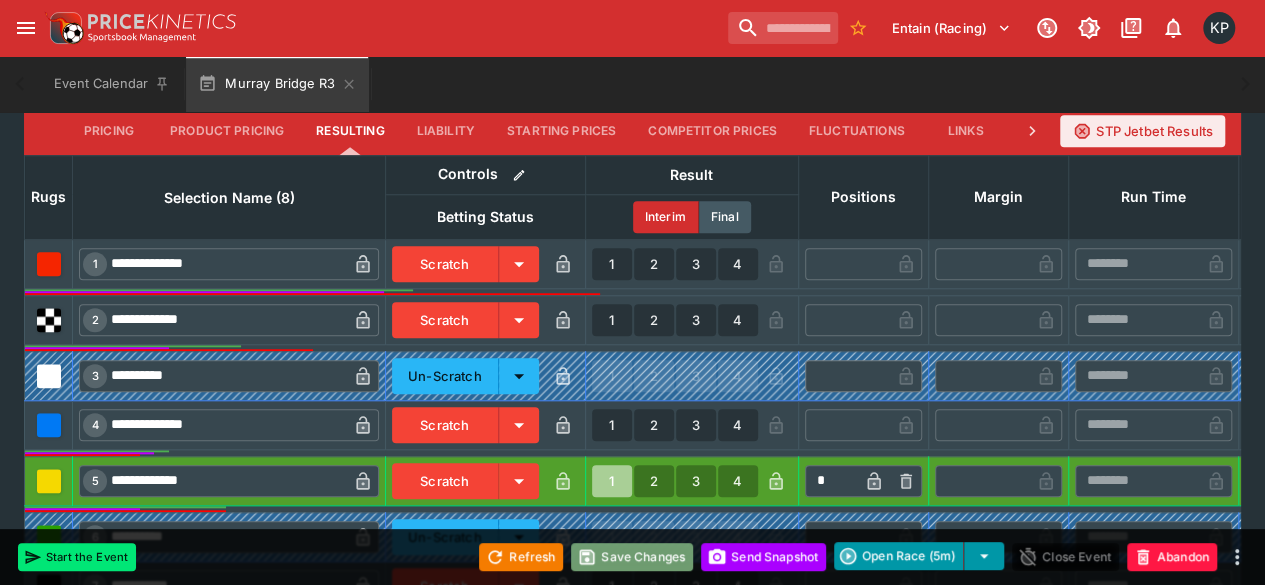 click on "Save Changes" at bounding box center [632, 557] 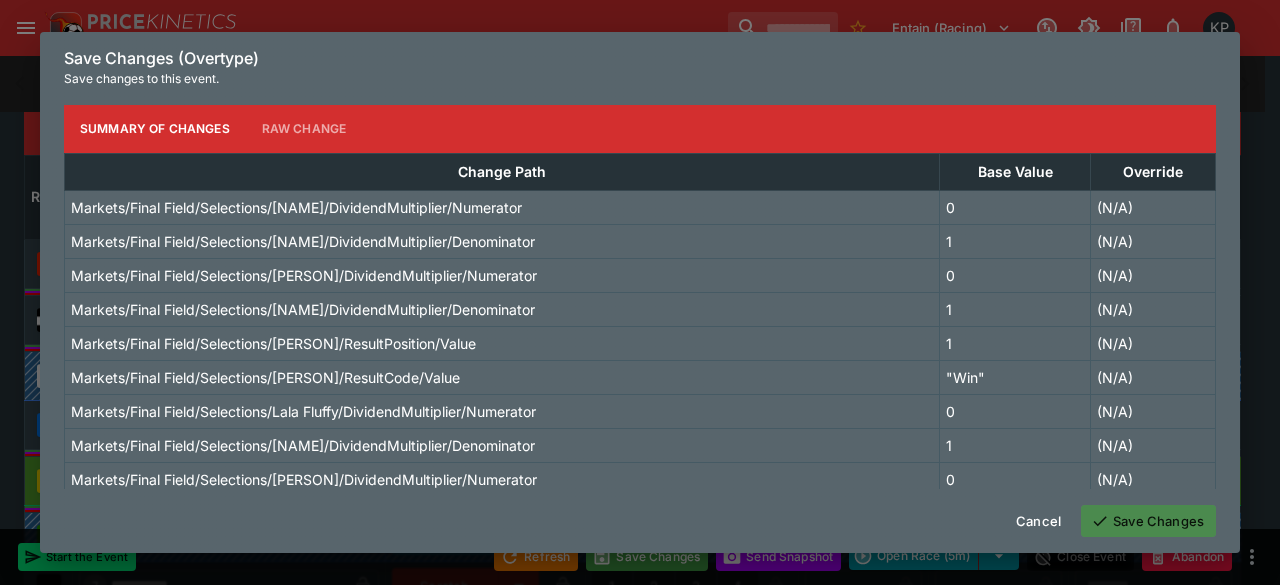 click on "Save Changes" at bounding box center (1148, 521) 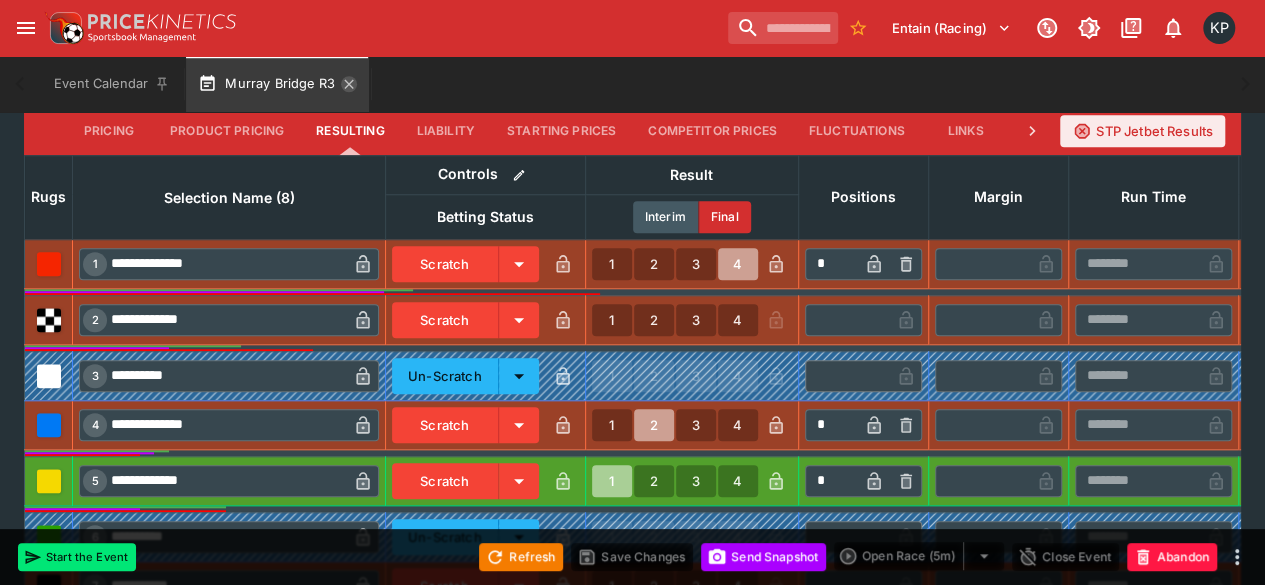 click 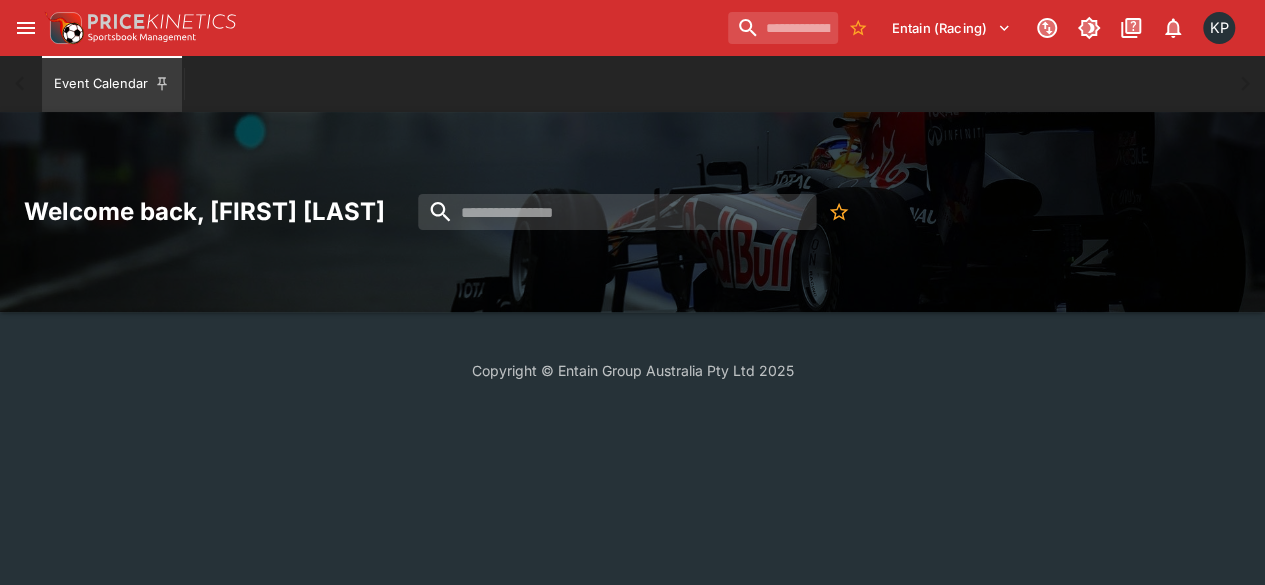 scroll, scrollTop: 0, scrollLeft: 0, axis: both 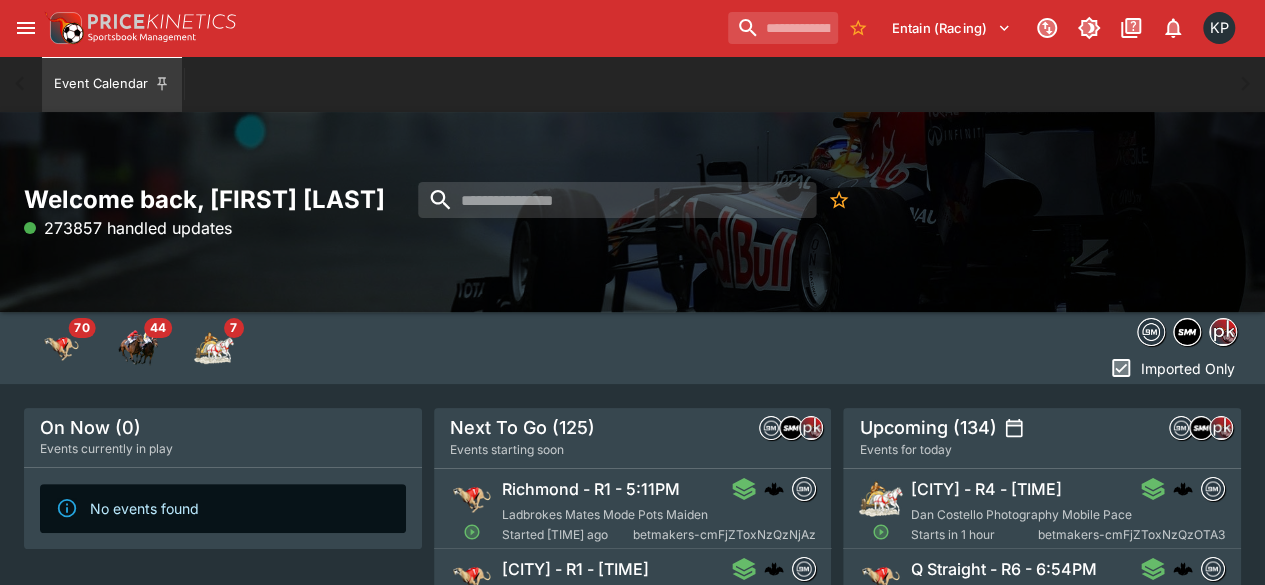 click on "Richmond - R1 - 5:11PM" at bounding box center (591, 489) 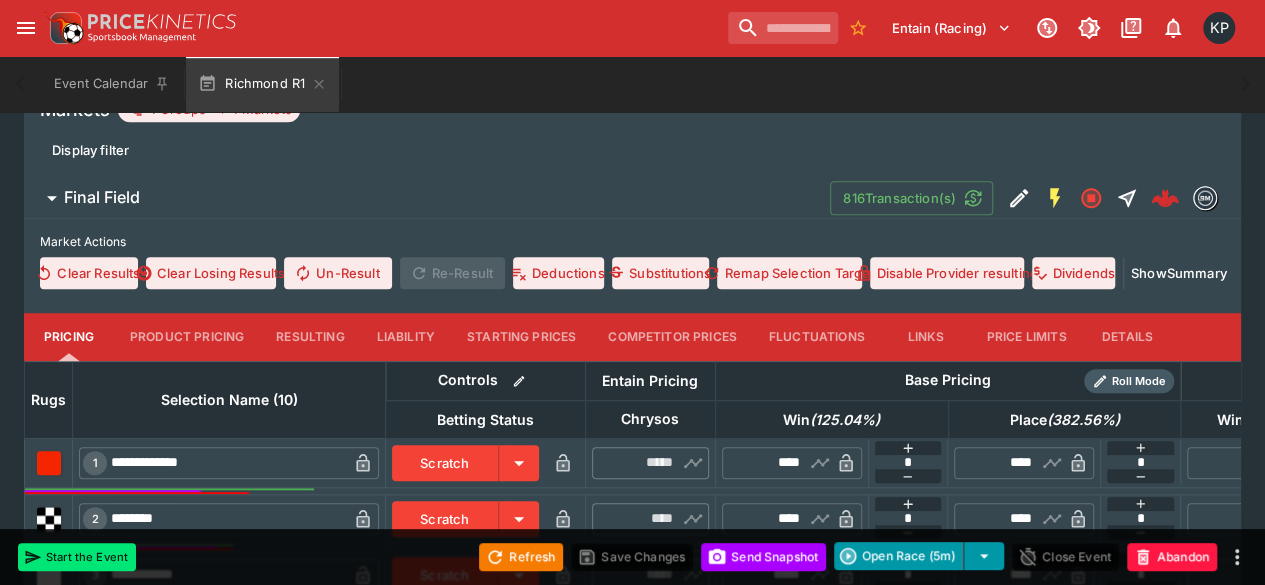 click on "Resulting" at bounding box center [310, 337] 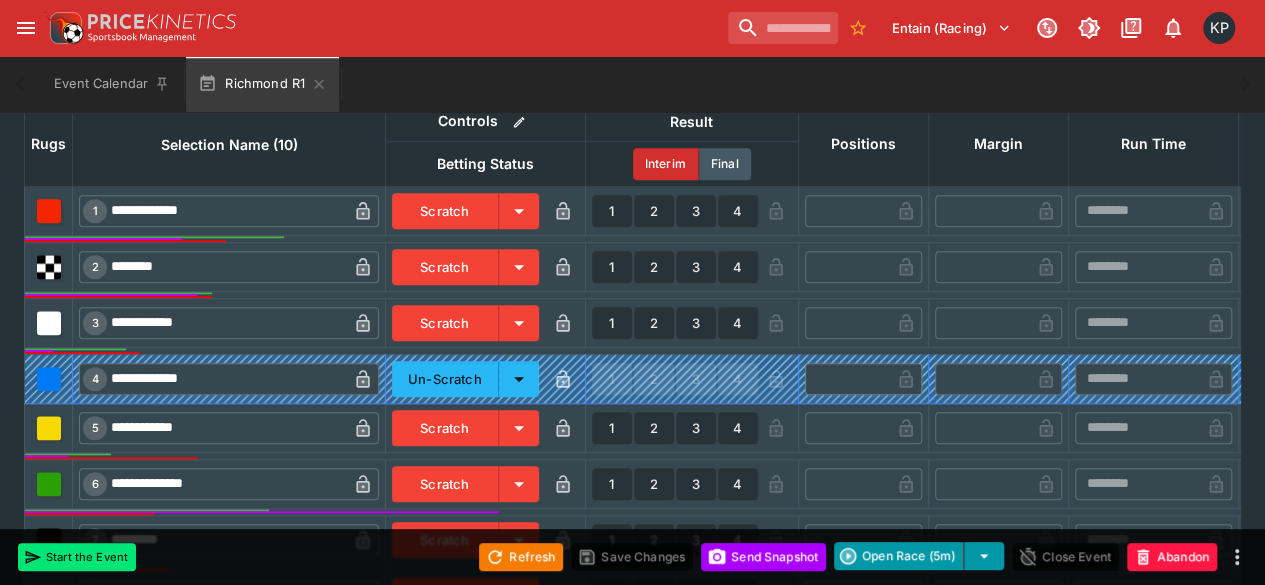 scroll, scrollTop: 875, scrollLeft: 0, axis: vertical 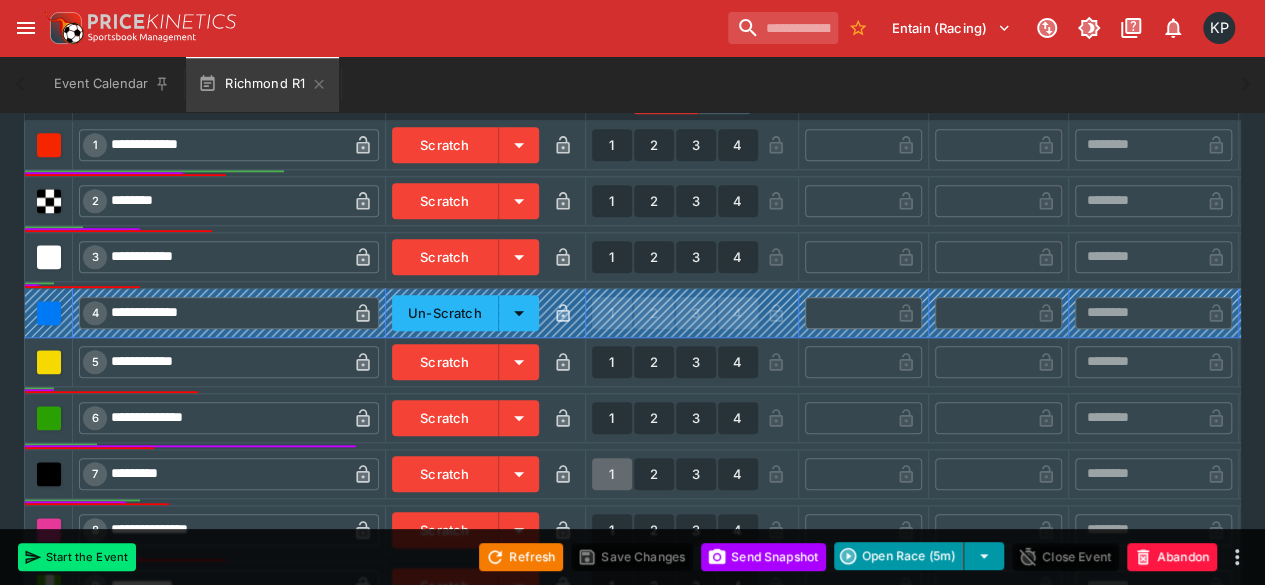click on "1" at bounding box center [612, 474] 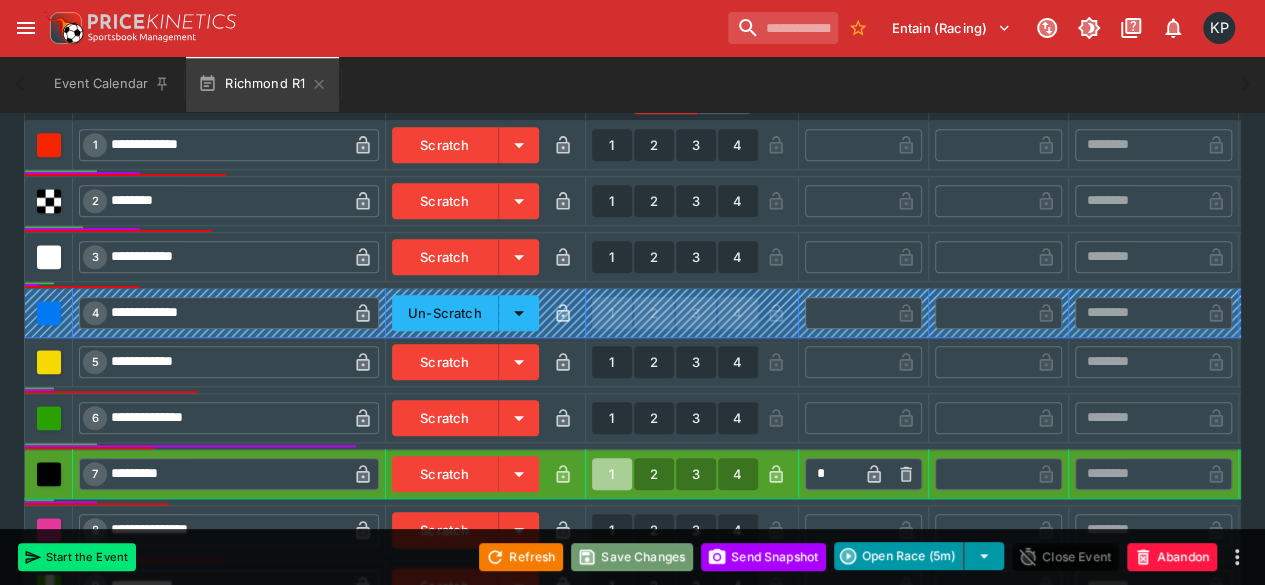 click on "Save Changes" at bounding box center (632, 557) 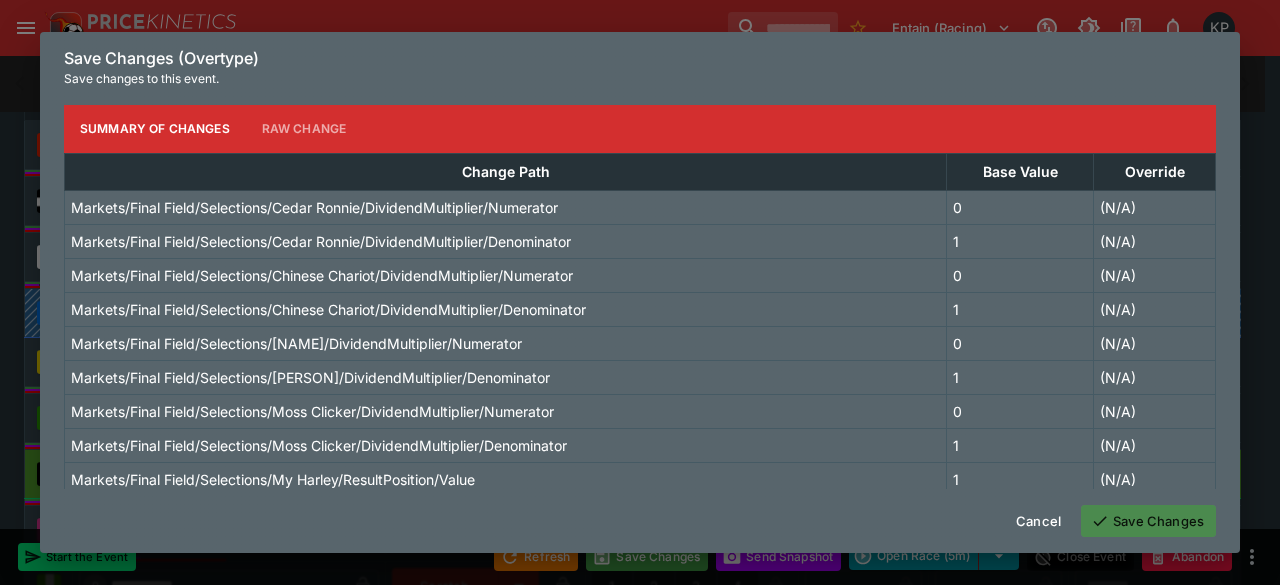 click on "Save Changes" at bounding box center [1148, 521] 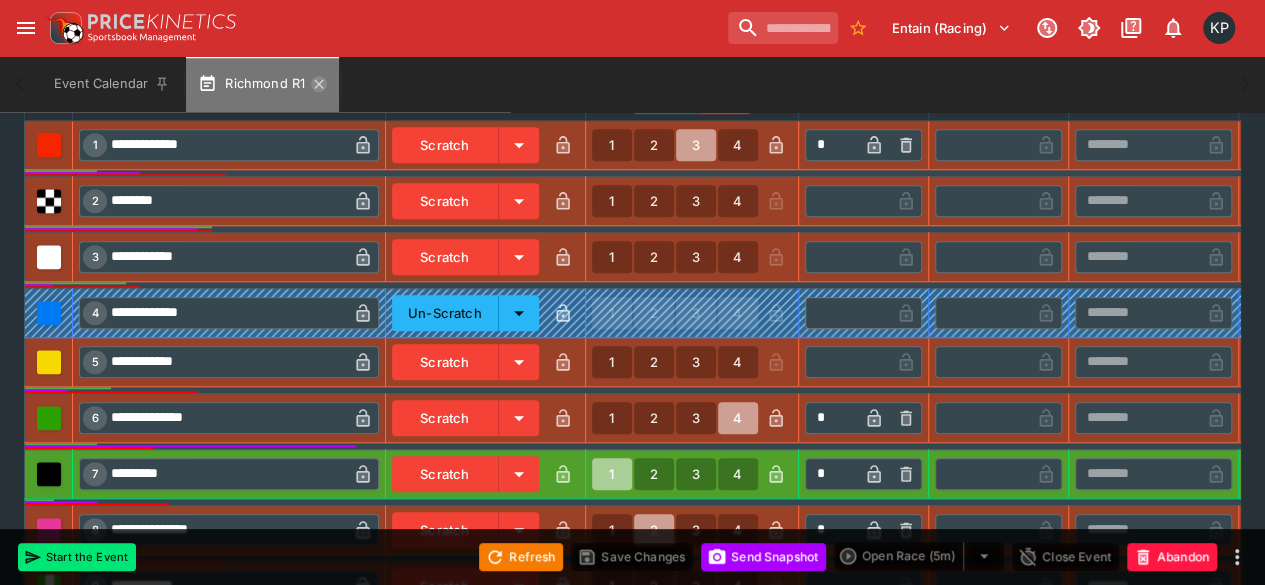 click 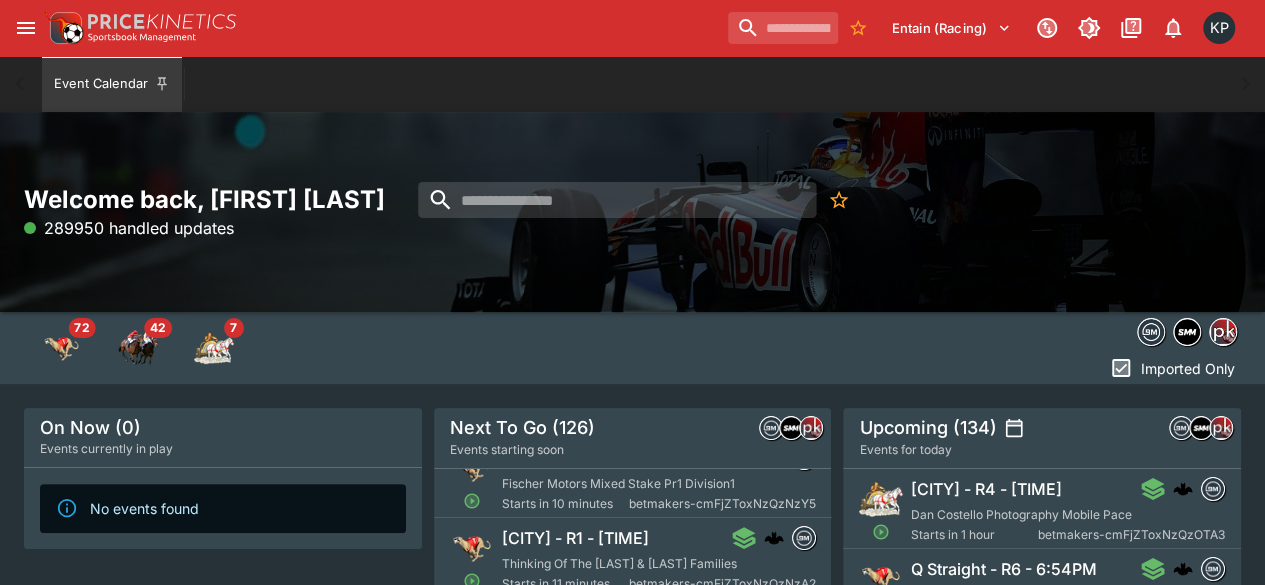 scroll, scrollTop: 352, scrollLeft: 0, axis: vertical 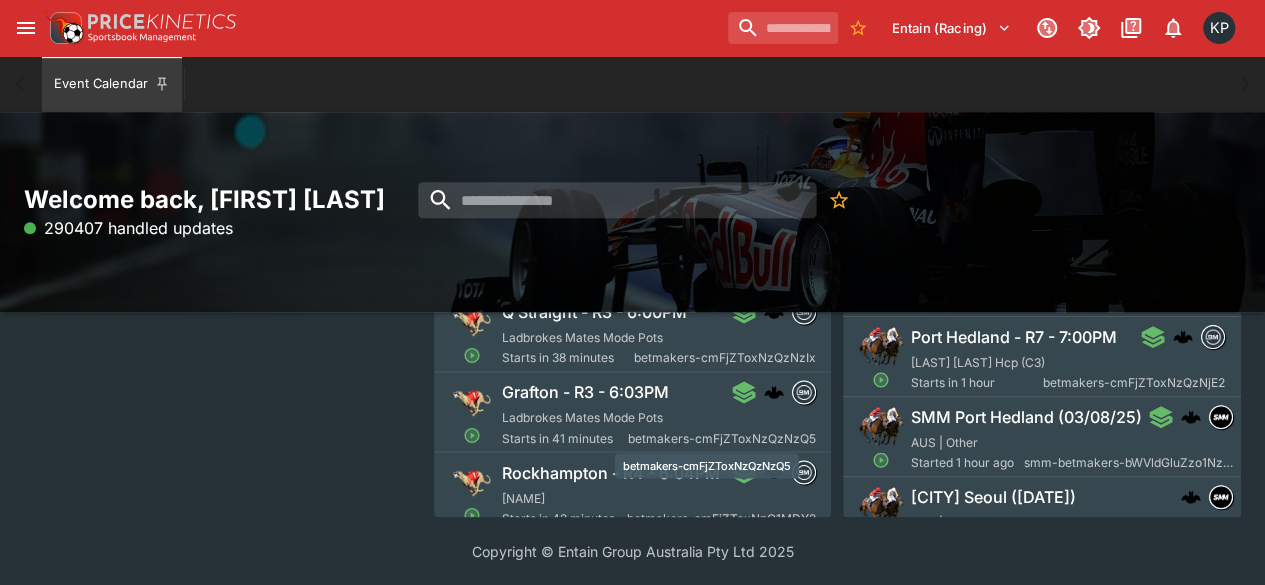 click on "betmakers-cmFjZToxNzQzNzQ5" at bounding box center (721, 438) 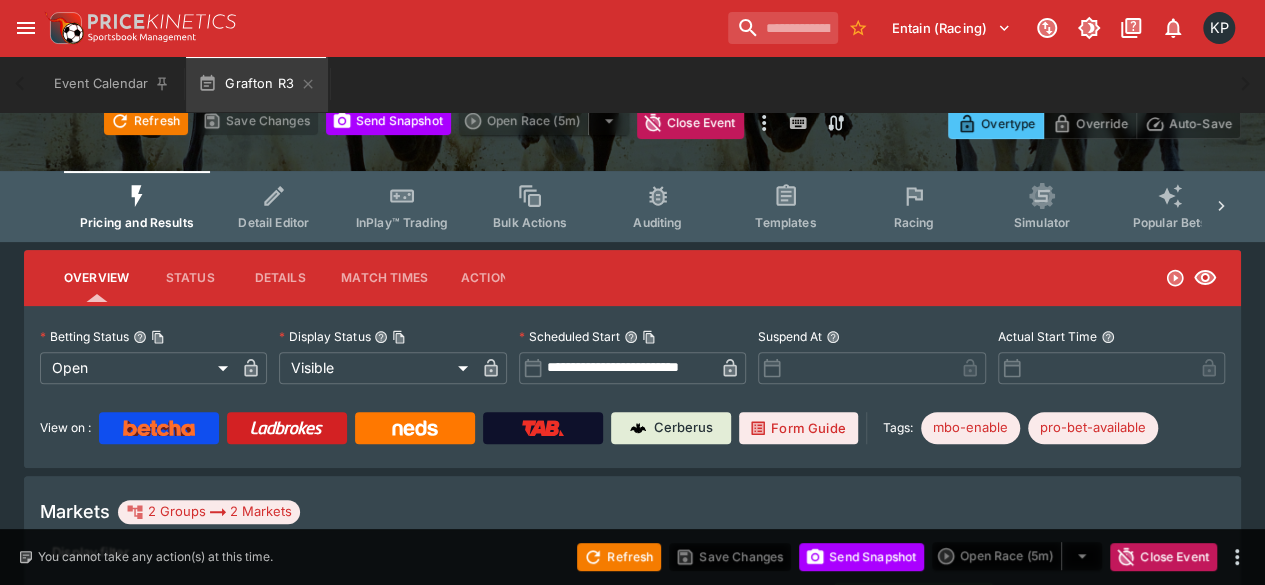 scroll, scrollTop: 0, scrollLeft: 0, axis: both 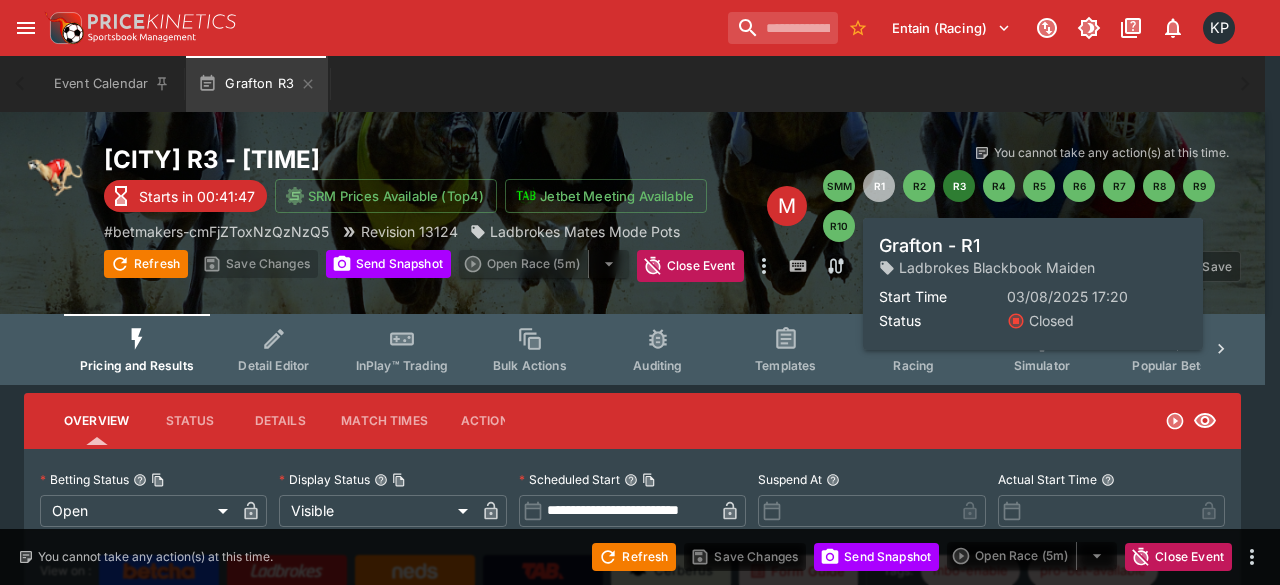 click on "R1" at bounding box center (879, 186) 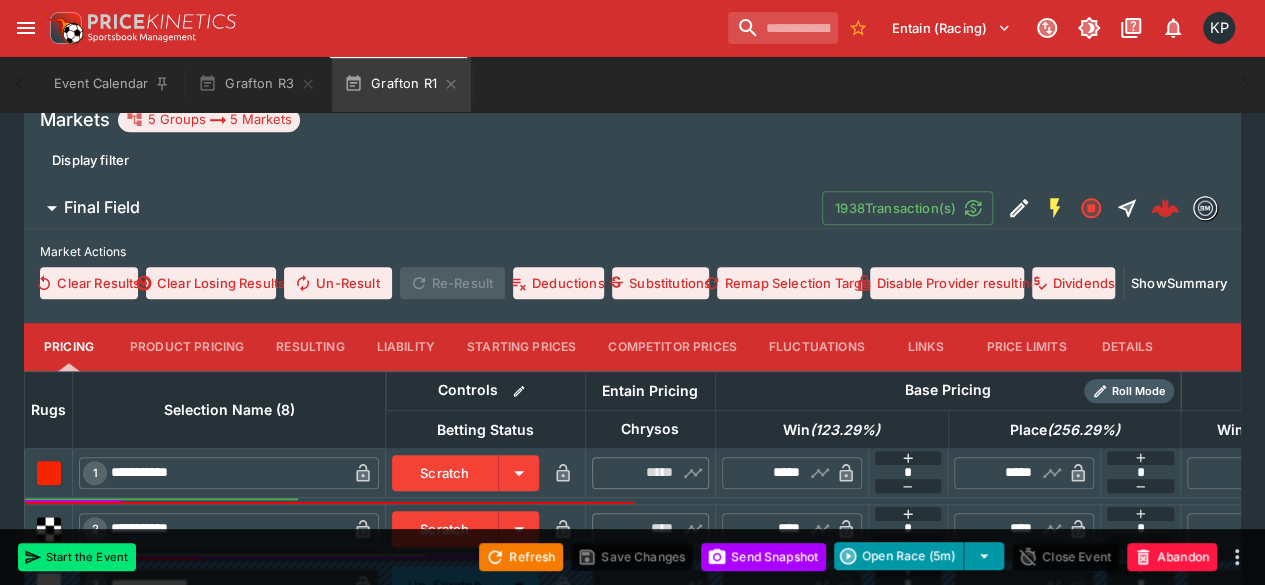 scroll, scrollTop: 541, scrollLeft: 0, axis: vertical 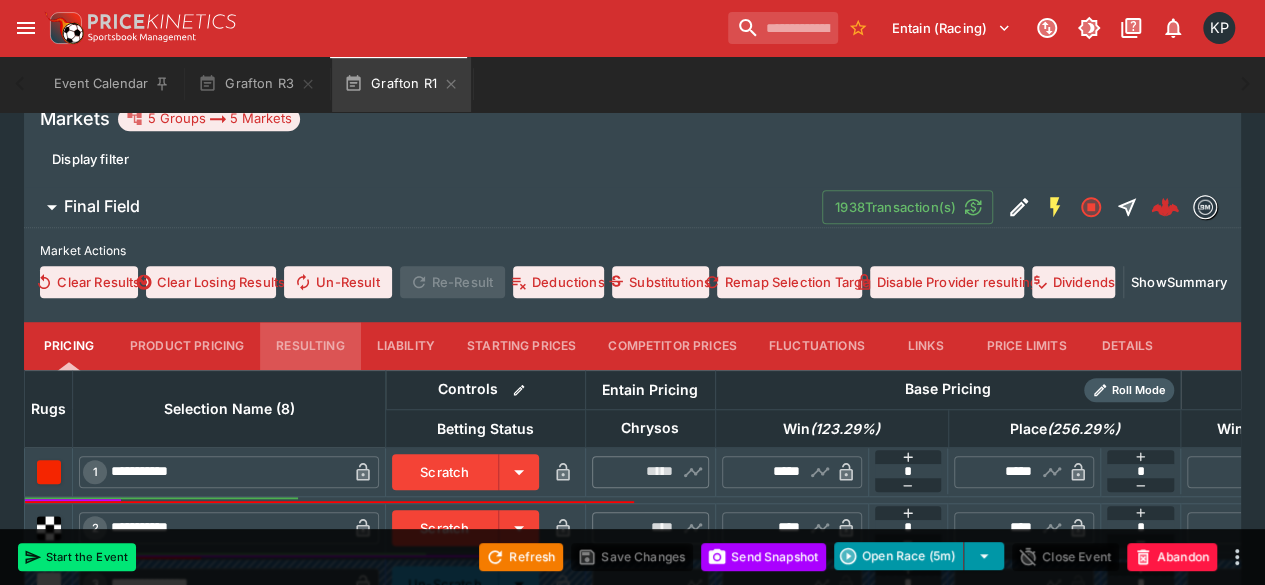 click on "Resulting" at bounding box center (310, 346) 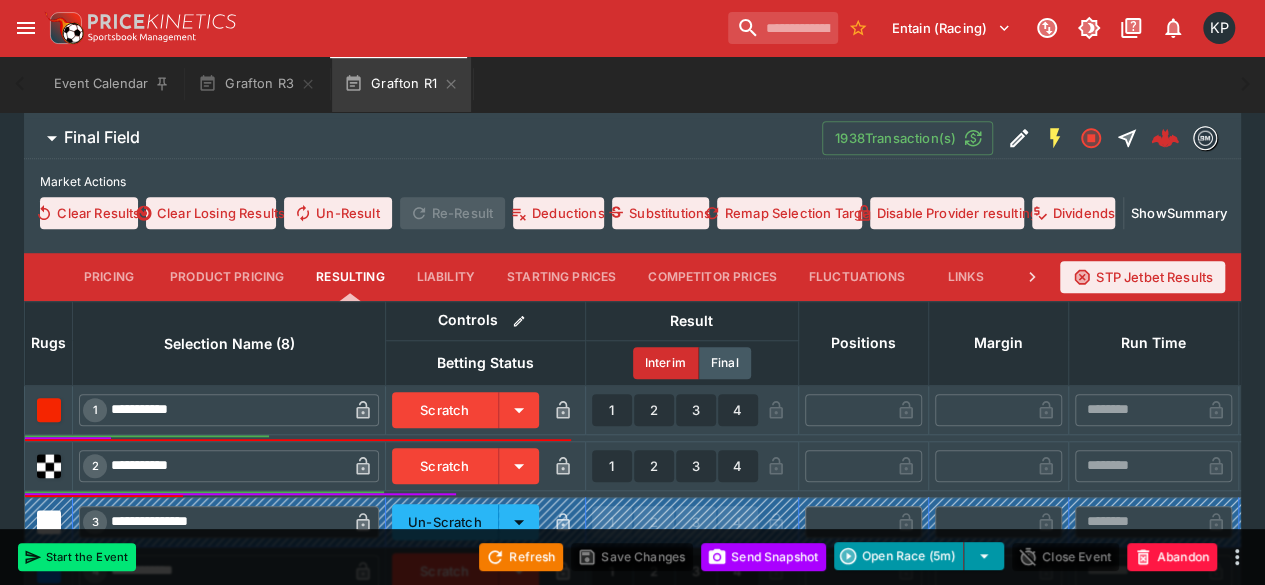 scroll, scrollTop: 611, scrollLeft: 0, axis: vertical 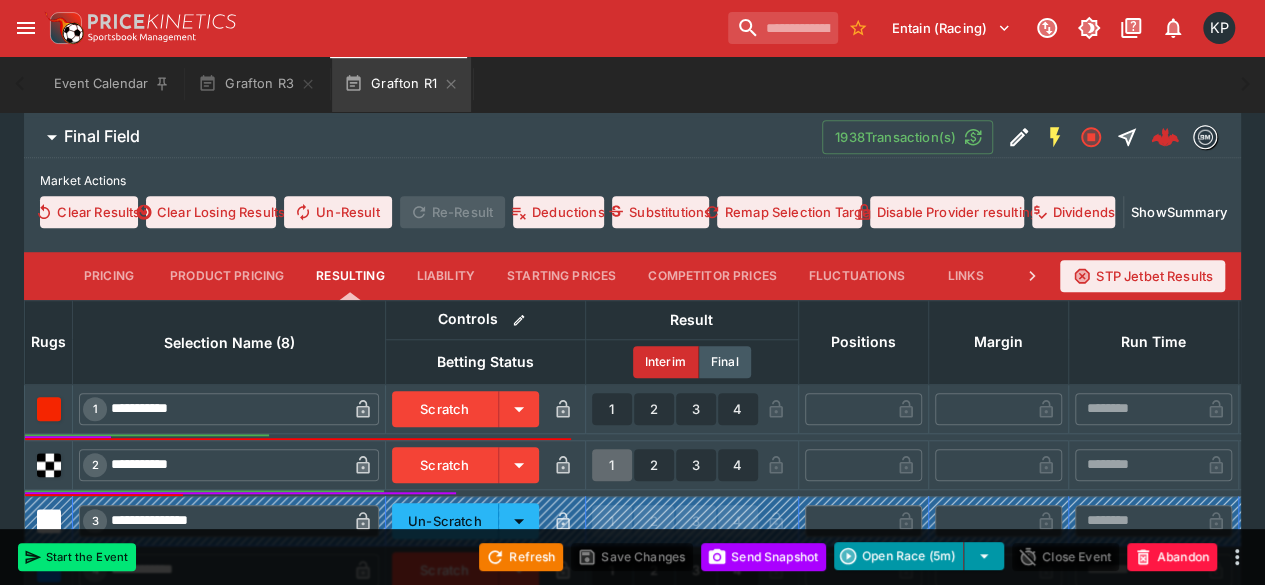 click on "1" at bounding box center [612, 465] 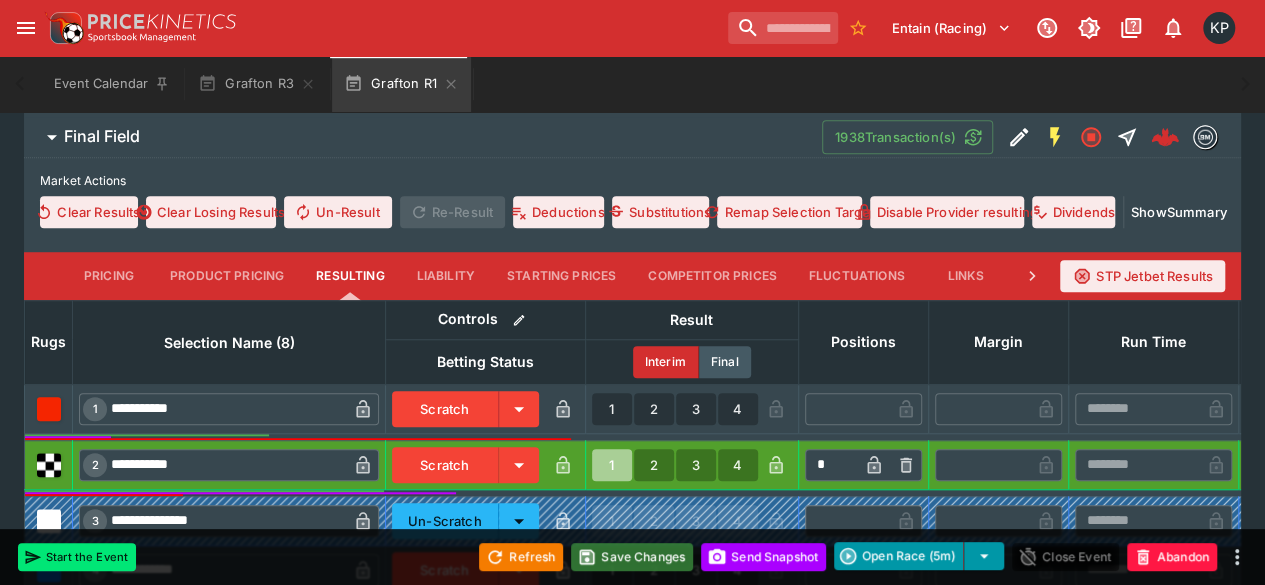 click on "Save Changes" at bounding box center [632, 557] 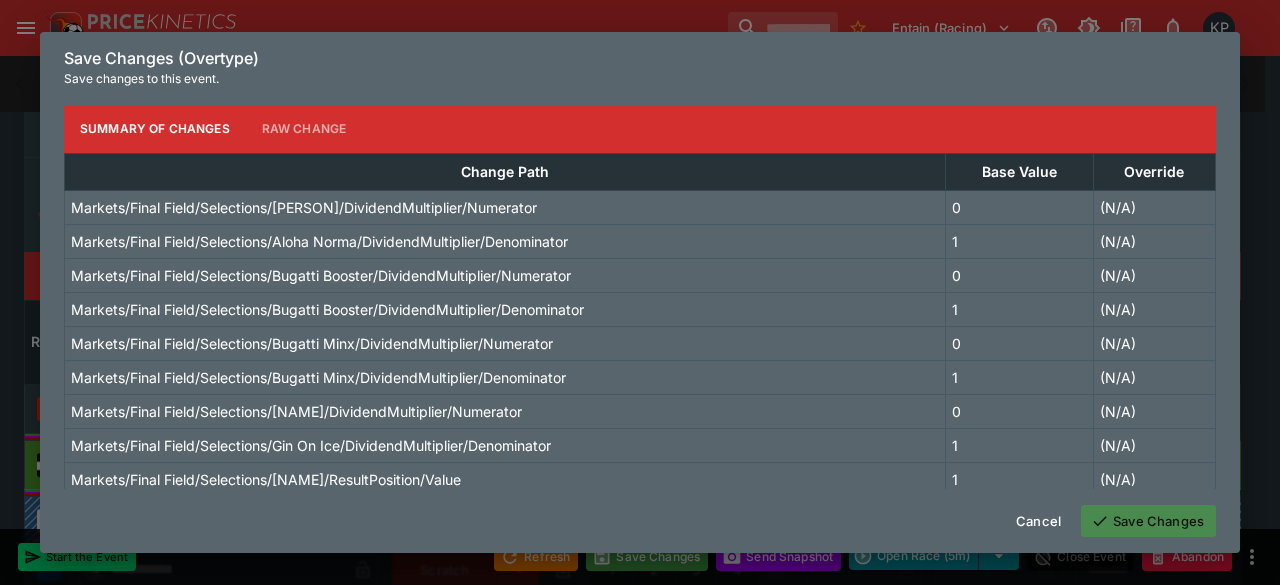 click on "Save Changes" at bounding box center [1148, 521] 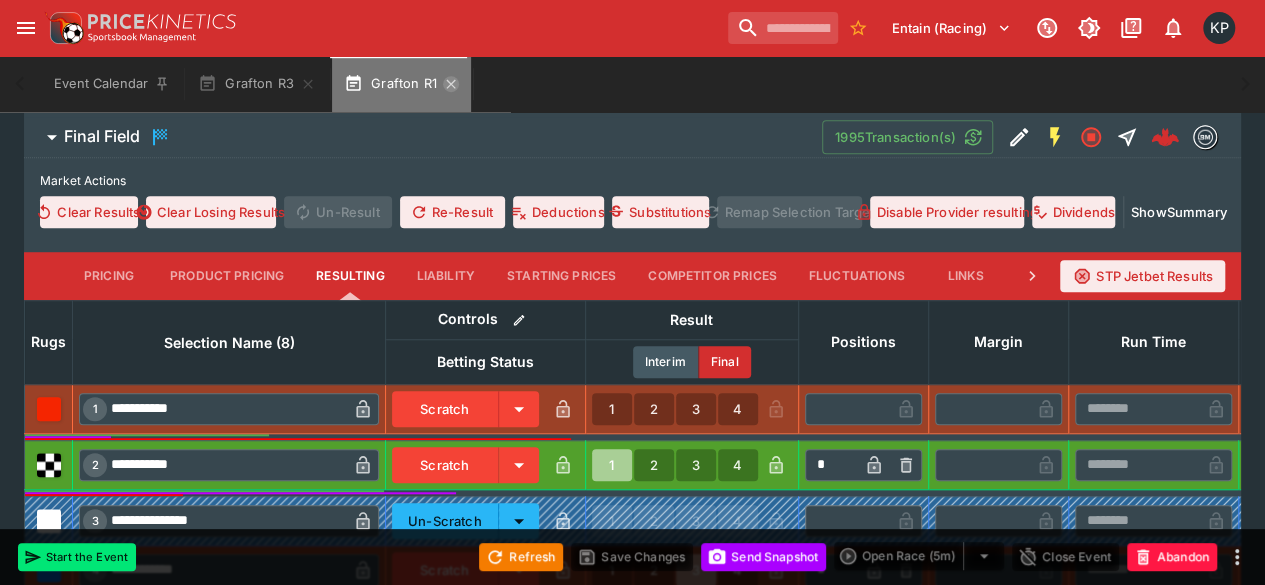 click 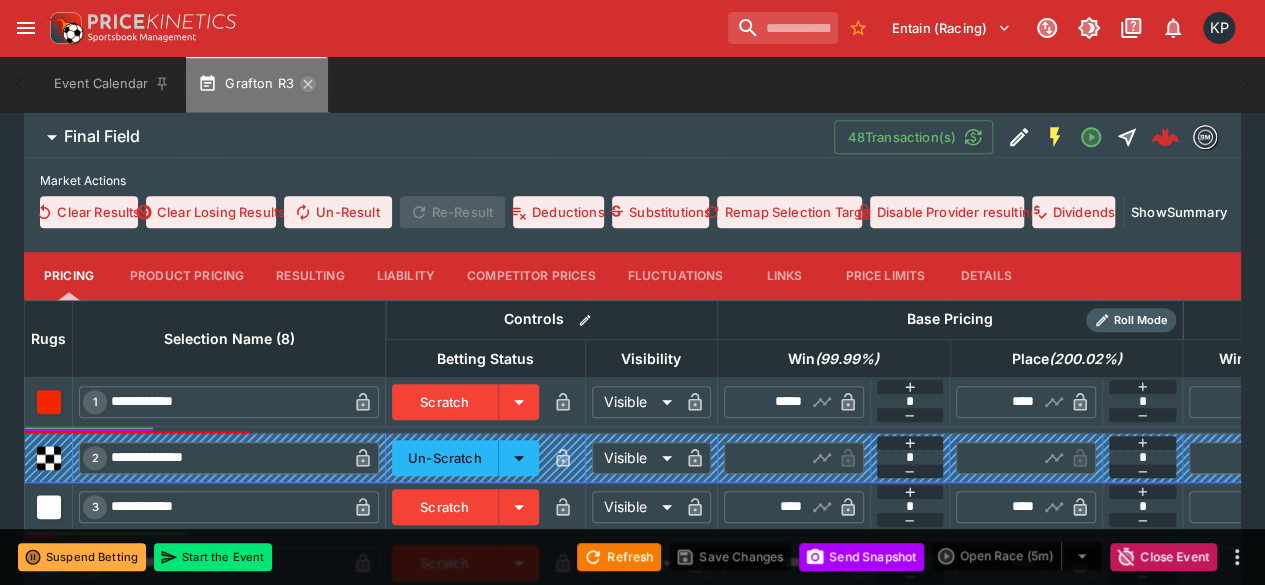 click 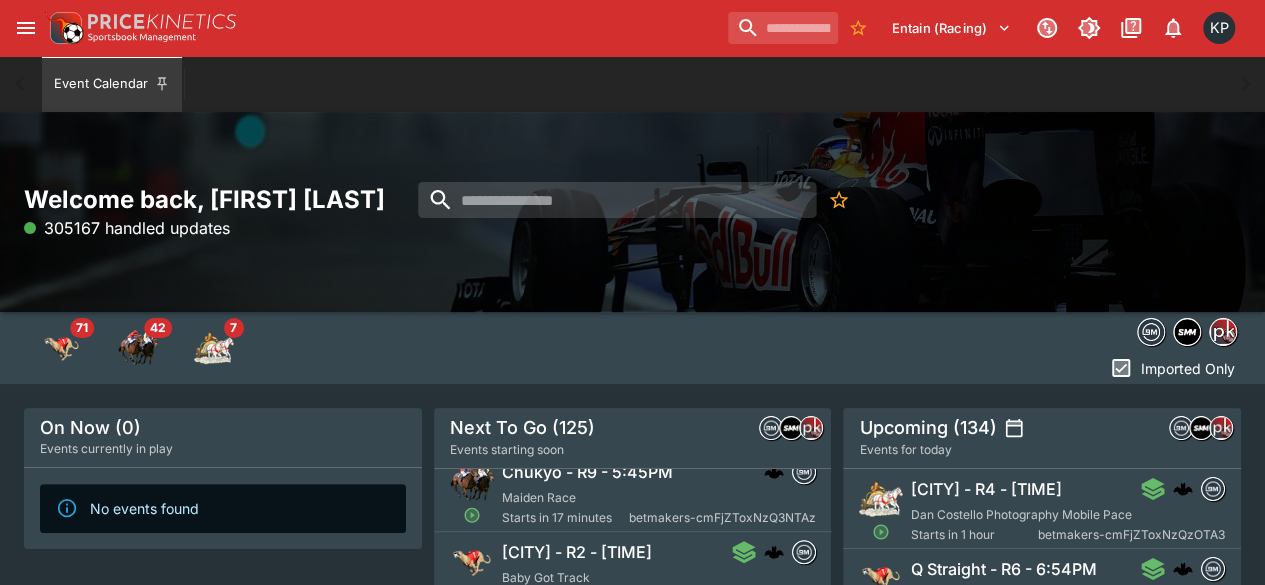 scroll, scrollTop: 965, scrollLeft: 0, axis: vertical 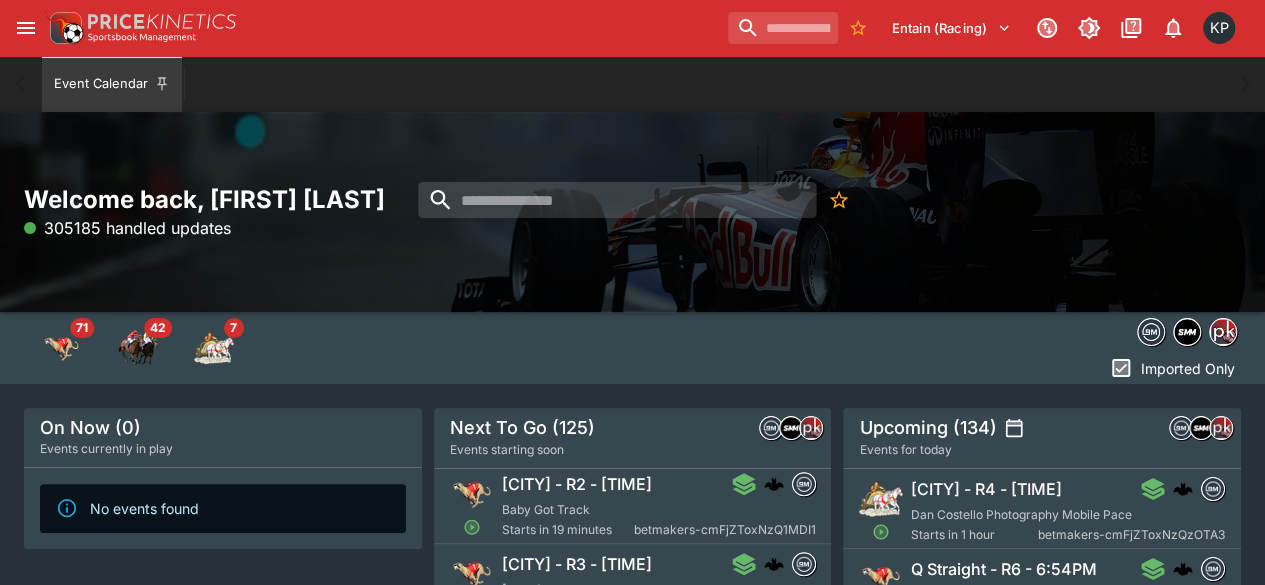 click on "Baby Got Track" at bounding box center [546, 509] 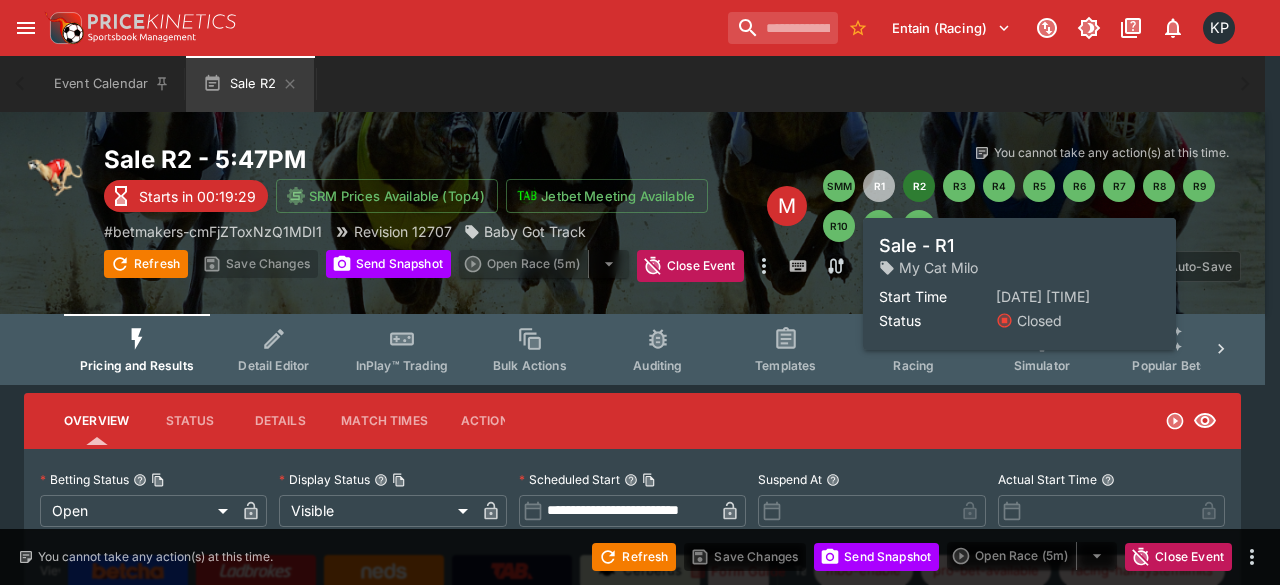 click on "R1" at bounding box center [879, 186] 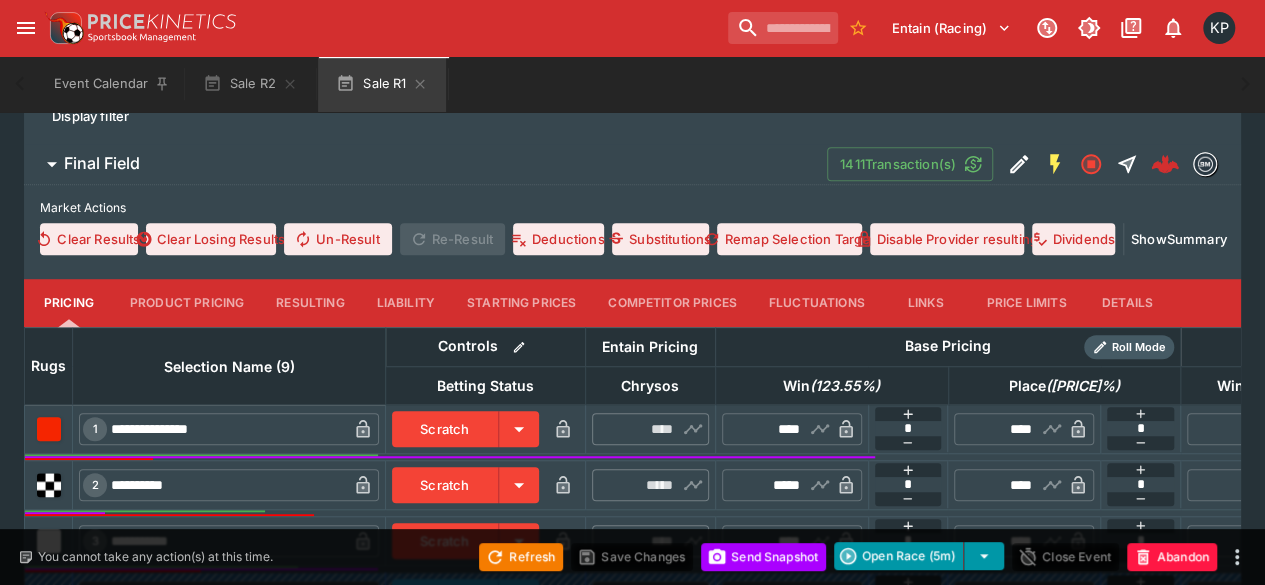 scroll, scrollTop: 582, scrollLeft: 0, axis: vertical 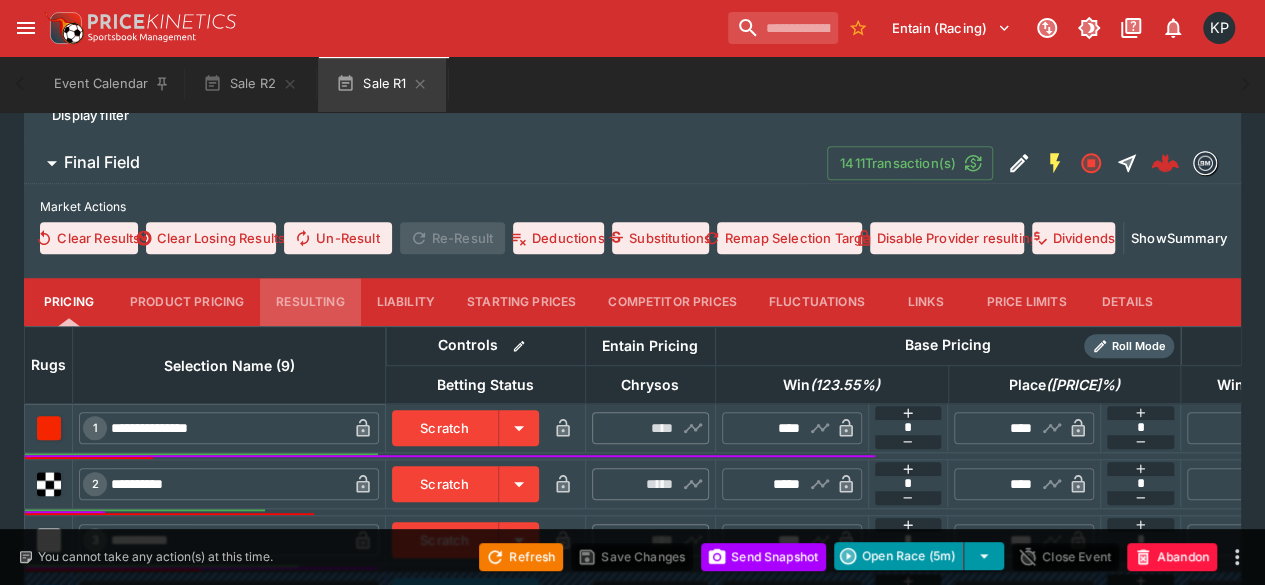 click on "Resulting" at bounding box center (310, 302) 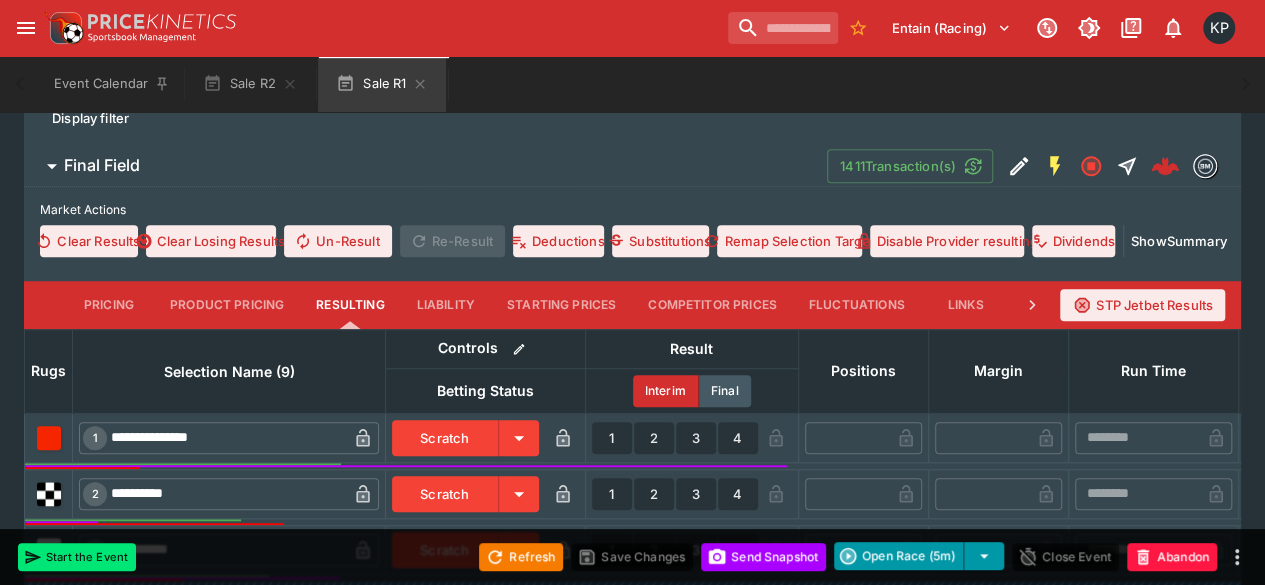 scroll, scrollTop: 584, scrollLeft: 0, axis: vertical 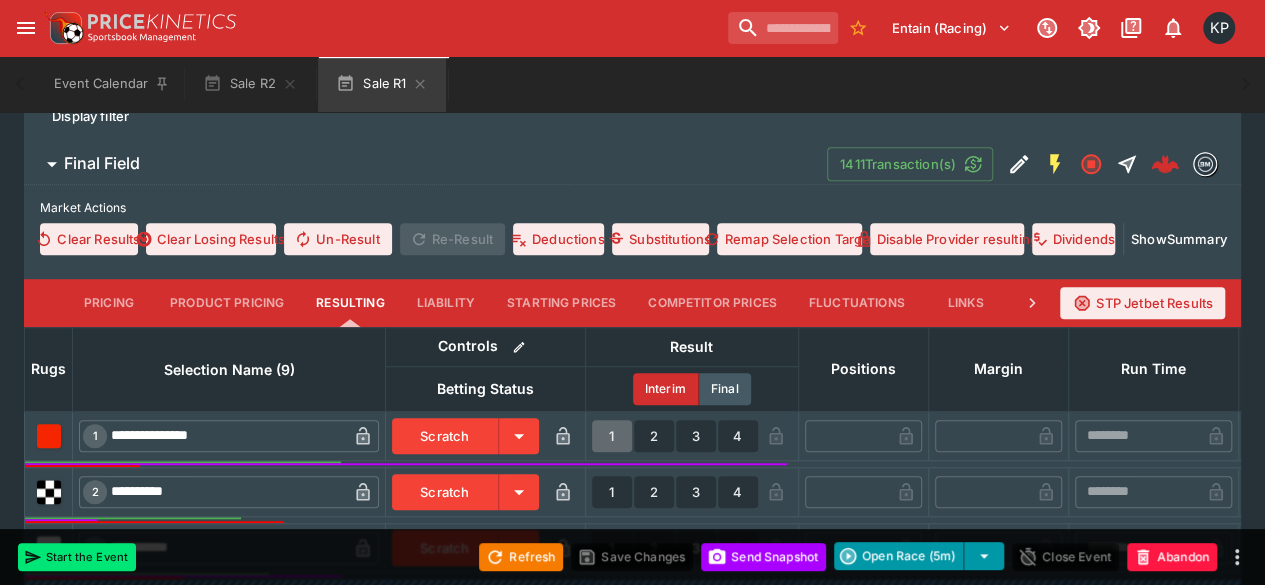 click on "1" at bounding box center (612, 436) 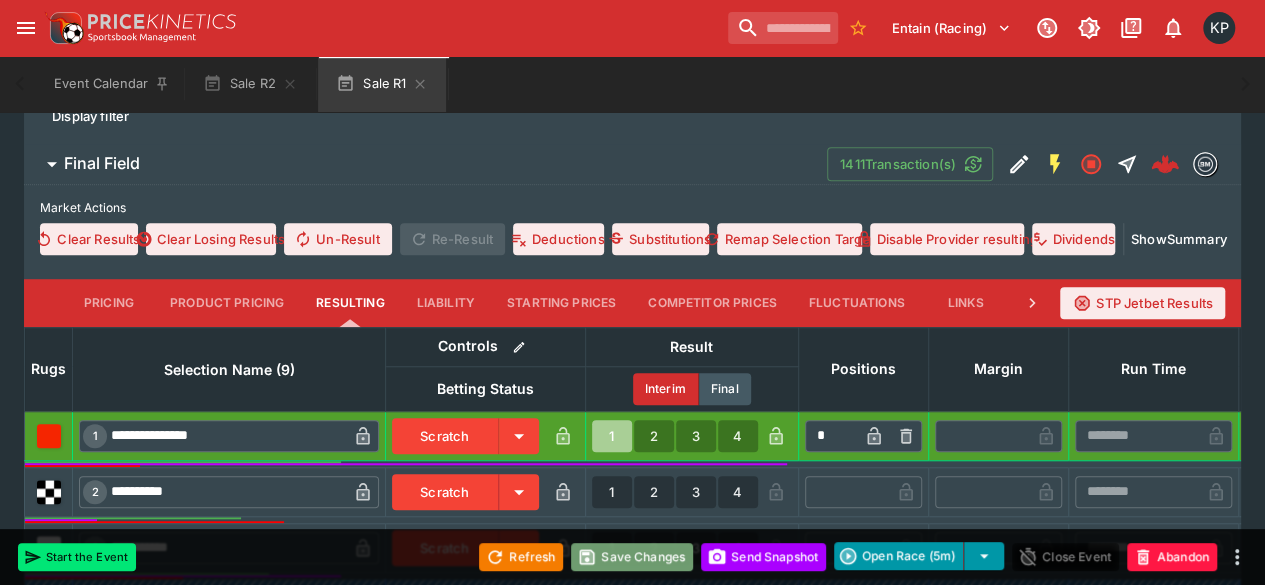 click on "Save Changes" at bounding box center (632, 557) 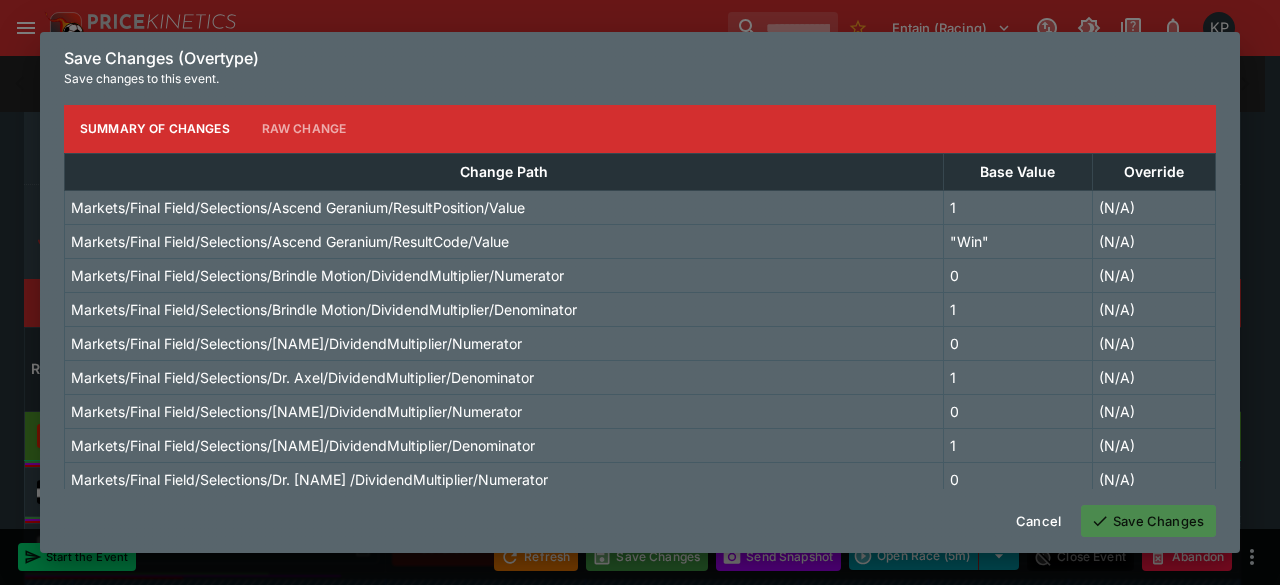 click on "Save Changes" at bounding box center (1148, 521) 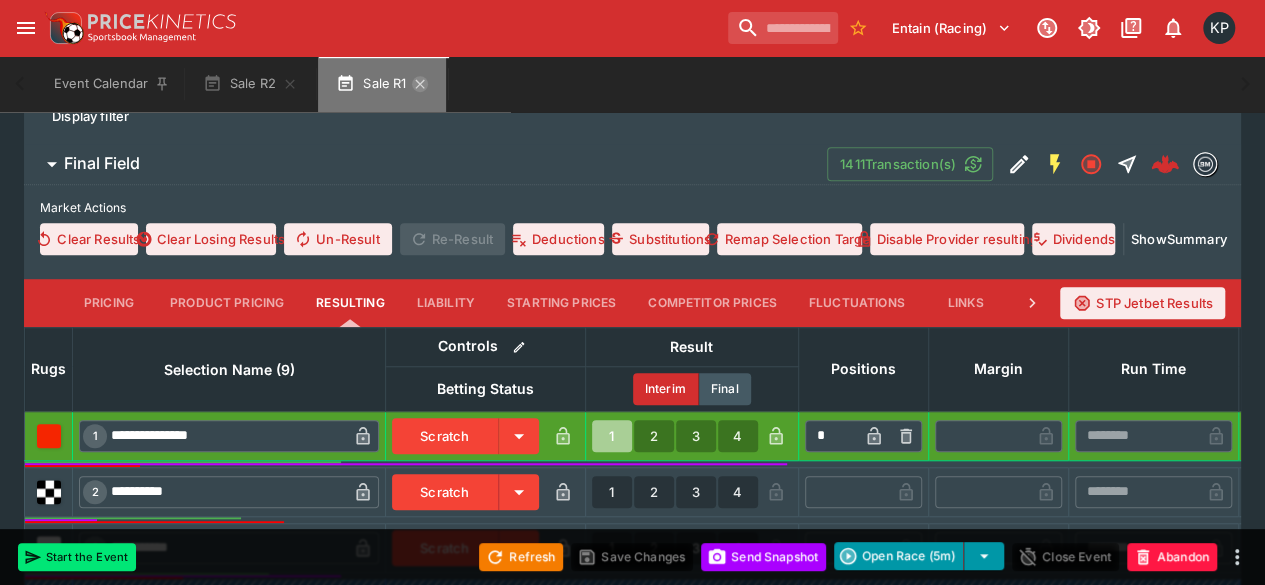 click 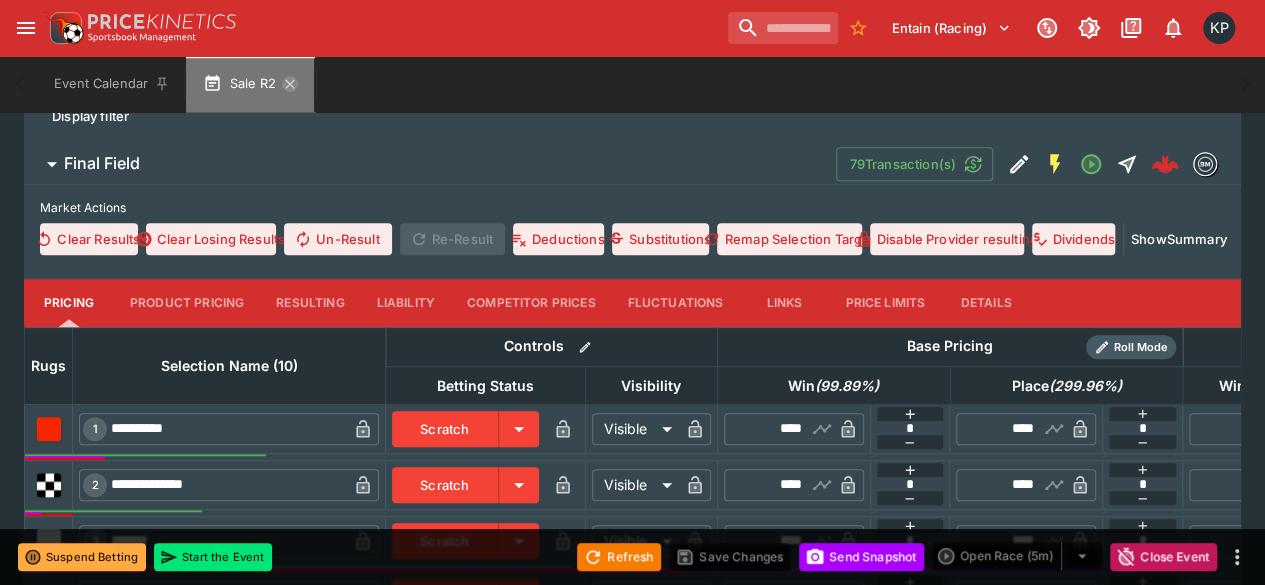 click 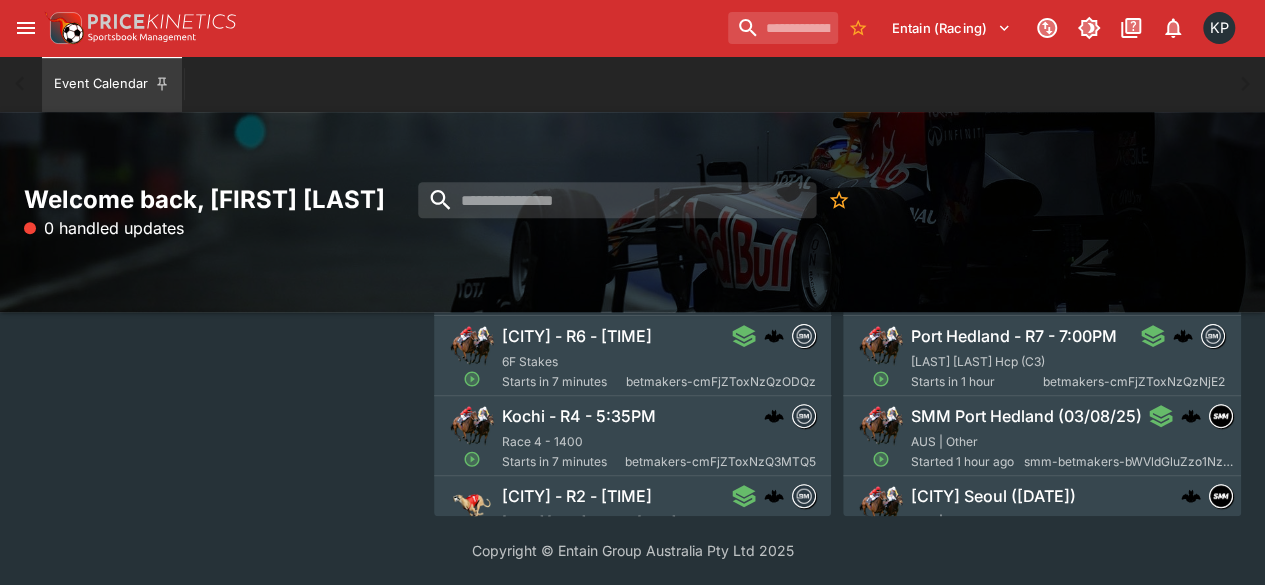 scroll, scrollTop: 0, scrollLeft: 0, axis: both 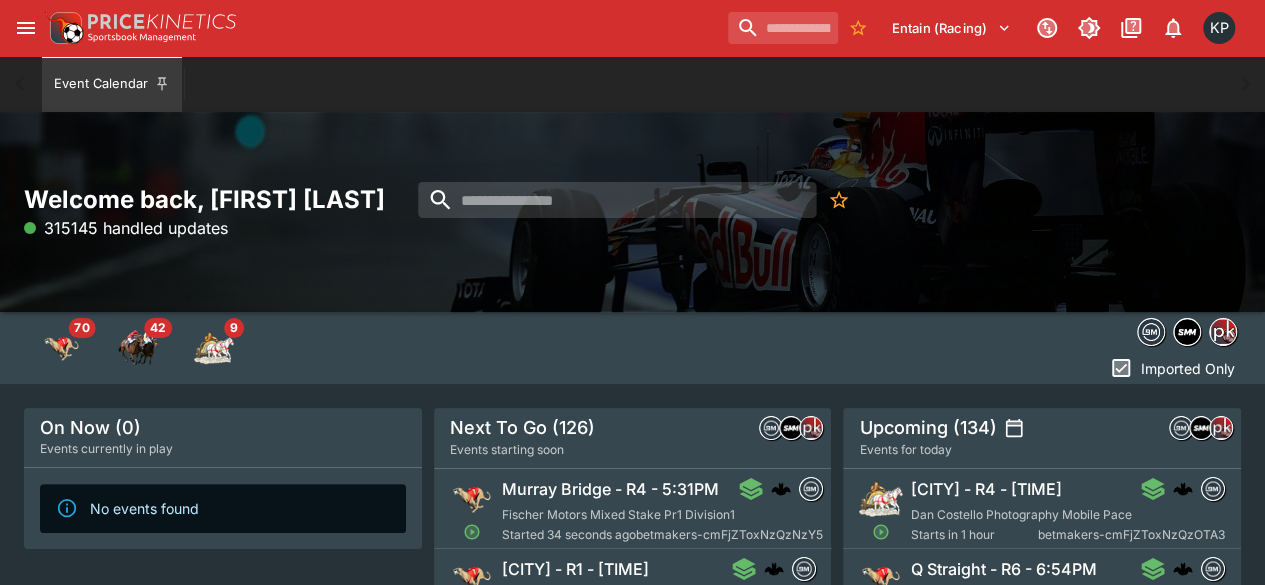 click on "Murray Bridge - R4 - 5:31PM" at bounding box center (610, 489) 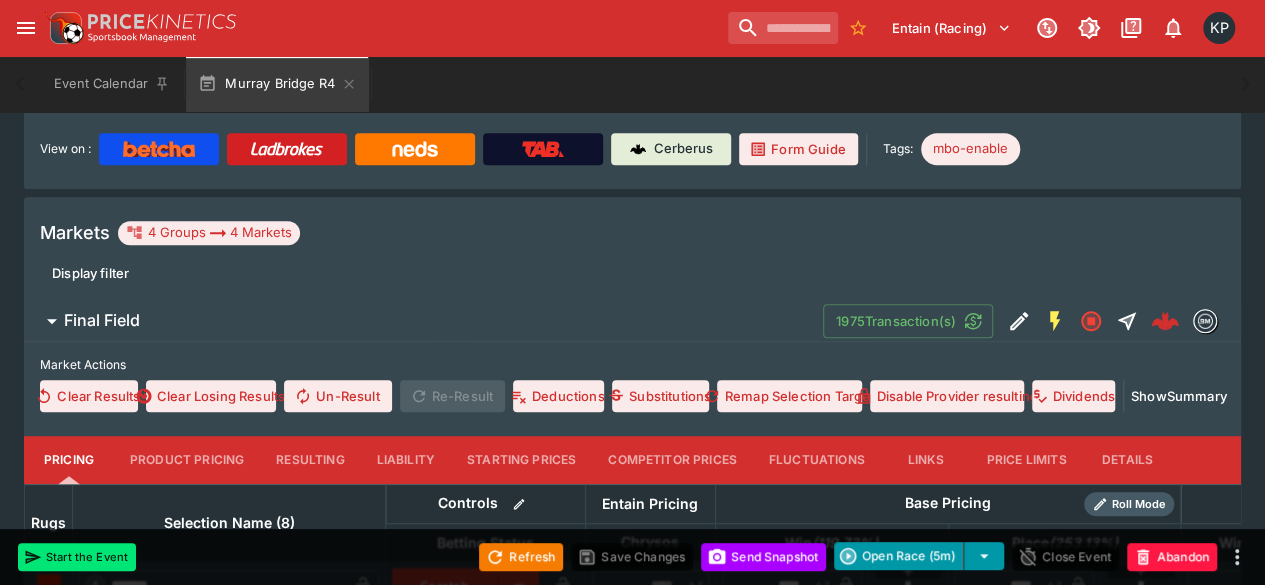 scroll, scrollTop: 443, scrollLeft: 0, axis: vertical 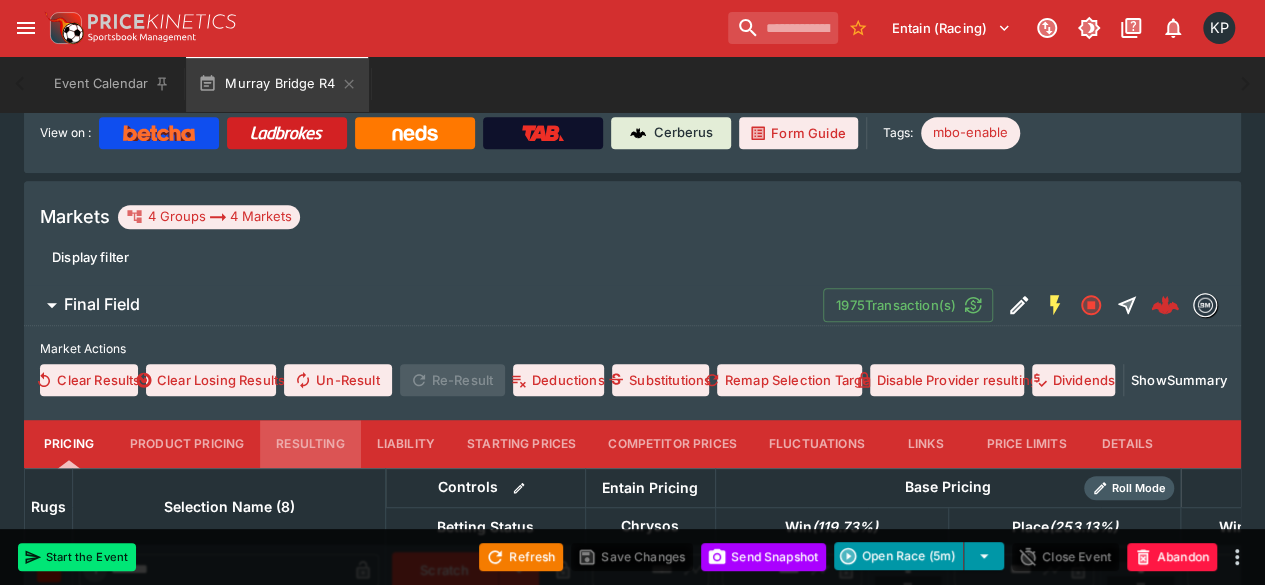 click on "Resulting" at bounding box center [310, 444] 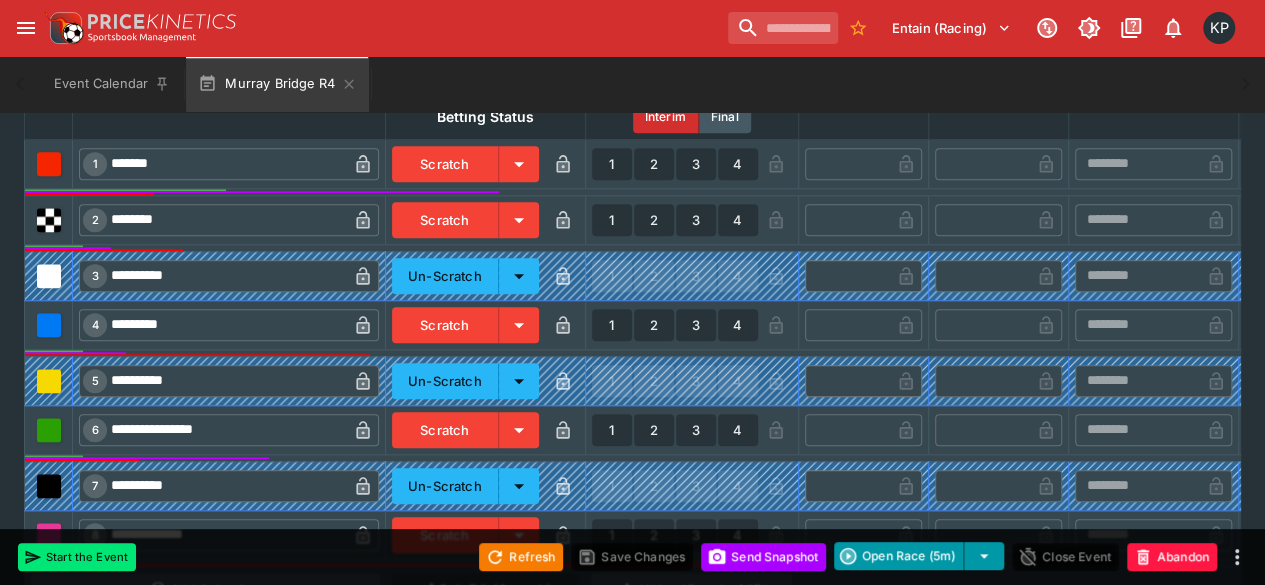 scroll, scrollTop: 857, scrollLeft: 0, axis: vertical 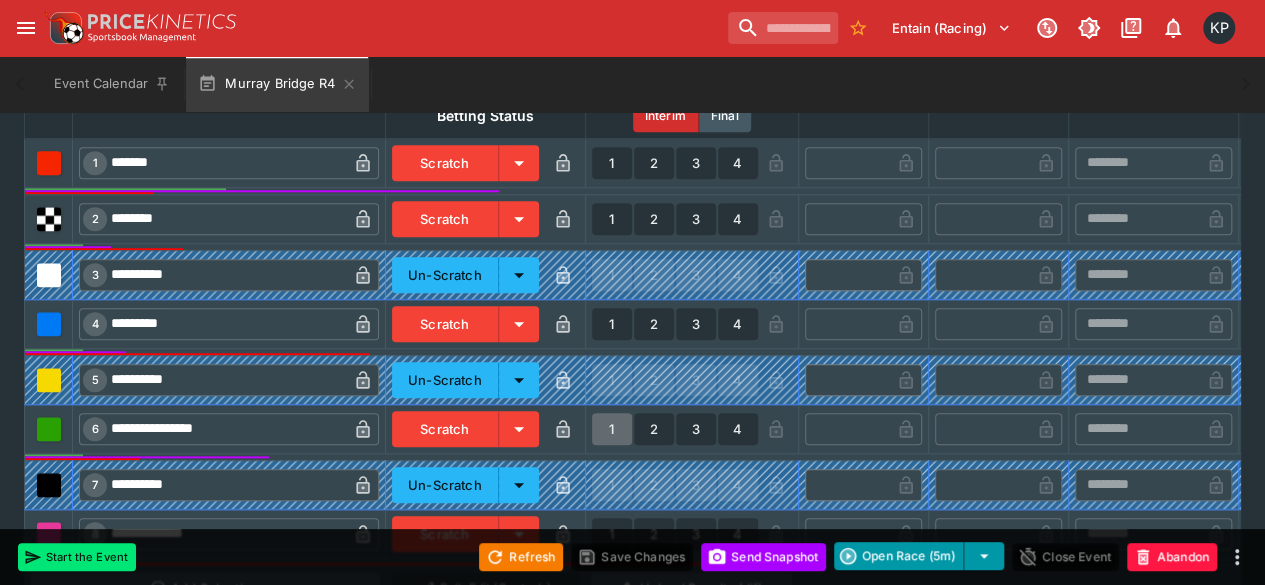 click on "1" at bounding box center [612, 429] 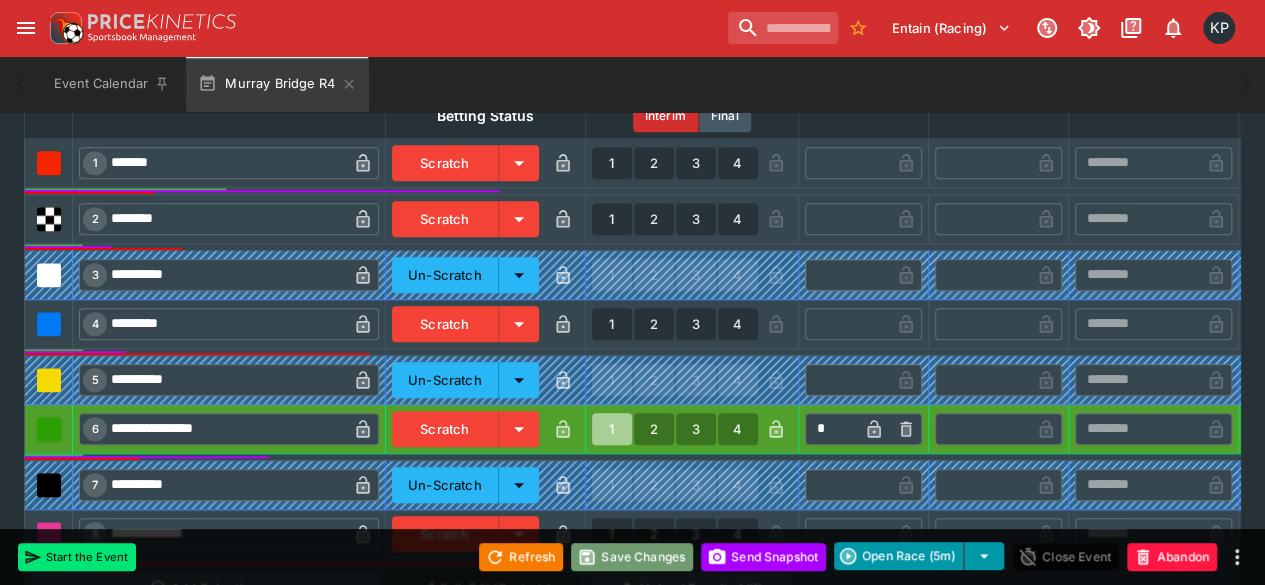 click on "Save Changes" at bounding box center [632, 557] 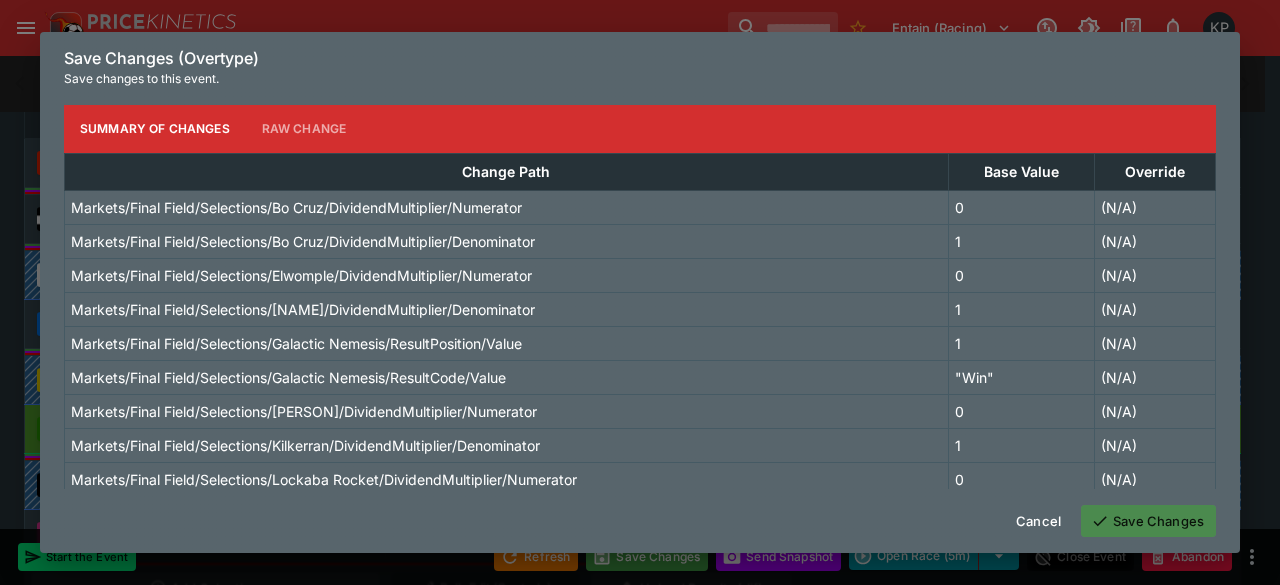 click on "Save Changes" at bounding box center [1148, 521] 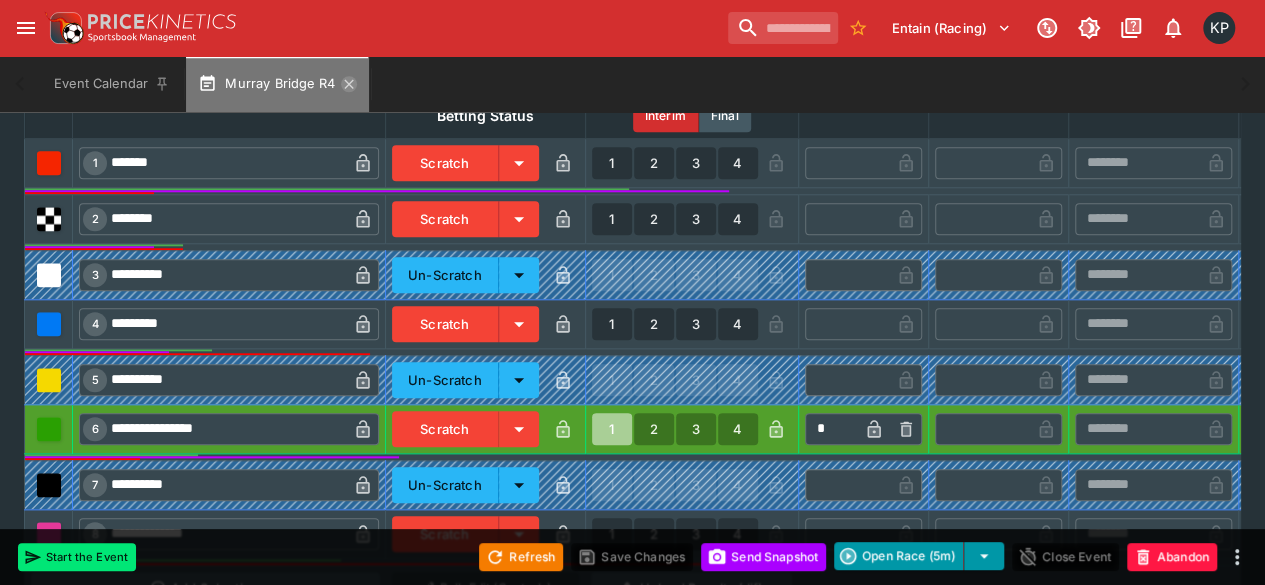 click 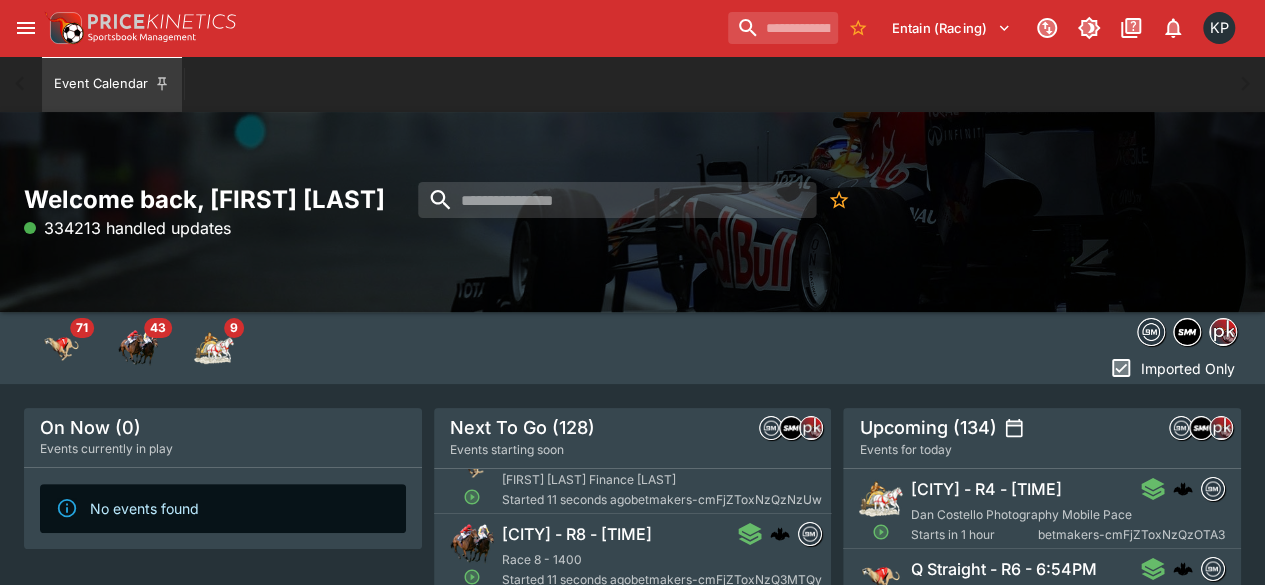scroll, scrollTop: 120, scrollLeft: 0, axis: vertical 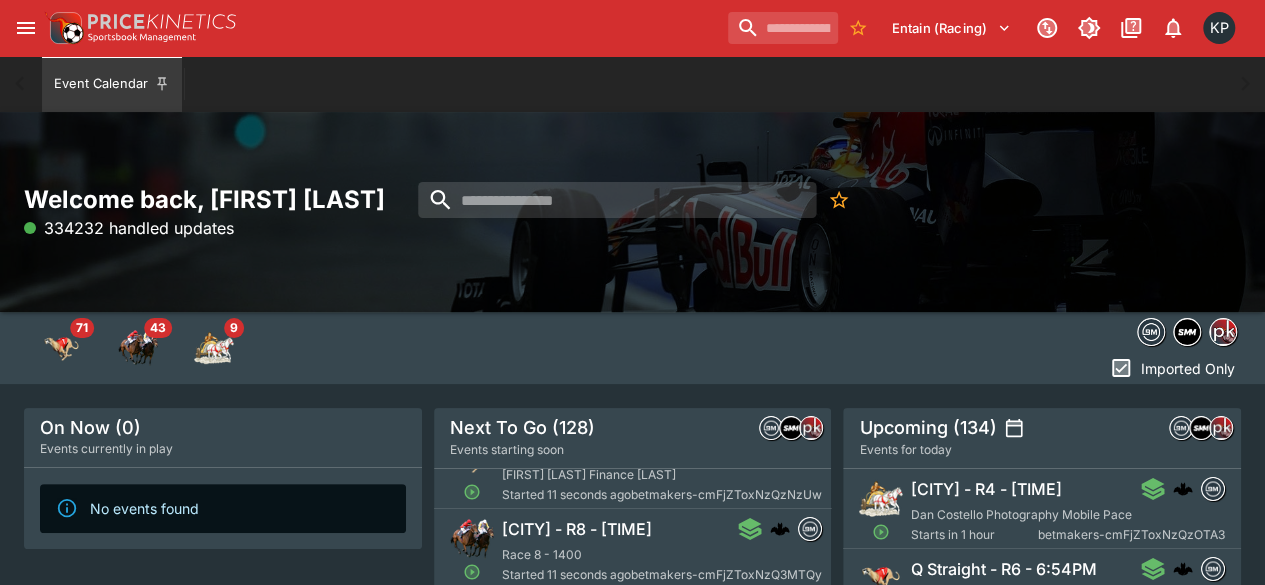 click on "Started 11 seconds ago" at bounding box center (566, 495) 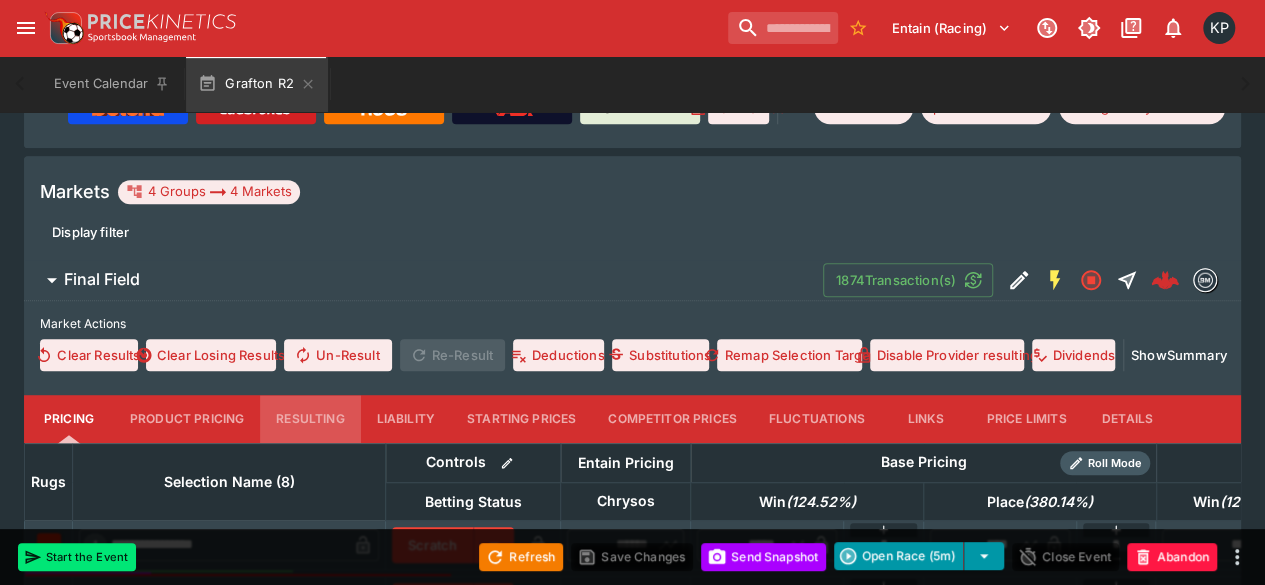 click on "Resulting" at bounding box center [310, 419] 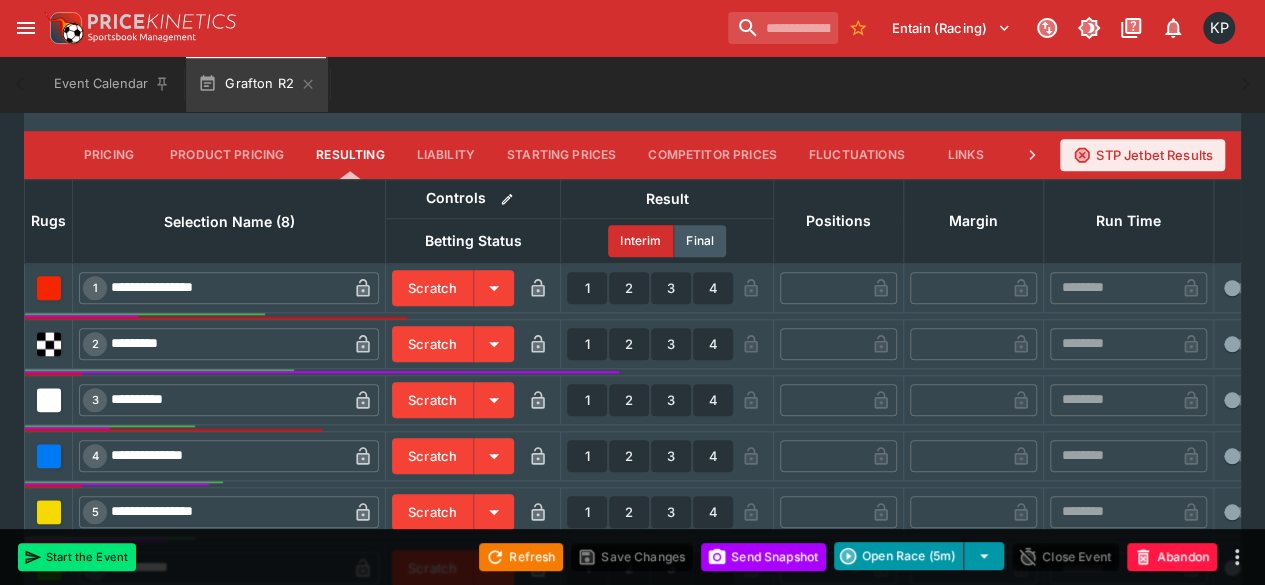 scroll, scrollTop: 734, scrollLeft: 0, axis: vertical 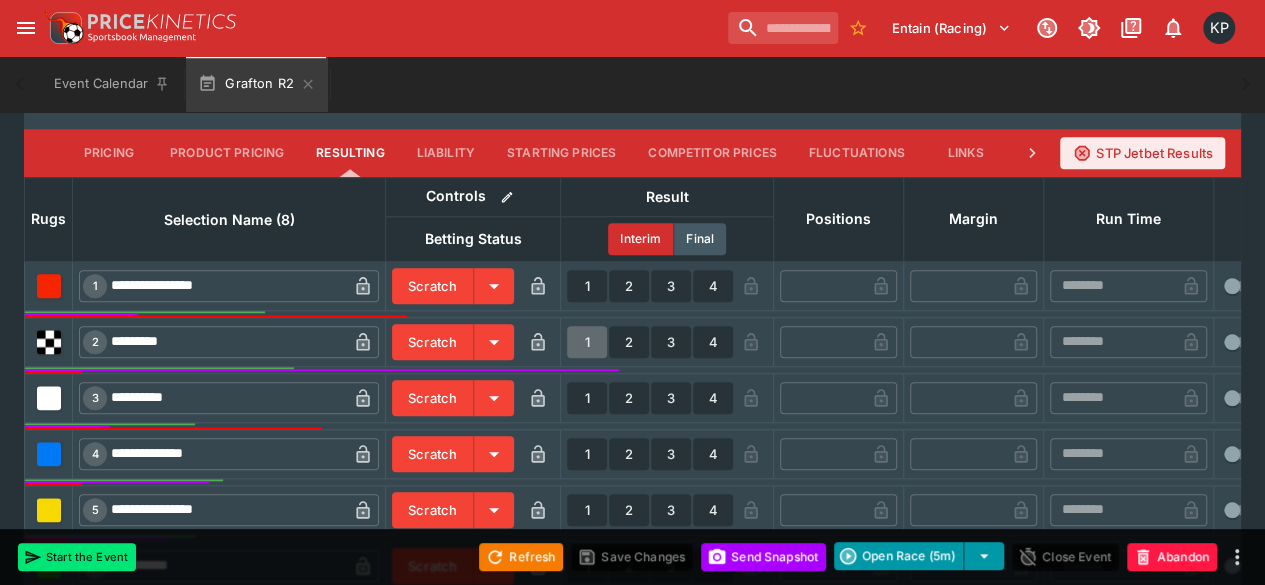 click on "1" at bounding box center [587, 342] 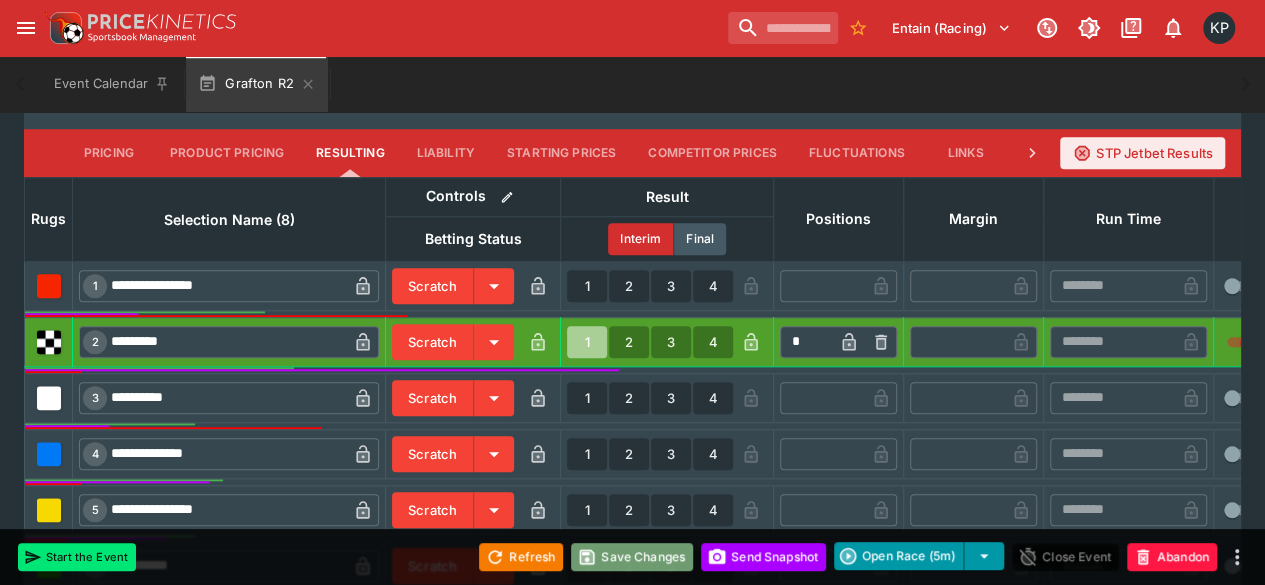 click on "**********" at bounding box center [632, 105] 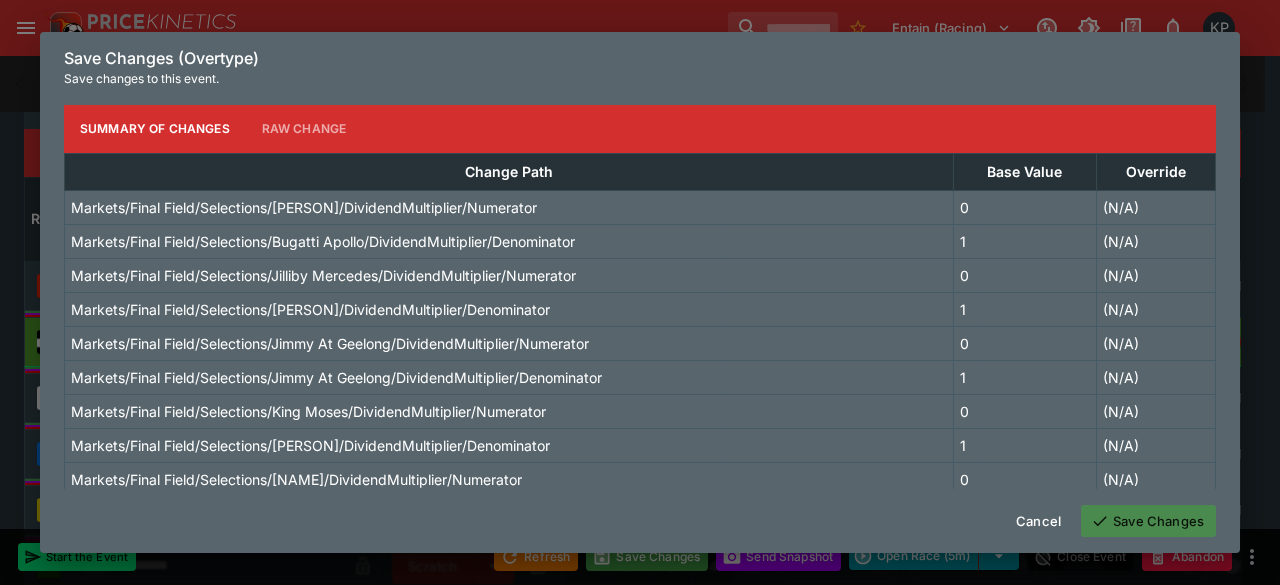 click on "Save Changes" at bounding box center [1148, 521] 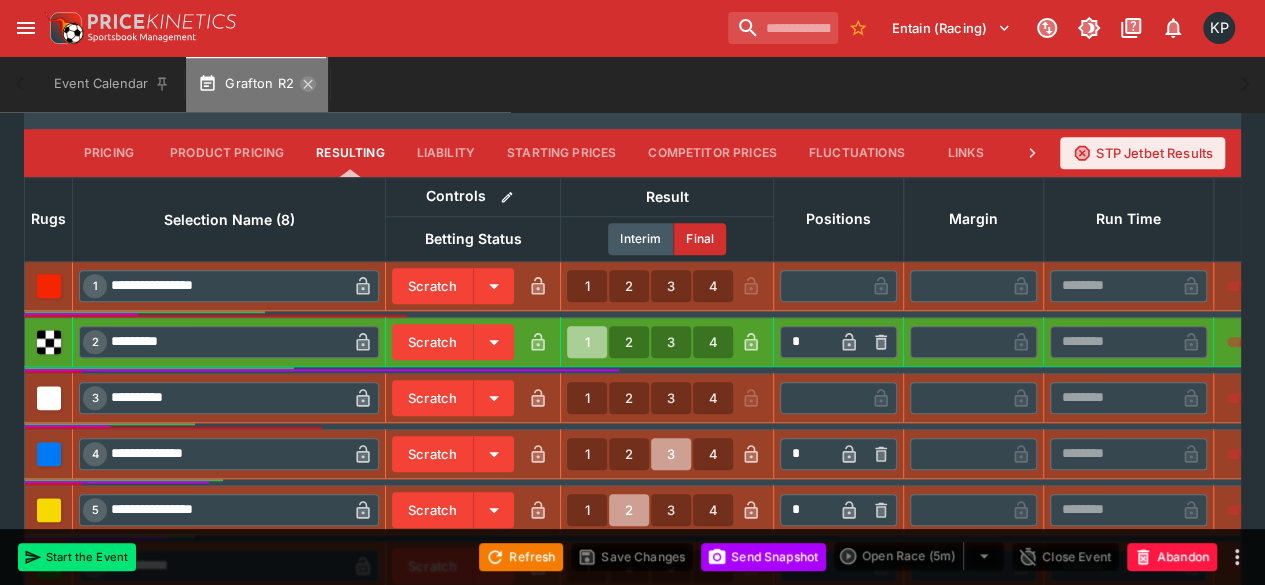 click 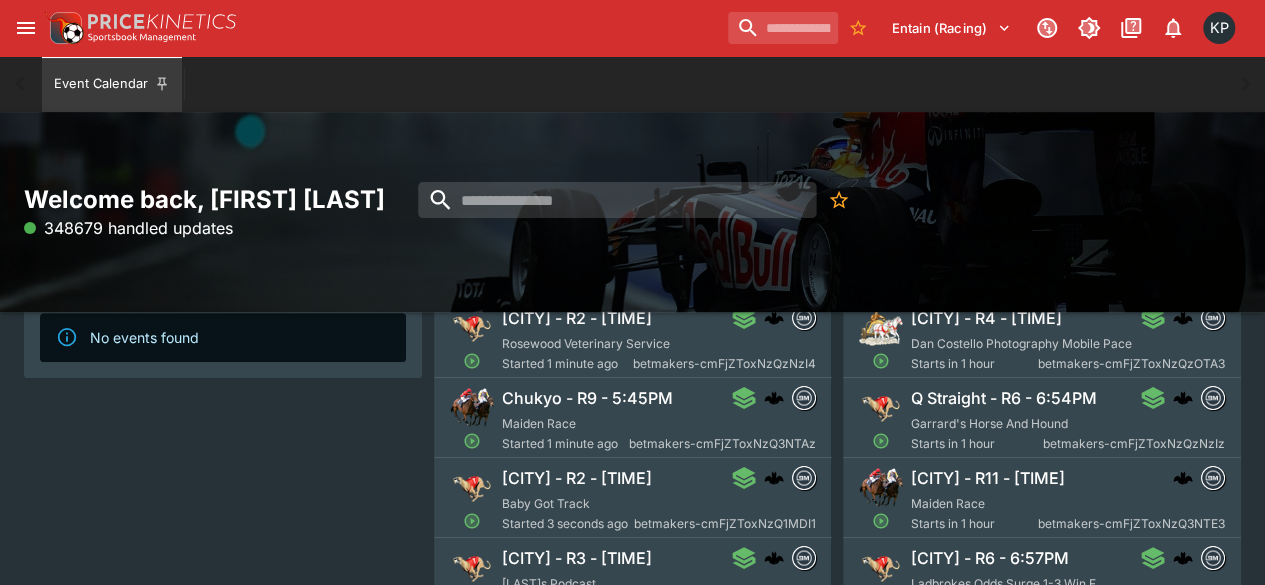 scroll, scrollTop: 183, scrollLeft: 0, axis: vertical 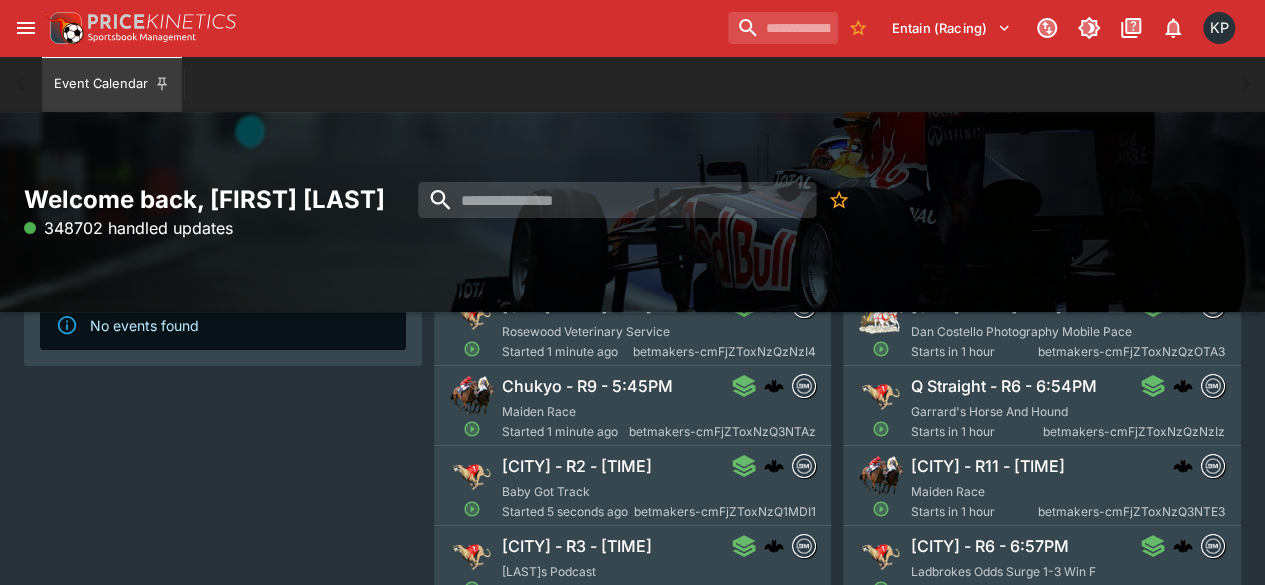 click on "[CITY] - R2 - [TIME]" at bounding box center [577, 466] 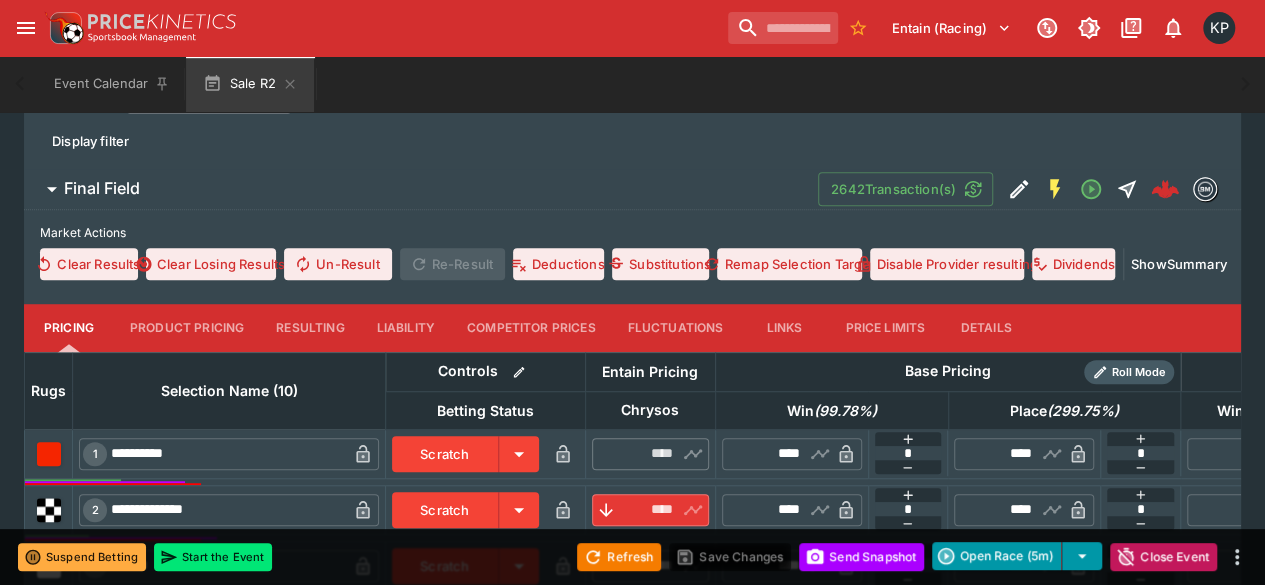 scroll, scrollTop: 564, scrollLeft: 0, axis: vertical 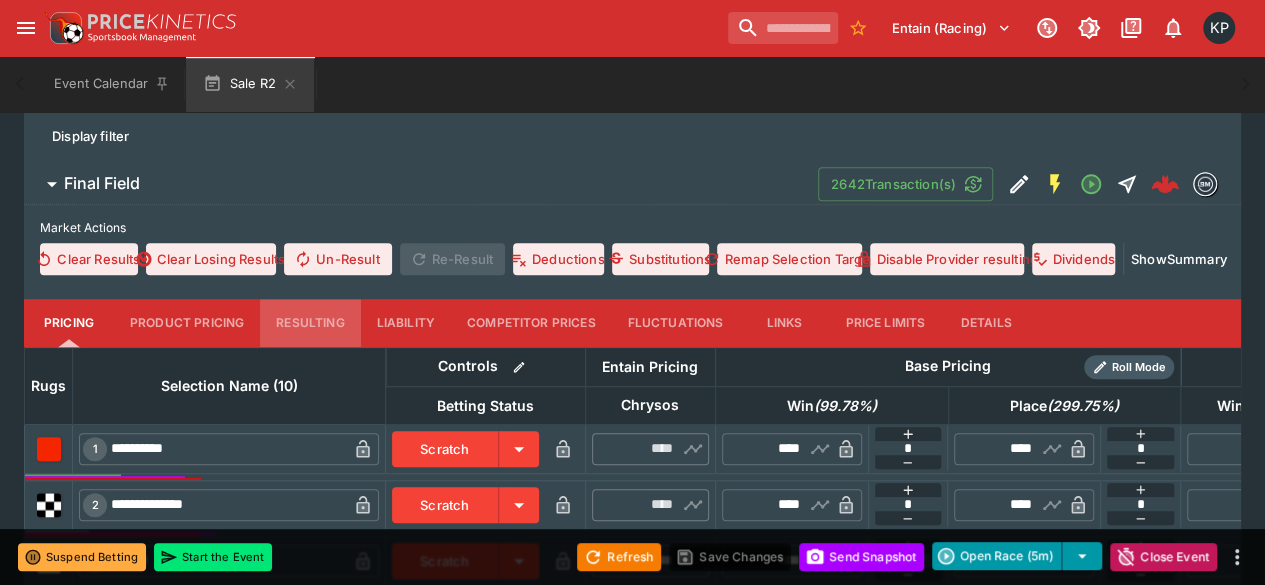 click on "Resulting" at bounding box center (310, 323) 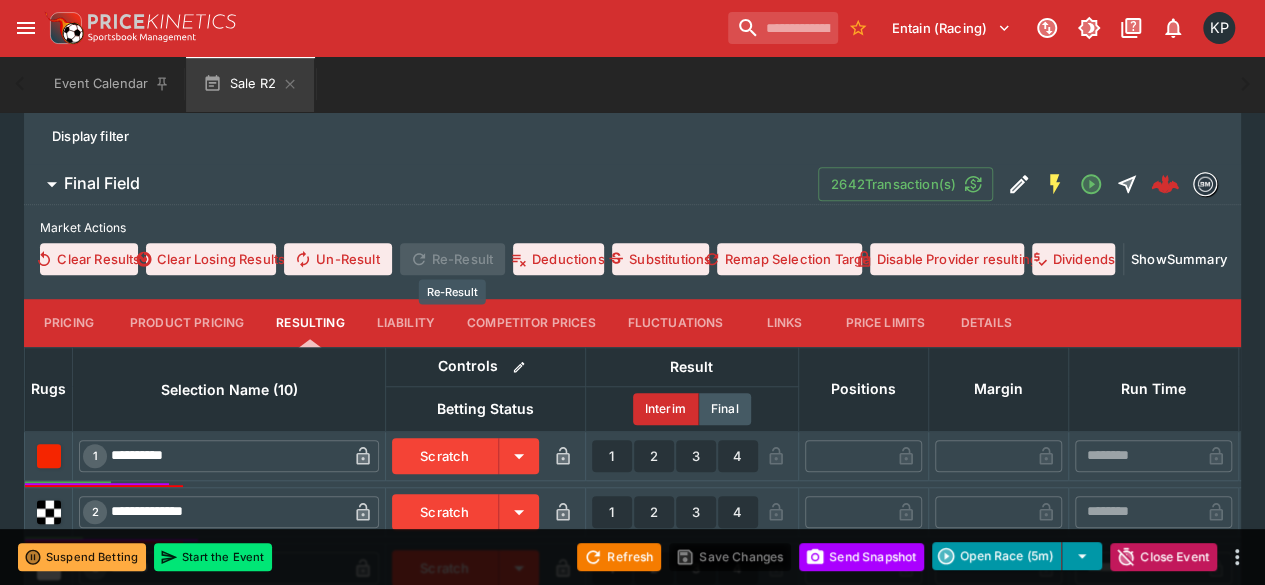 scroll, scrollTop: 0, scrollLeft: 0, axis: both 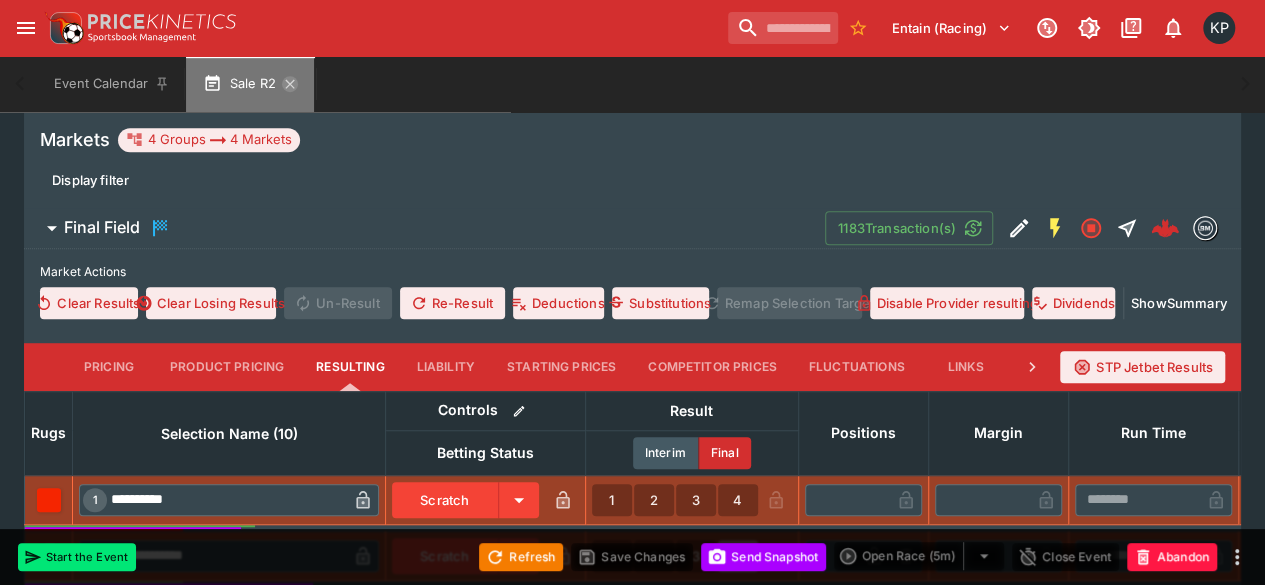 click 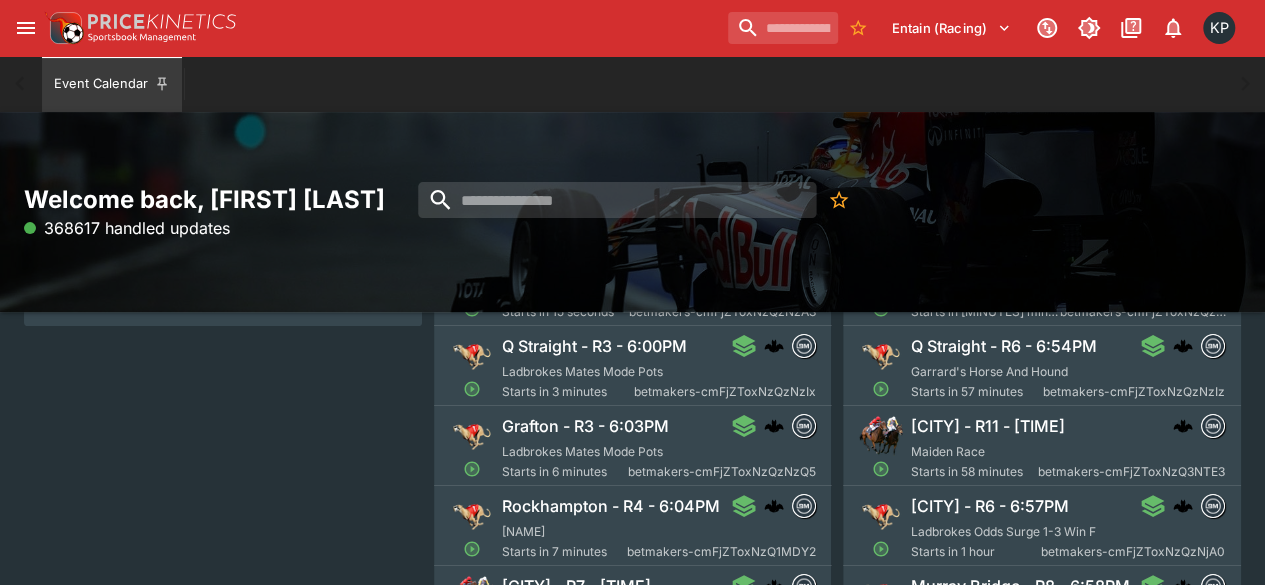scroll, scrollTop: 224, scrollLeft: 0, axis: vertical 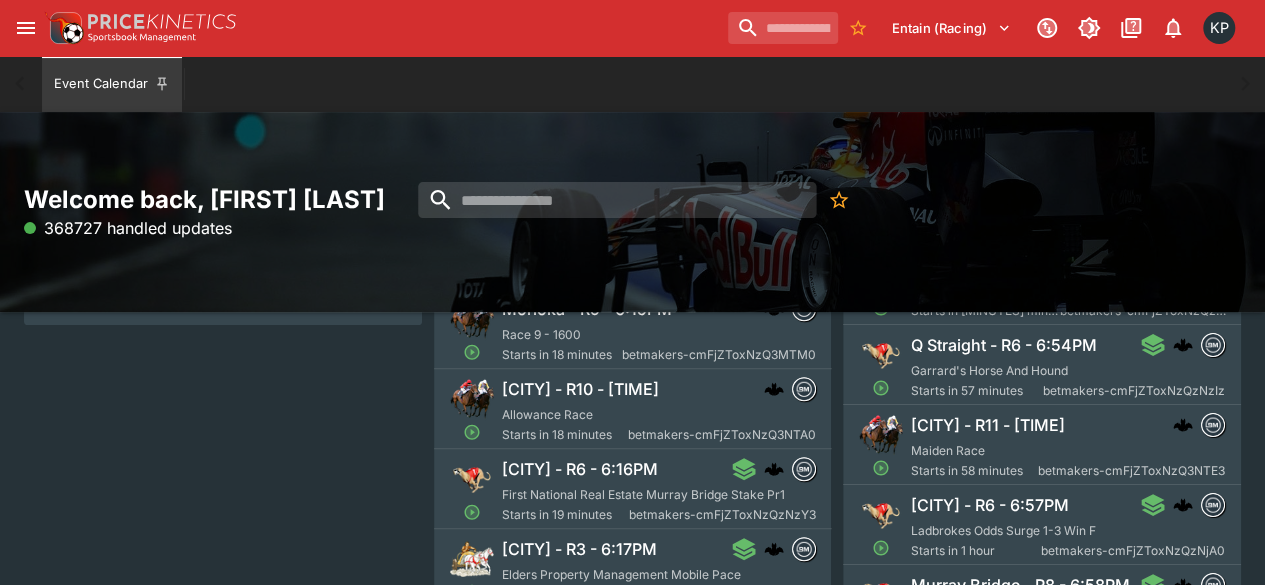 click on "[CITY] - R6 - 6:16PM" at bounding box center [580, 469] 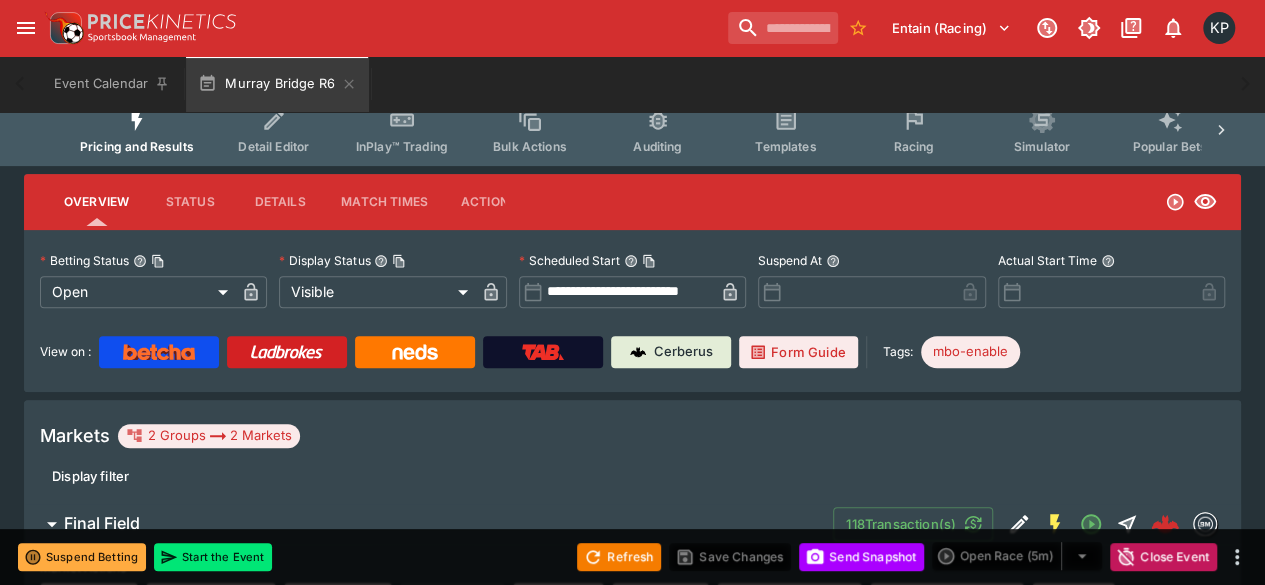 scroll, scrollTop: 0, scrollLeft: 0, axis: both 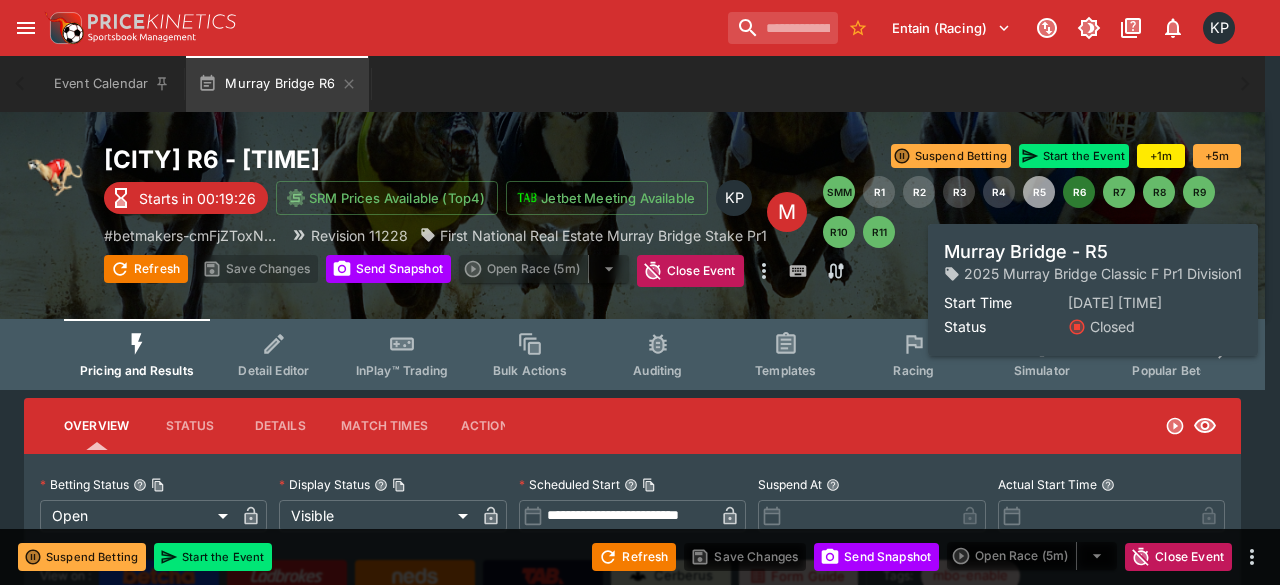 click on "R5" at bounding box center [1039, 192] 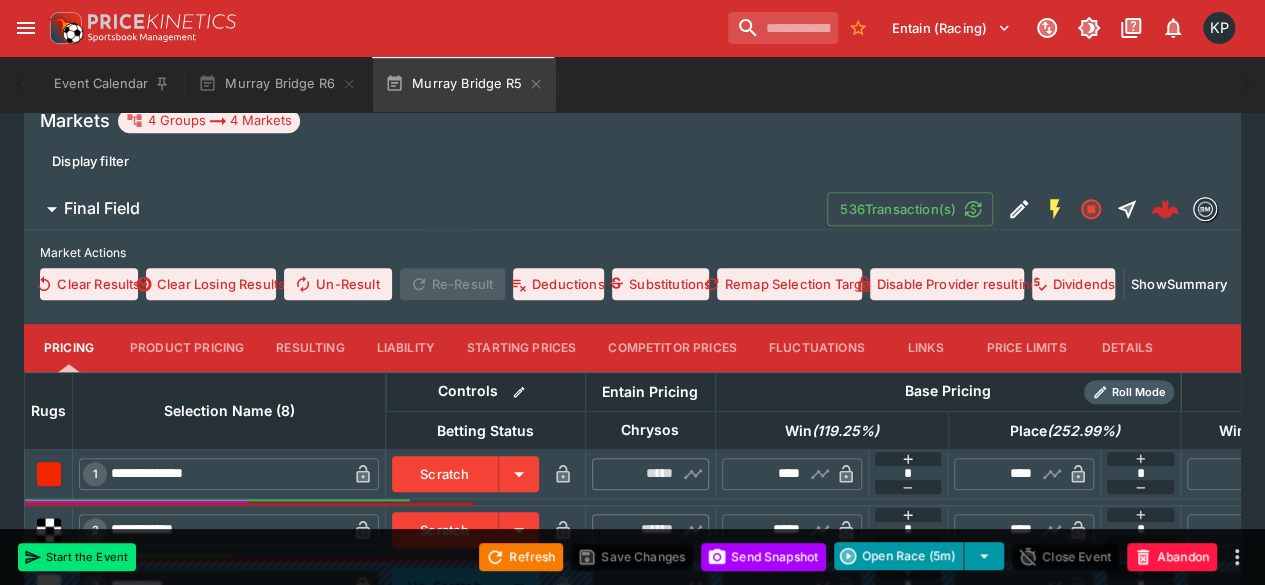 scroll, scrollTop: 703, scrollLeft: 0, axis: vertical 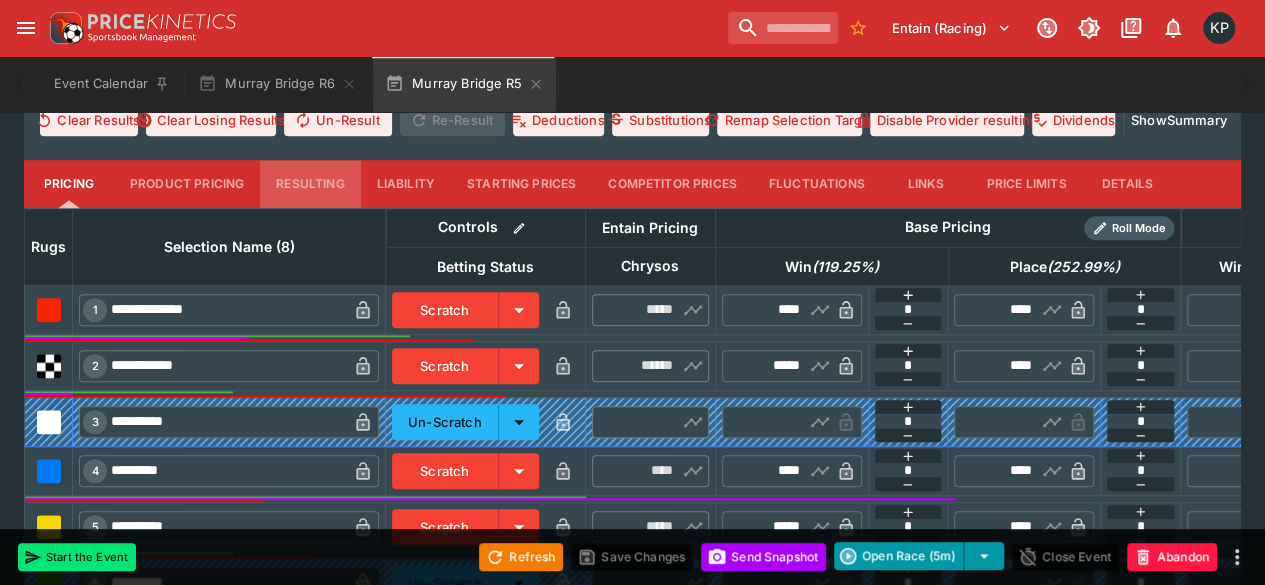 click on "Resulting" at bounding box center (310, 184) 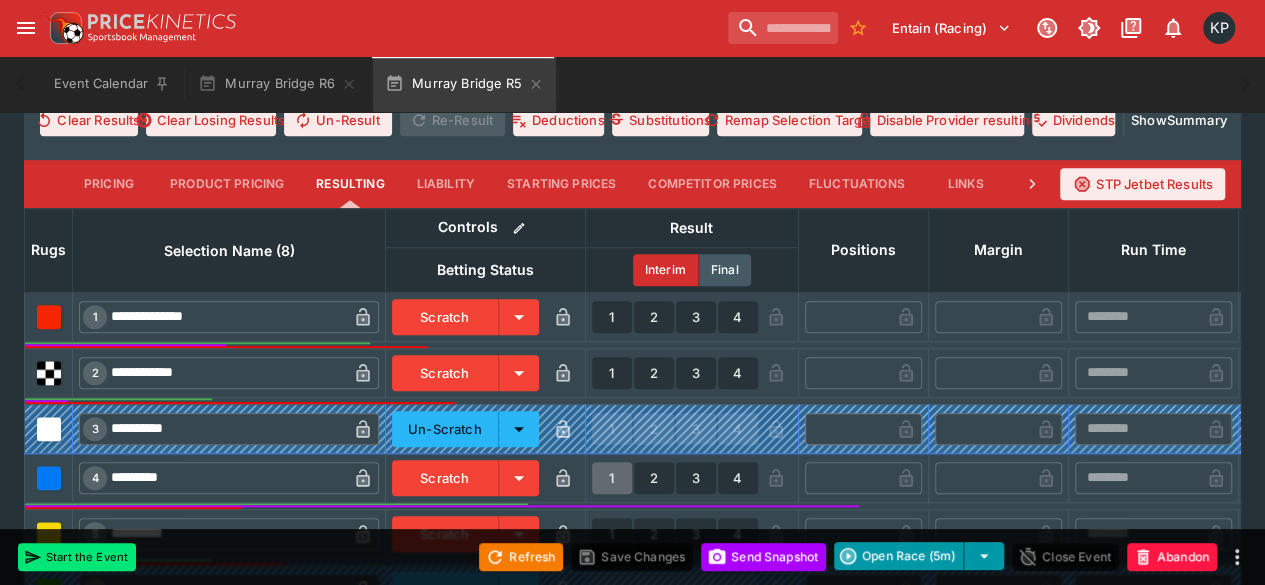 click on "1" at bounding box center [612, 478] 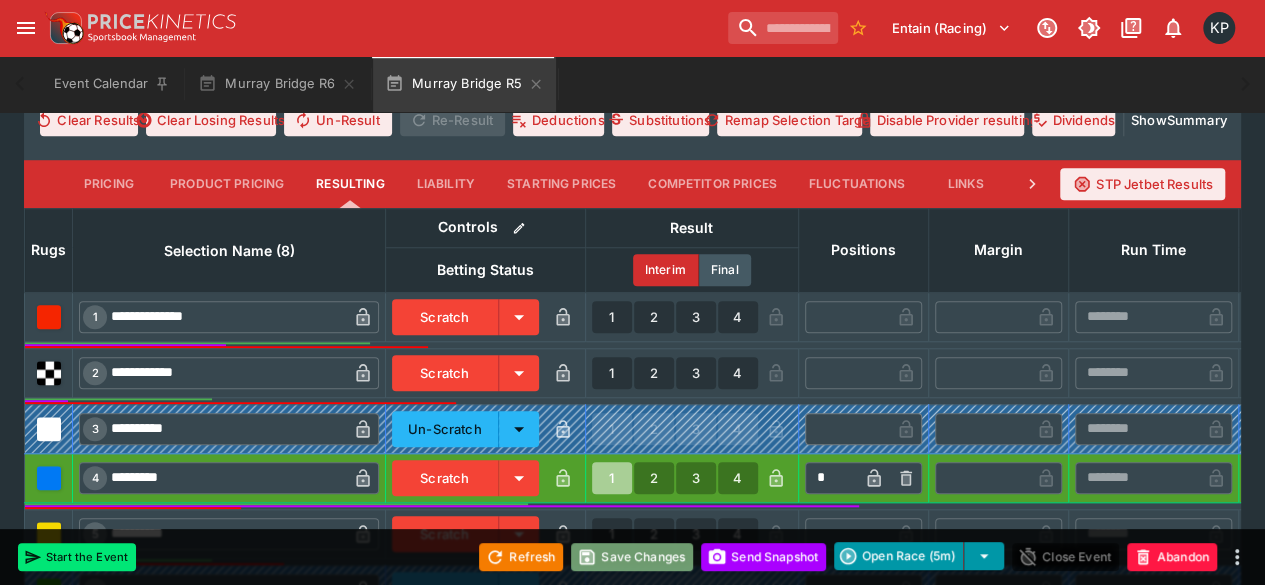 click on "Save Changes" at bounding box center (632, 557) 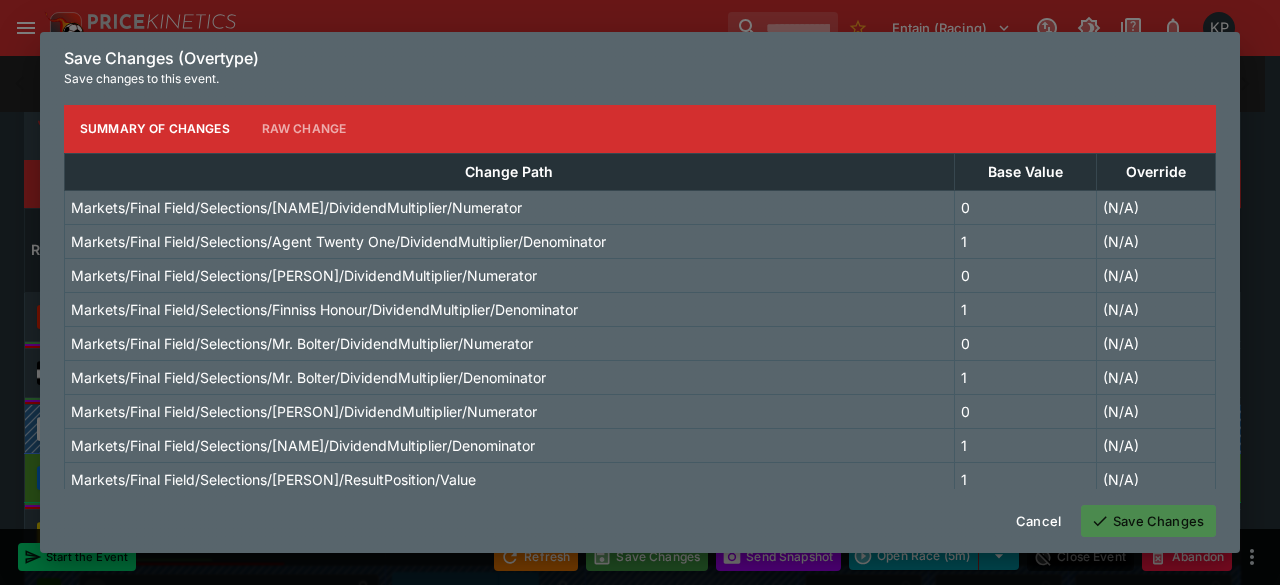 click on "Save Changes" at bounding box center (1148, 521) 